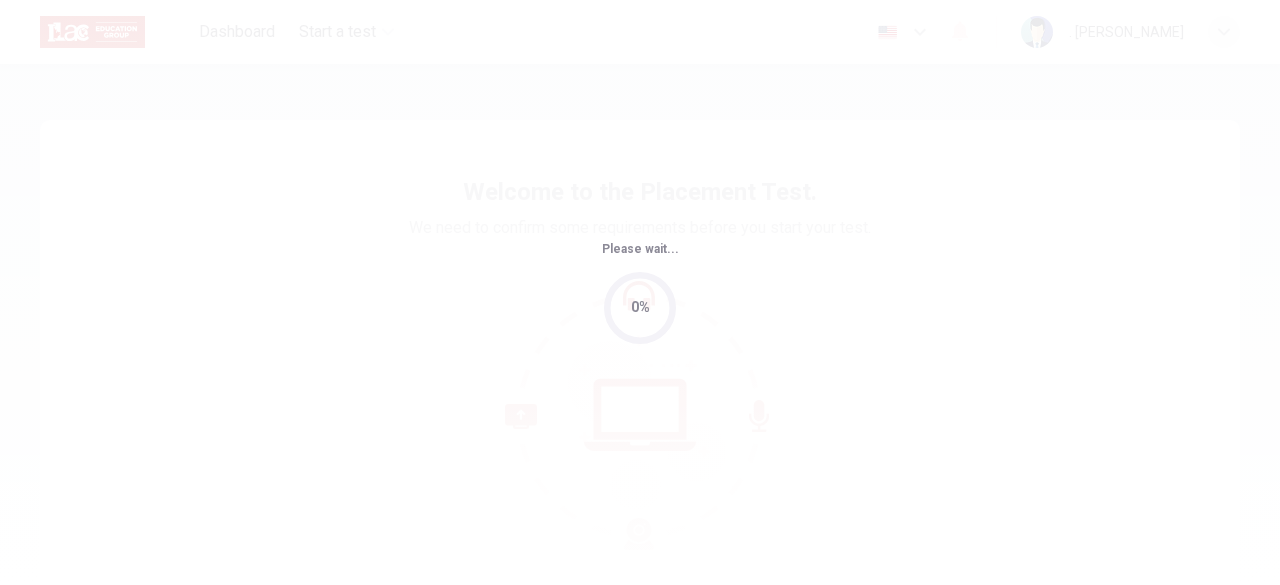 scroll, scrollTop: 0, scrollLeft: 0, axis: both 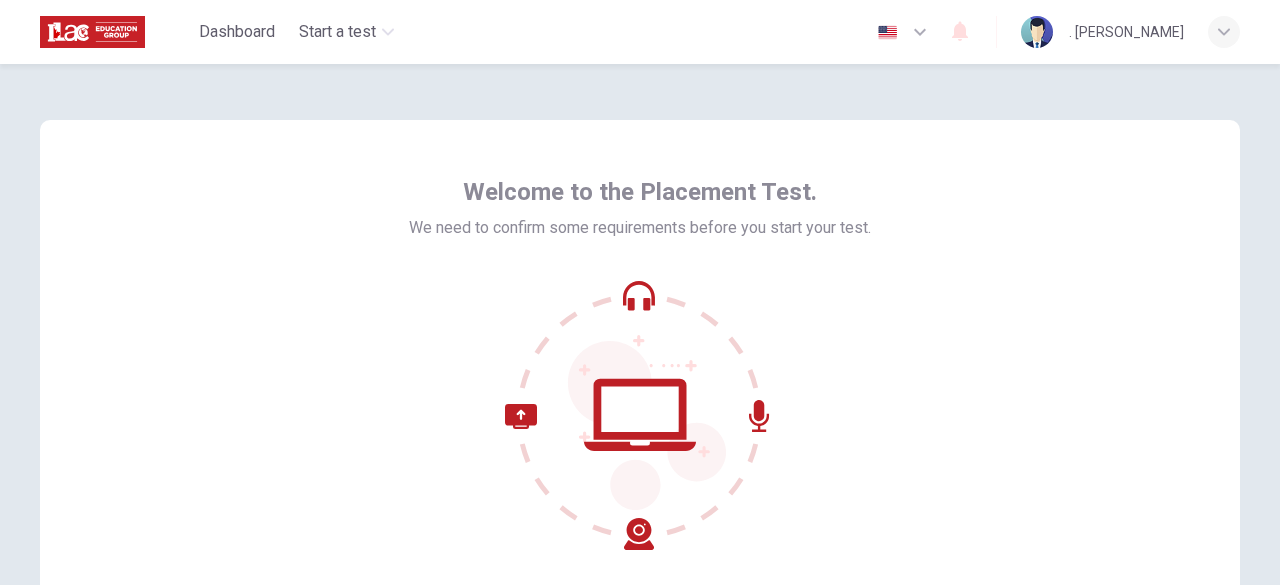 click on "Welcome to the Placement Test. We need to confirm some requirements before you start your test." at bounding box center (640, 360) 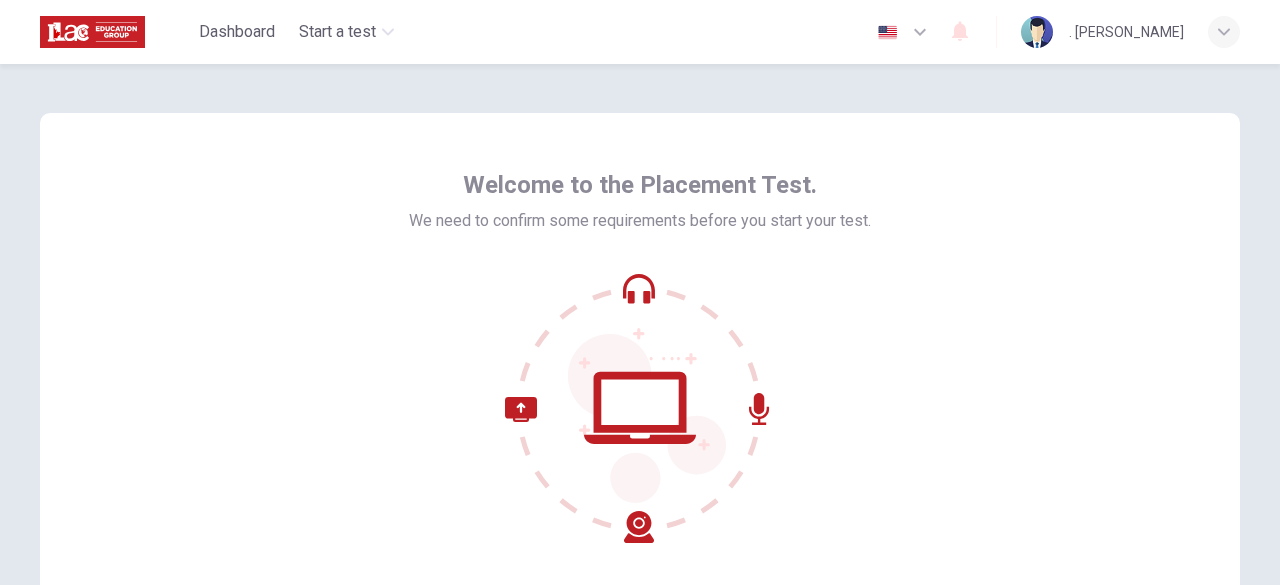scroll, scrollTop: 0, scrollLeft: 0, axis: both 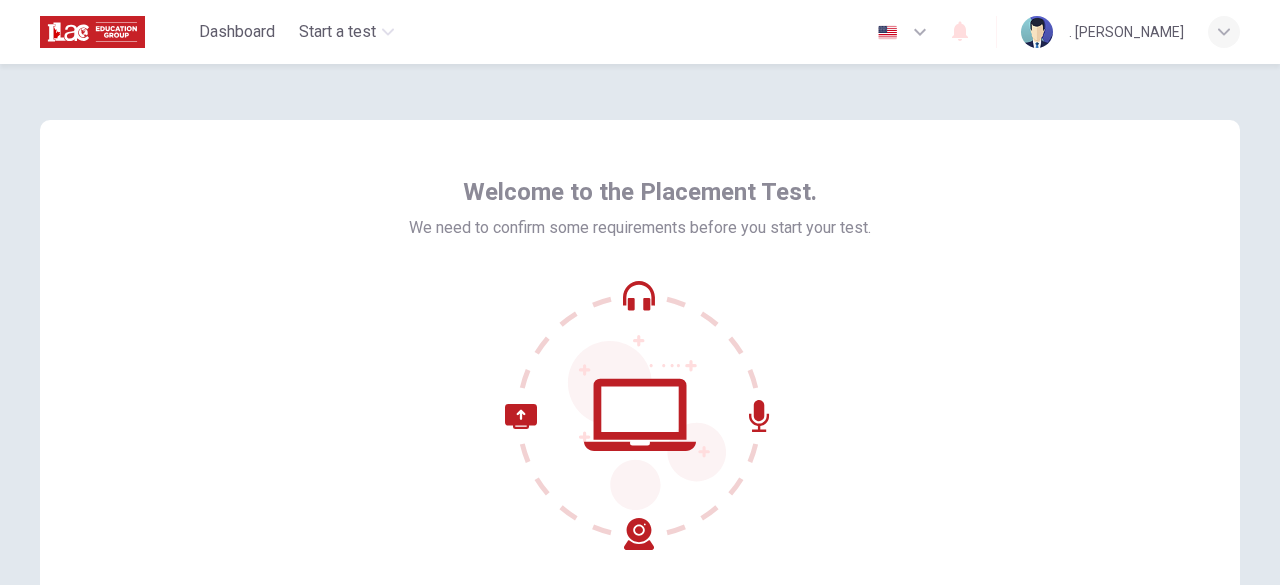 click on "Welcome to the Placement Test. We need to confirm some requirements before you start your test." at bounding box center [640, 360] 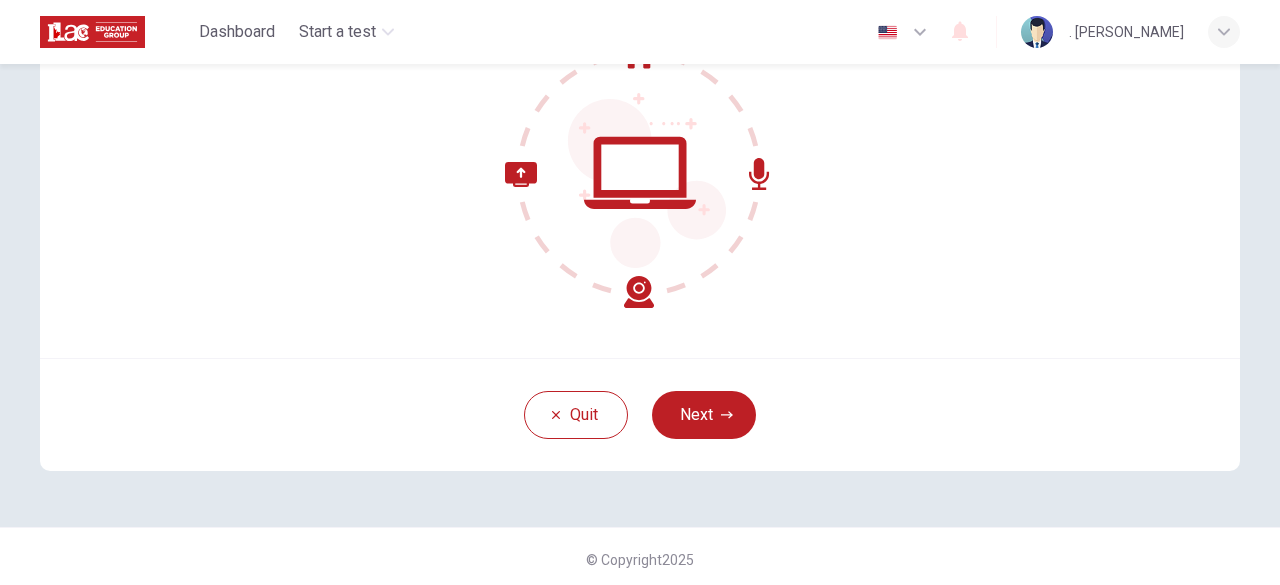 scroll, scrollTop: 247, scrollLeft: 0, axis: vertical 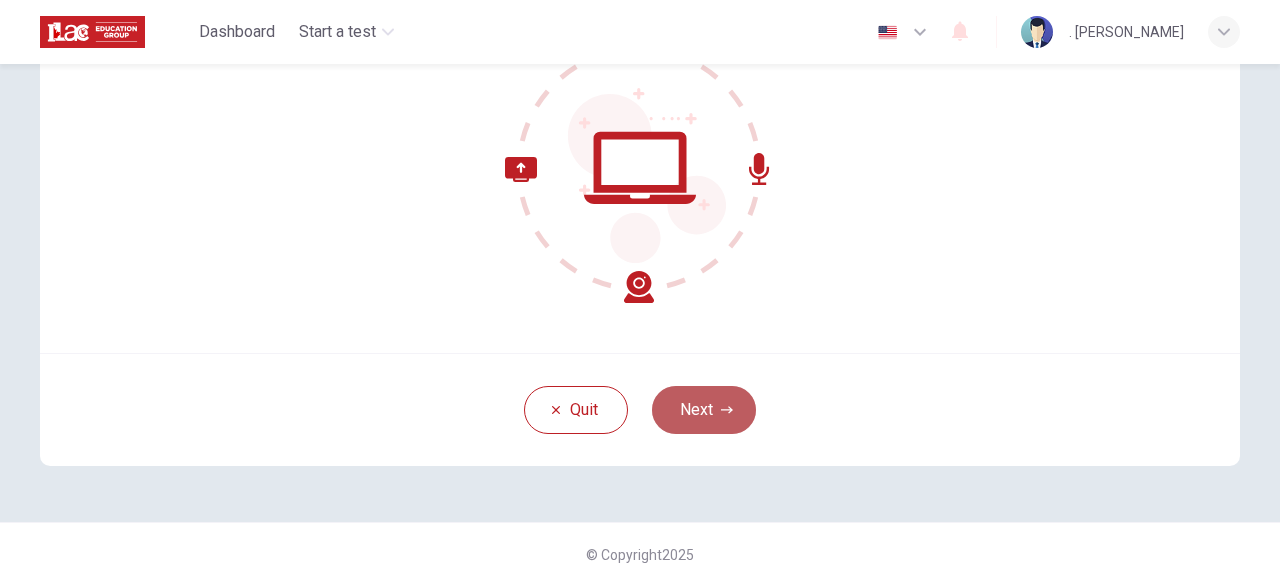 click on "Next" at bounding box center [704, 410] 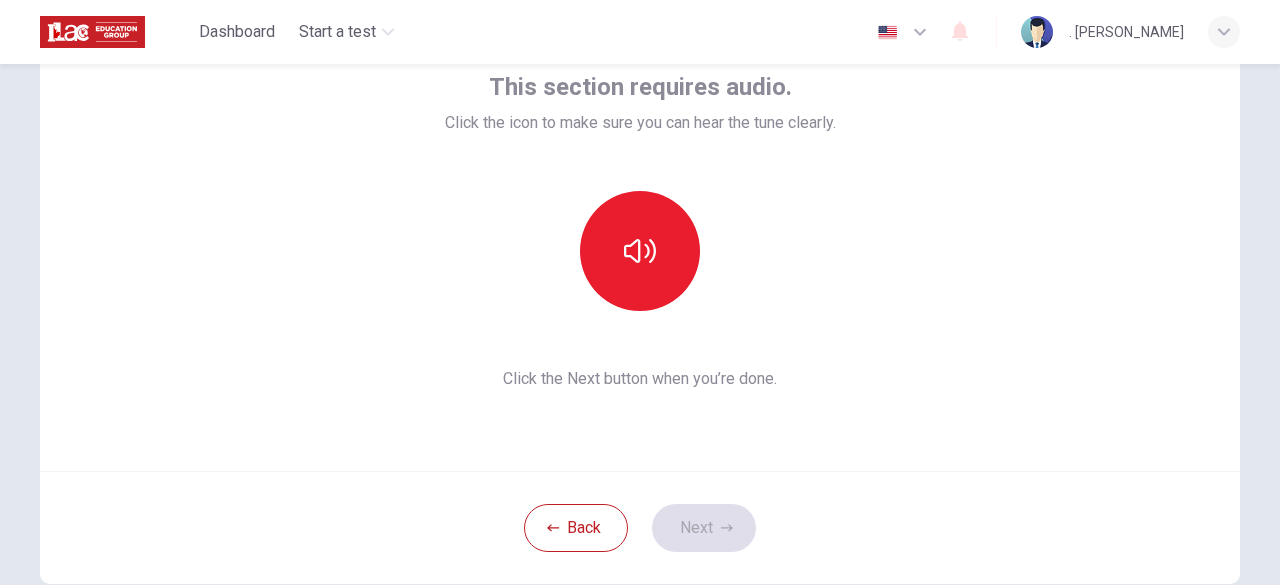 scroll, scrollTop: 127, scrollLeft: 0, axis: vertical 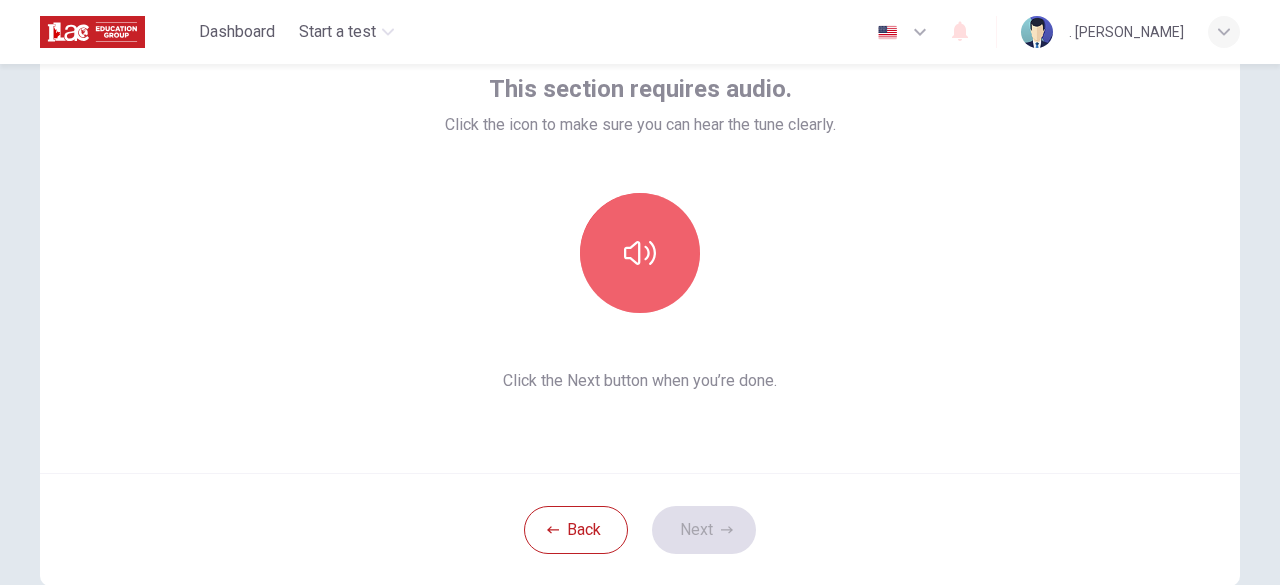 click 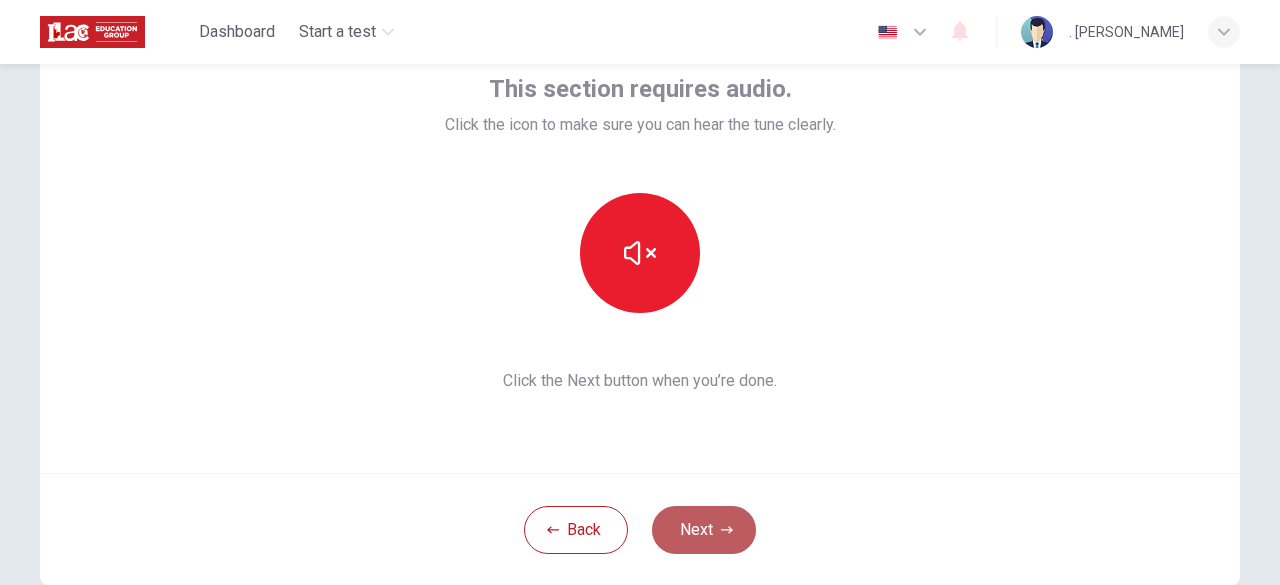 click on "Next" at bounding box center [704, 530] 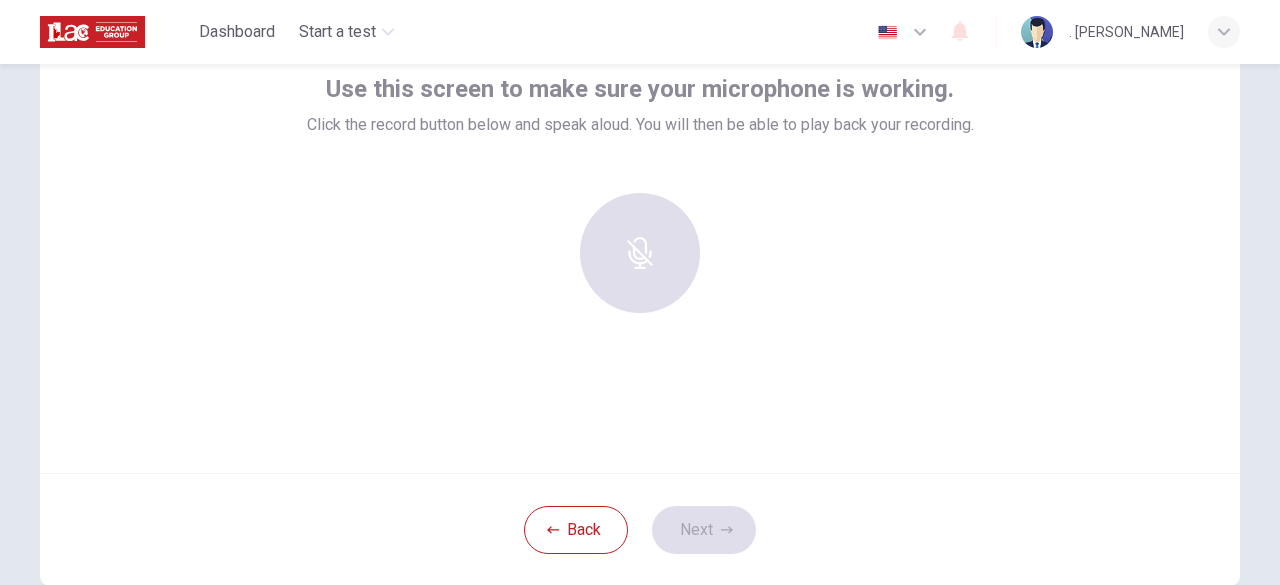 click on "Use this screen to make sure your microphone is working. Click the record button below and speak aloud. You will then be able to play back your recording." at bounding box center [640, 233] 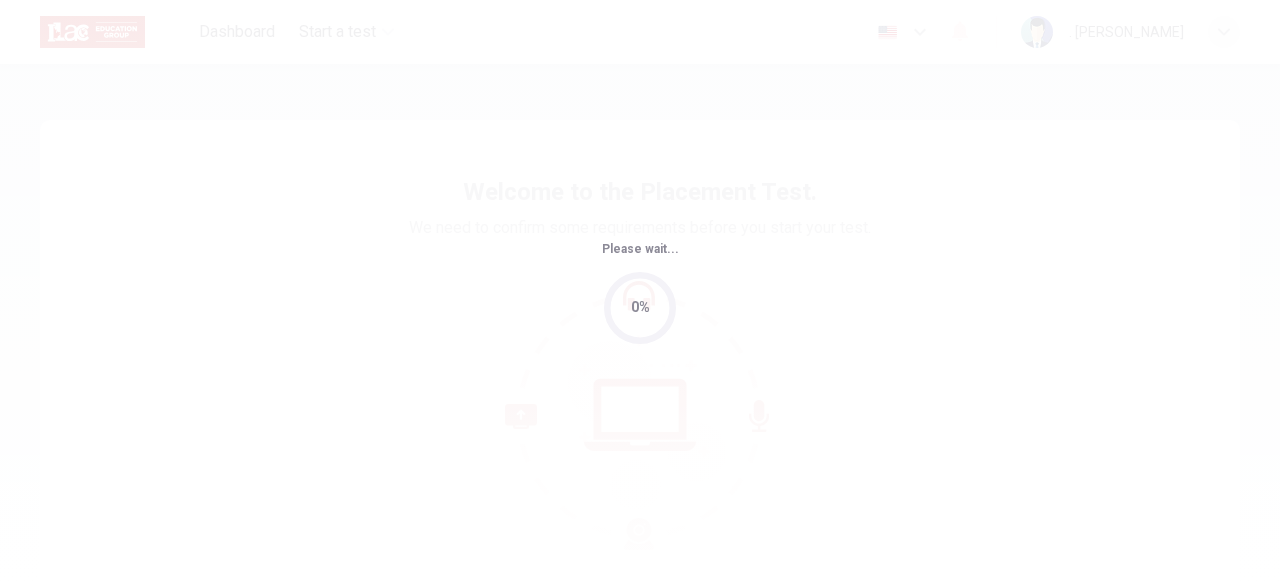 scroll, scrollTop: 0, scrollLeft: 0, axis: both 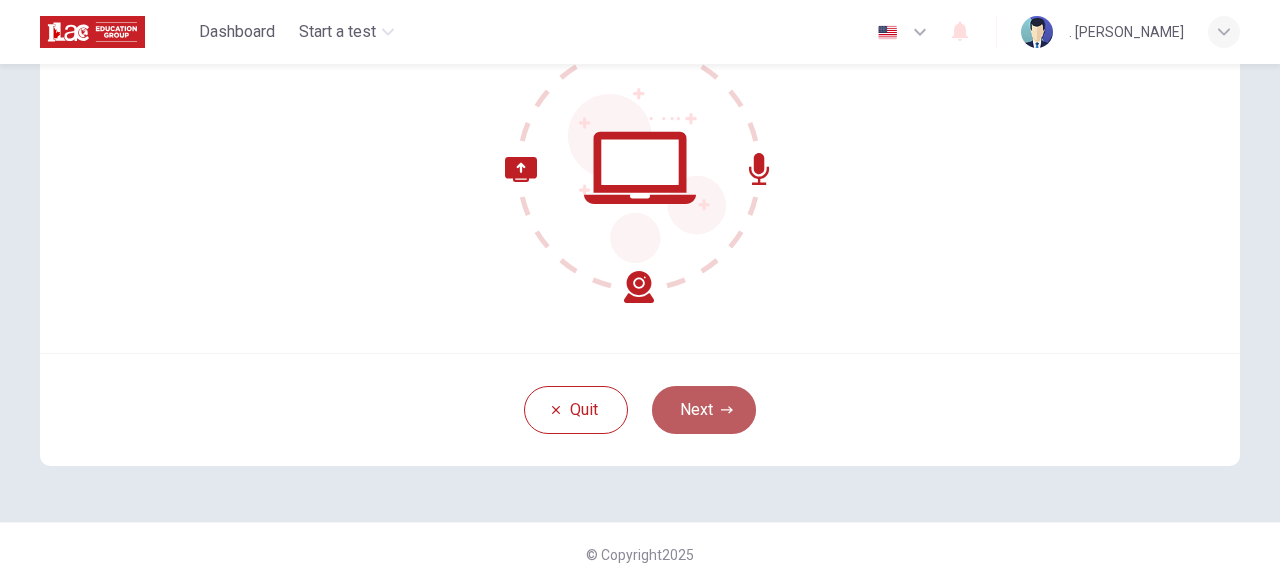 click 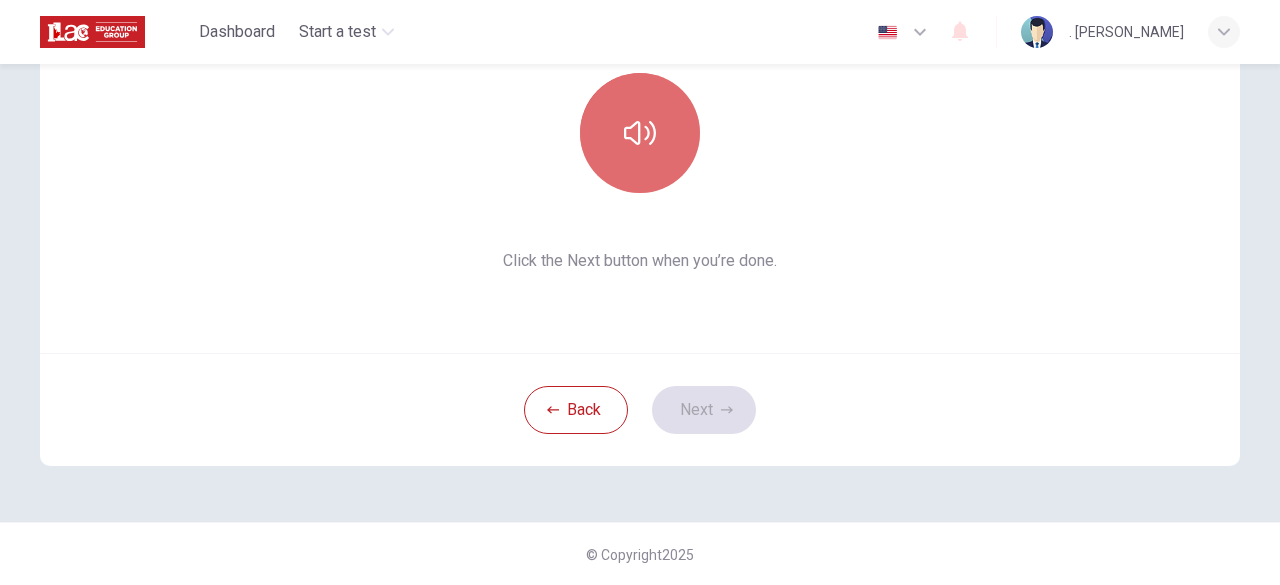 click 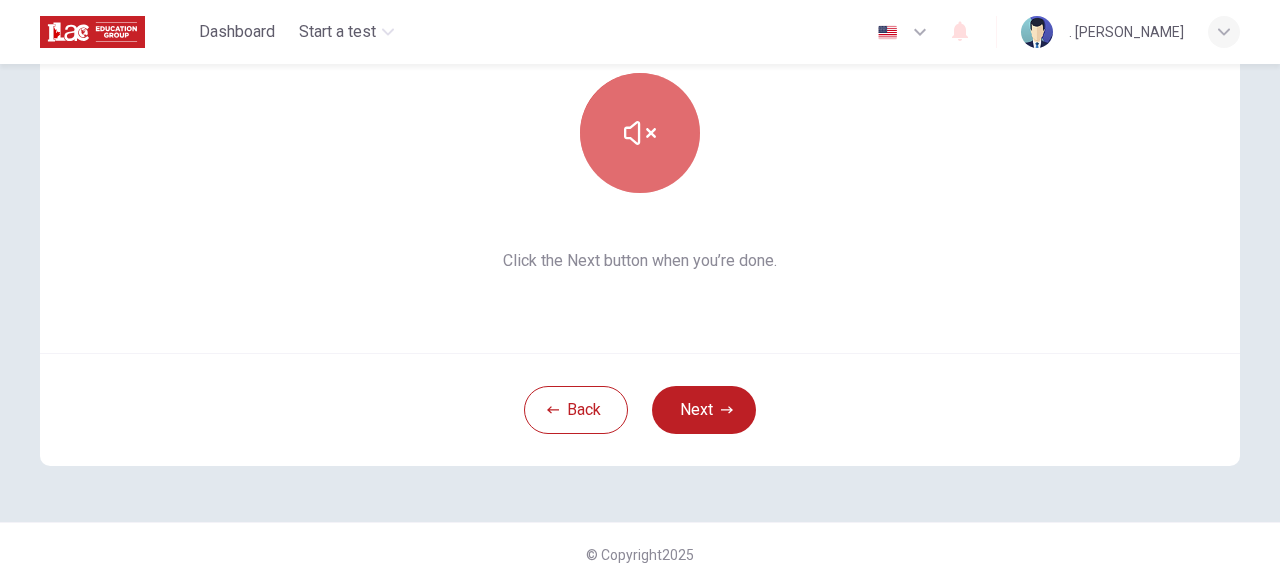 click 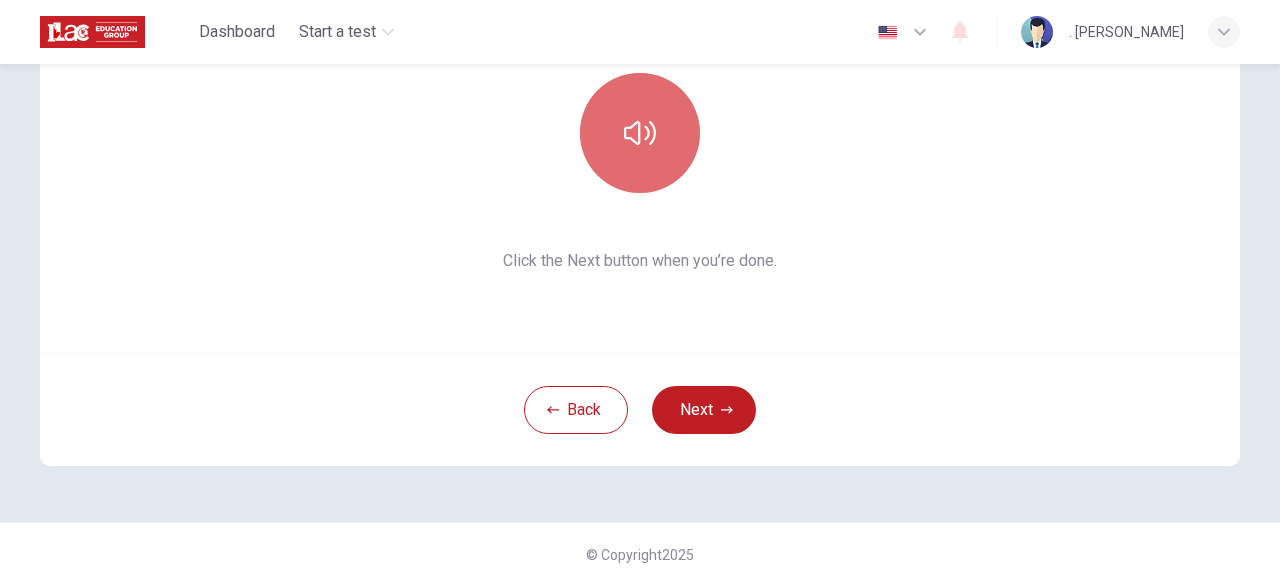 click 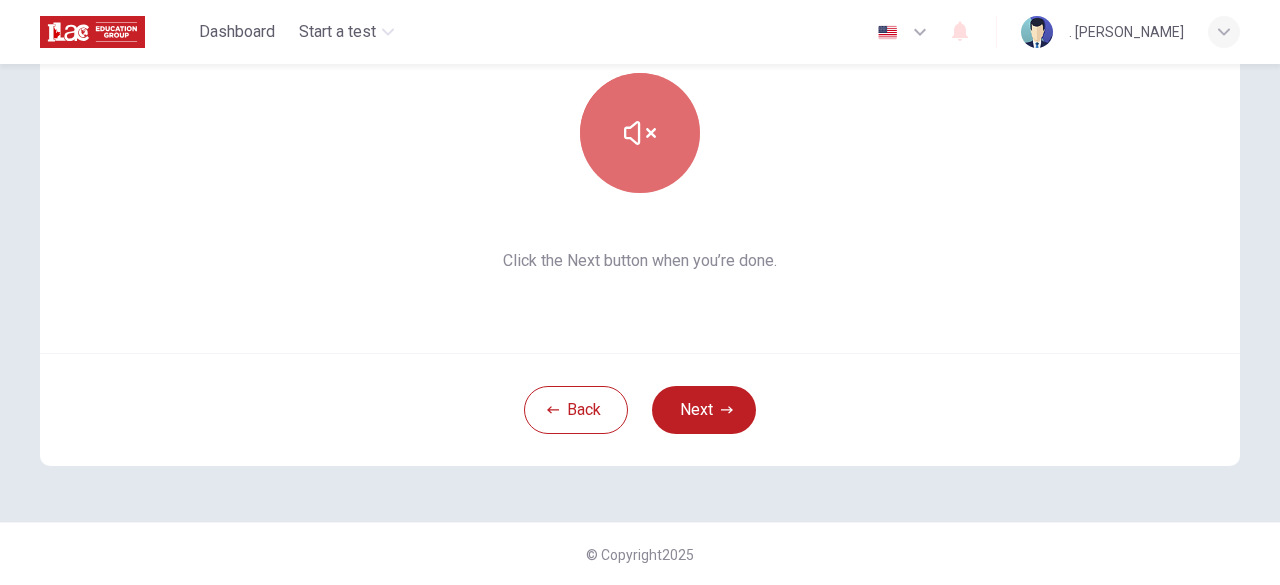 click 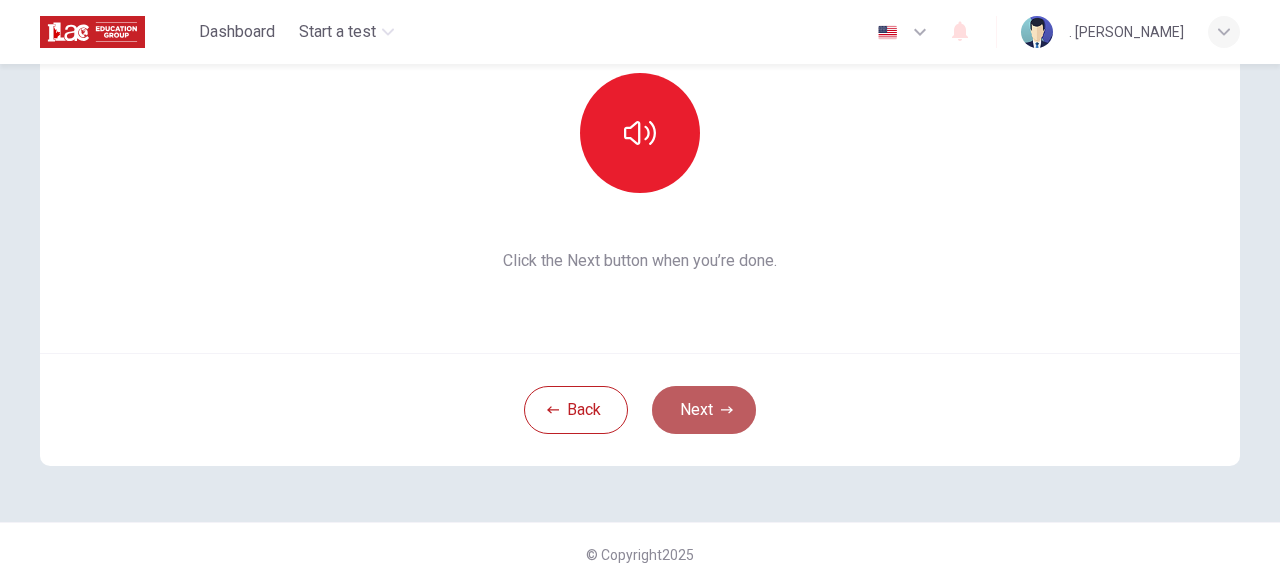 click 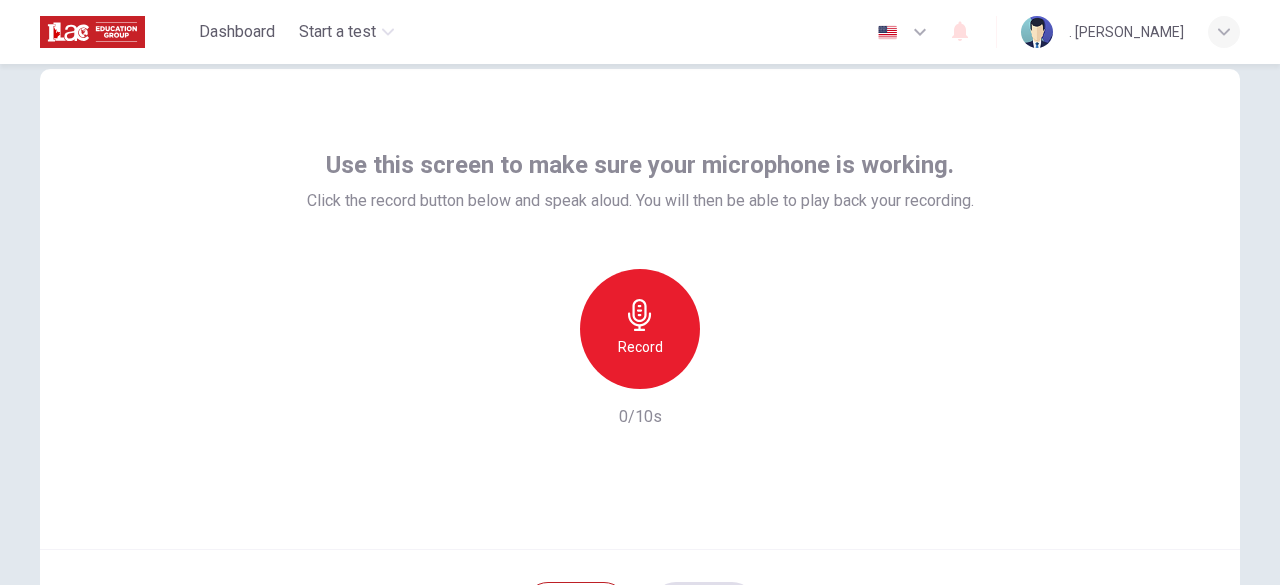 scroll, scrollTop: 47, scrollLeft: 0, axis: vertical 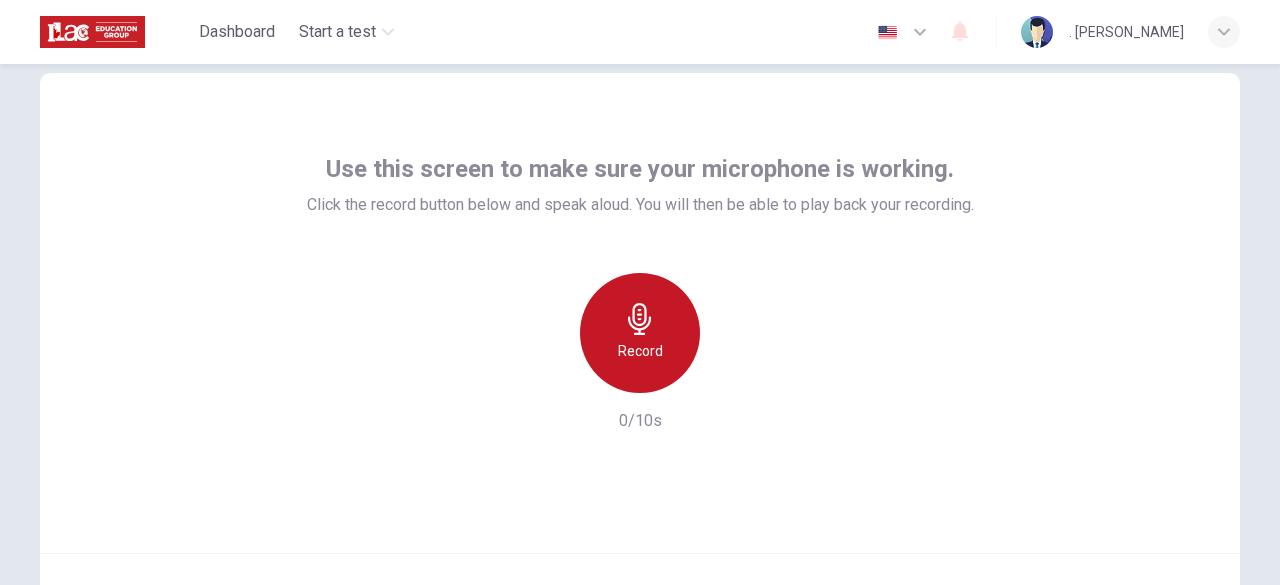 click on "Record" at bounding box center [640, 351] 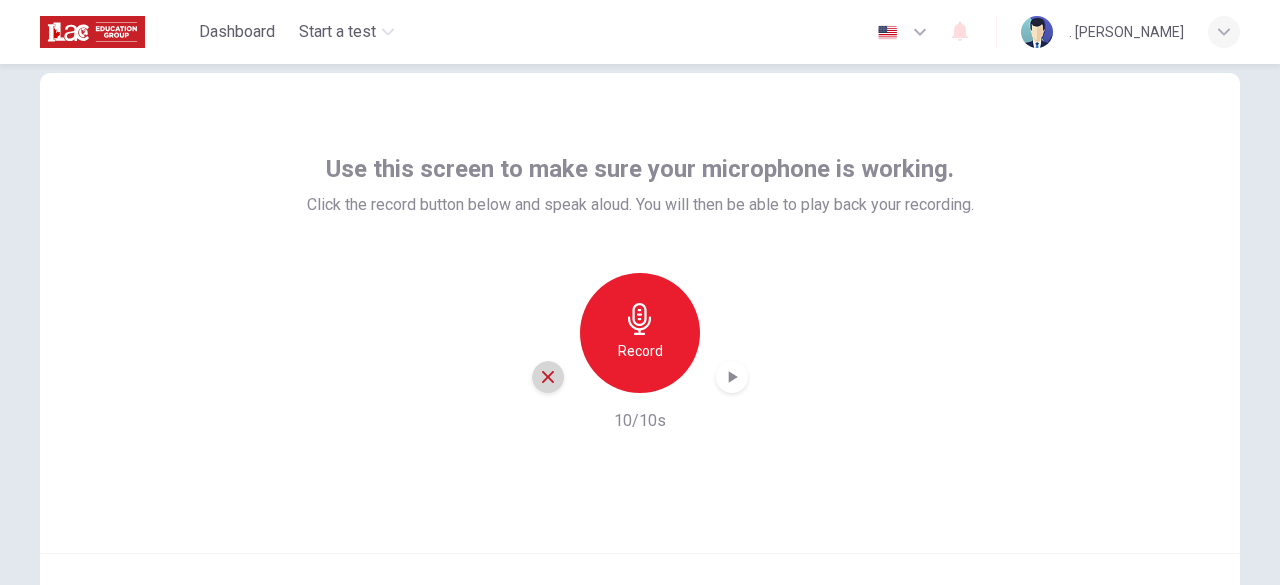 click 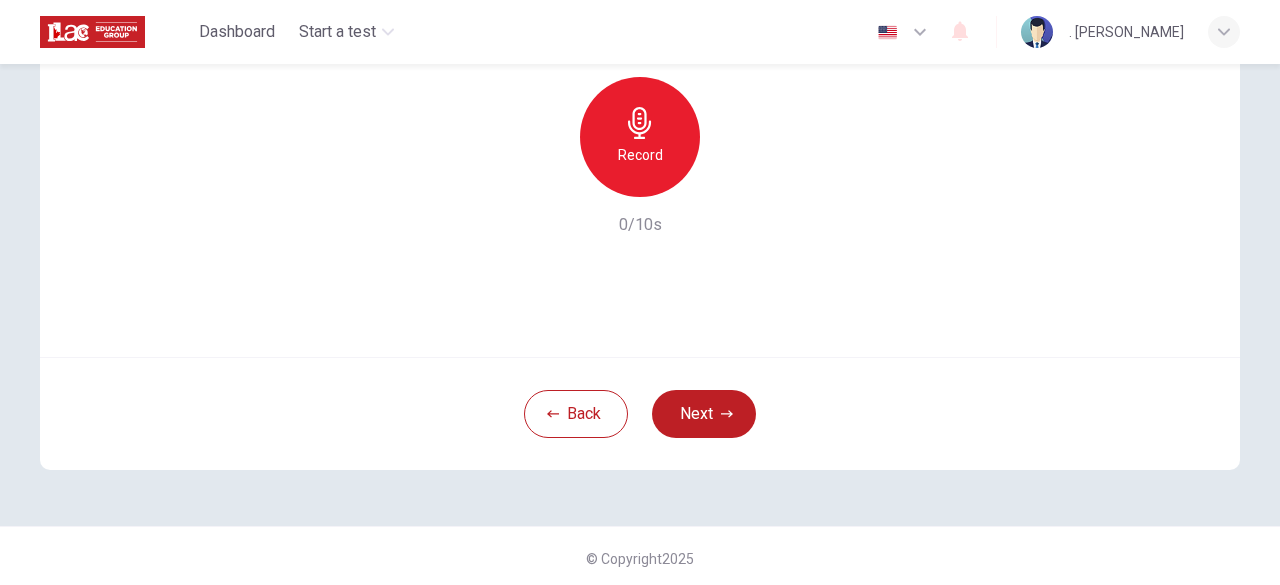 scroll, scrollTop: 247, scrollLeft: 0, axis: vertical 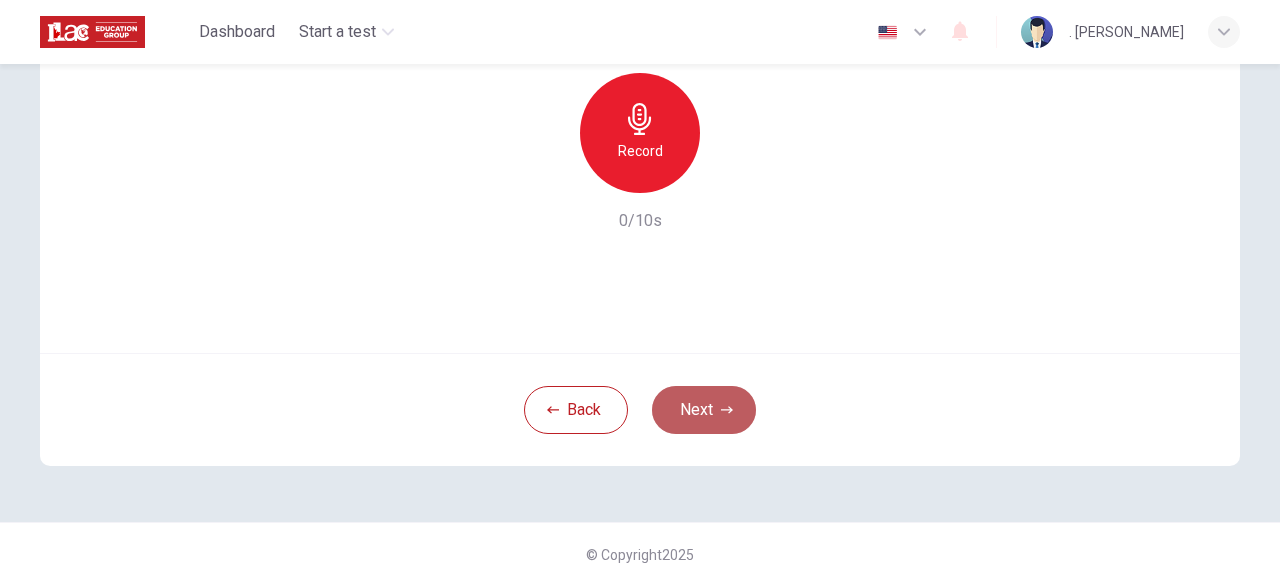 click on "Next" at bounding box center [704, 410] 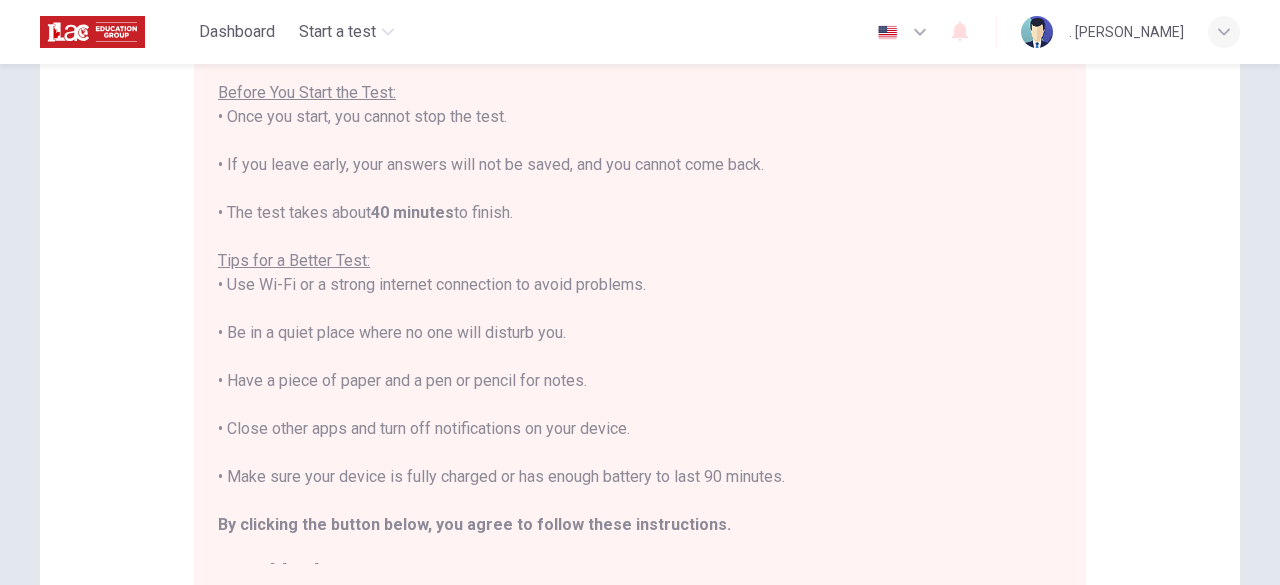 click on "You are about to start a  Placement Test .
Before You Start the Test:
• Once you start, you cannot stop the test.
• If you leave early, your answers will not be saved, and you cannot come back.
• The test takes about  40 minutes  to finish.
Tips for a Better Test:
• Use Wi-Fi or a strong internet connection to avoid problems.
• Be in a quiet place where no one will disturb you.
• Have a piece of paper and a pen or pencil for notes.
• Close other apps and turn off notifications on your device.
• Make sure your device is fully charged or has enough battery to last 90 minutes.
By clicking the button below, you agree to follow these instructions.
Good luck!" at bounding box center [640, 298] 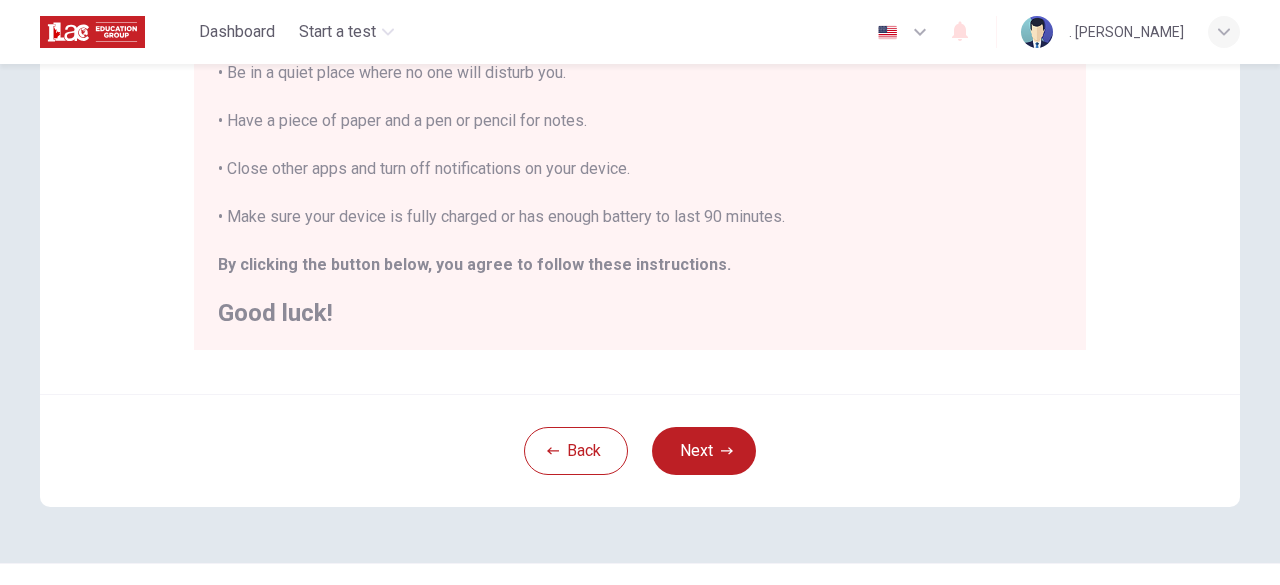 scroll, scrollTop: 487, scrollLeft: 0, axis: vertical 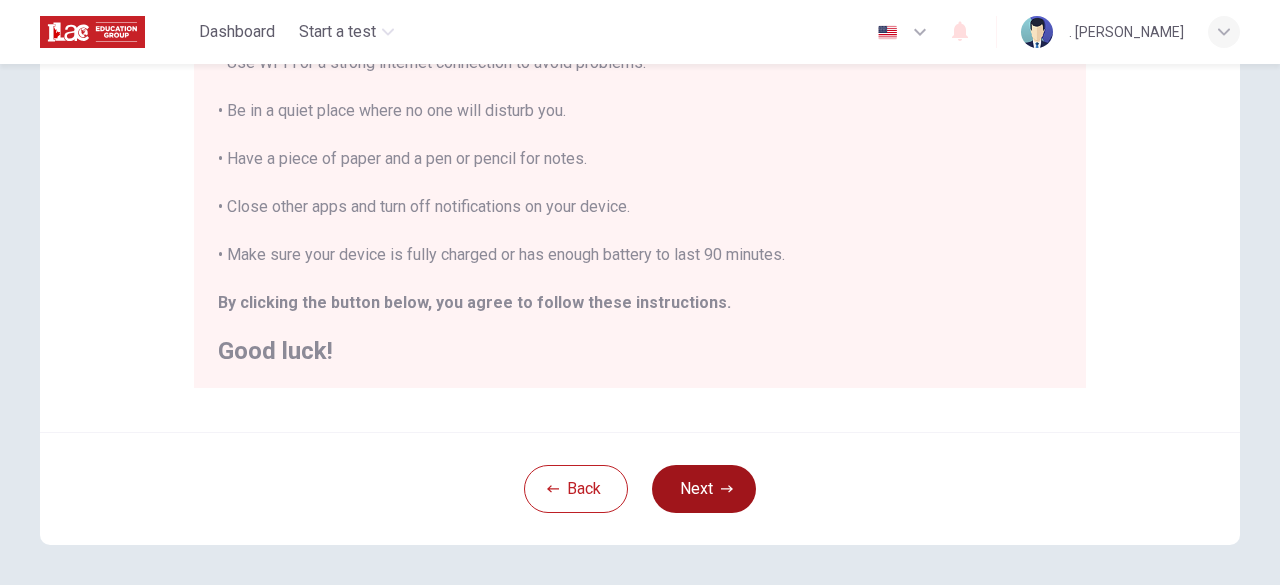 drag, startPoint x: 544, startPoint y: 390, endPoint x: 678, endPoint y: 507, distance: 177.89041 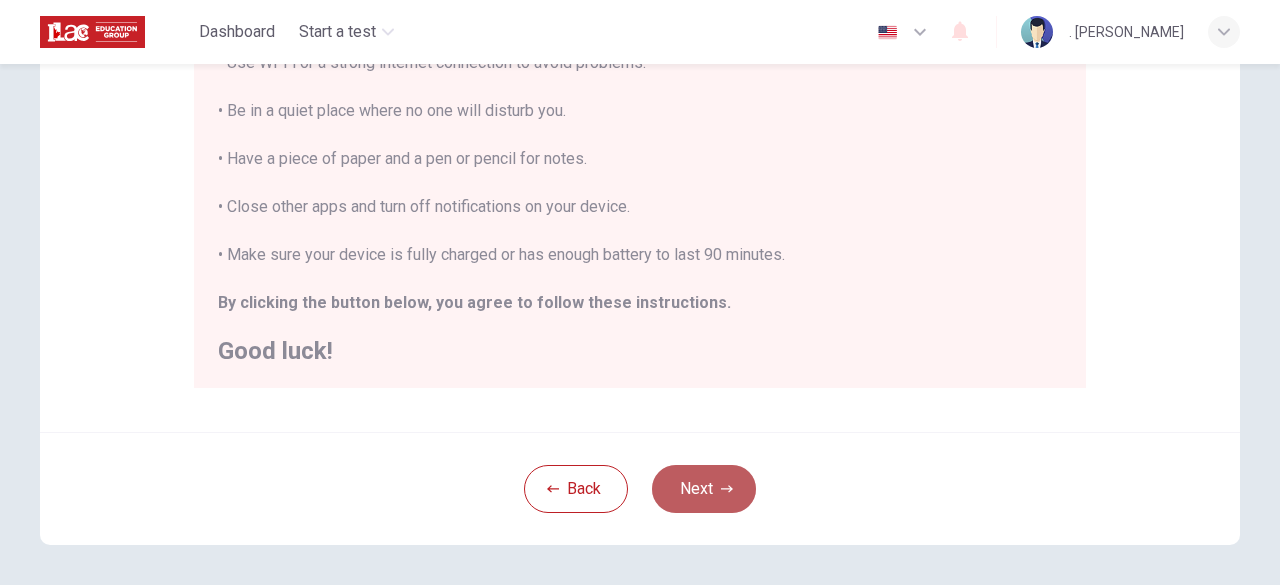 click on "Next" at bounding box center [704, 489] 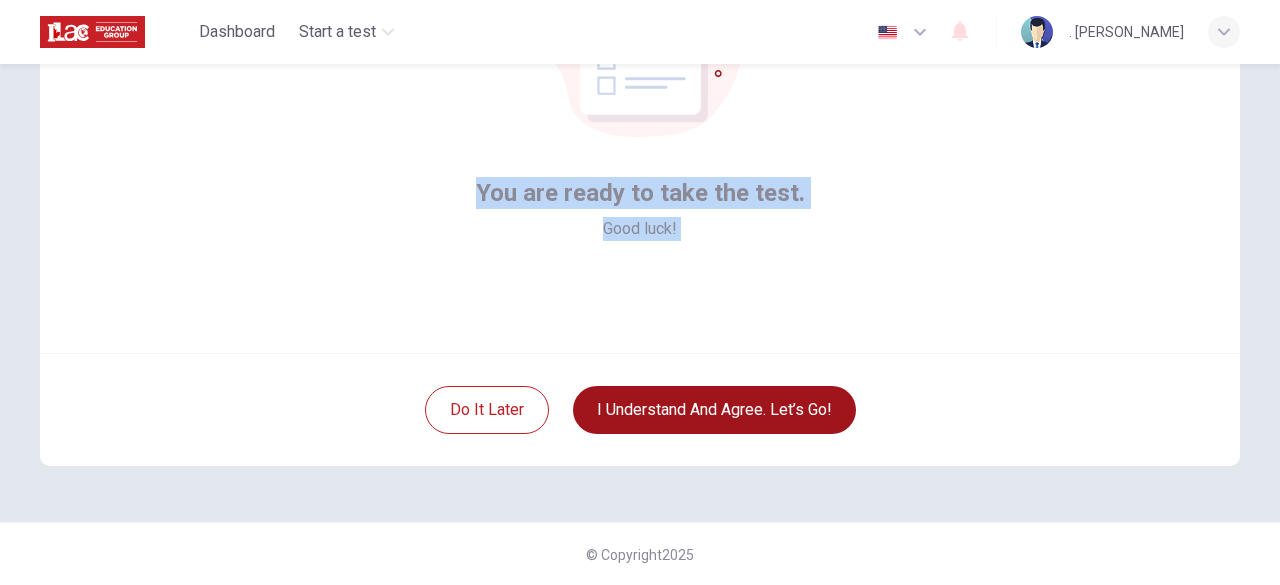 type 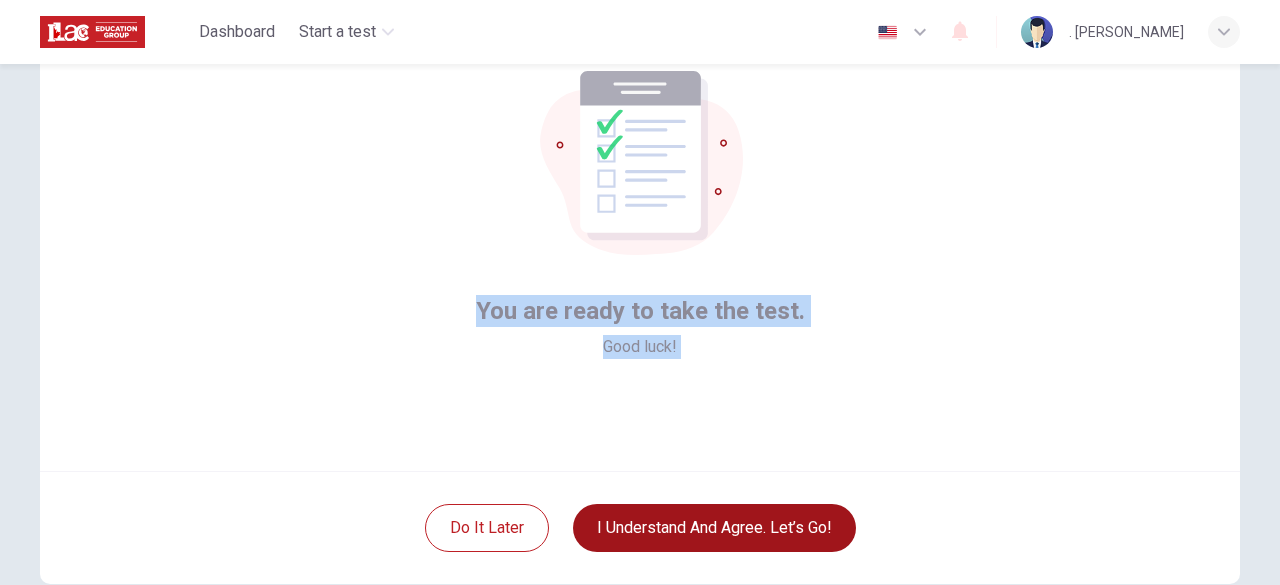 scroll, scrollTop: 127, scrollLeft: 0, axis: vertical 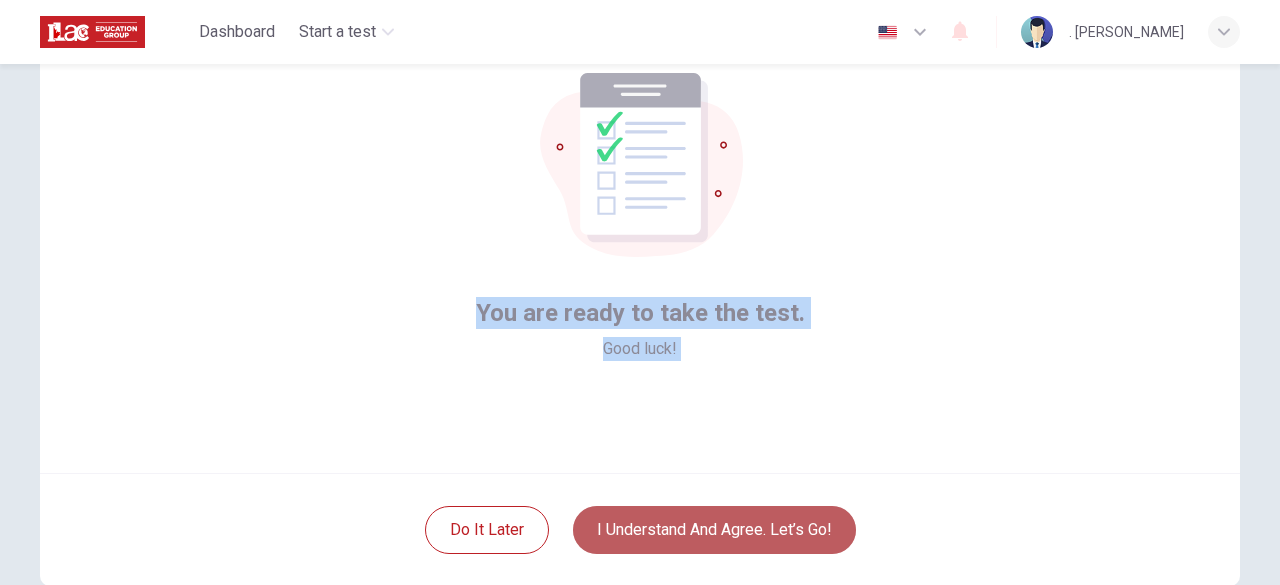 click on "I understand and agree. Let’s go!" at bounding box center (714, 530) 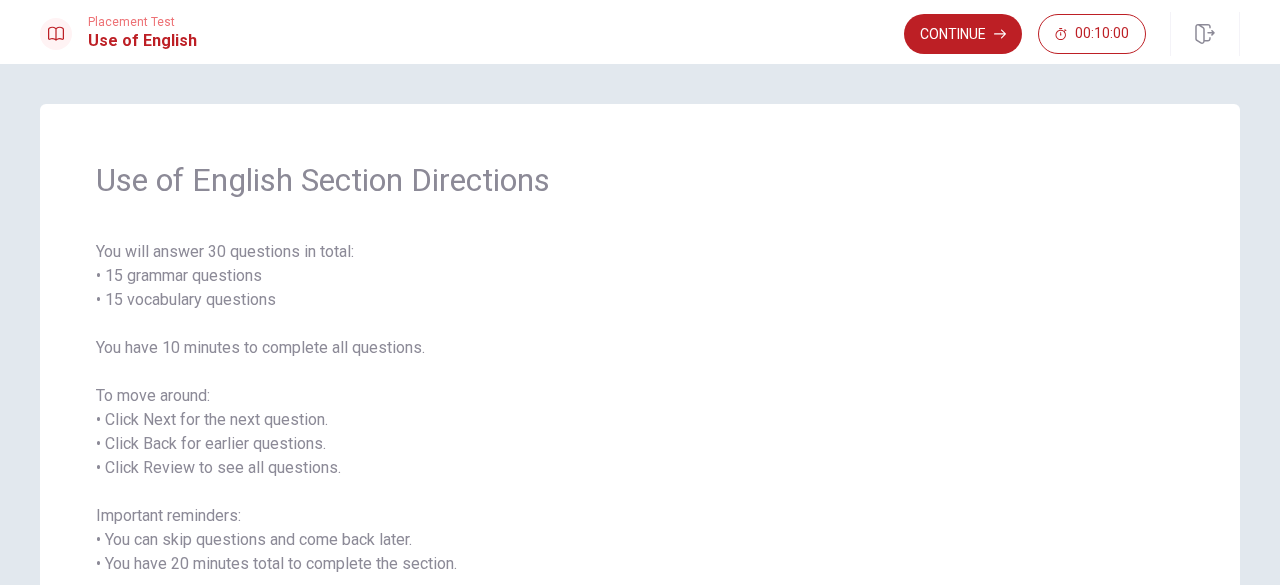 scroll, scrollTop: 198, scrollLeft: 0, axis: vertical 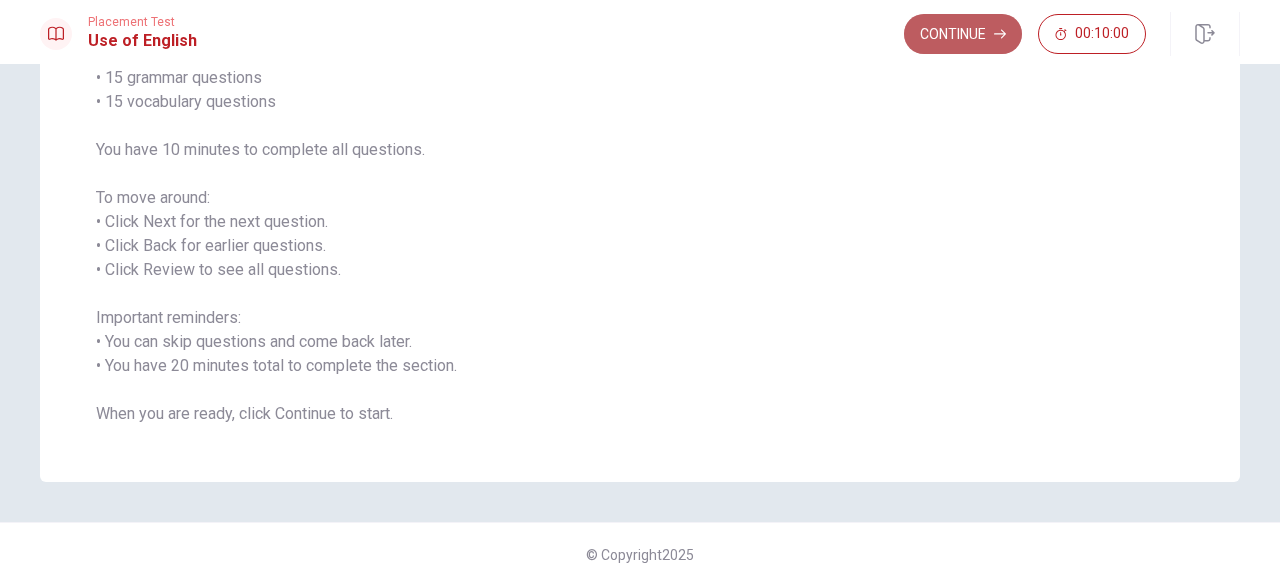 click on "Continue" at bounding box center [963, 34] 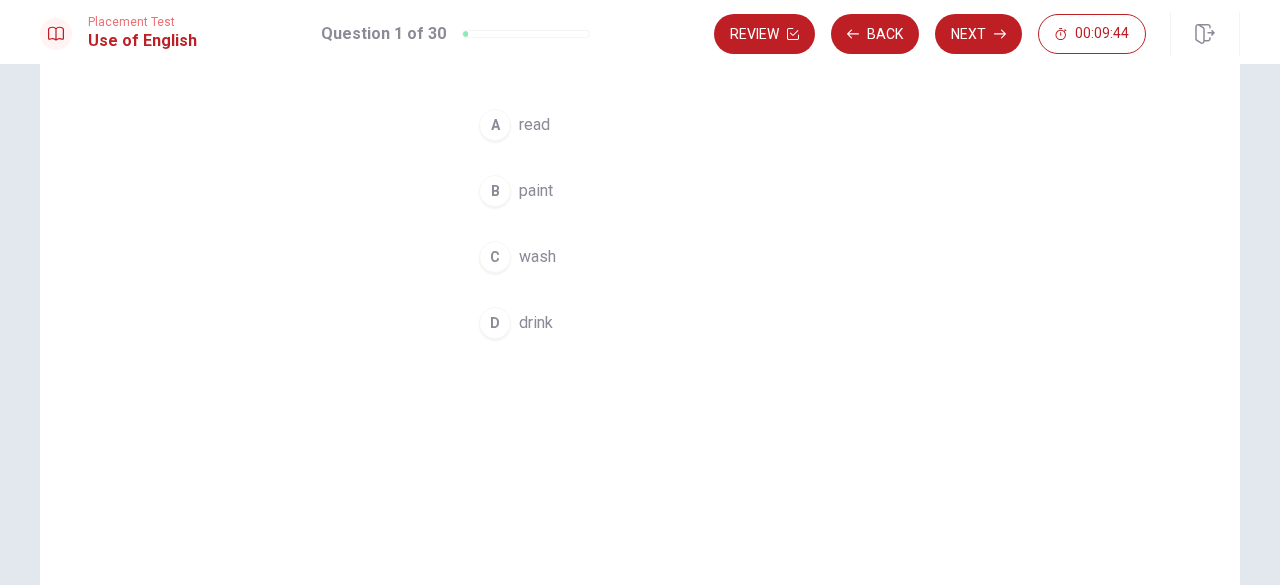 click on "Placement Test   Use of English Question 1 of 30 Review Back Next 00:09:44" at bounding box center [640, 32] 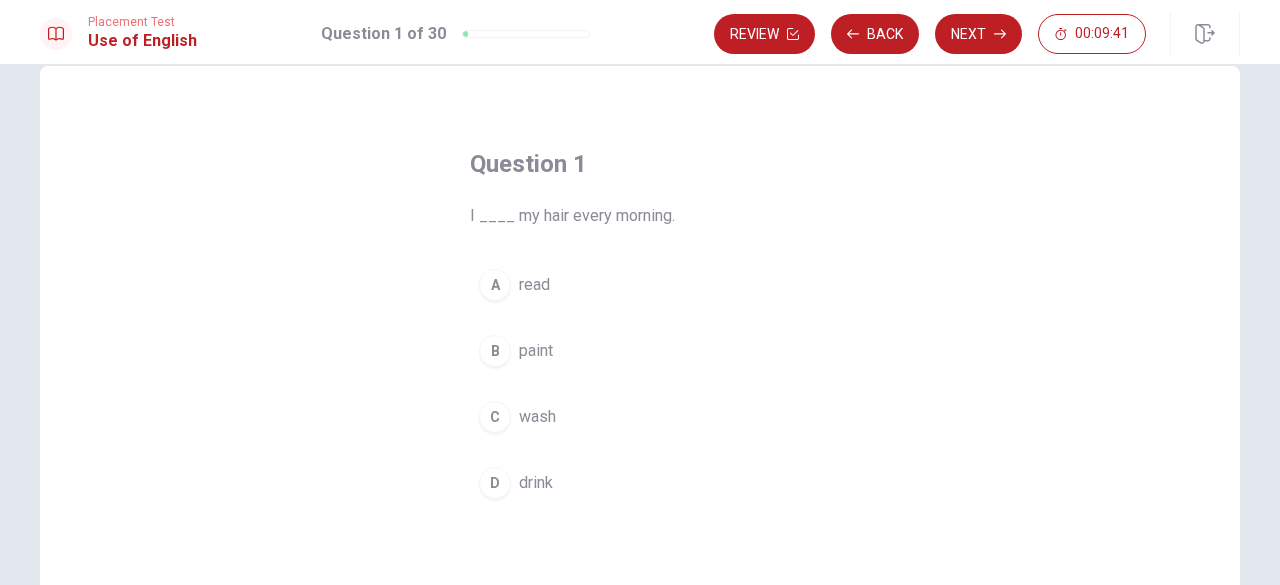 scroll, scrollTop: 6, scrollLeft: 0, axis: vertical 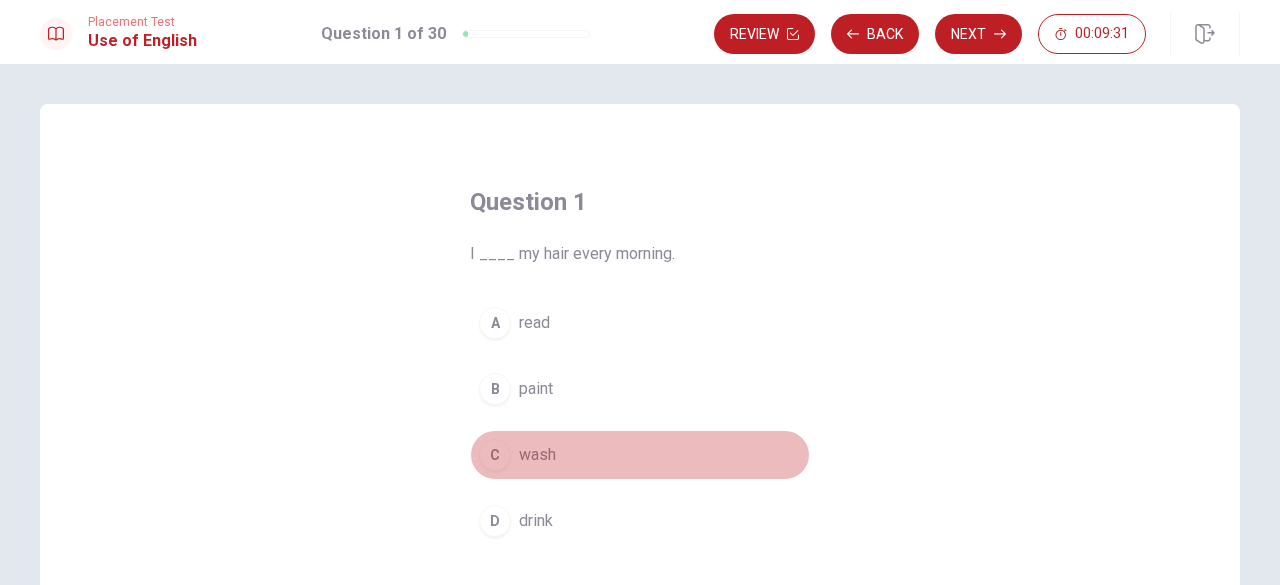 click on "C wash" at bounding box center [640, 455] 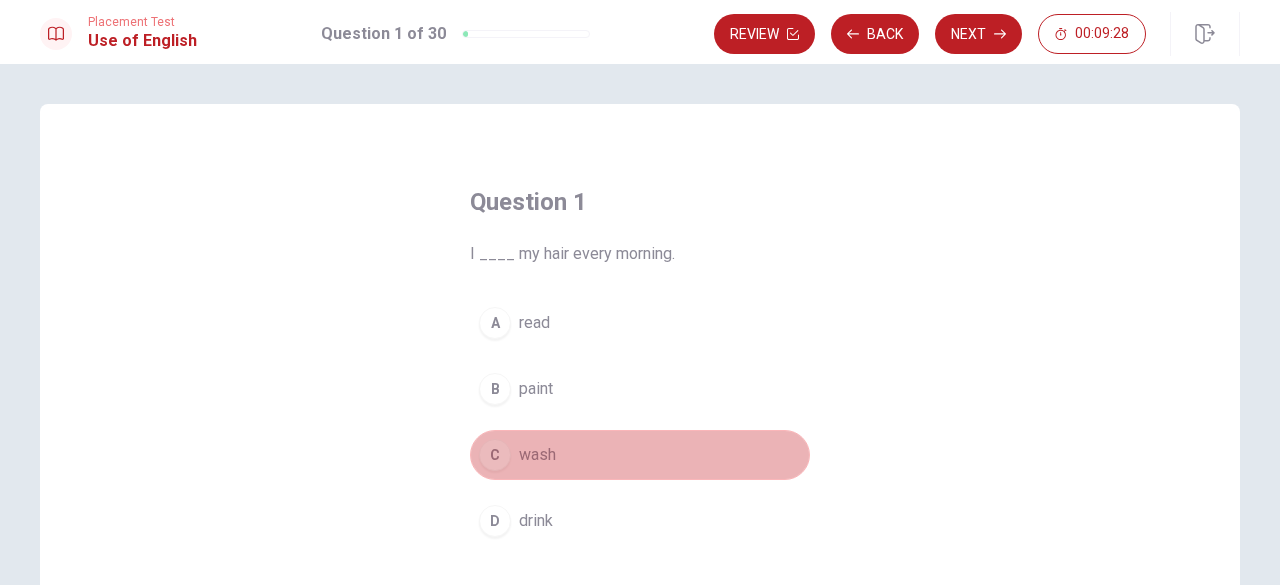 click on "C wash" at bounding box center (640, 455) 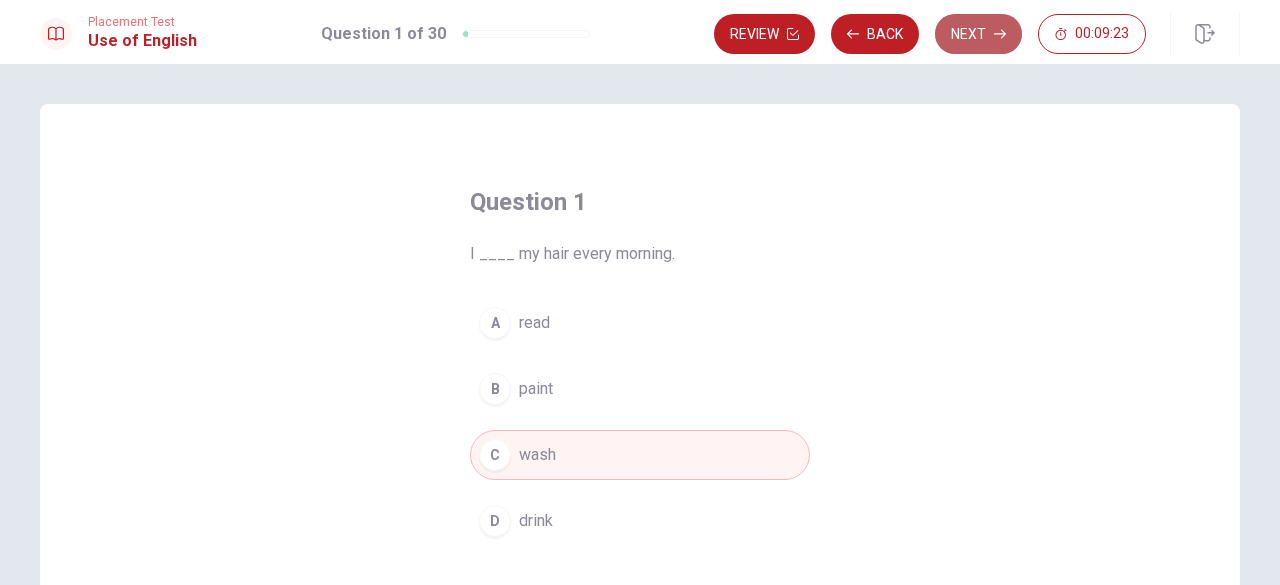 click on "Next" at bounding box center (978, 34) 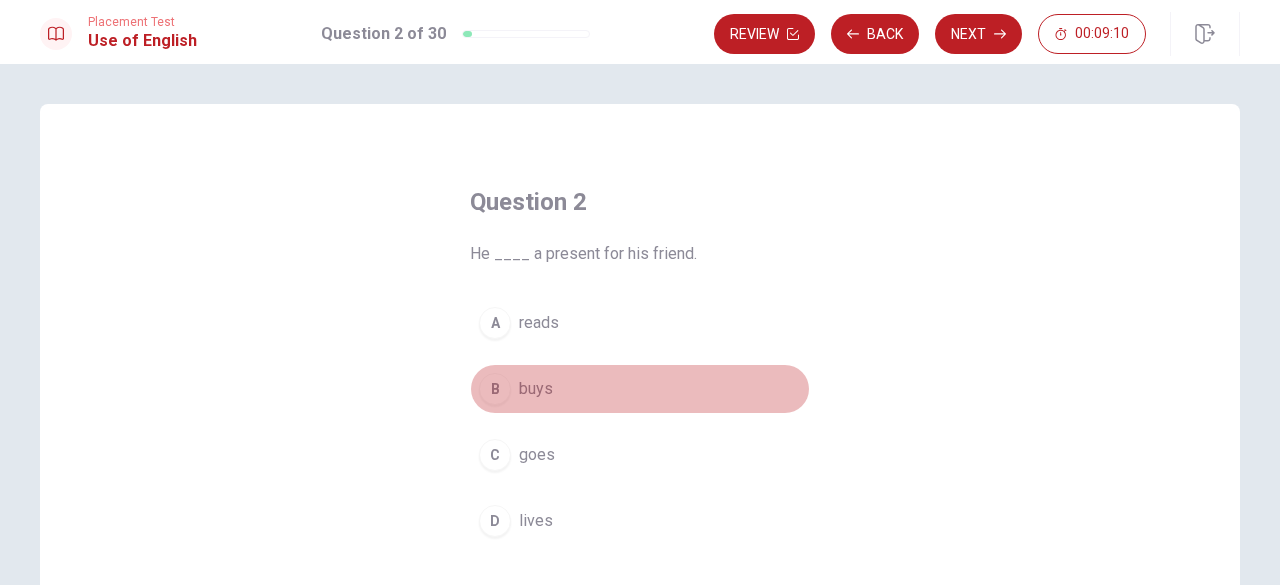 click on "B buys" at bounding box center (640, 389) 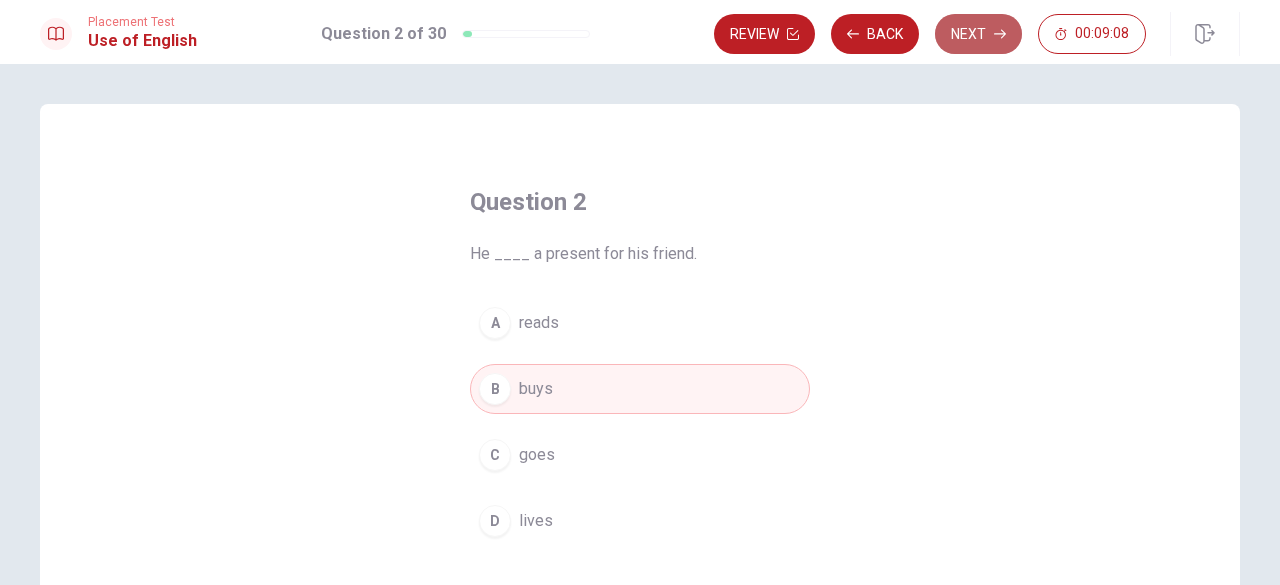 click on "Next" at bounding box center (978, 34) 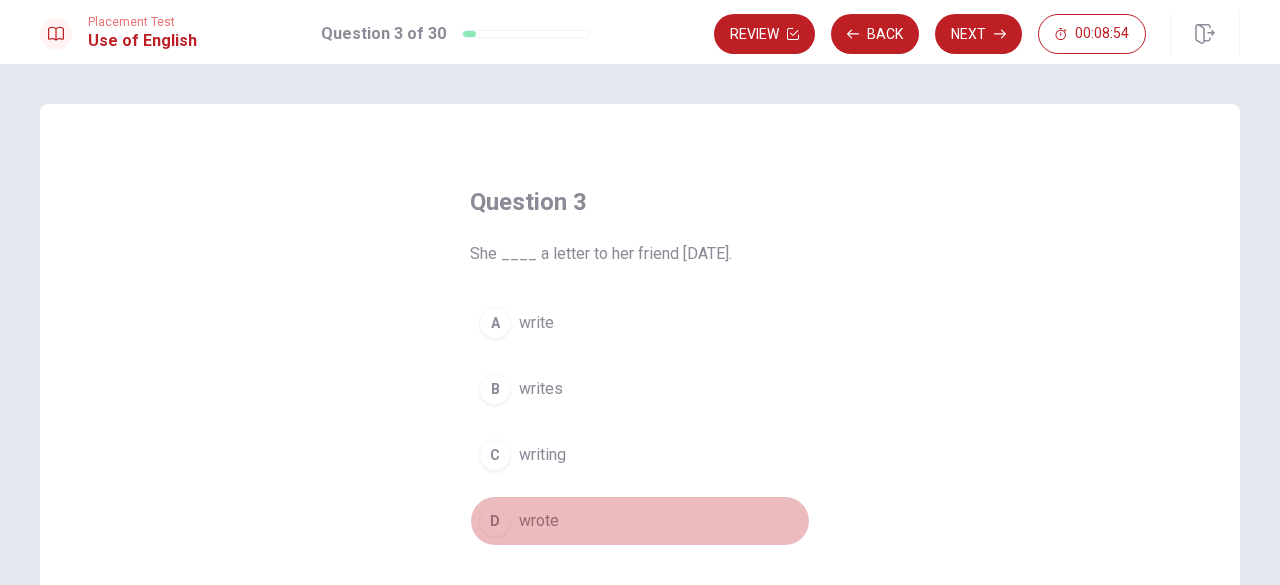 click on "D wrote" at bounding box center [640, 521] 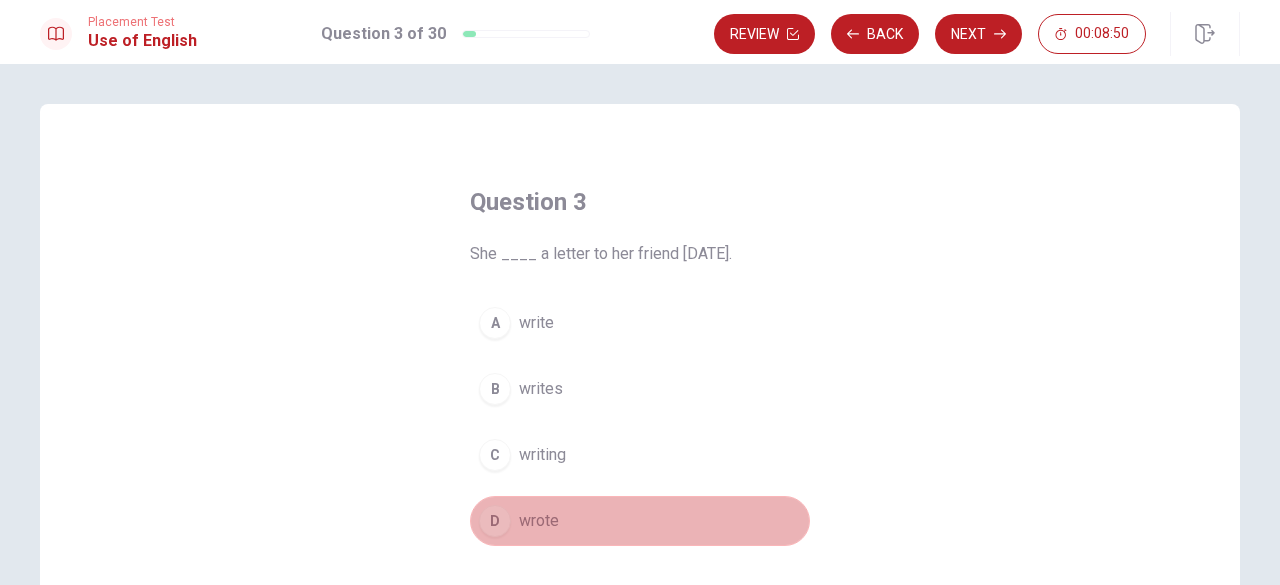 click on "D wrote" at bounding box center (640, 521) 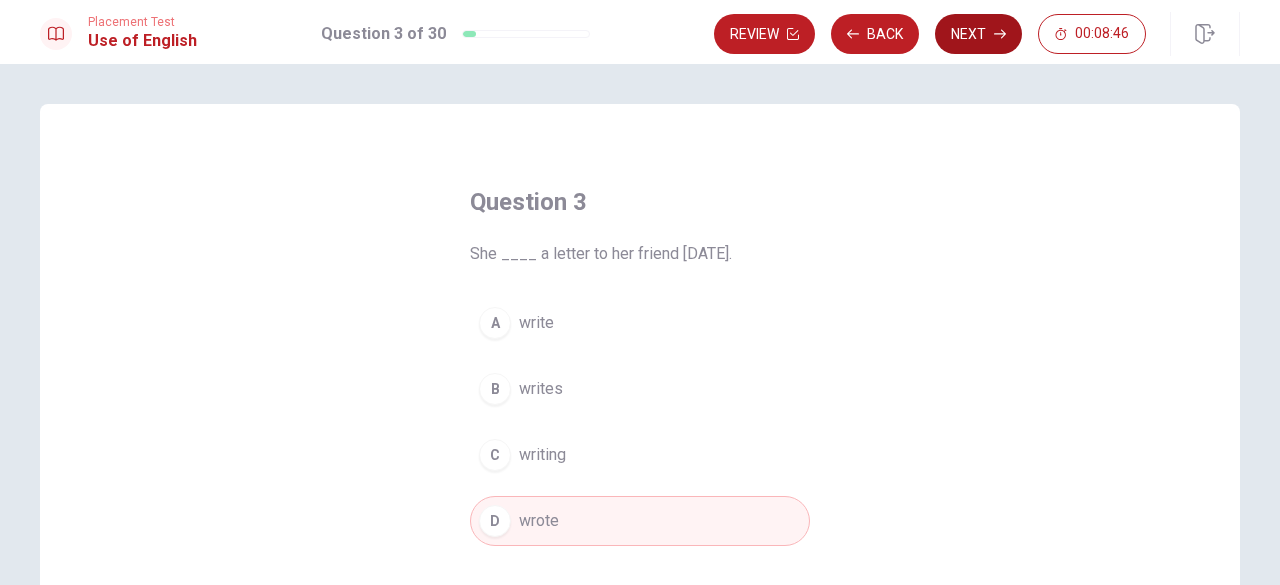 click on "Next" at bounding box center [978, 34] 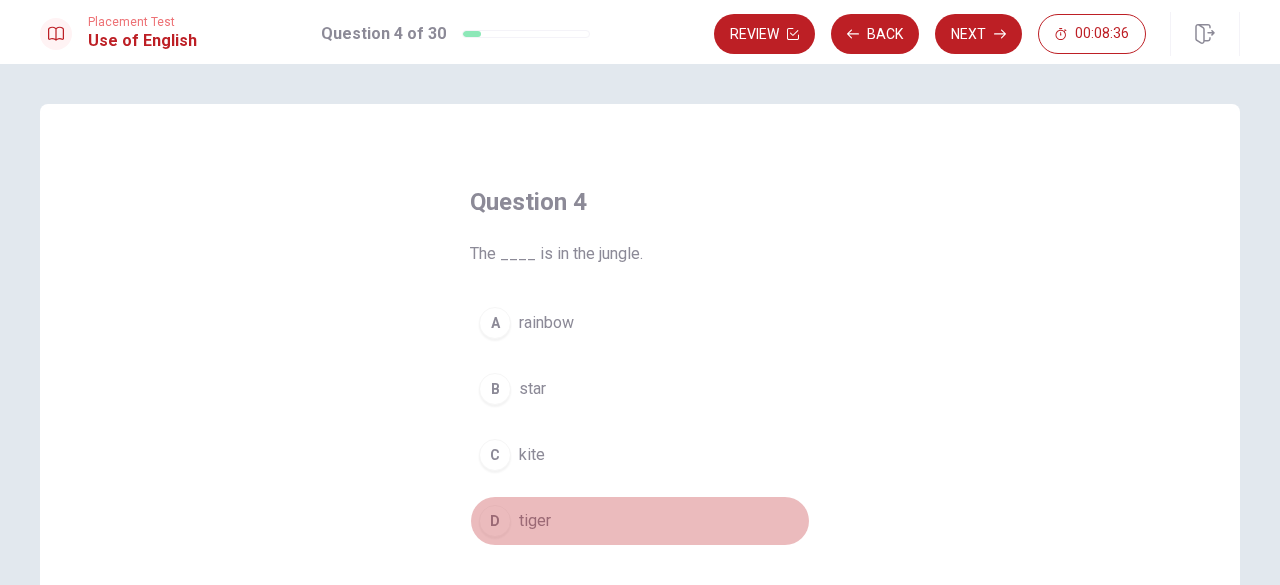 click on "D" at bounding box center [495, 521] 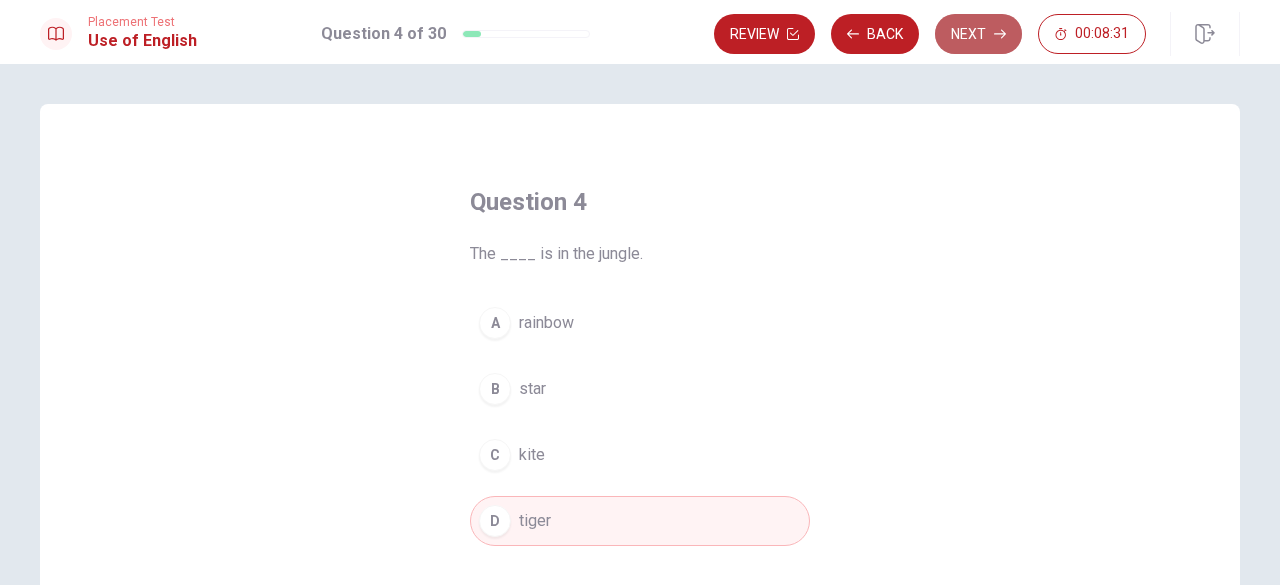 click on "Next" at bounding box center [978, 34] 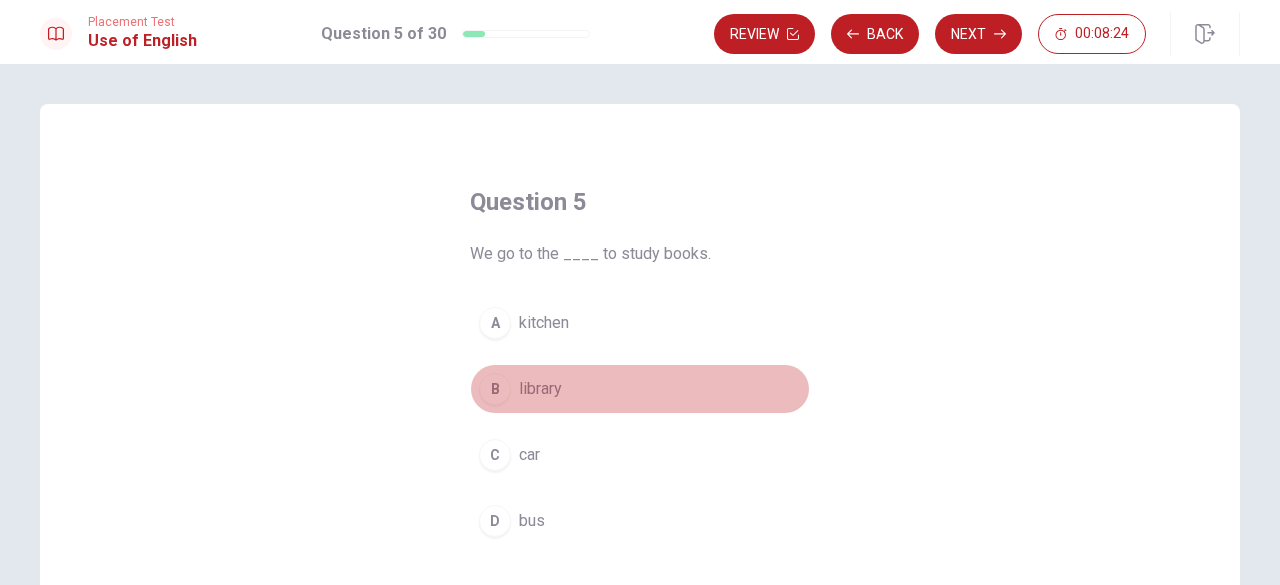 click on "library" at bounding box center (540, 389) 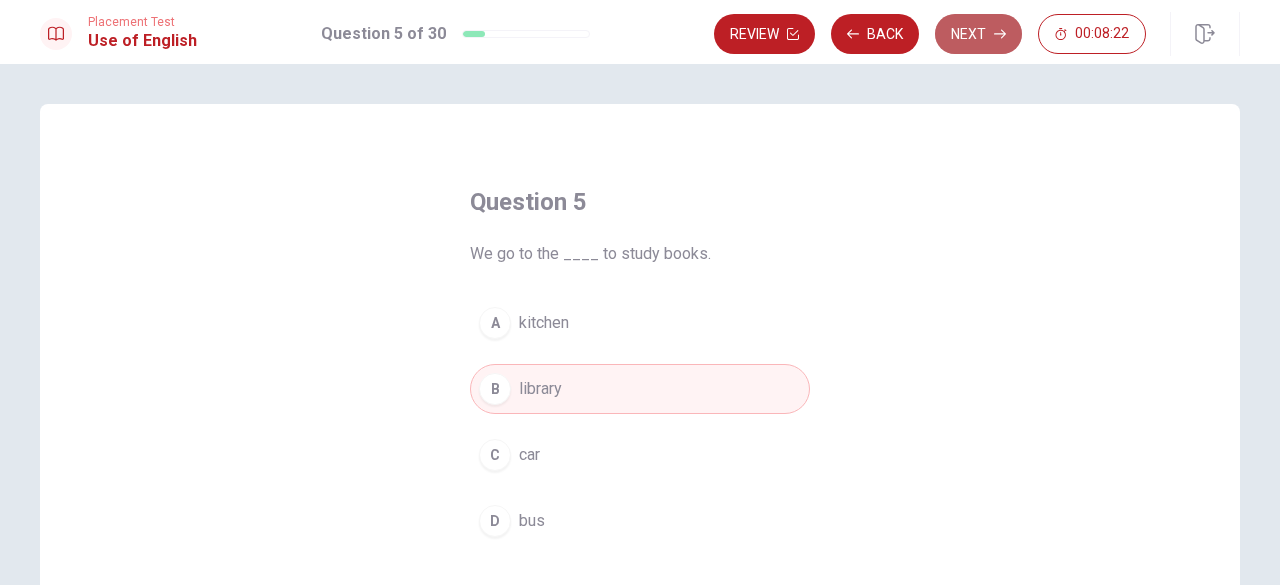 click on "Next" at bounding box center [978, 34] 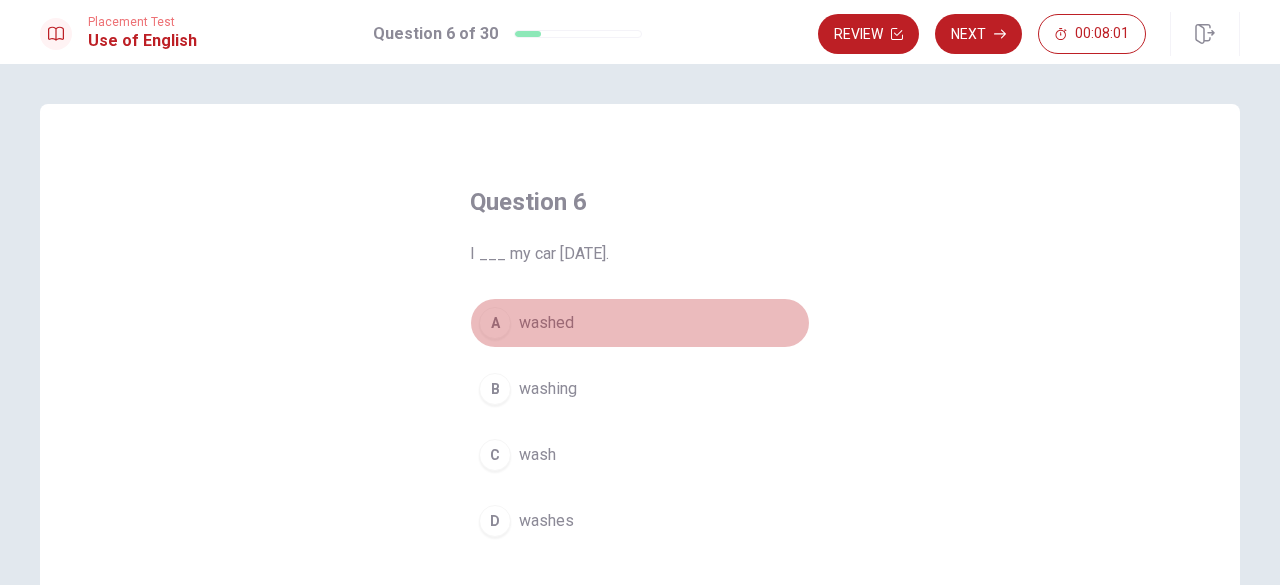 click on "washed" at bounding box center [546, 323] 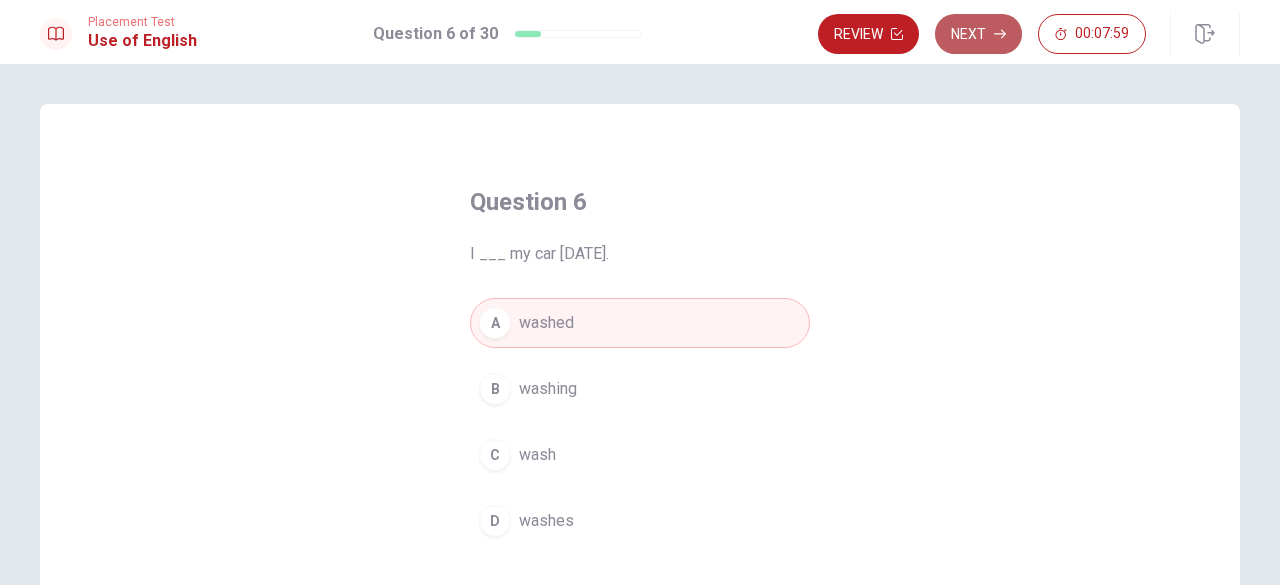 click on "Next" at bounding box center (978, 34) 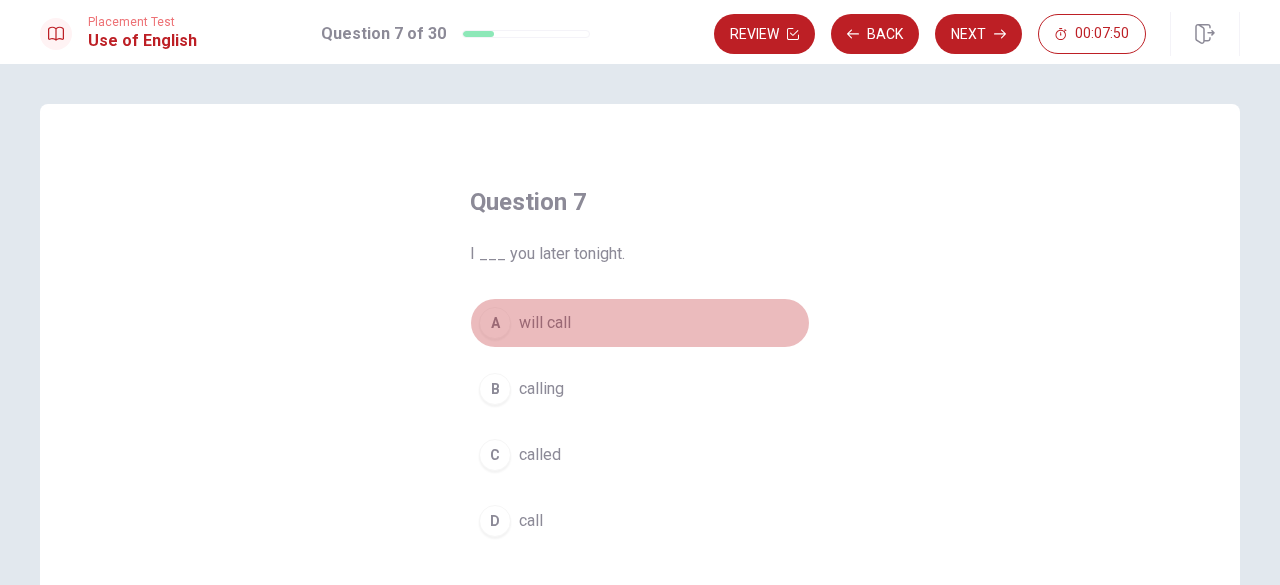 click on "will call" at bounding box center (545, 323) 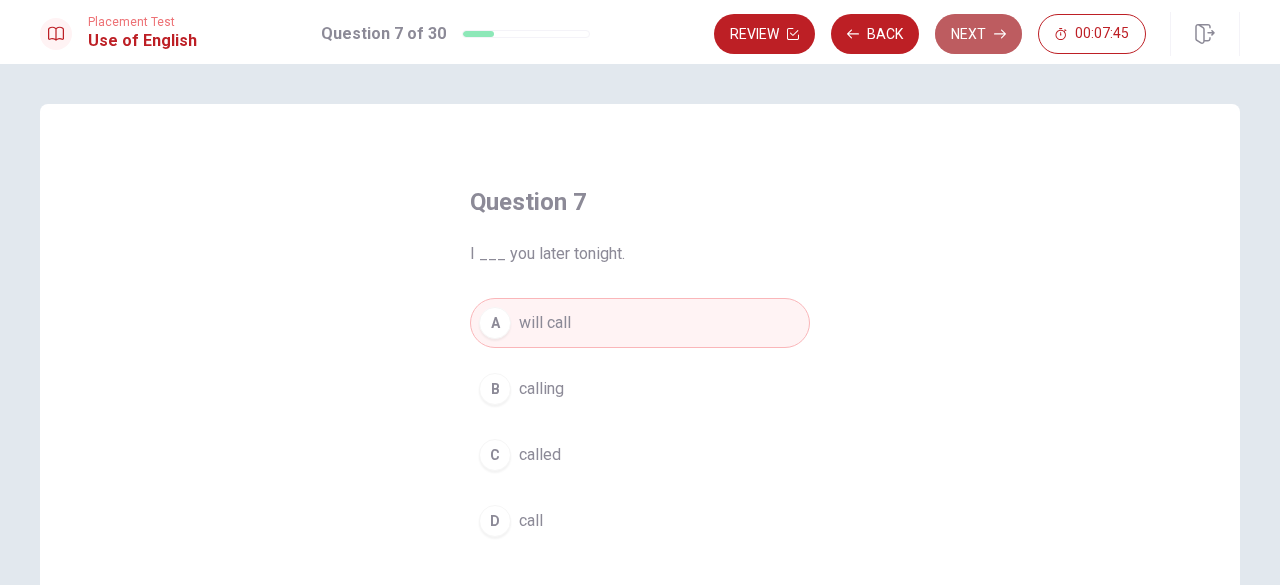 click on "Next" at bounding box center [978, 34] 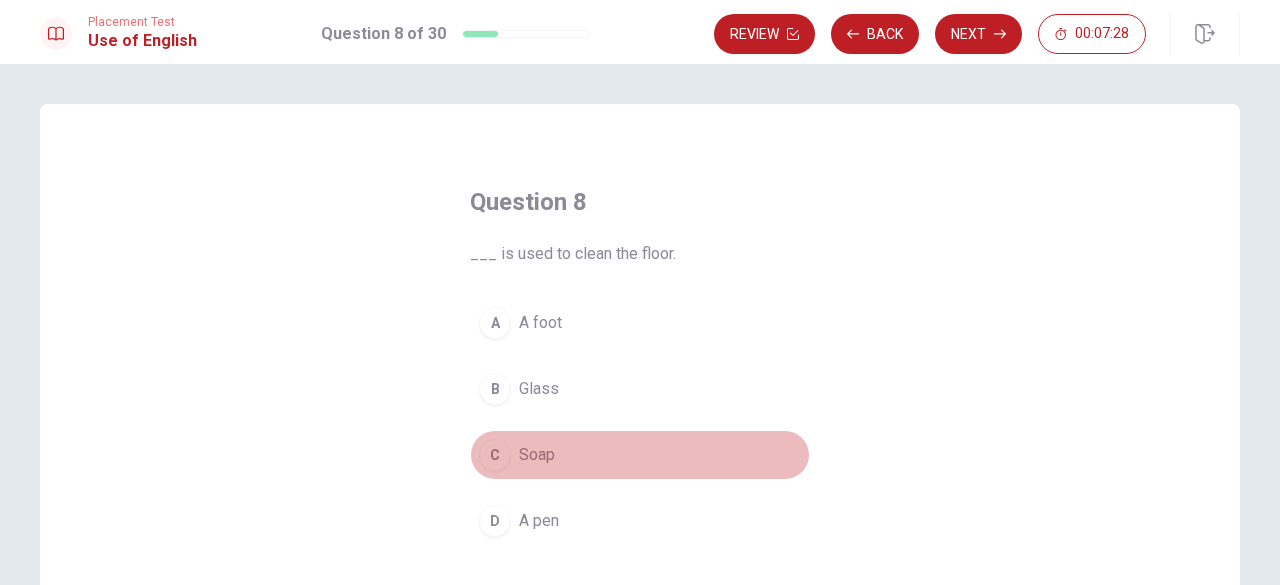 click on "Soap" at bounding box center (537, 455) 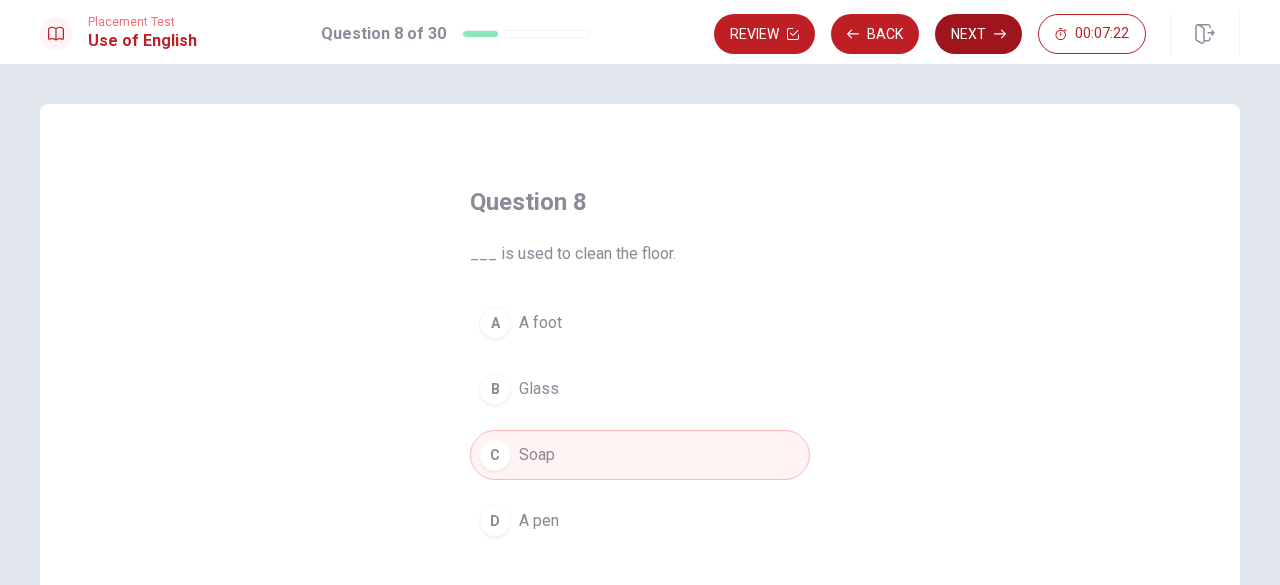 click on "Next" at bounding box center (978, 34) 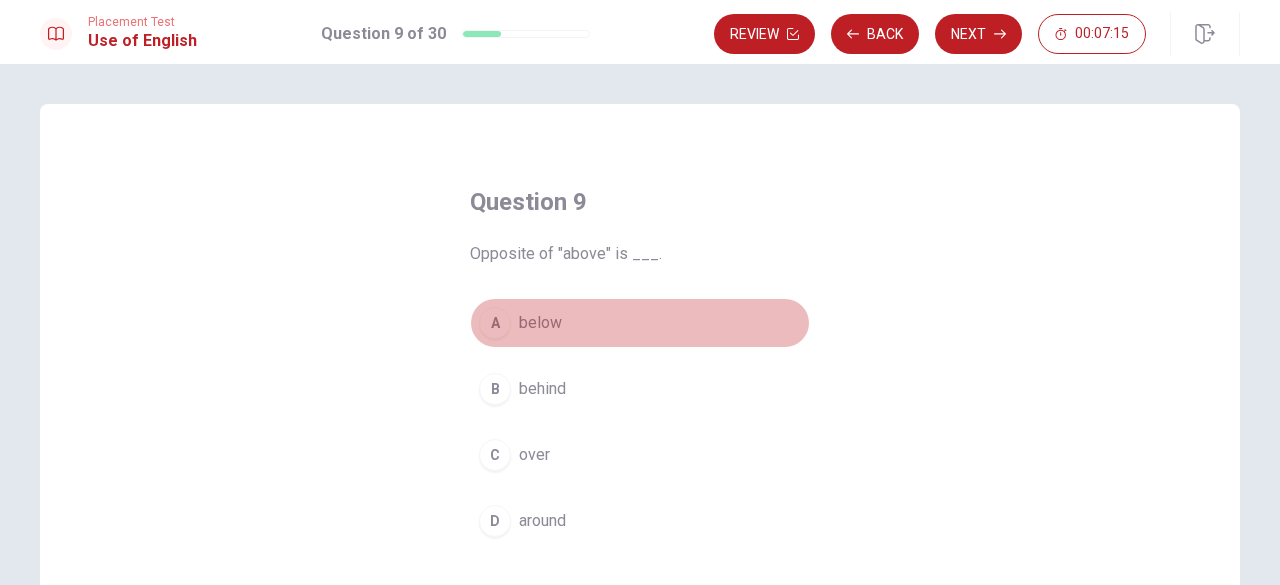click on "A below" at bounding box center [640, 323] 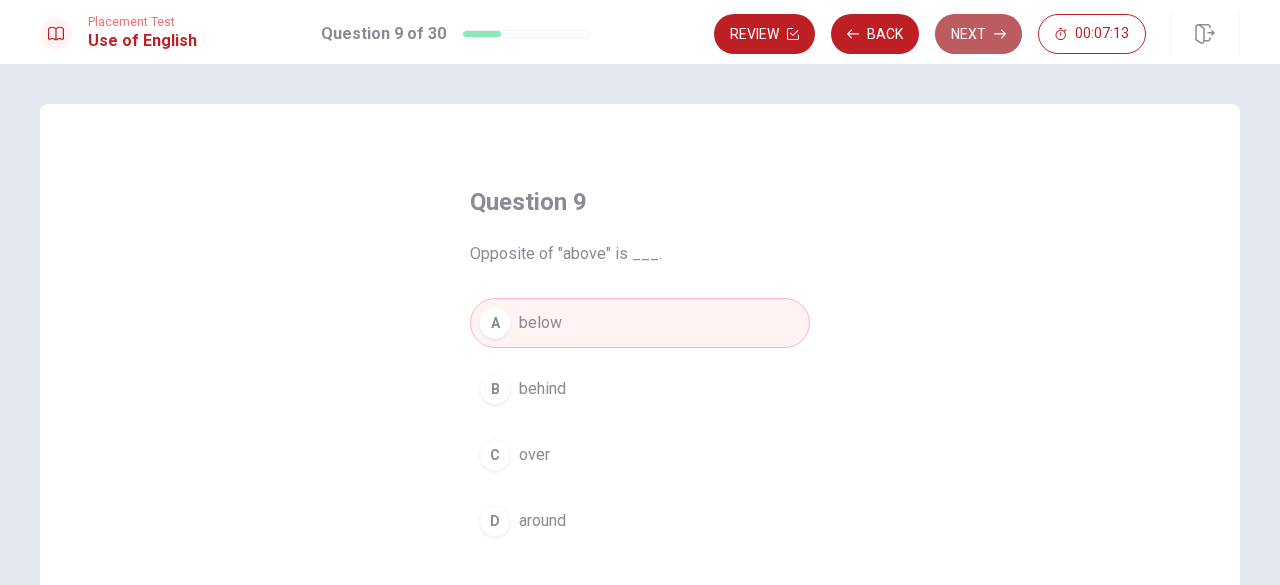 click on "Next" at bounding box center (978, 34) 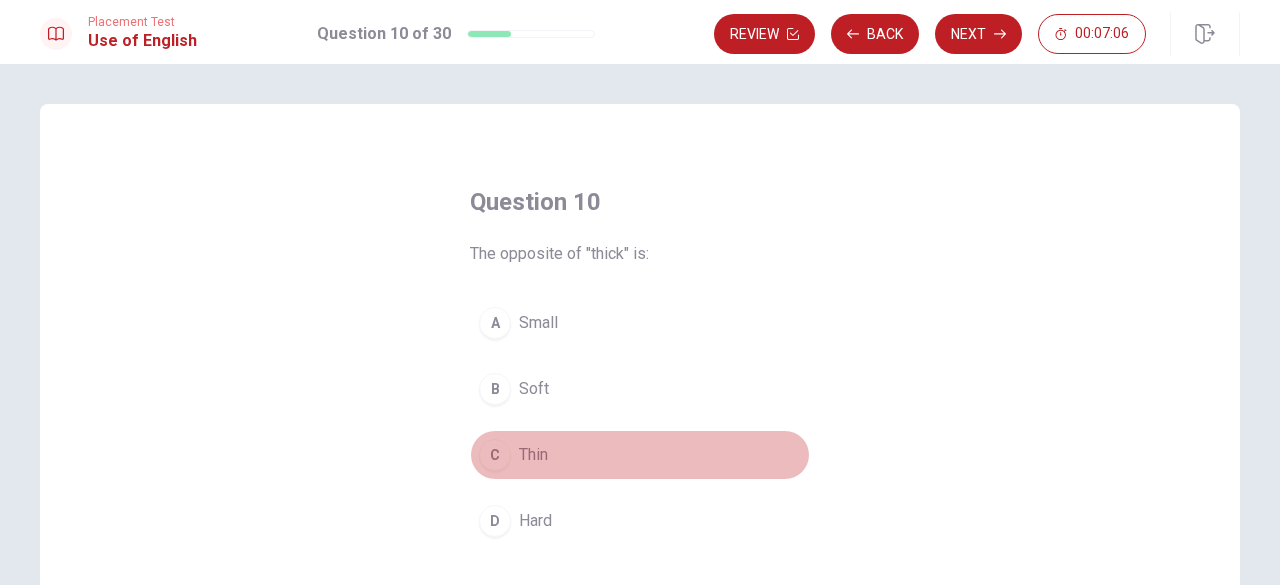 click on "Thin" at bounding box center [533, 455] 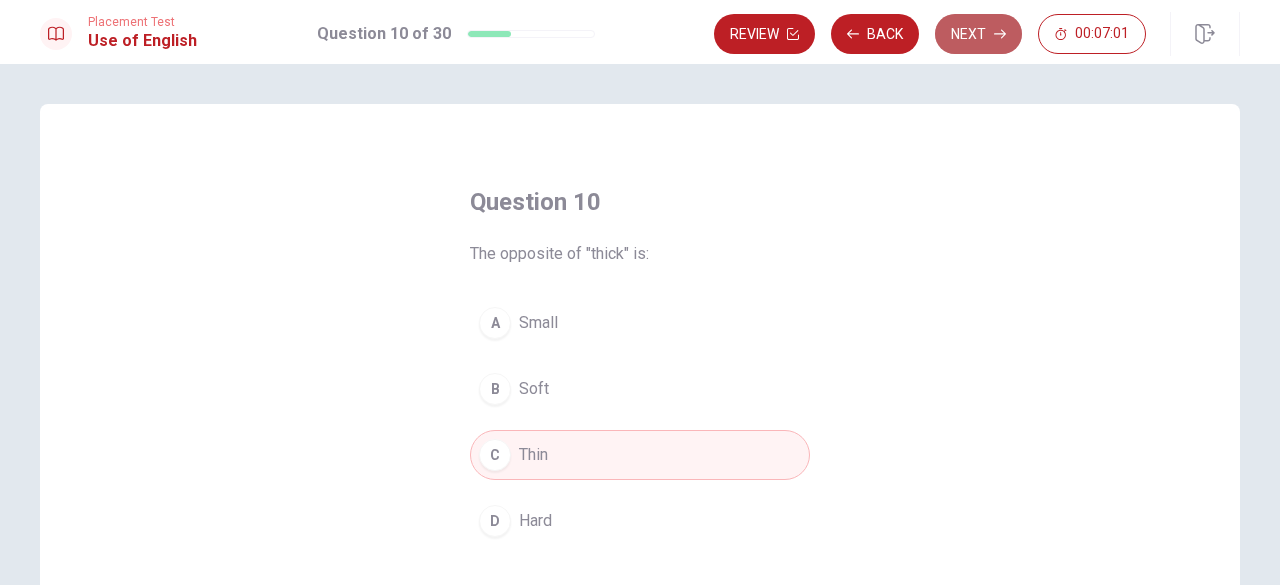 click on "Next" at bounding box center (978, 34) 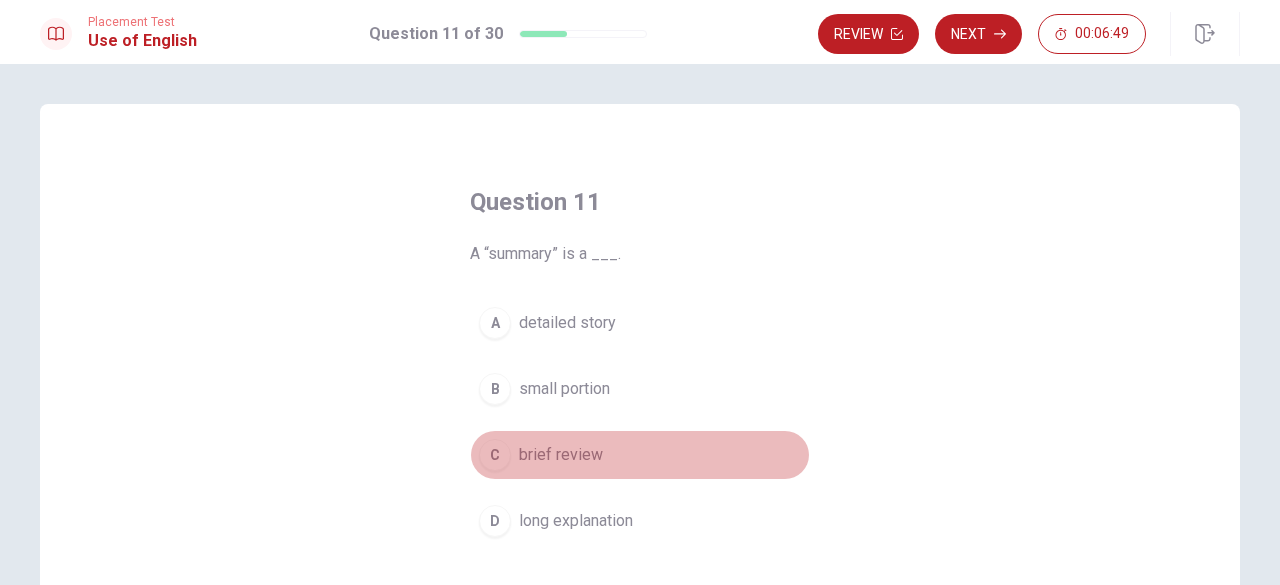 click on "brief review" at bounding box center [561, 455] 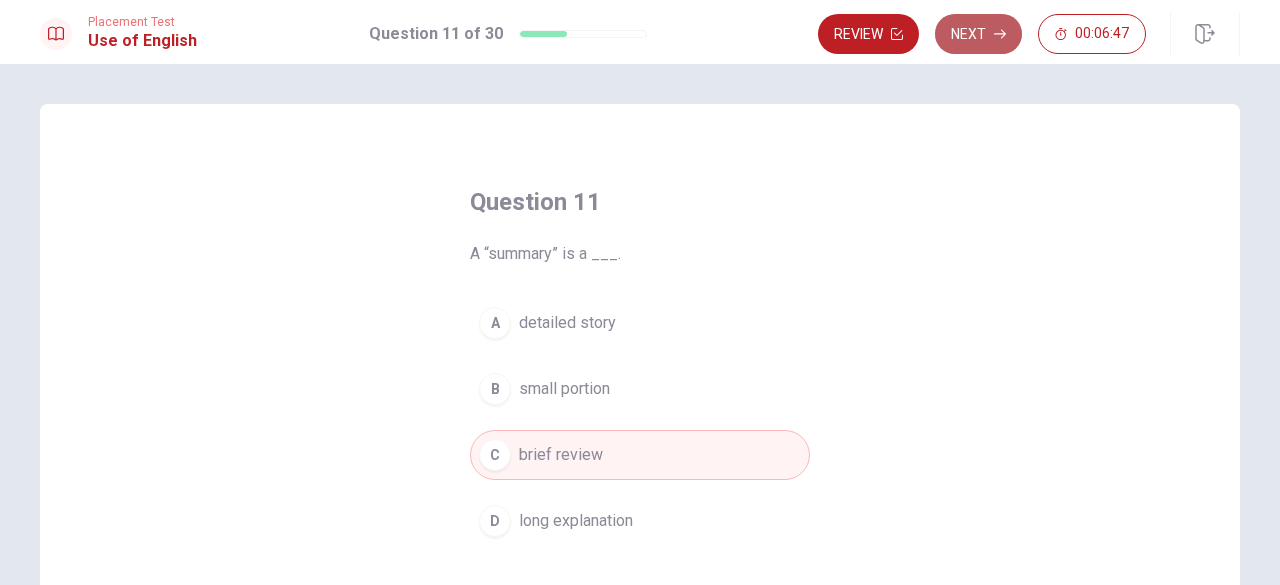 click on "Next" at bounding box center [978, 34] 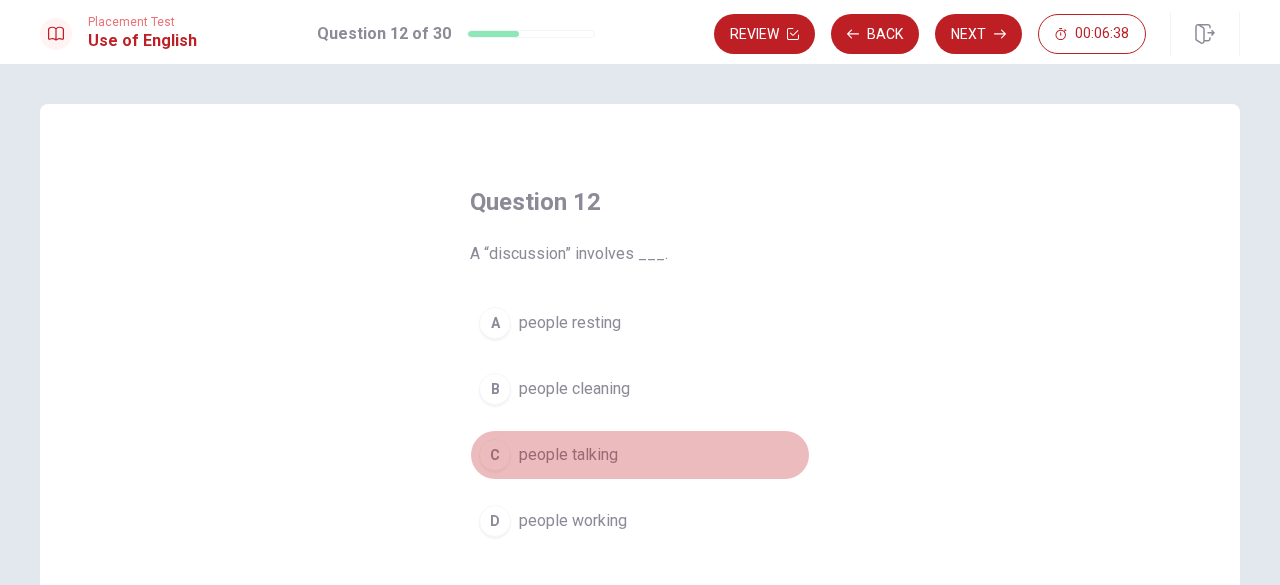 click on "people talking" at bounding box center [568, 455] 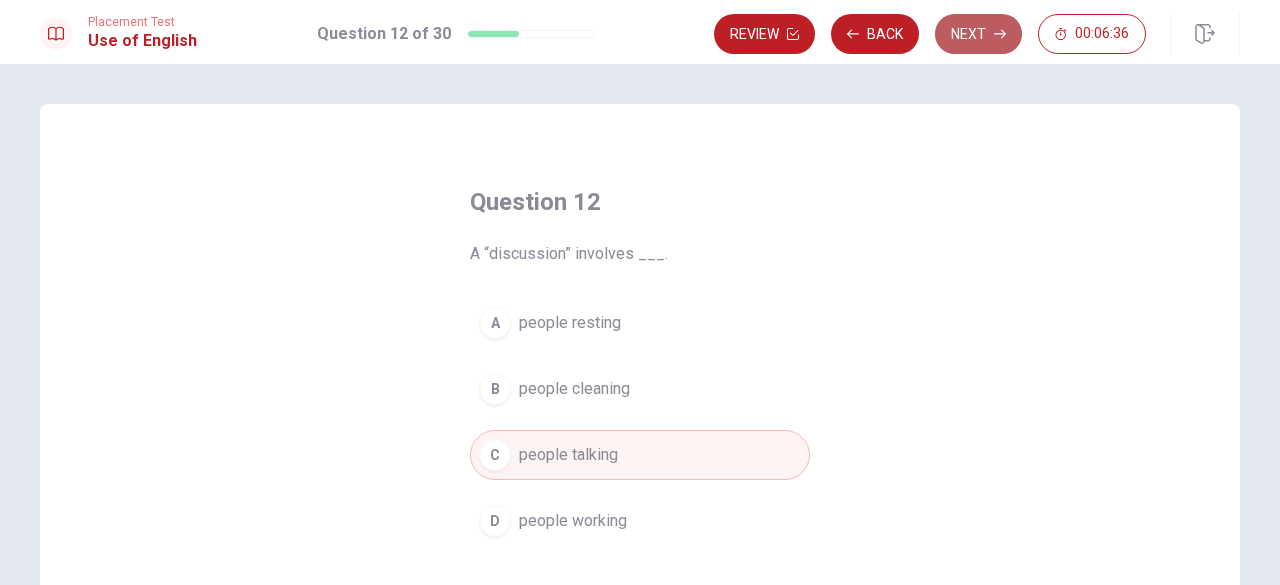 click on "Next" at bounding box center [978, 34] 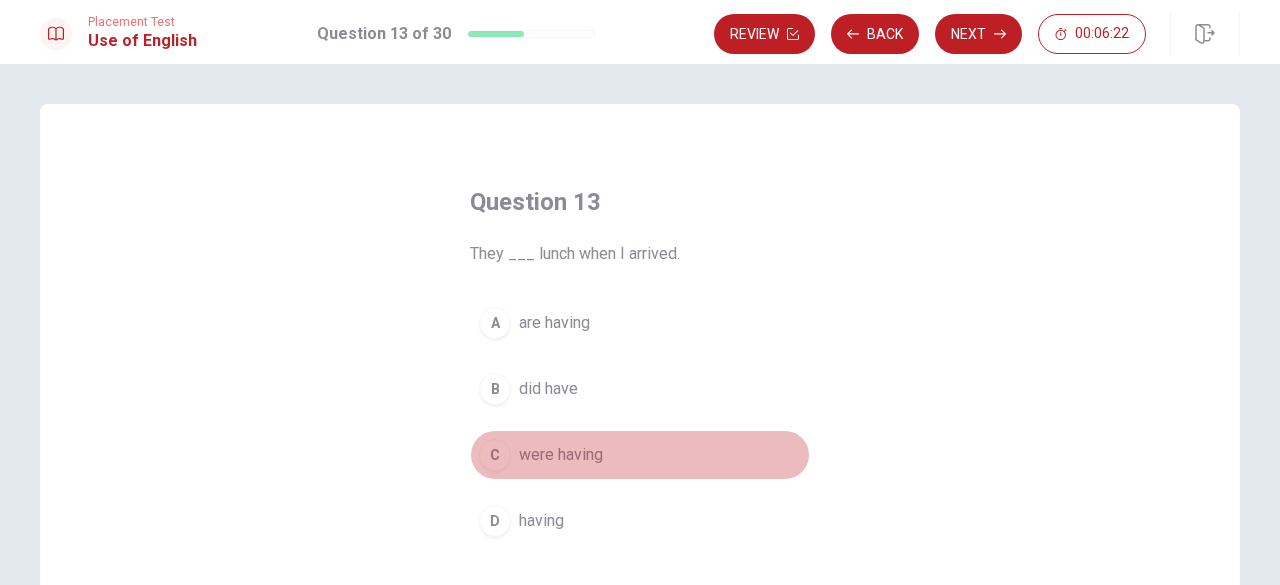 click on "were having" at bounding box center (561, 455) 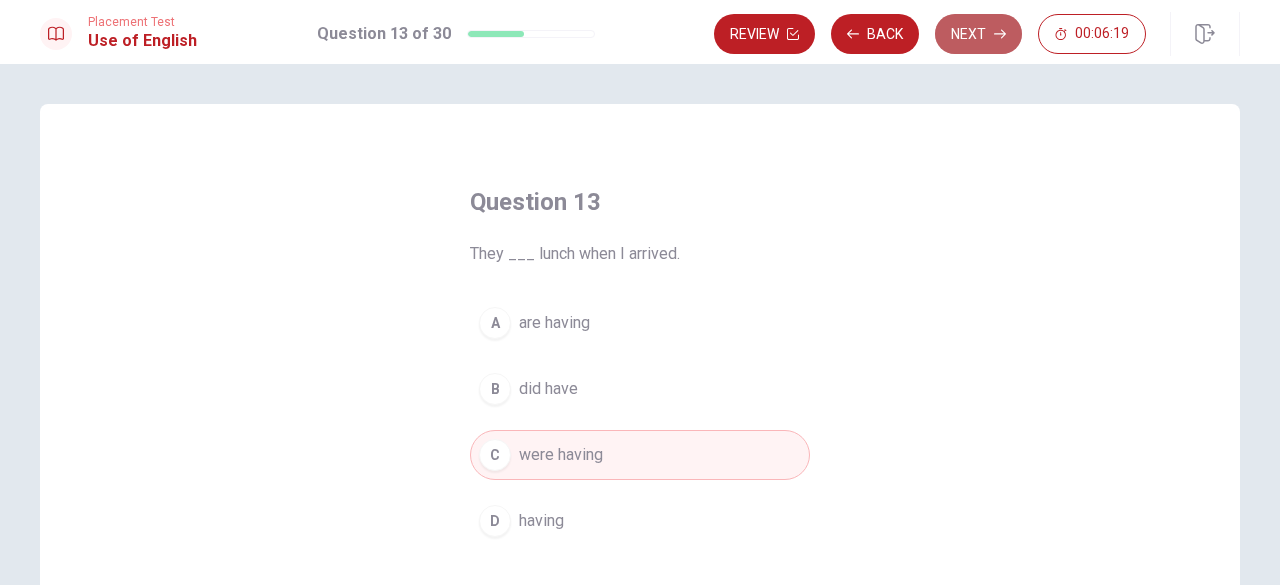 click on "Next" at bounding box center [978, 34] 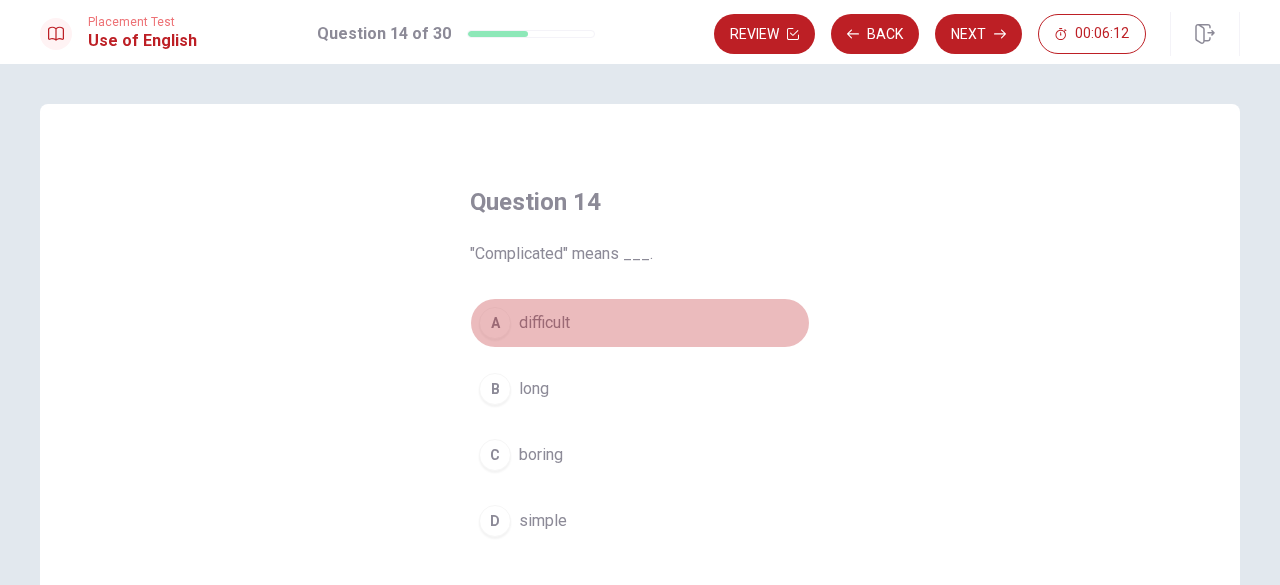 click on "difficult" at bounding box center [544, 323] 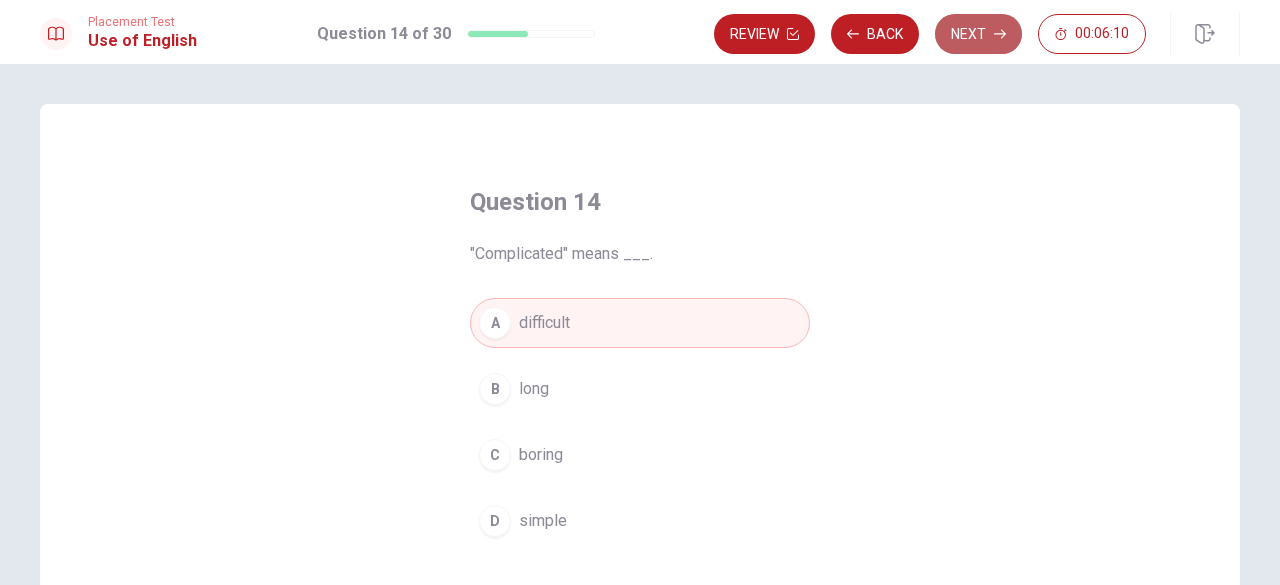 click on "Next" at bounding box center (978, 34) 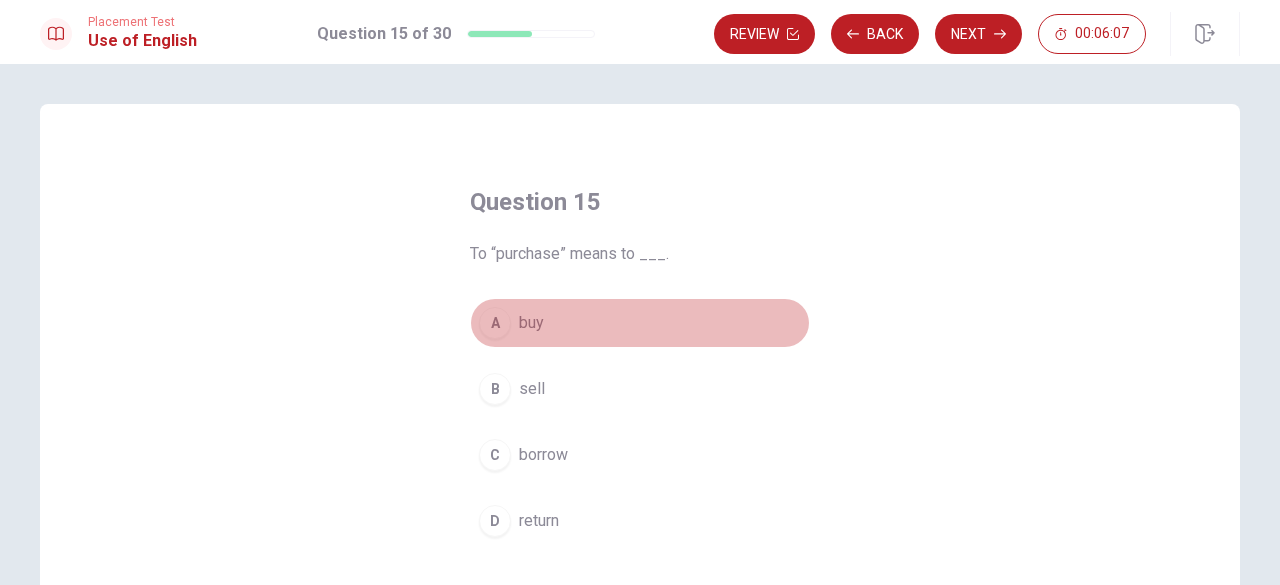 click on "A buy" at bounding box center (640, 323) 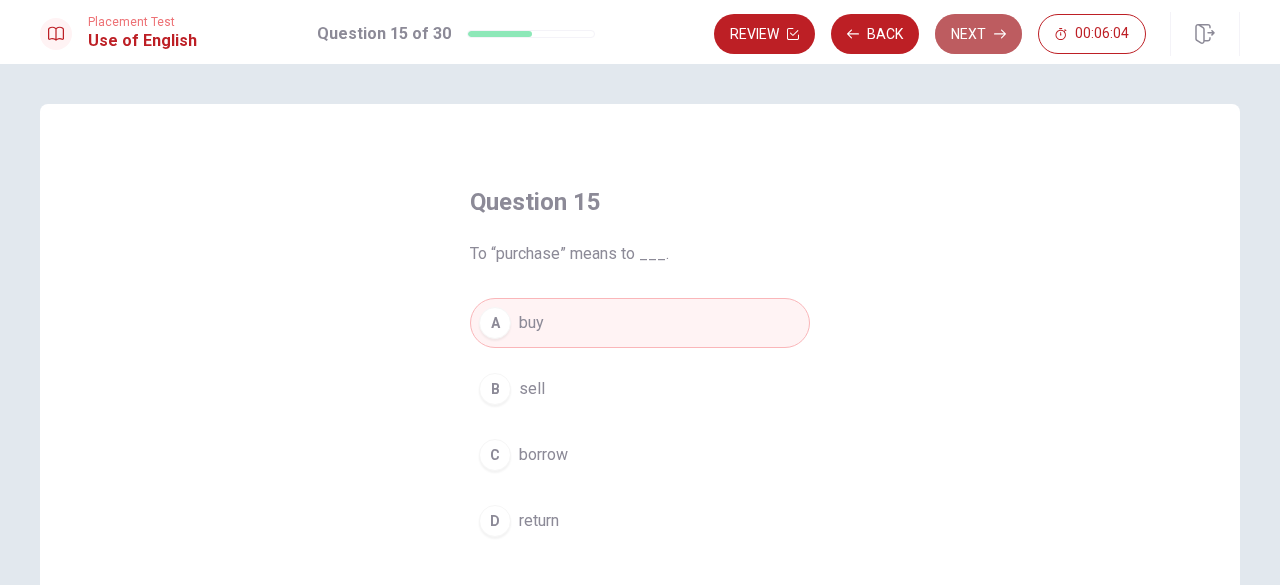 click on "Next" at bounding box center [978, 34] 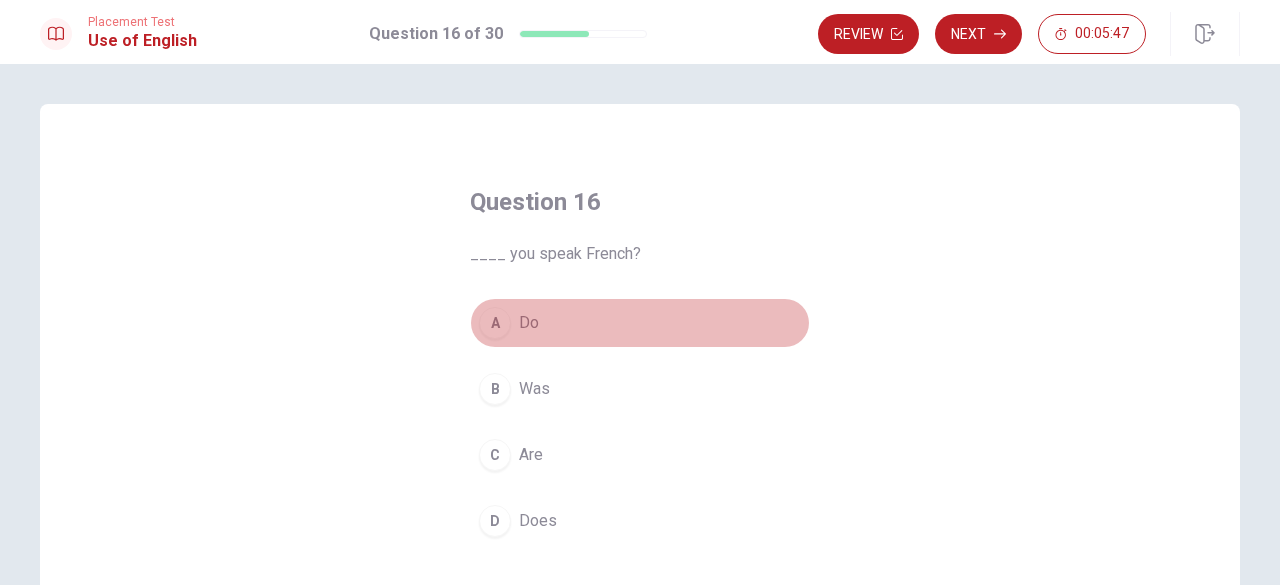 click on "A Do" at bounding box center [640, 323] 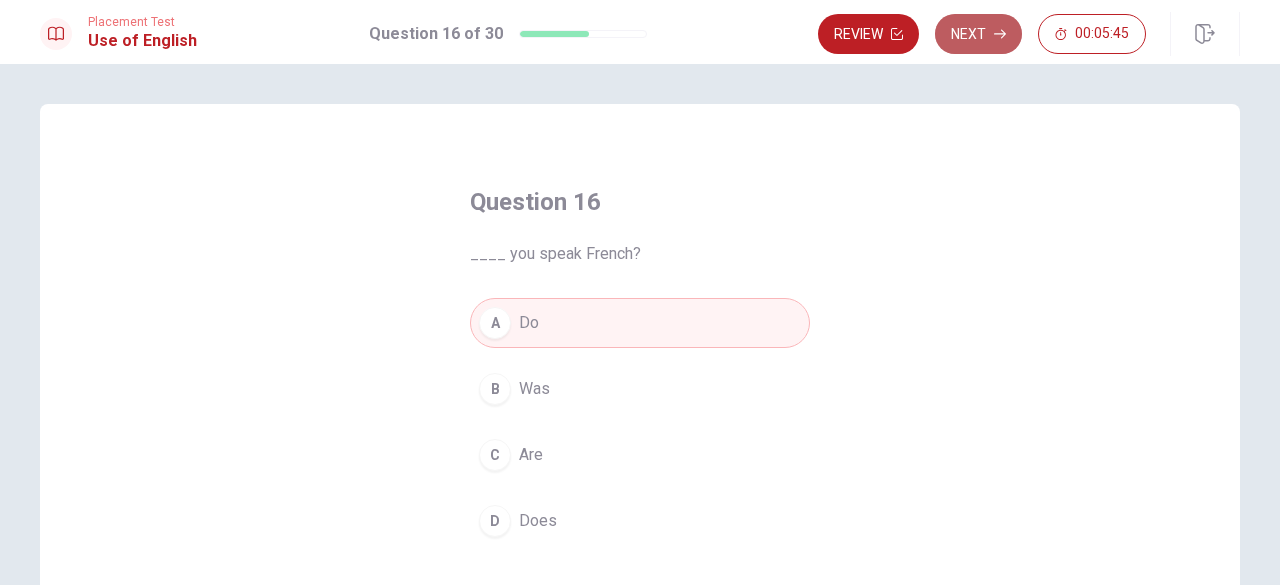 click on "Next" at bounding box center (978, 34) 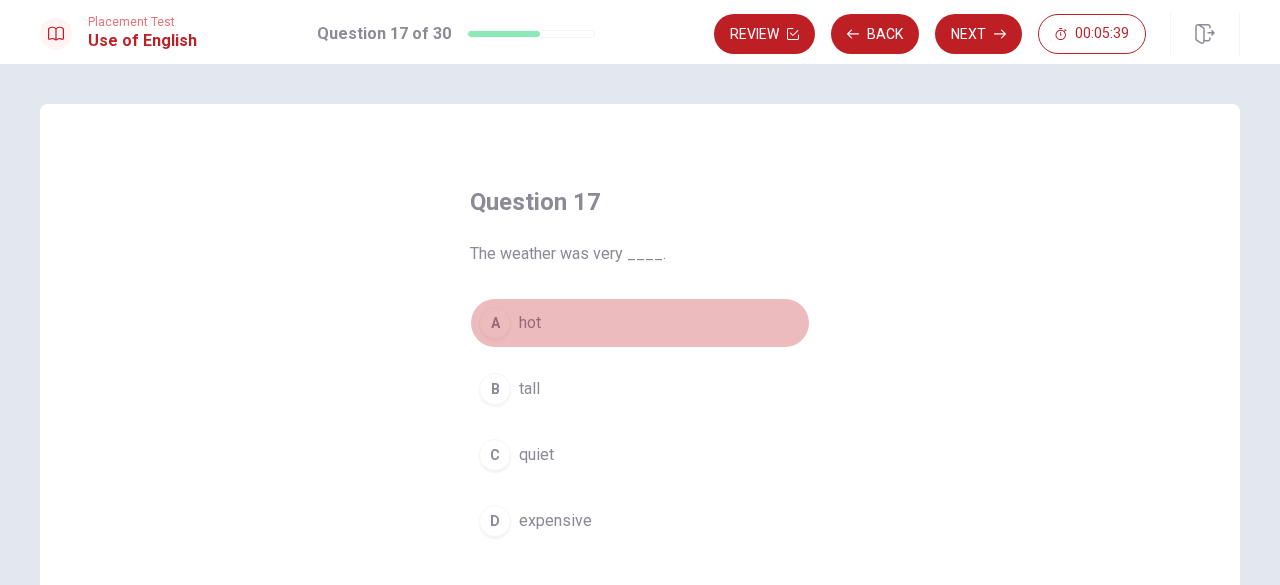 click on "A" at bounding box center [495, 323] 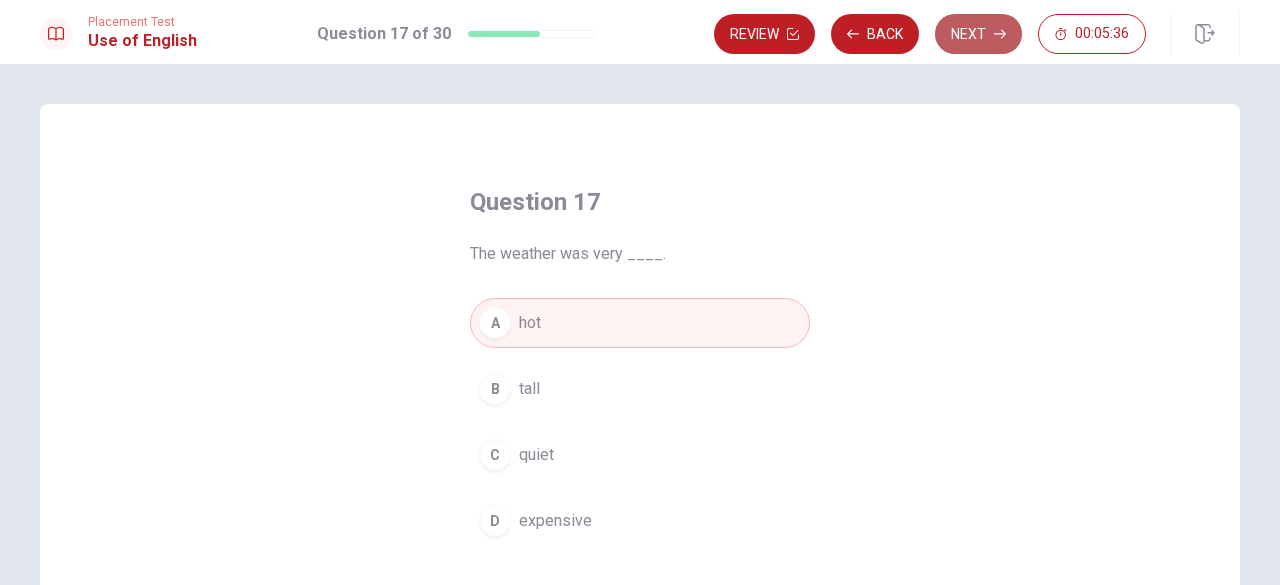 click on "Next" at bounding box center [978, 34] 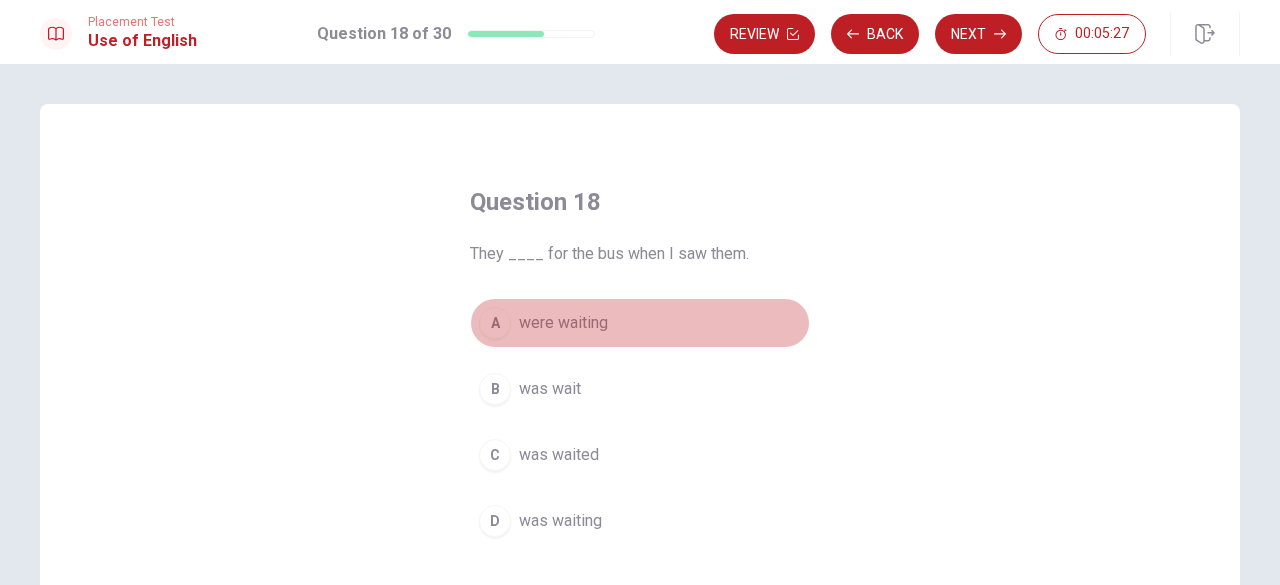 click on "were waiting" at bounding box center [563, 323] 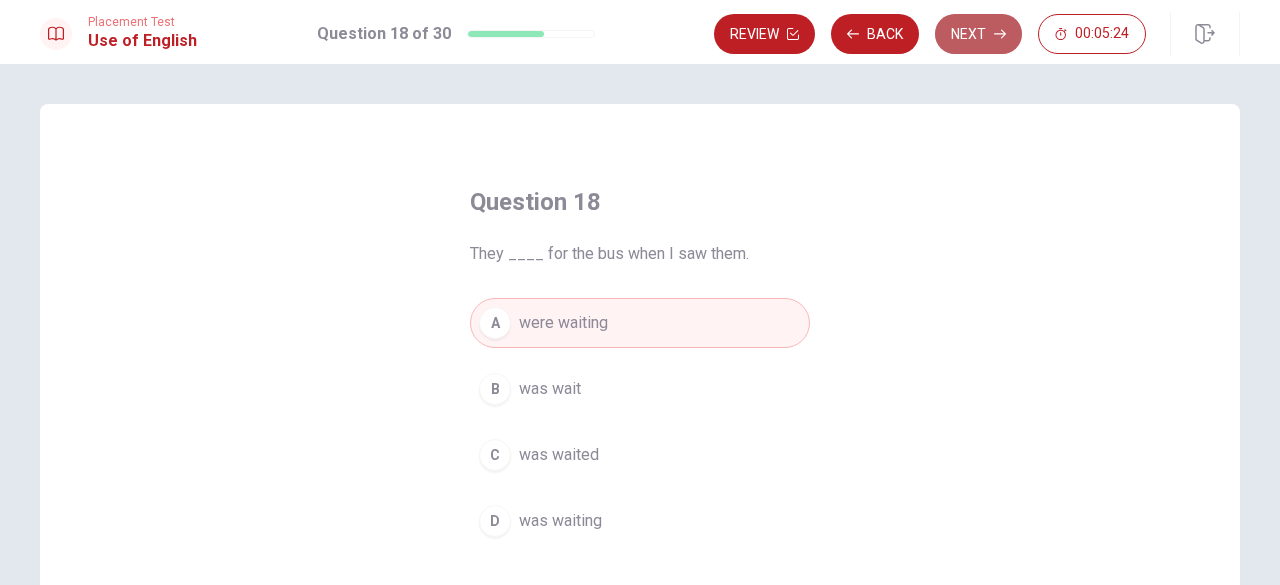 click on "Next" at bounding box center [978, 34] 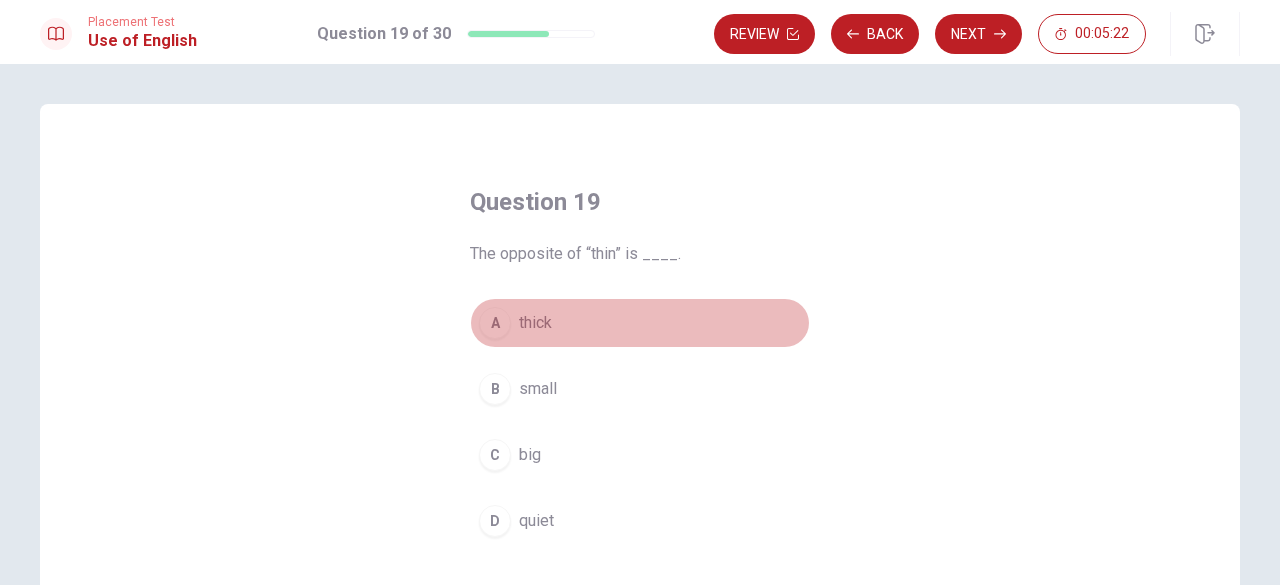 click on "A" at bounding box center (495, 323) 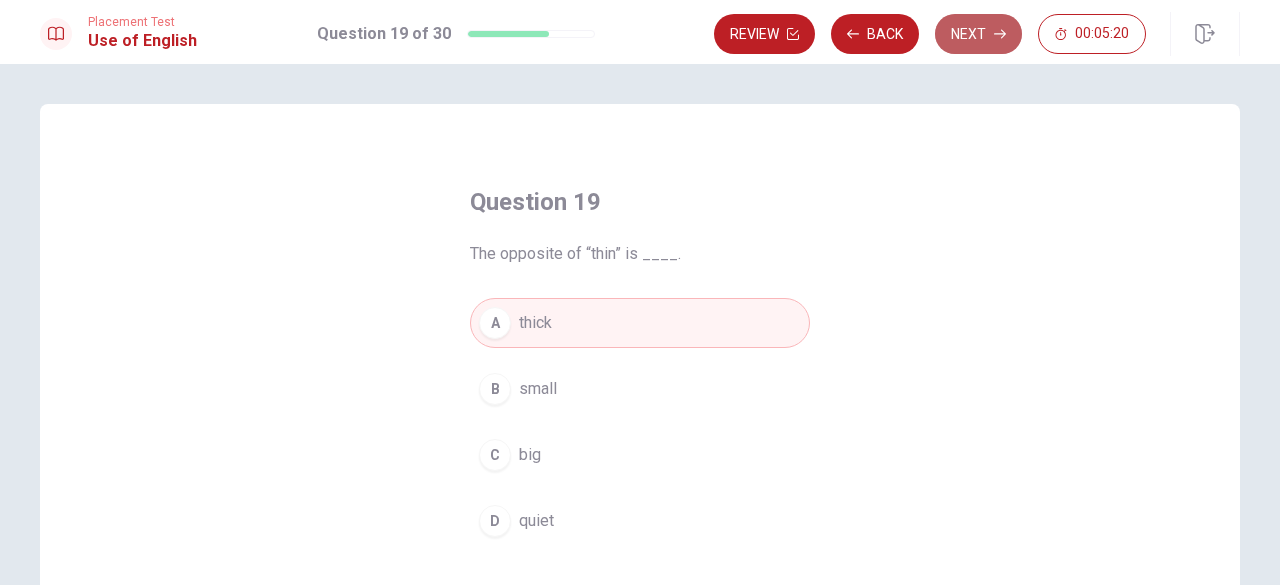 click on "Next" at bounding box center [978, 34] 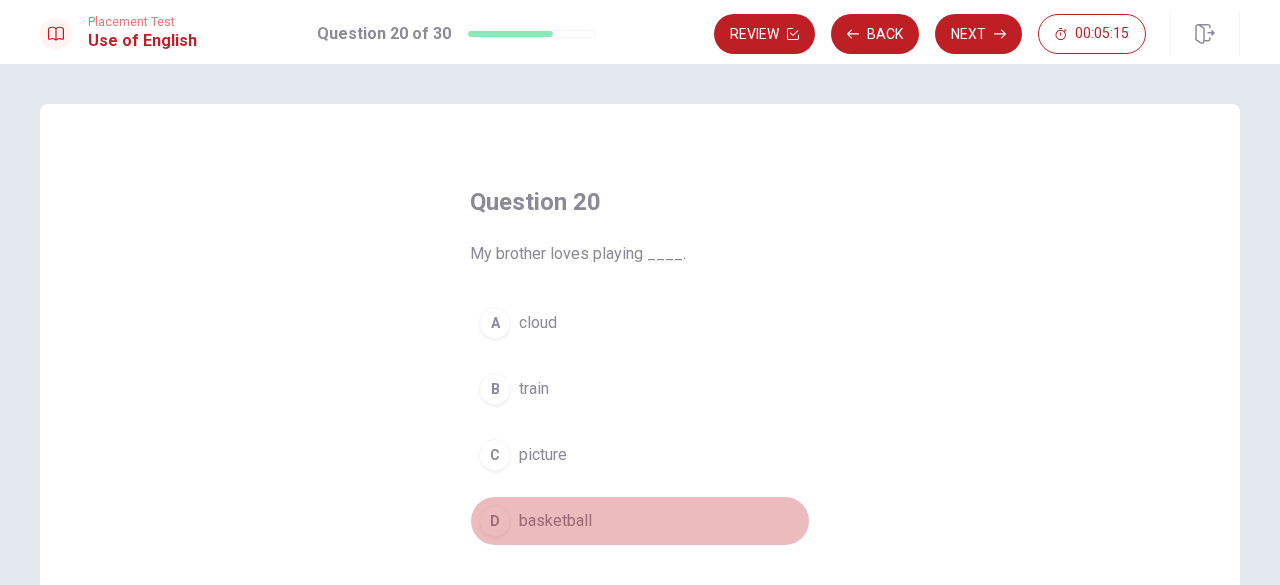 click on "basketball" at bounding box center [555, 521] 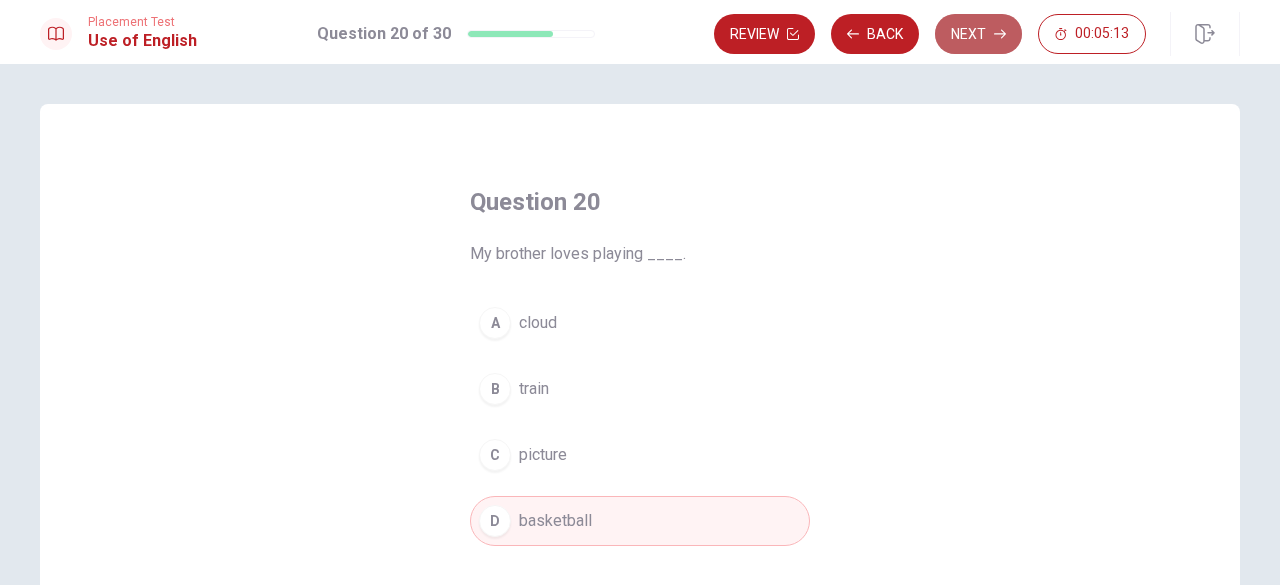 click on "Next" at bounding box center (978, 34) 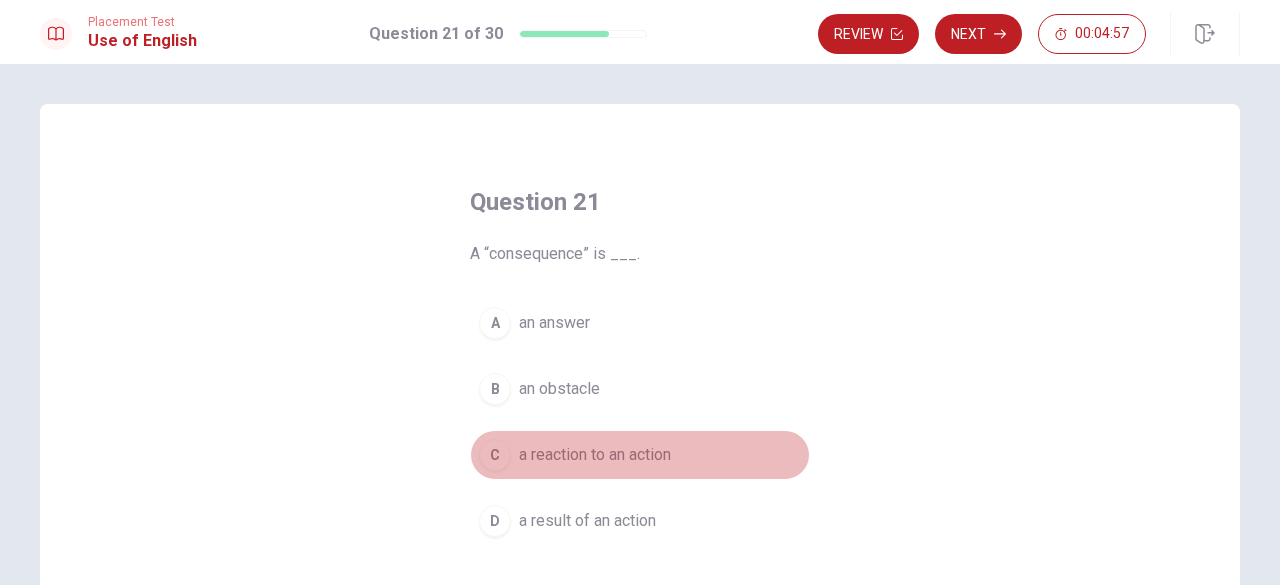click on "a reaction to an action" at bounding box center (595, 455) 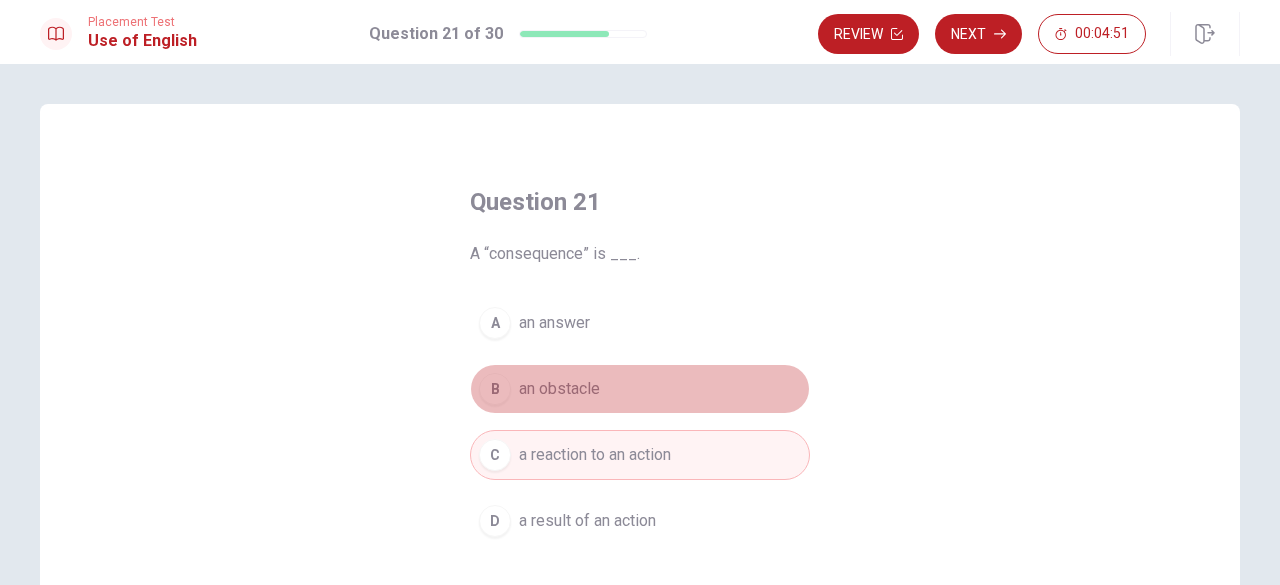 click on "B an obstacle" at bounding box center (640, 389) 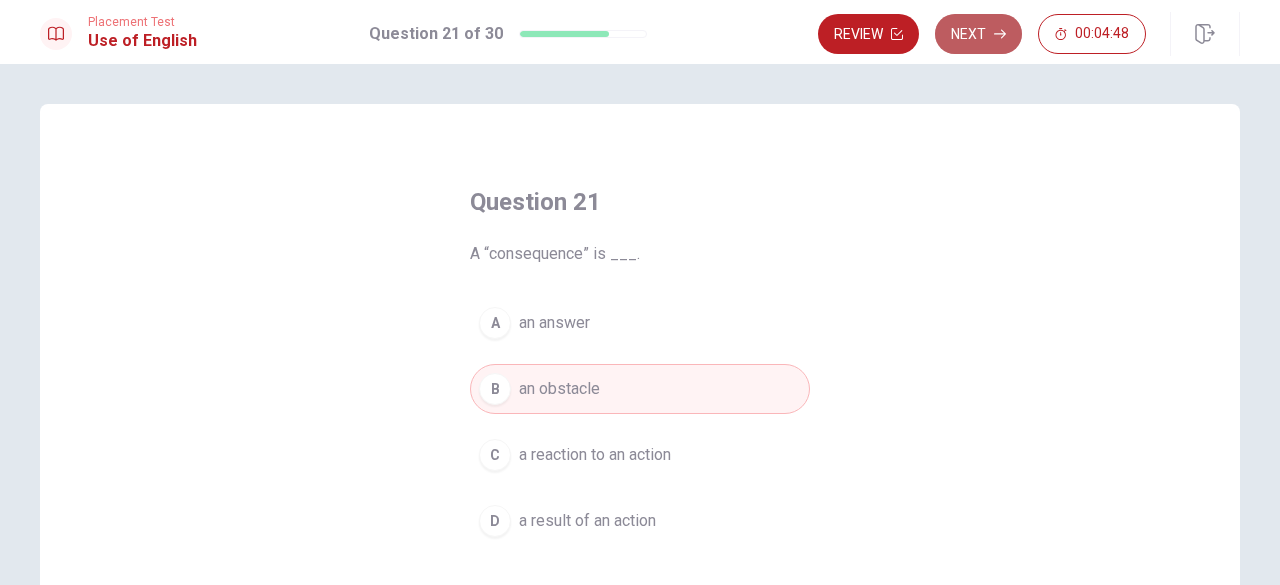 click on "Next" at bounding box center [978, 34] 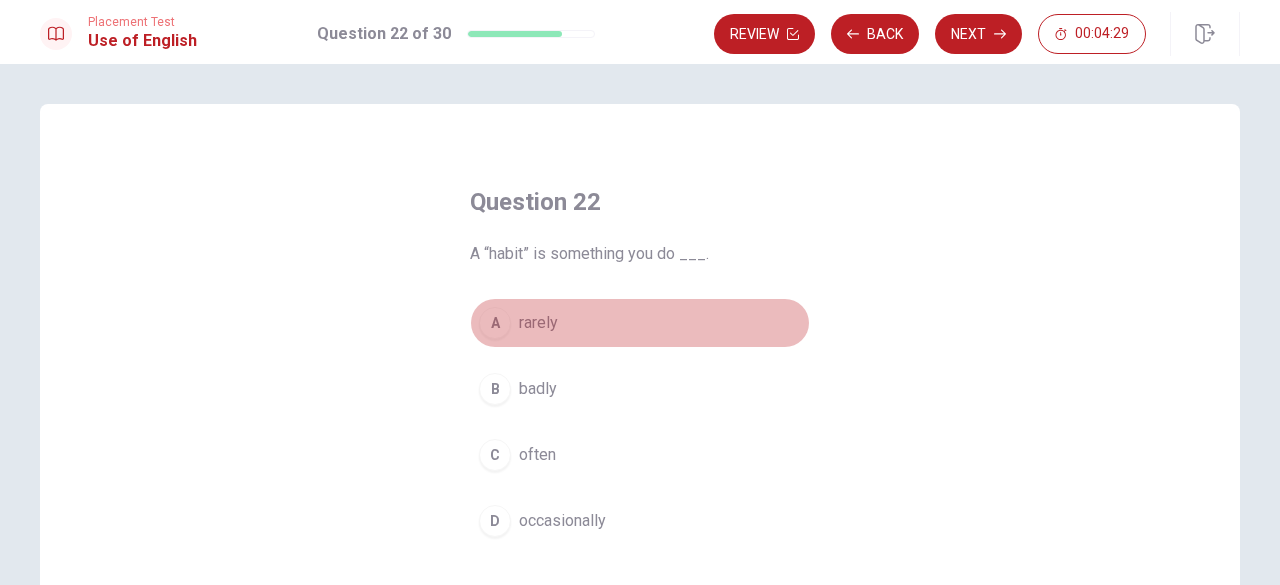 click on "rarely" at bounding box center (538, 323) 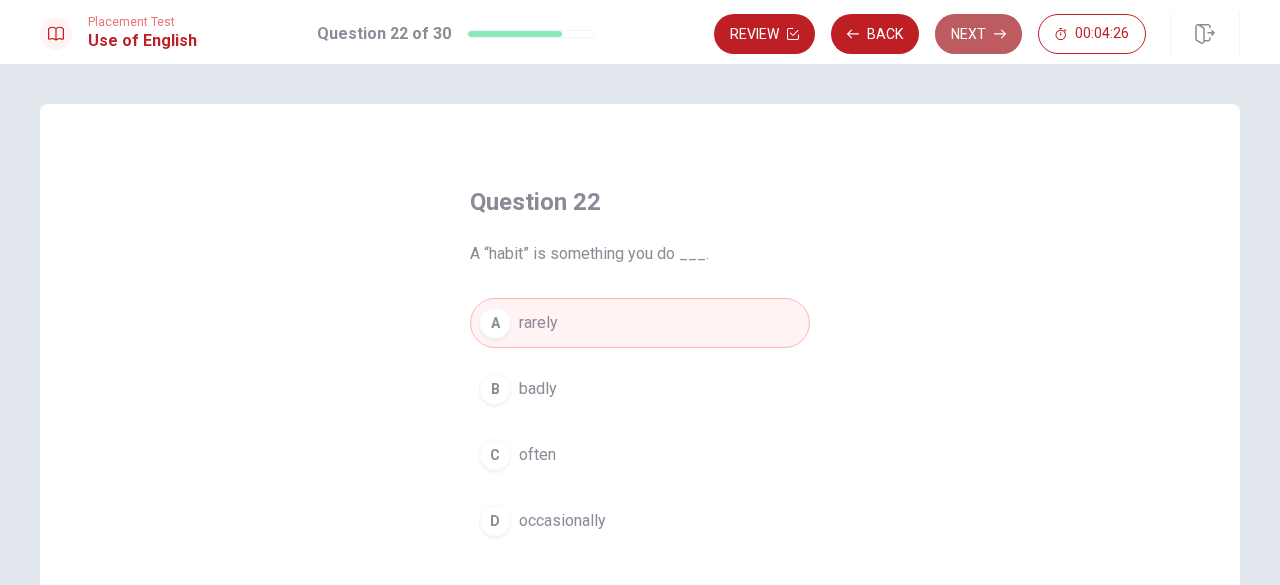 click on "Next" at bounding box center [978, 34] 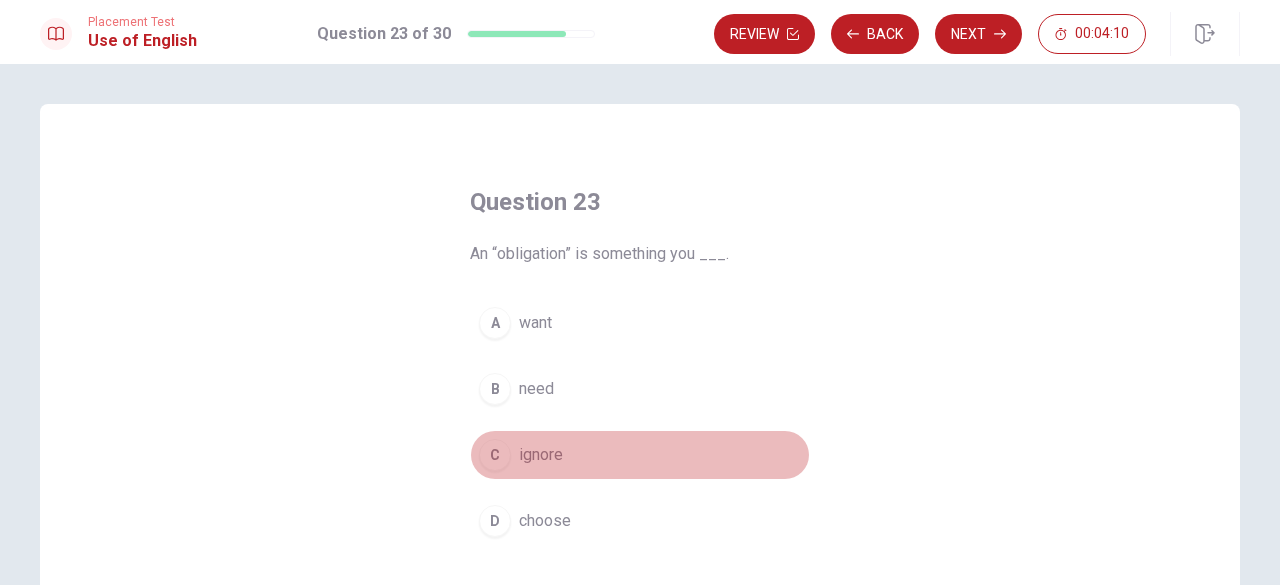 click on "ignore" at bounding box center (541, 455) 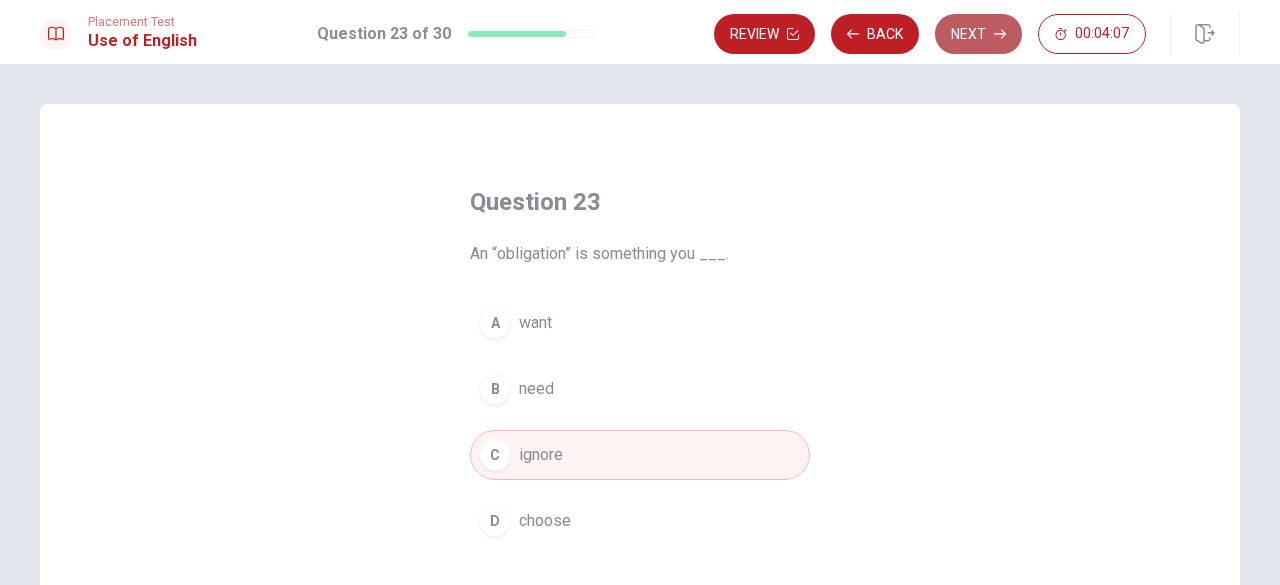 click on "Next" at bounding box center [978, 34] 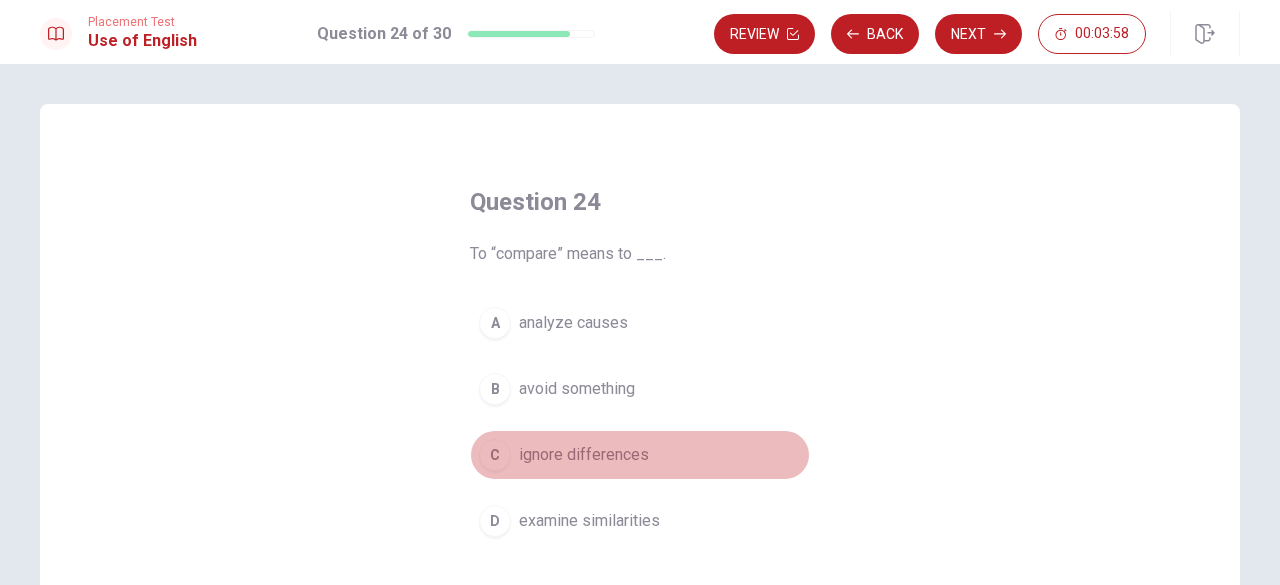 click on "ignore differences" at bounding box center (584, 455) 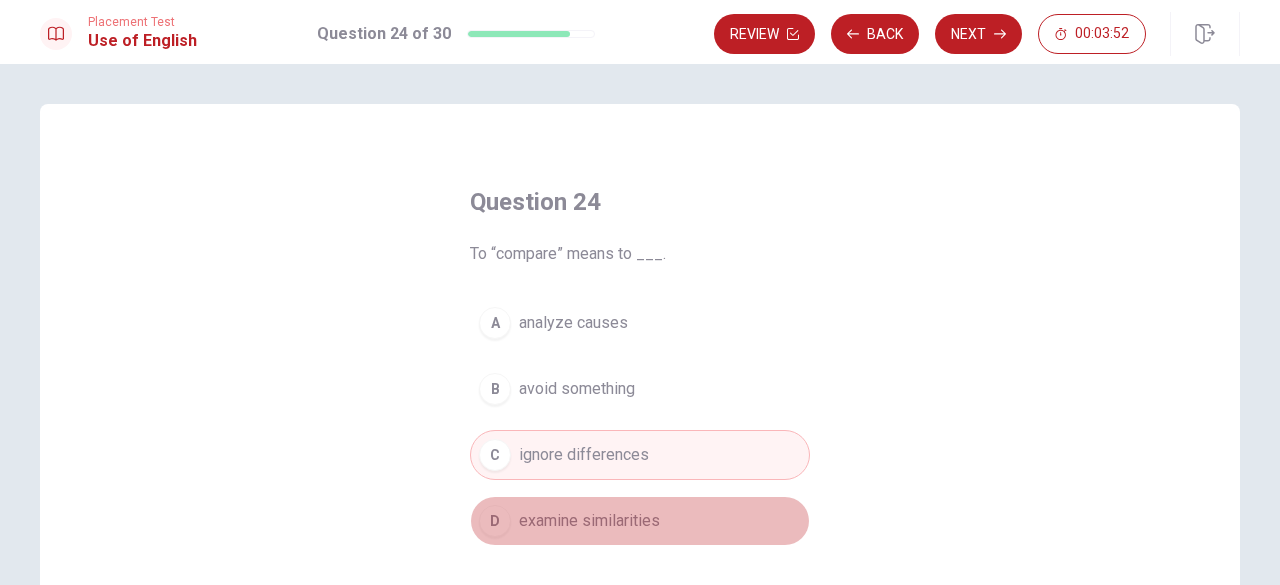 click on "examine similarities" at bounding box center (589, 521) 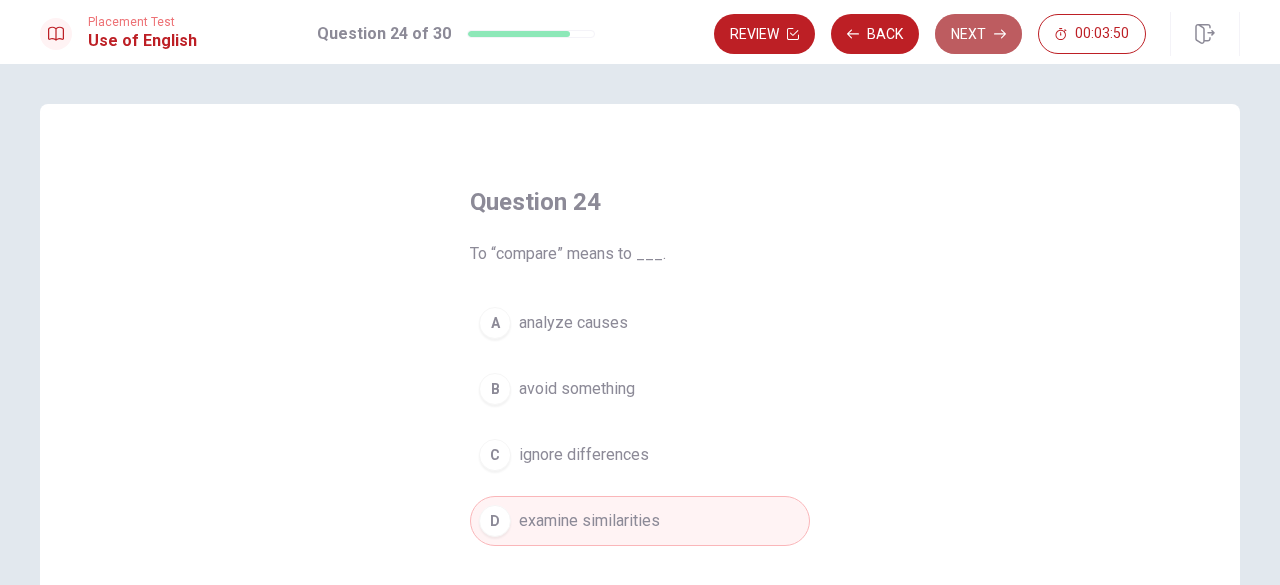 click on "Next" at bounding box center (978, 34) 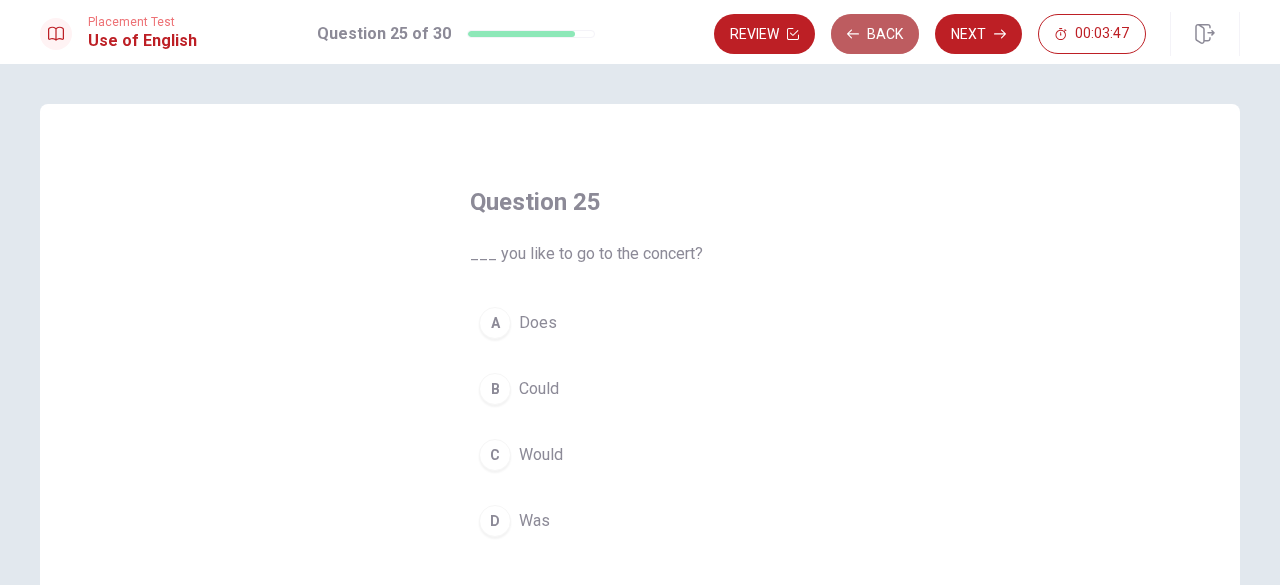 click on "Back" at bounding box center (875, 34) 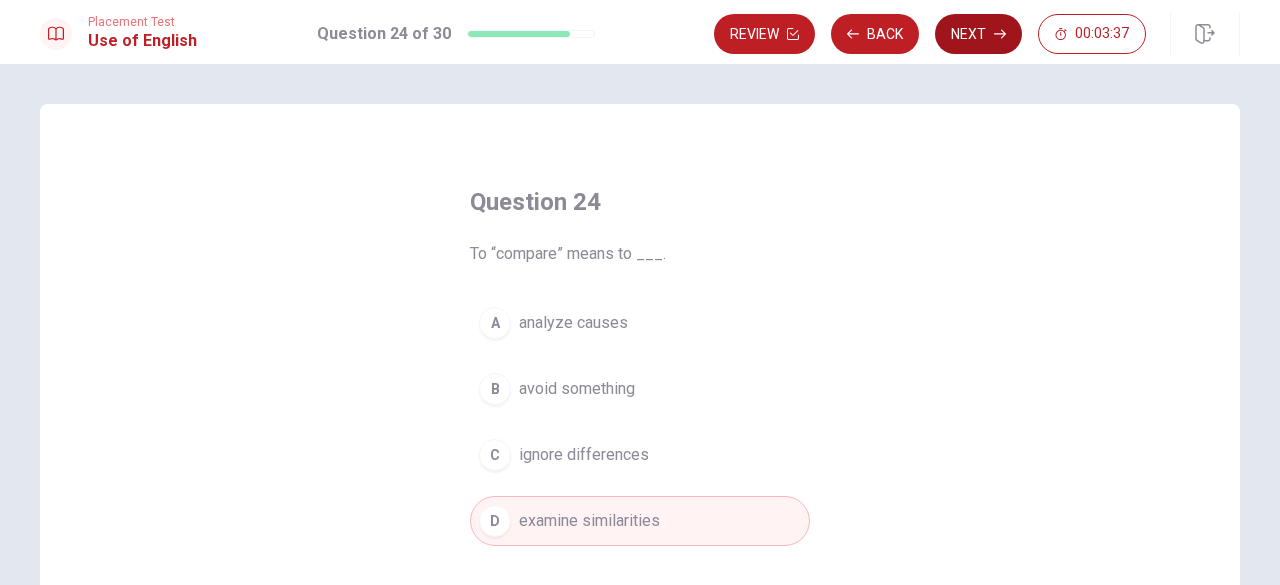 click on "Next" at bounding box center [978, 34] 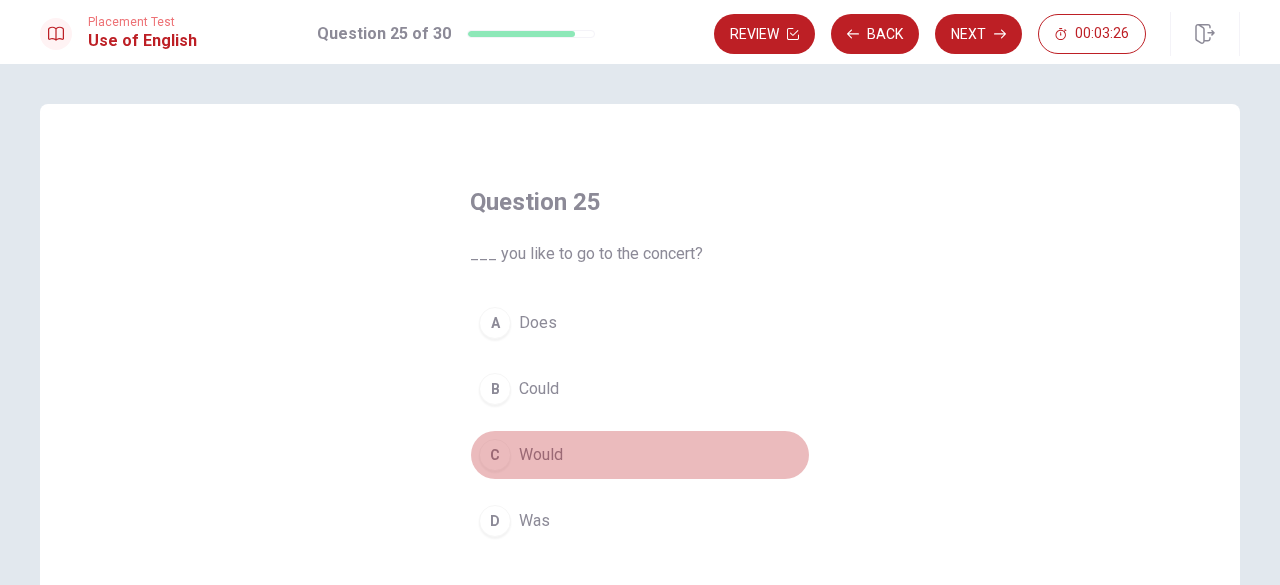 click on "C Would" at bounding box center [640, 455] 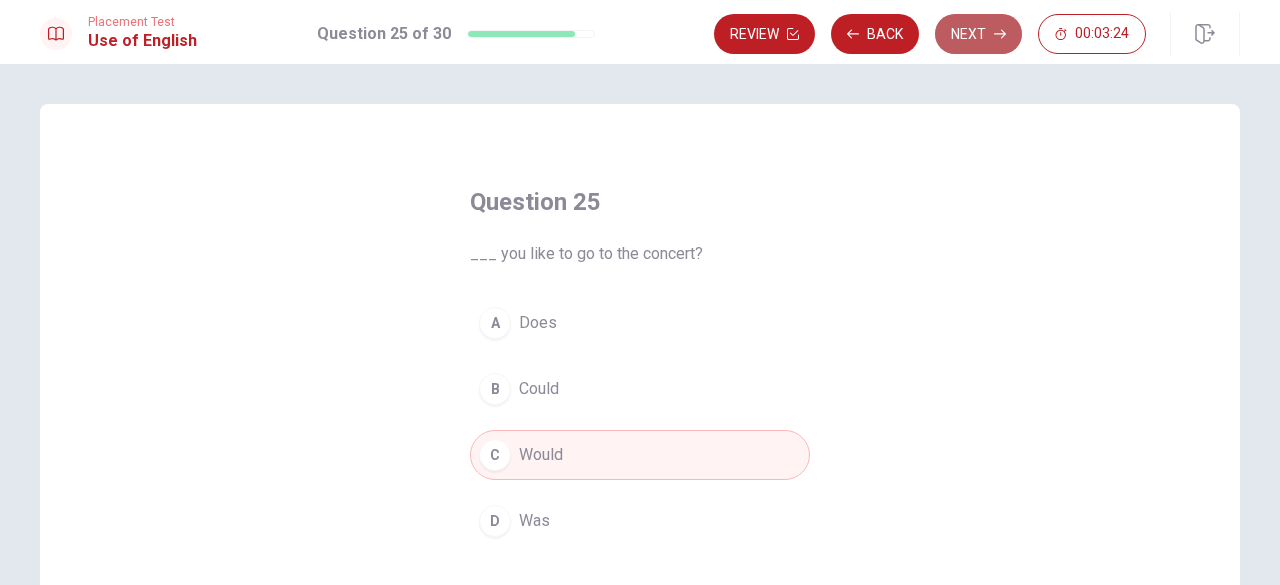click on "Next" at bounding box center (978, 34) 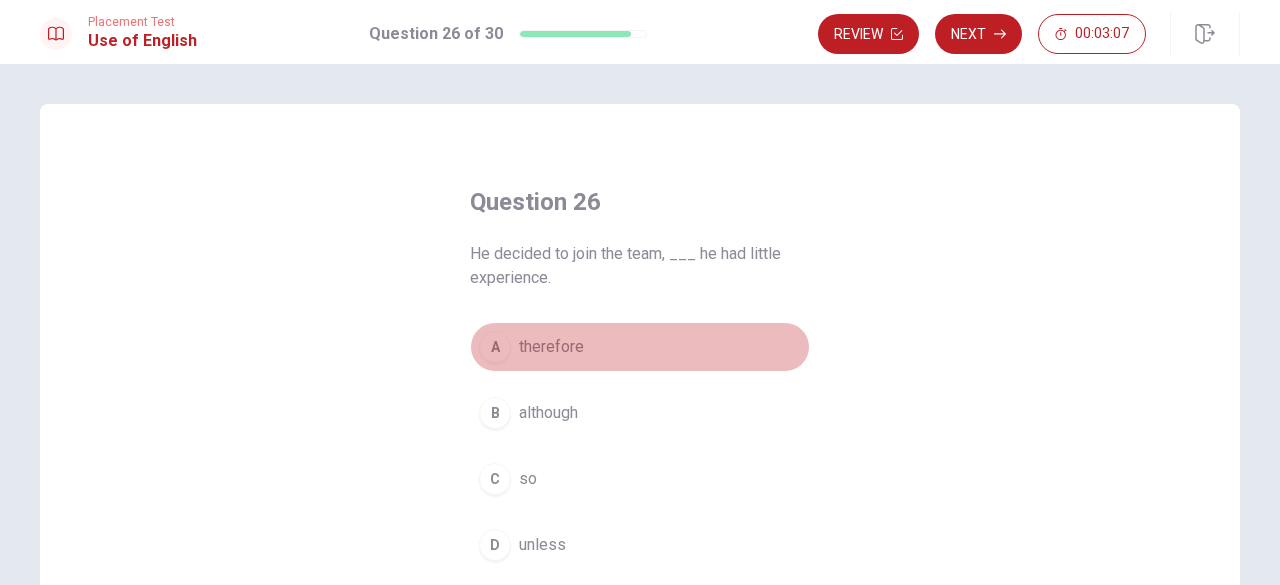 click on "A therefore" at bounding box center (640, 347) 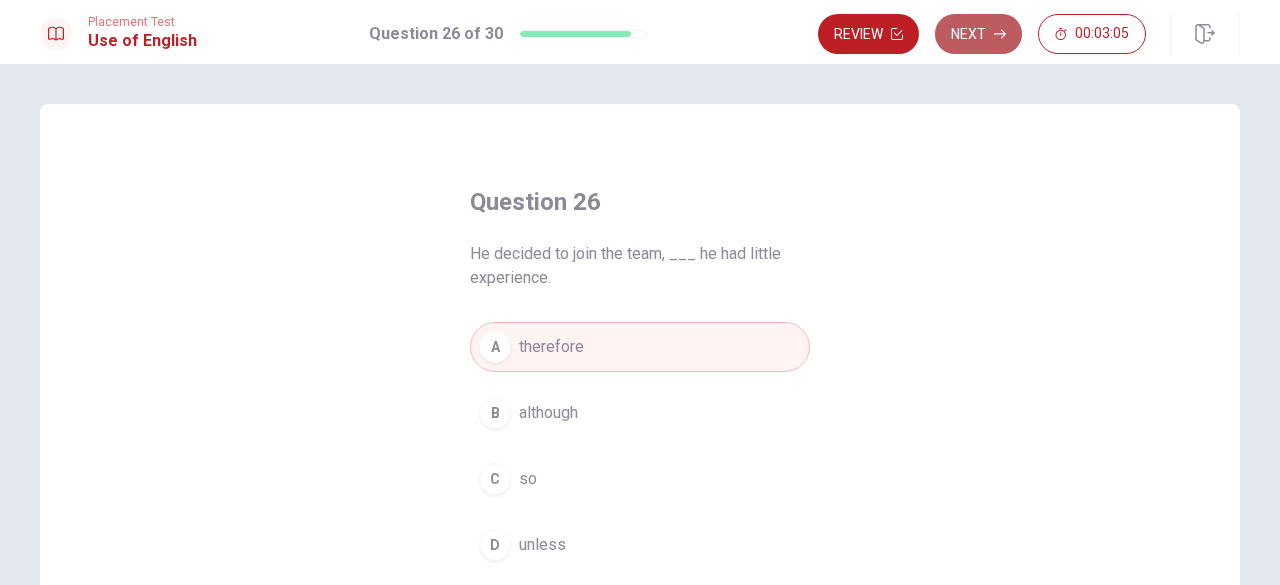 click on "Next" at bounding box center (978, 34) 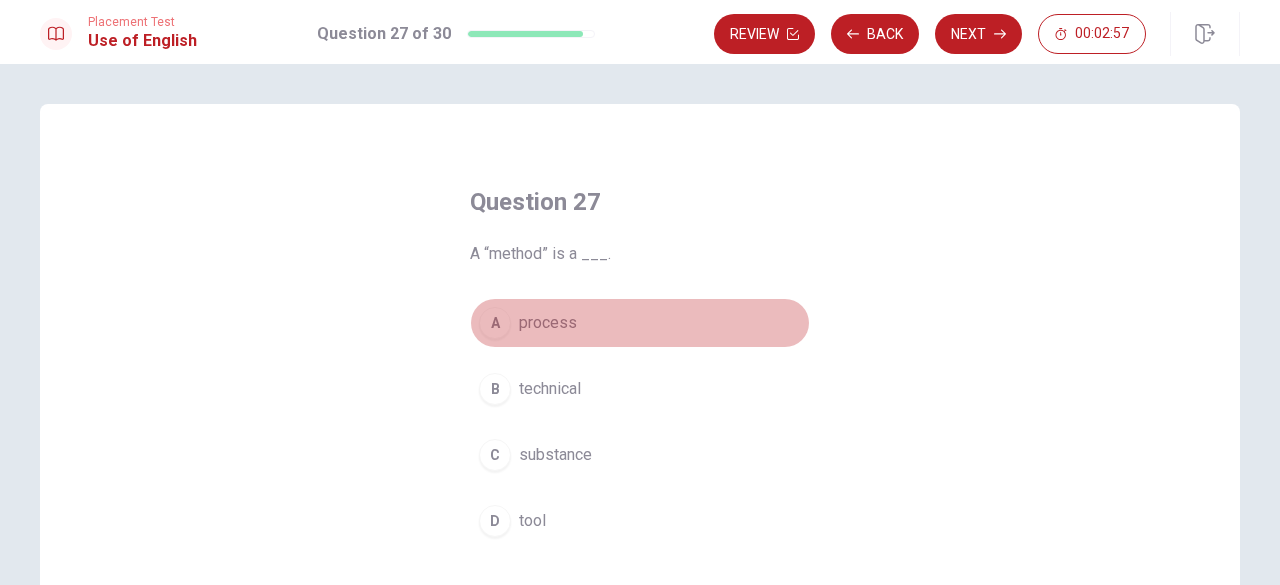 click on "process" at bounding box center [548, 323] 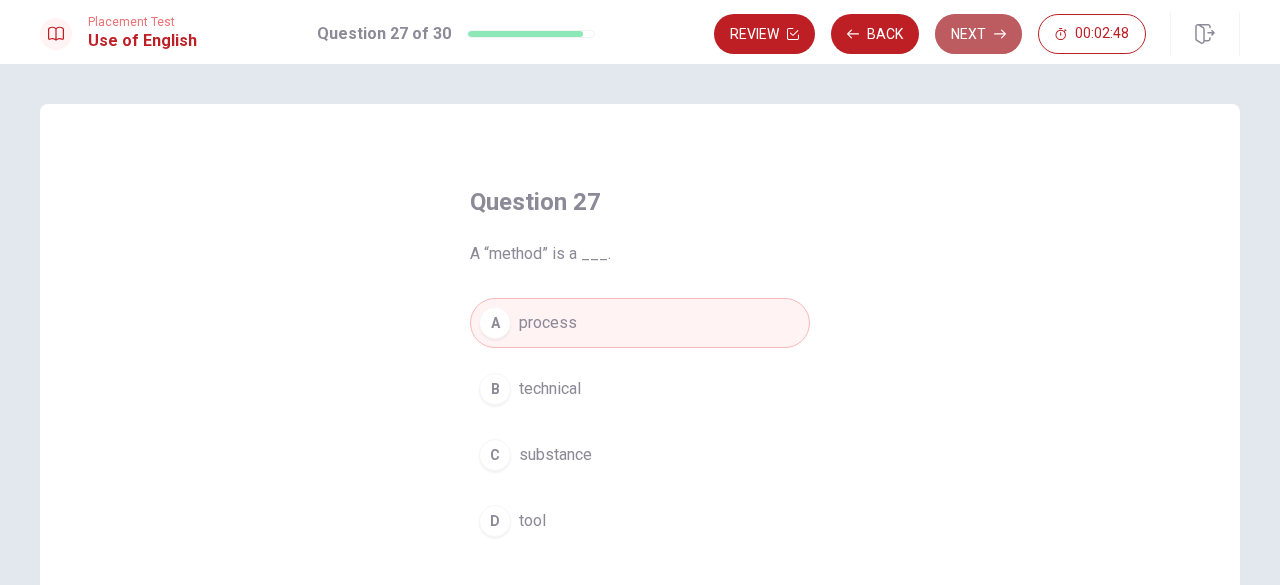 click on "Next" at bounding box center (978, 34) 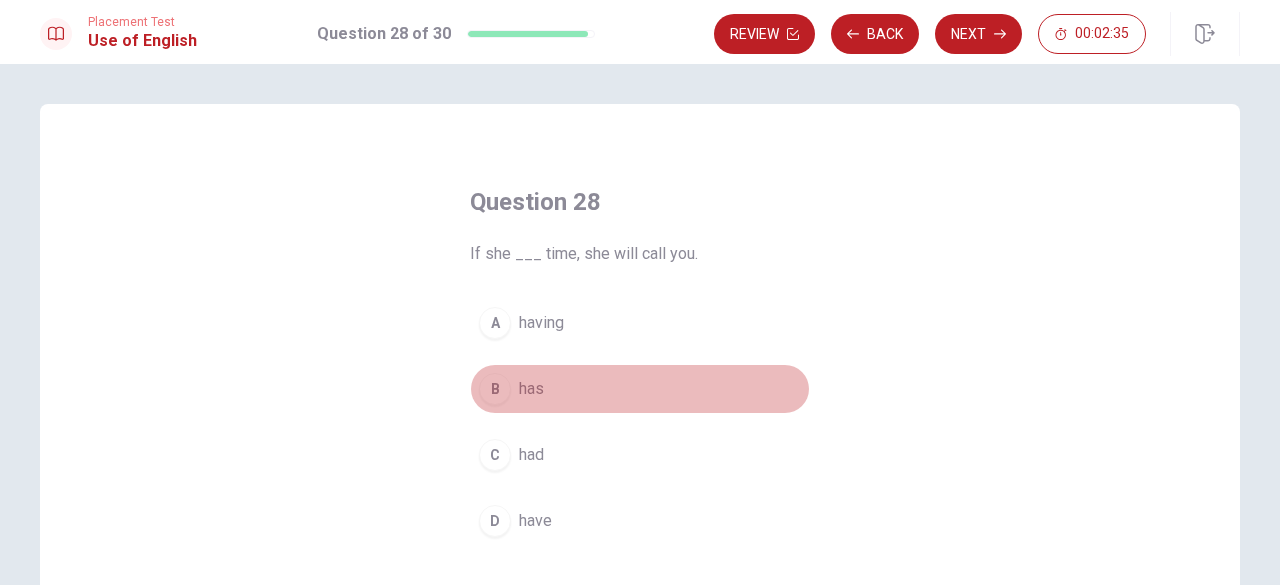 click on "B has" at bounding box center (640, 389) 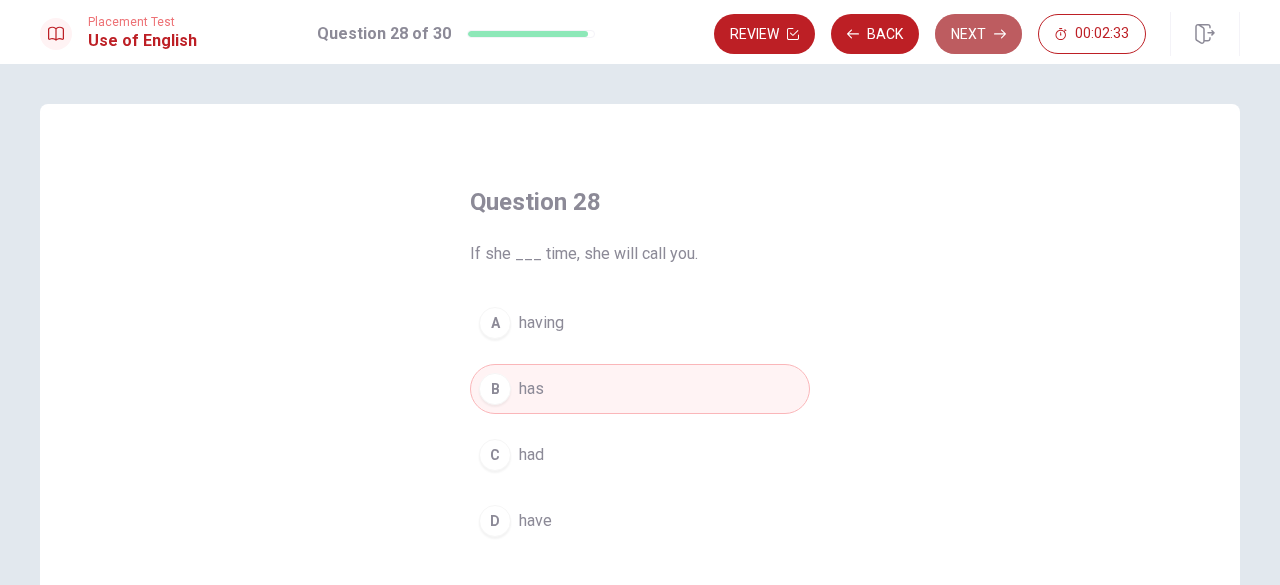 click on "Next" at bounding box center (978, 34) 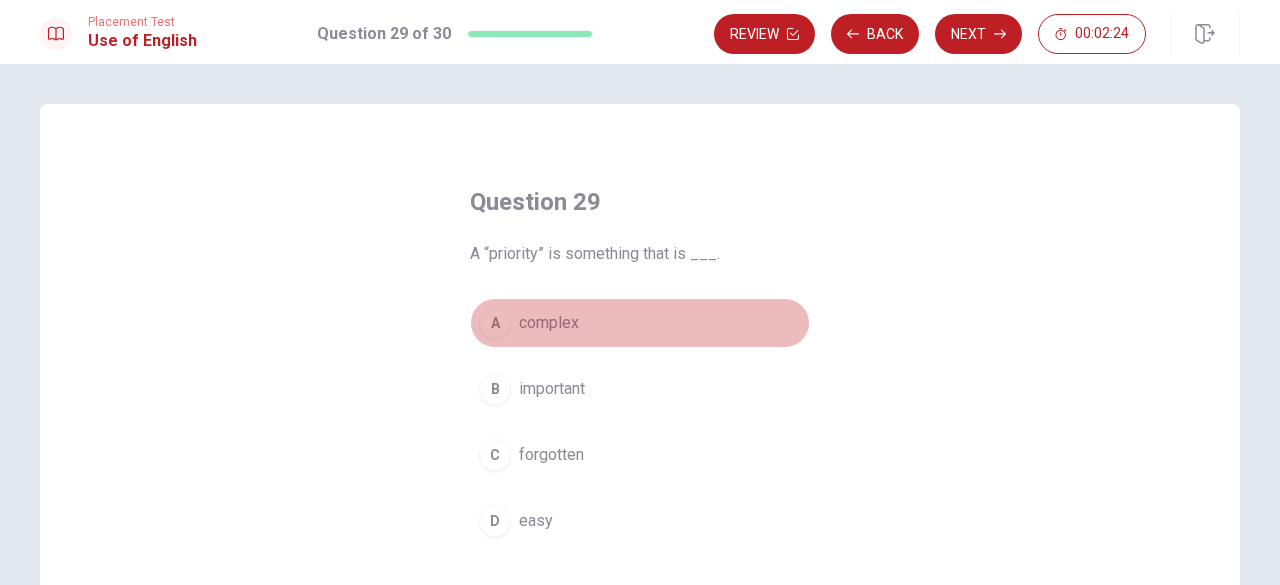 click on "A complex" at bounding box center [640, 323] 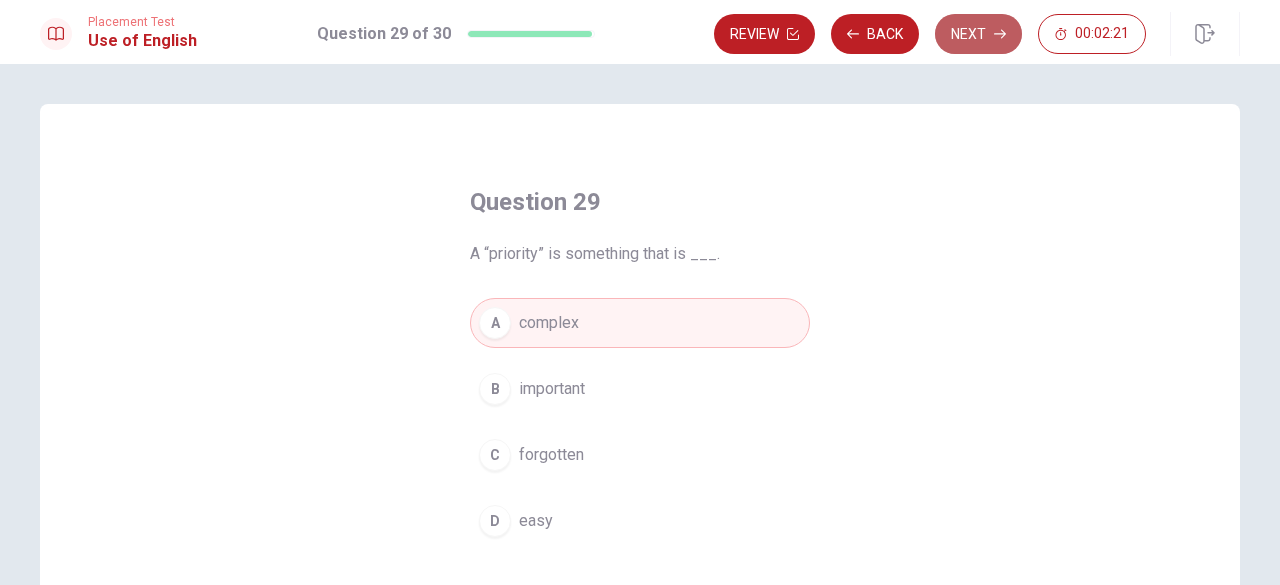 click on "Next" at bounding box center [978, 34] 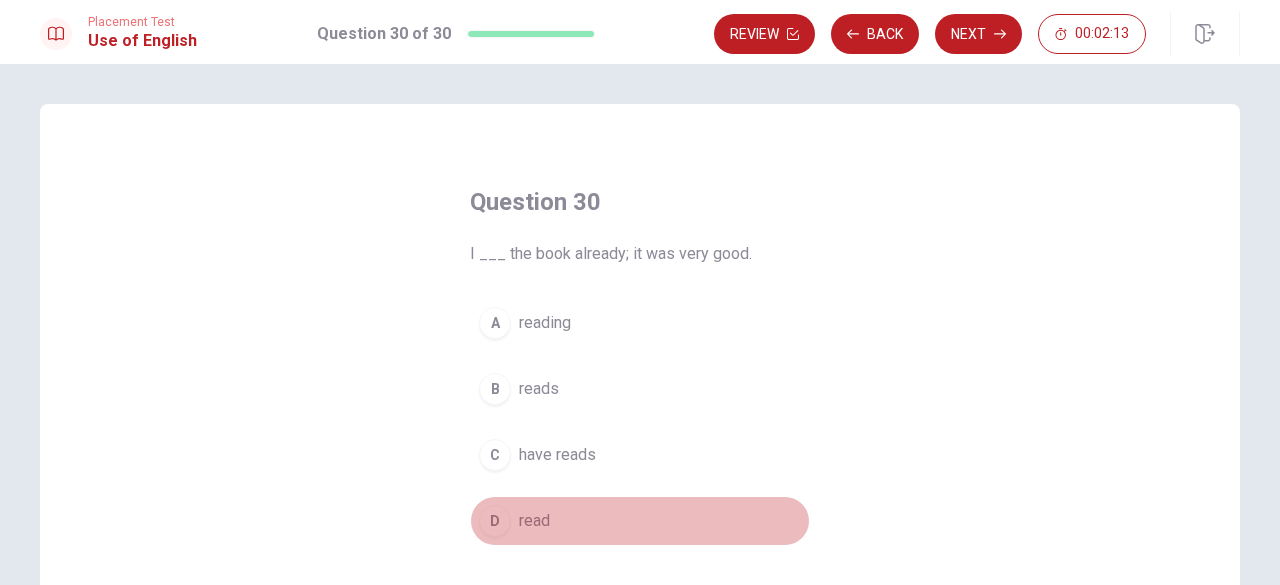 click on "D read" at bounding box center (640, 521) 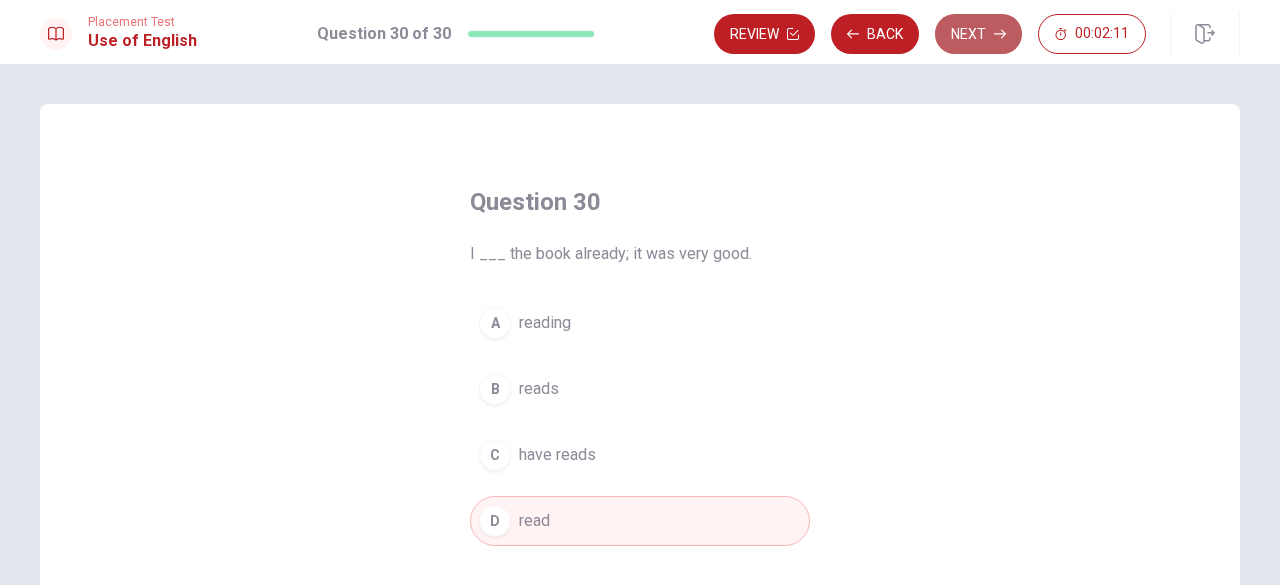 click on "Next" at bounding box center [978, 34] 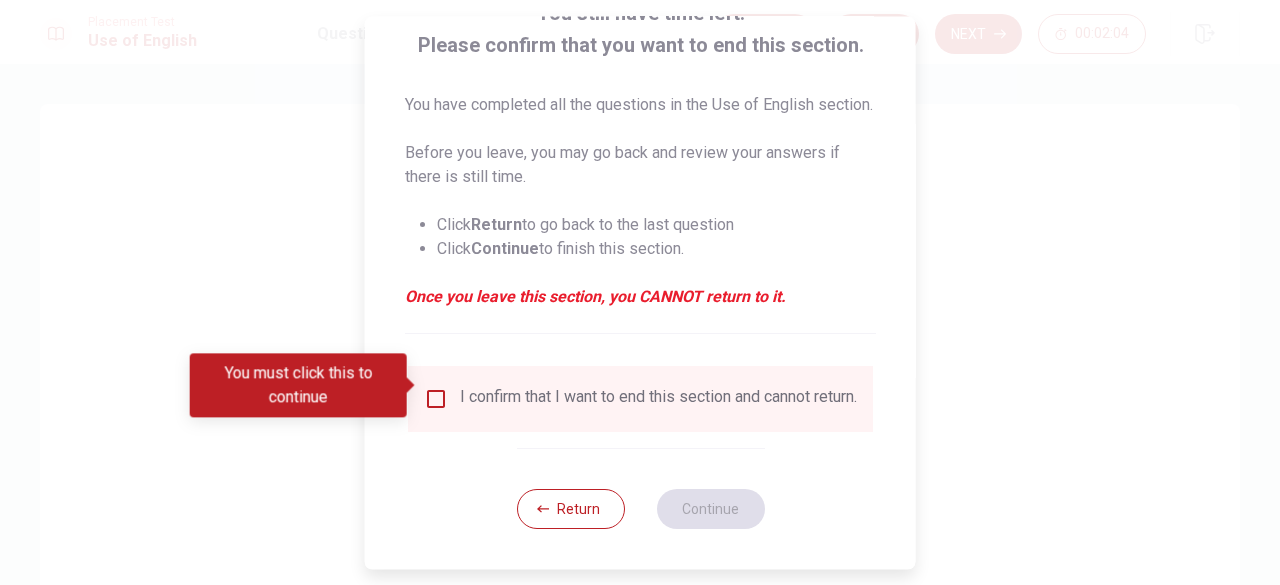 scroll, scrollTop: 184, scrollLeft: 0, axis: vertical 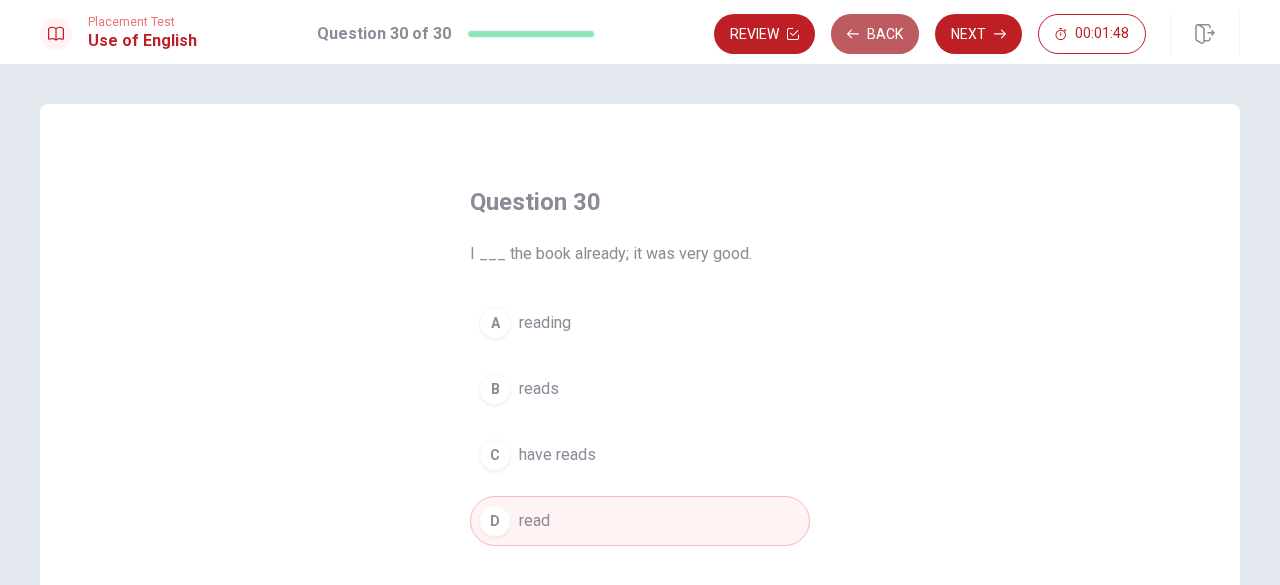 click on "Back" at bounding box center [875, 34] 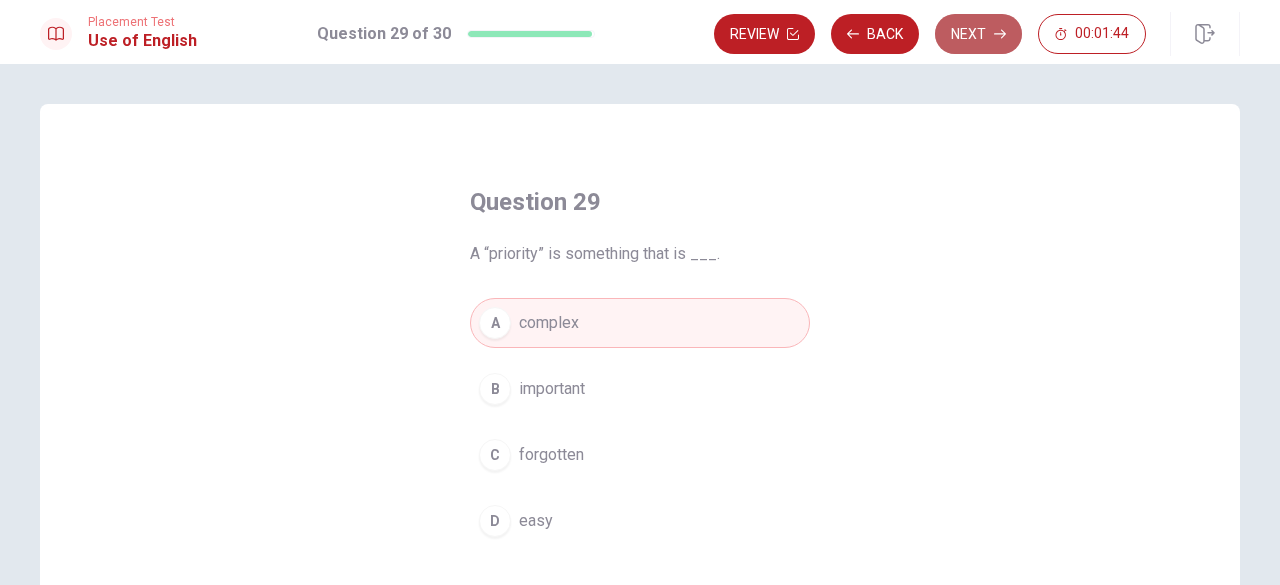 click on "Next" at bounding box center [978, 34] 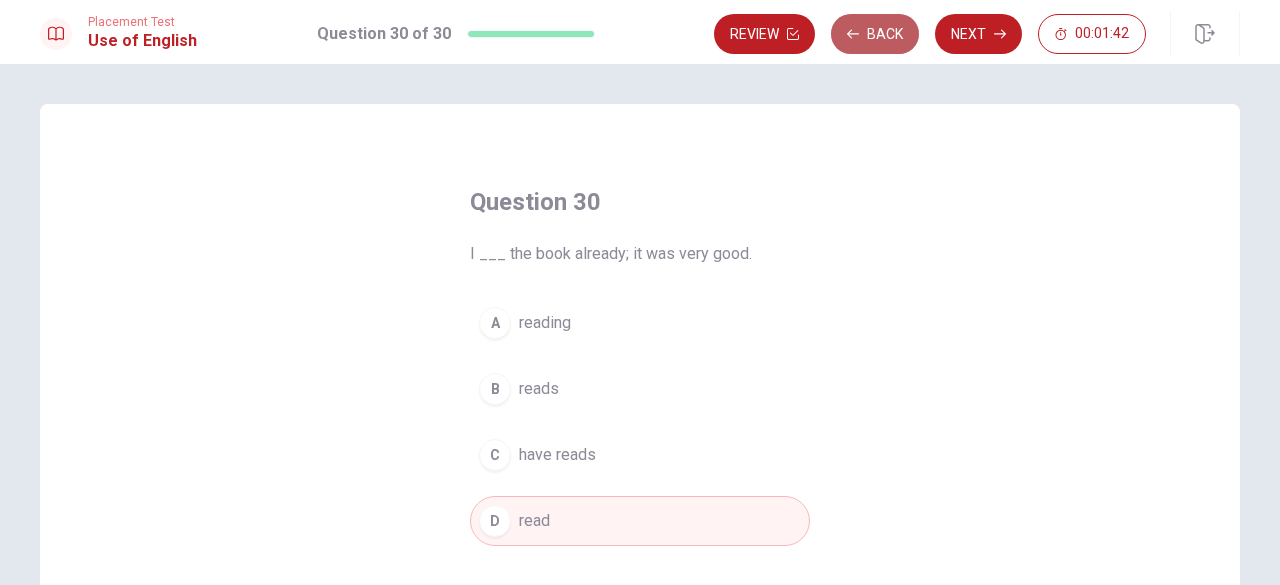 click on "Back" at bounding box center (875, 34) 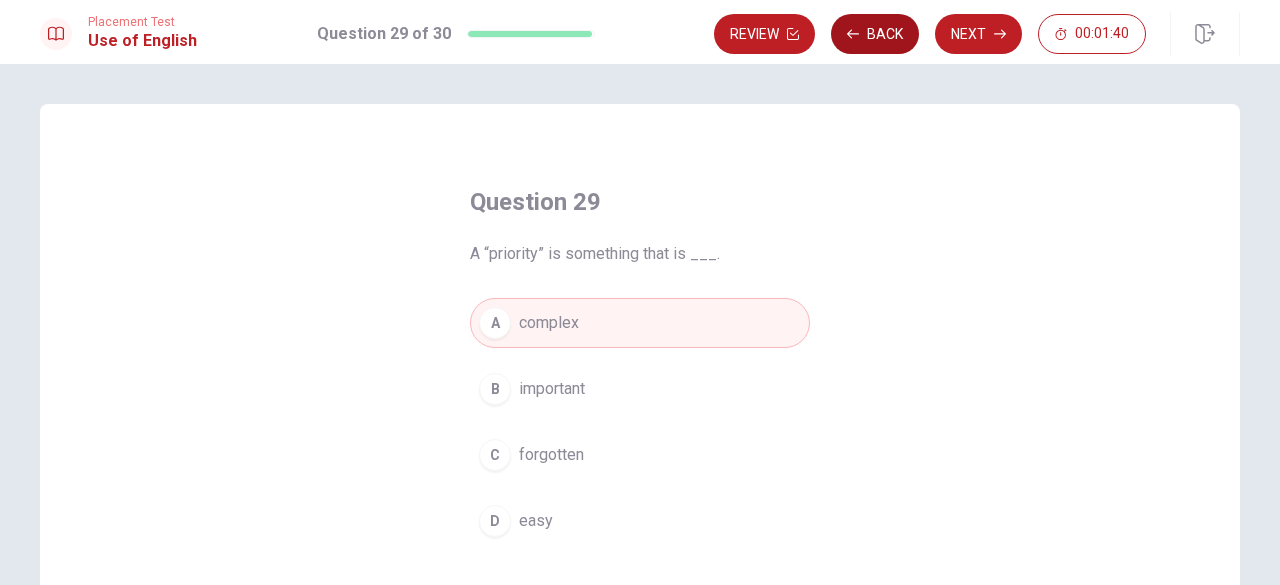 click on "Back" at bounding box center [875, 34] 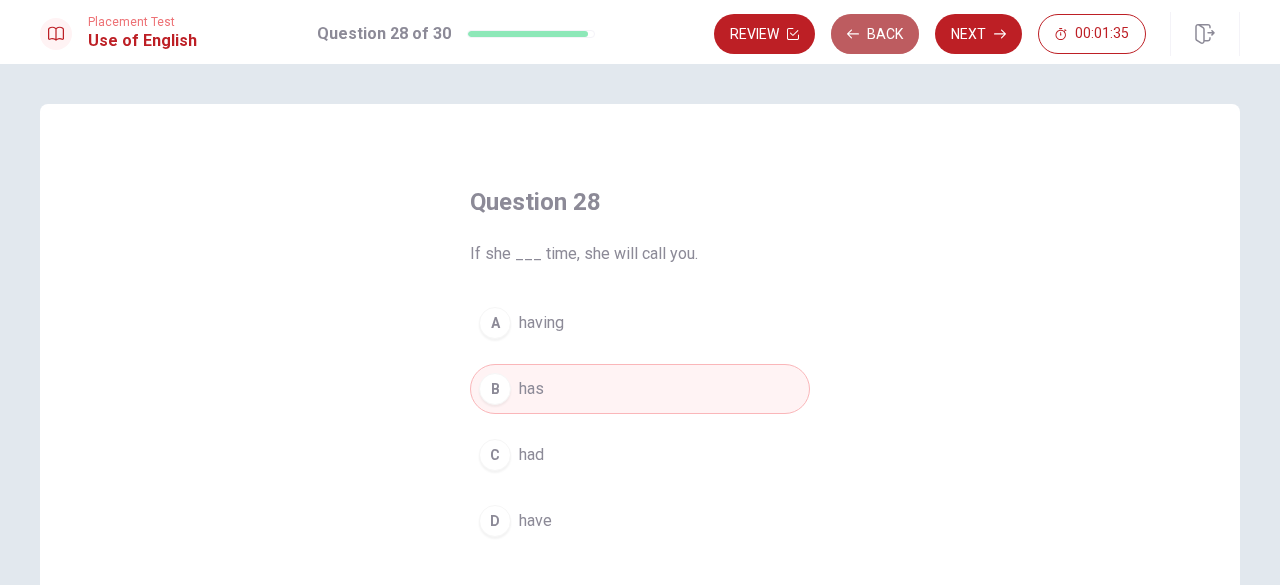 click on "Back" at bounding box center [875, 34] 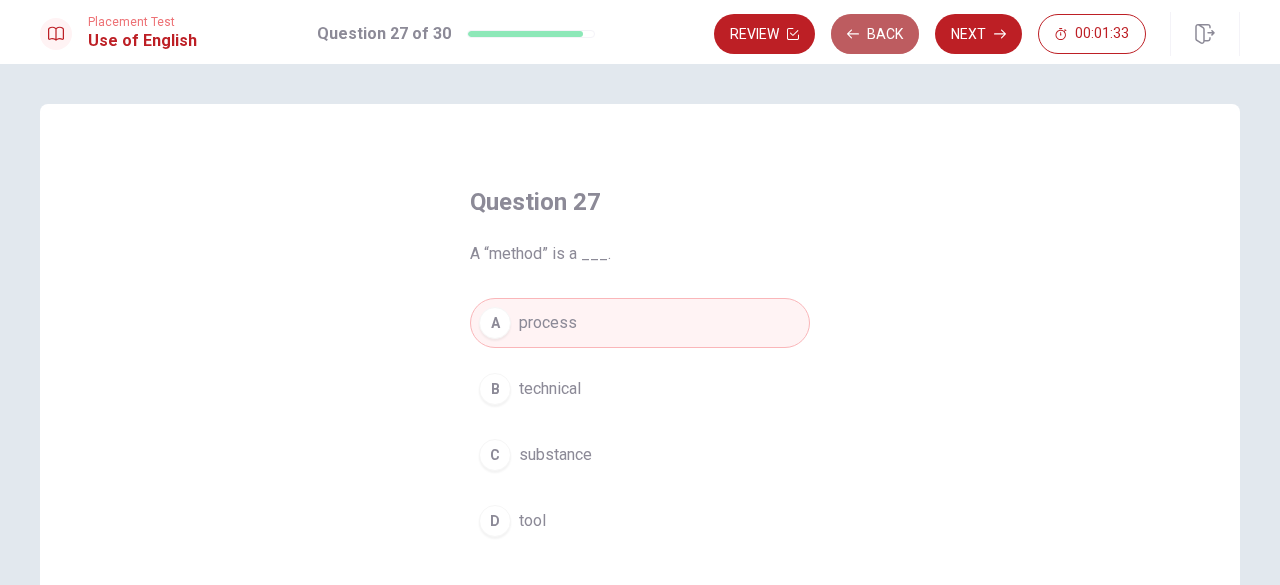 click on "Back" at bounding box center [875, 34] 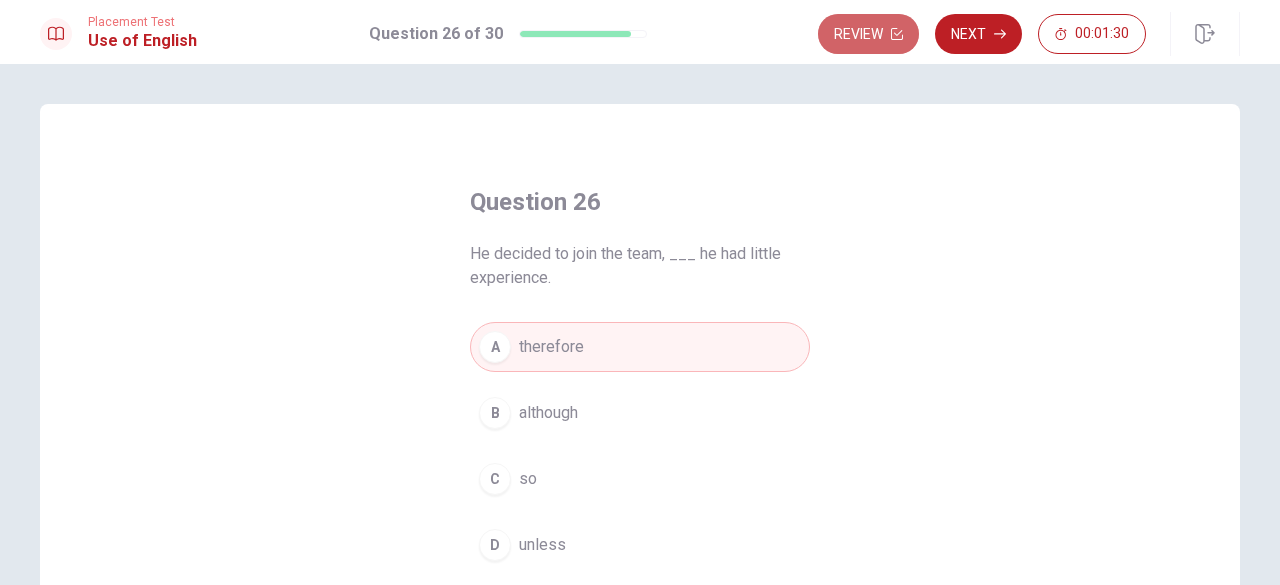 click on "Review" at bounding box center [868, 34] 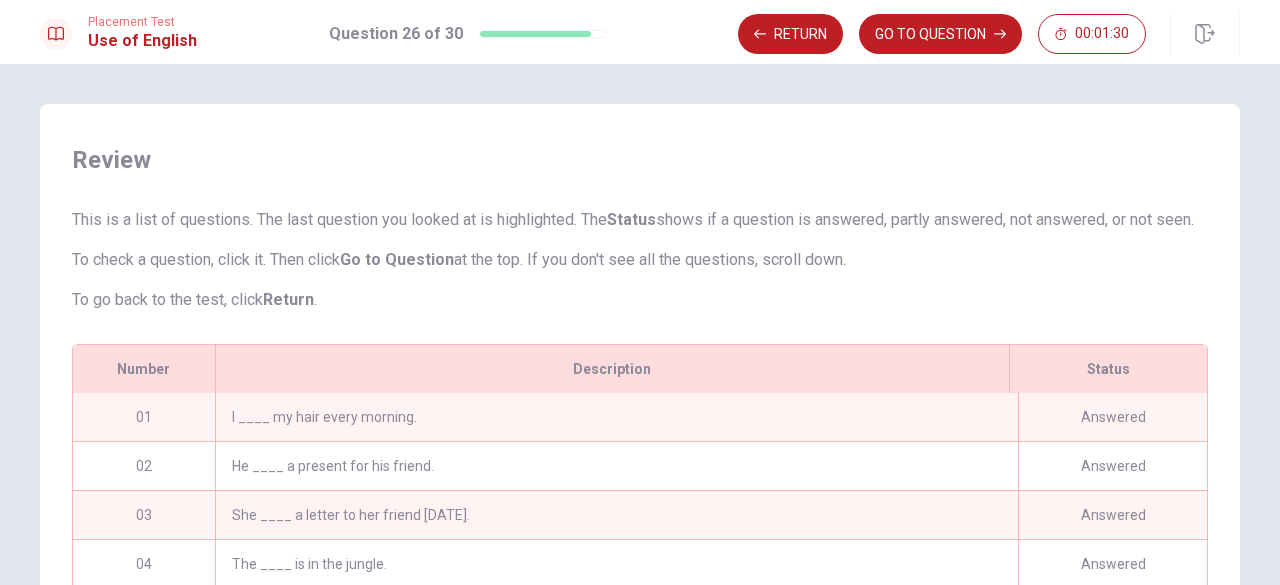 scroll, scrollTop: 166, scrollLeft: 0, axis: vertical 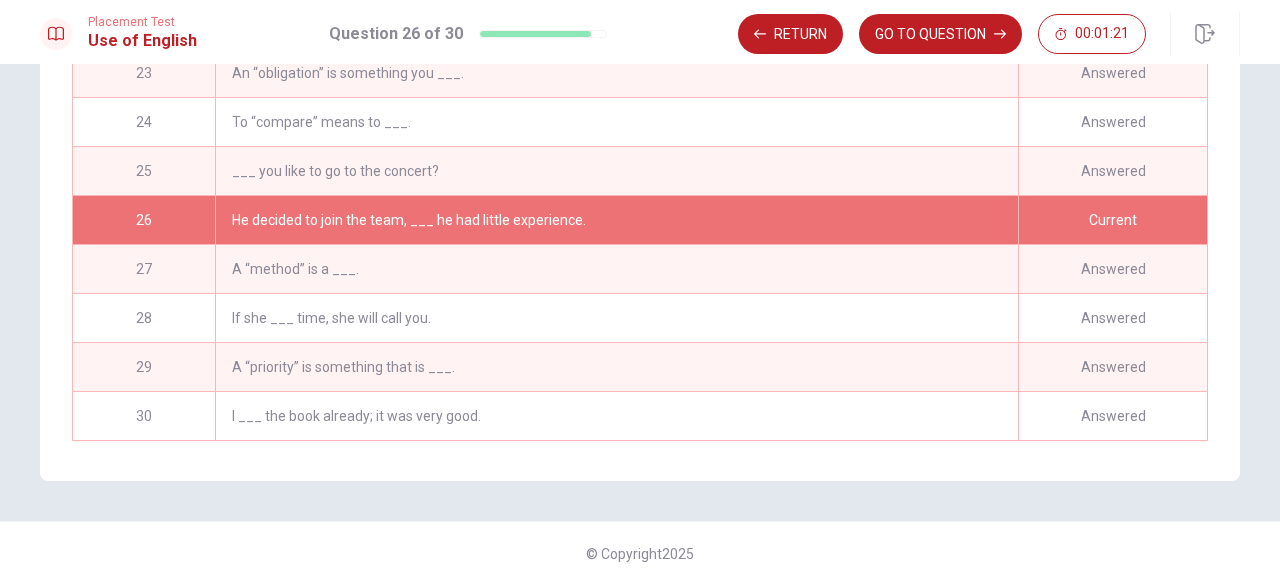 click on "He decided to join the team, ___ he had little experience." at bounding box center (616, 220) 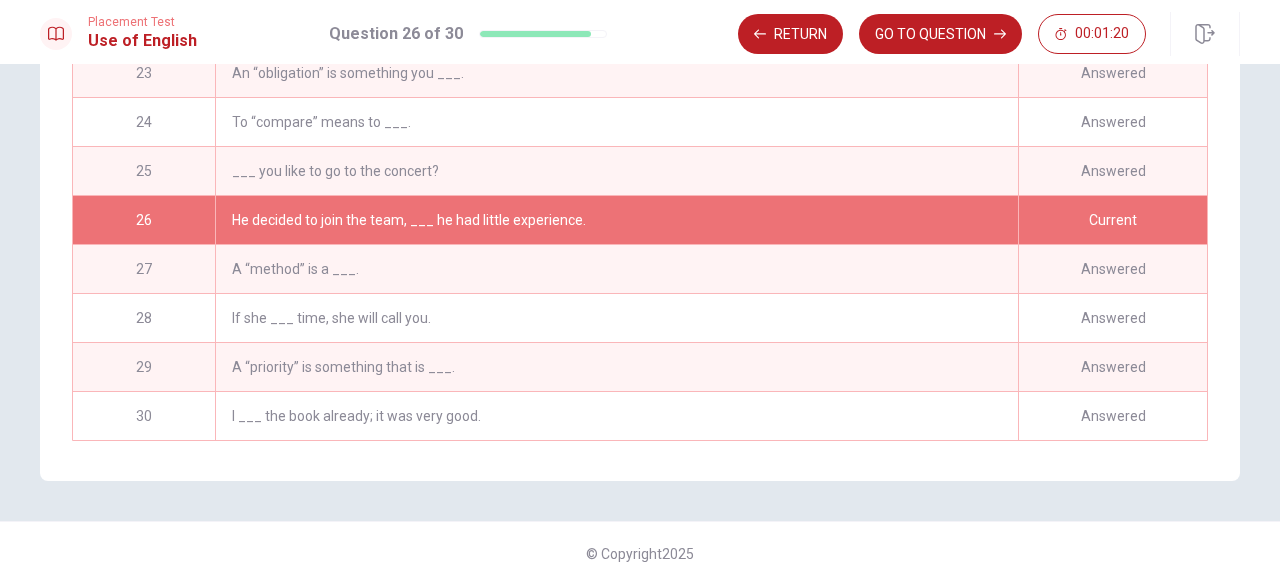 click on "Current" at bounding box center [1112, 220] 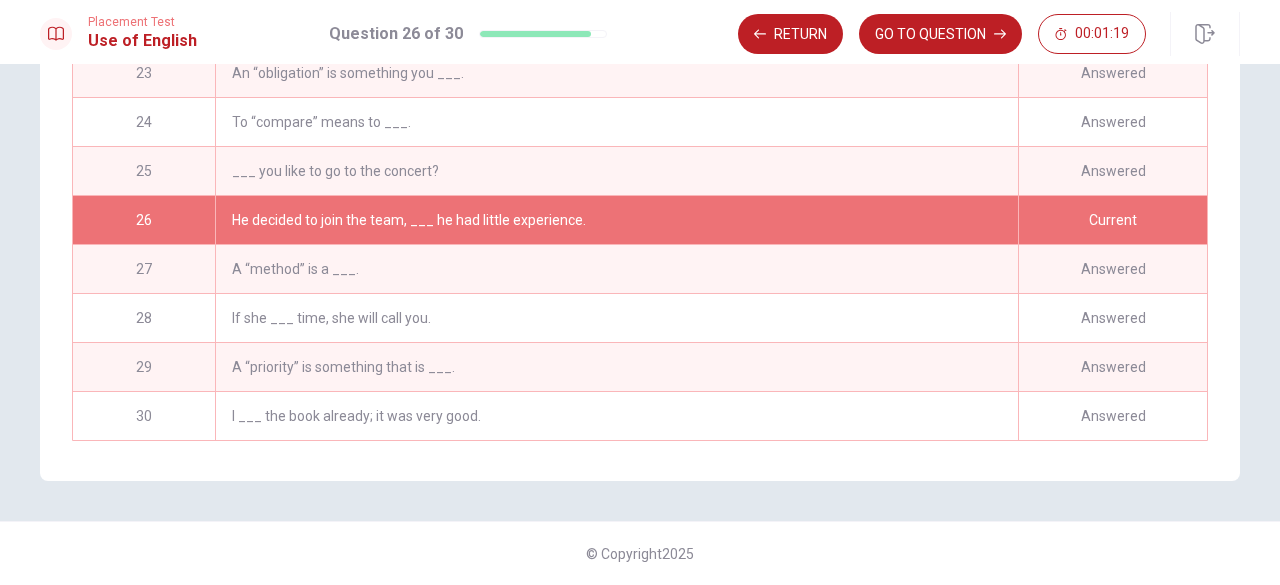 click on "Current" at bounding box center (1112, 220) 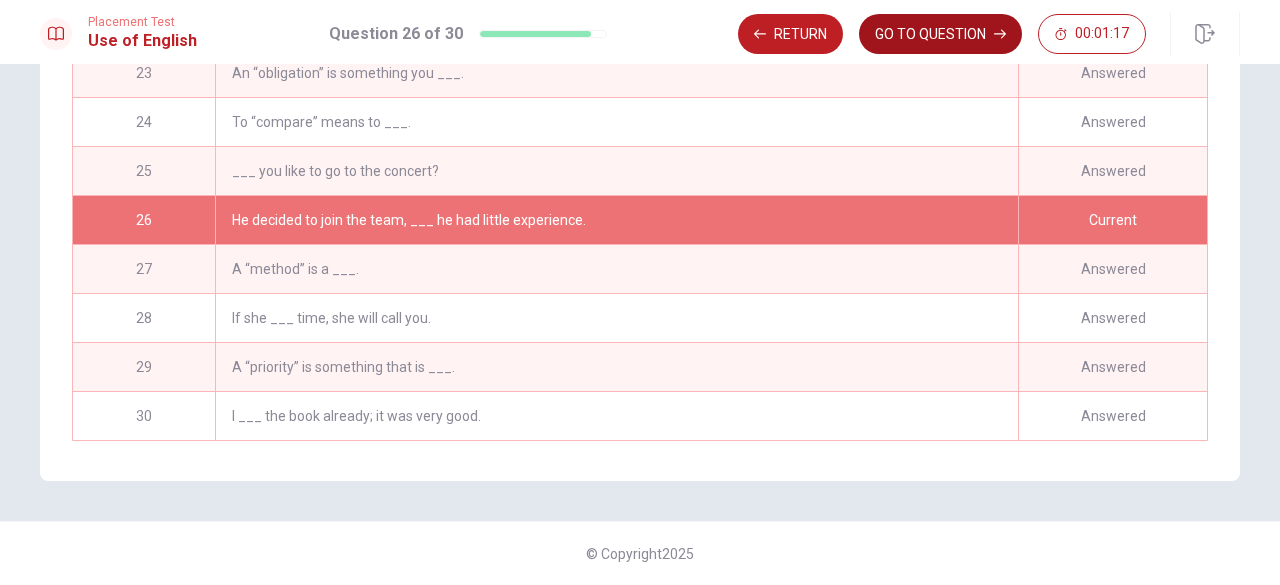 click on "GO TO QUESTION" at bounding box center (940, 34) 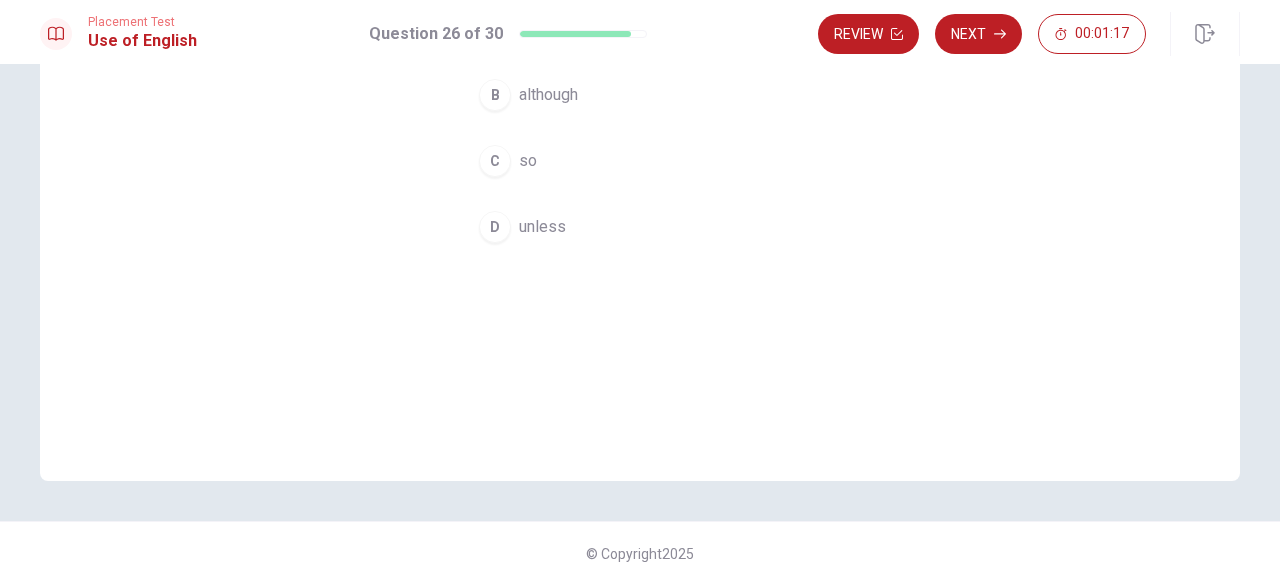 scroll, scrollTop: 318, scrollLeft: 0, axis: vertical 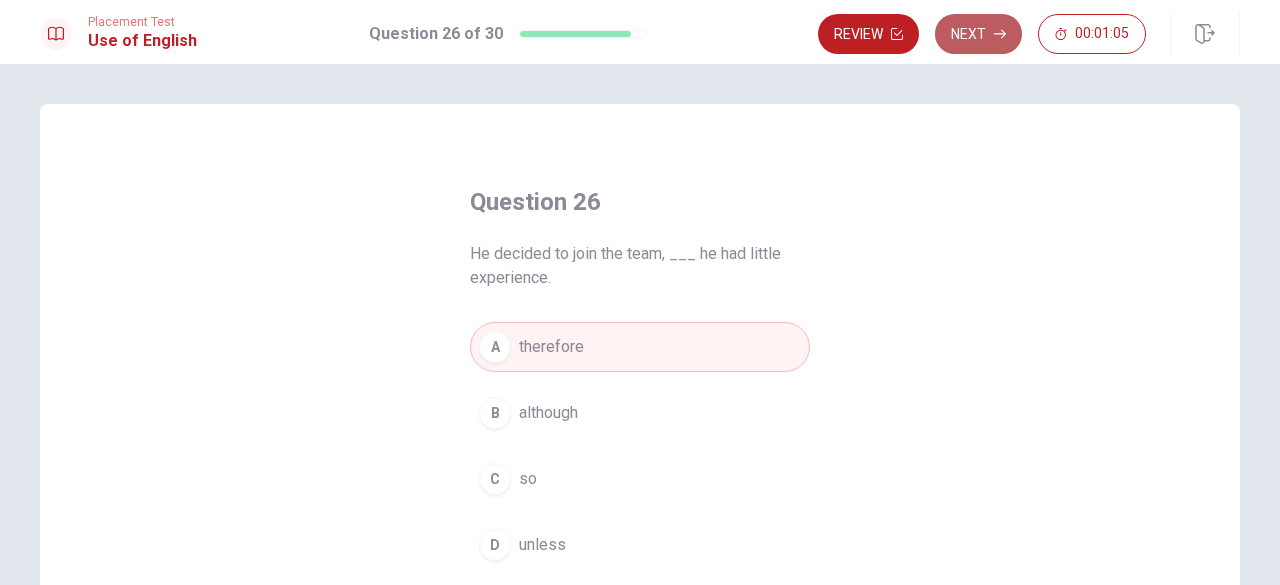 click 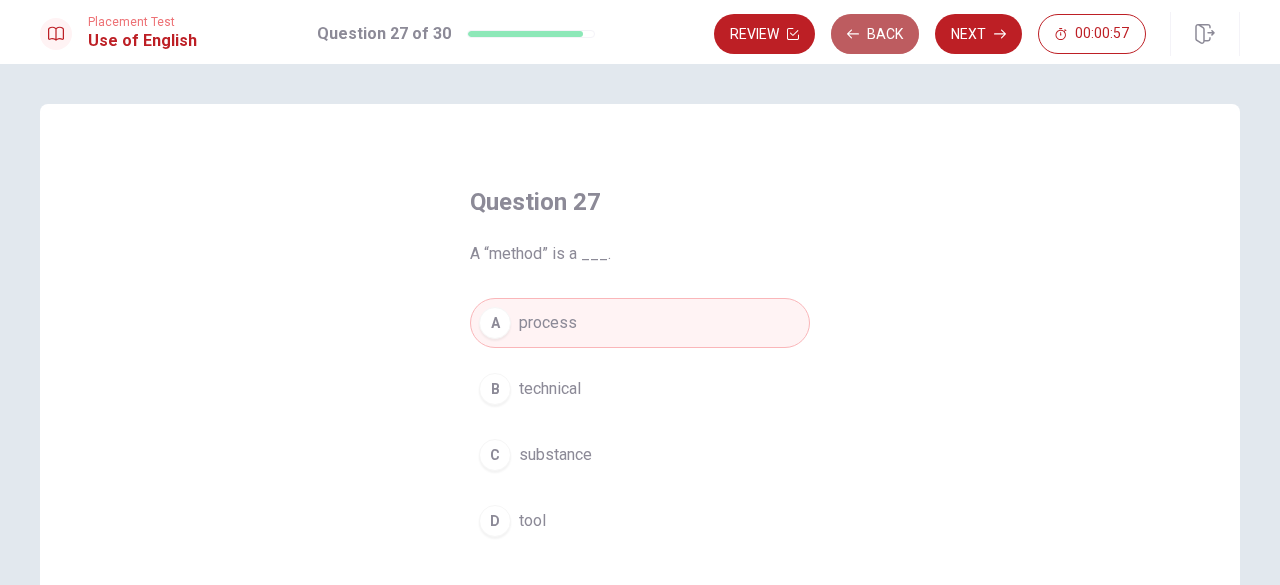 click on "Back" at bounding box center [875, 34] 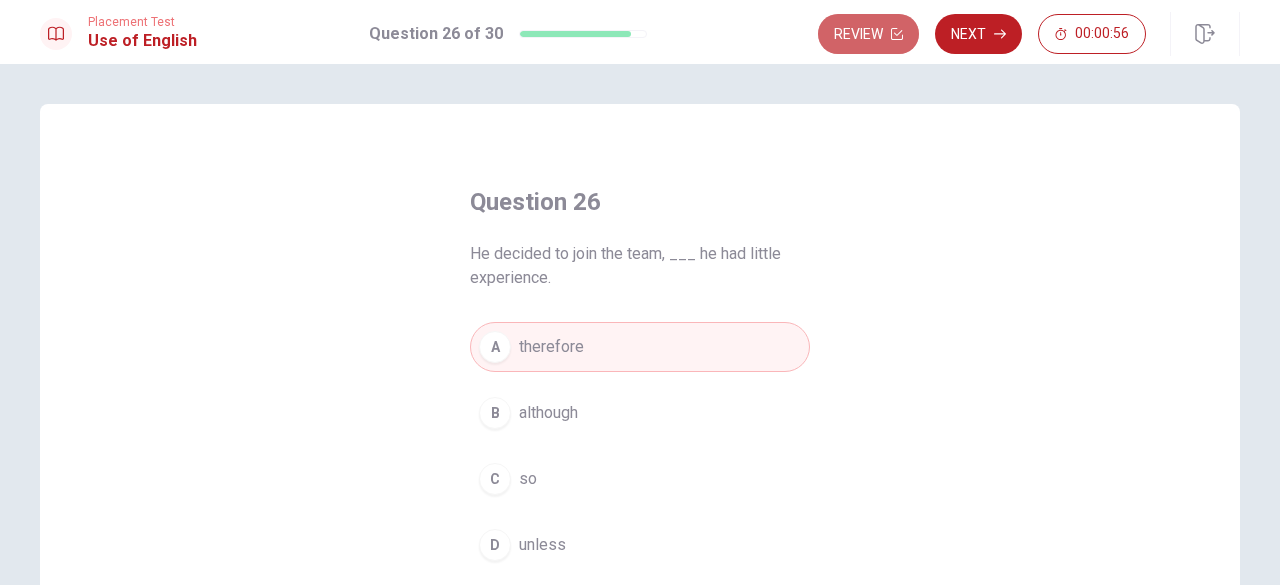 click on "Review" at bounding box center [868, 34] 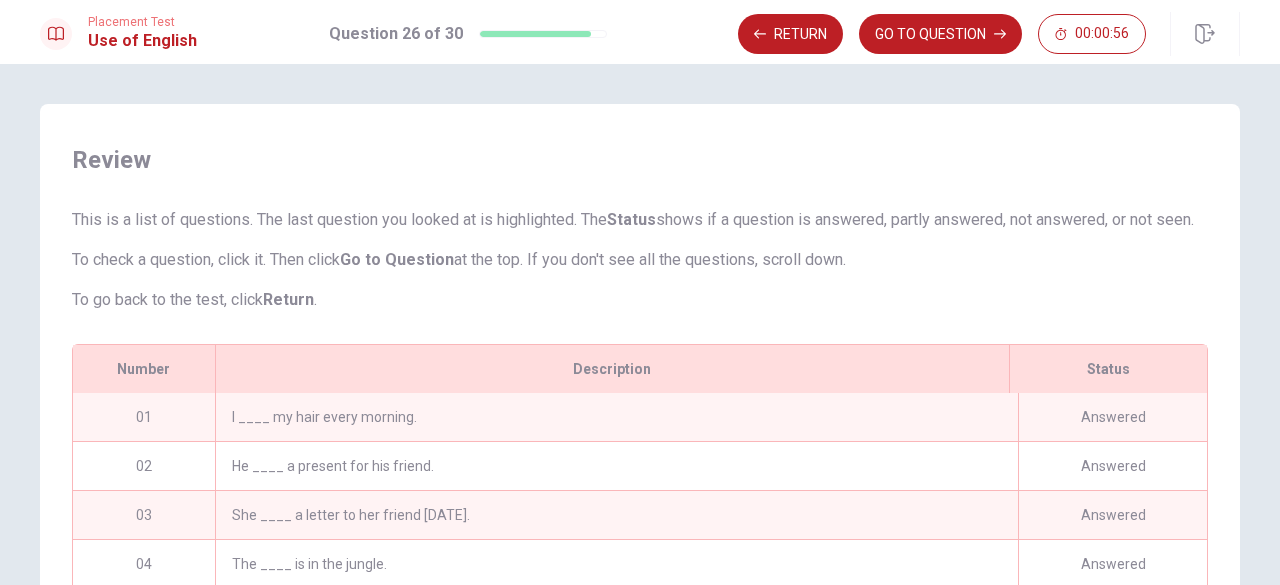 scroll, scrollTop: 251, scrollLeft: 0, axis: vertical 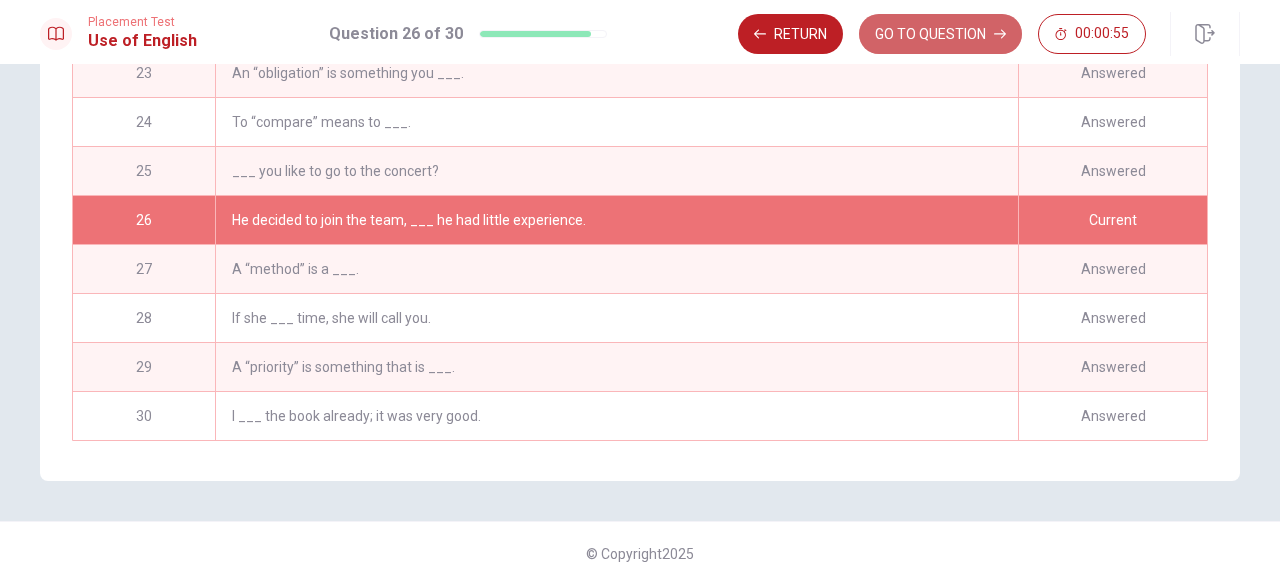 click on "GO TO QUESTION" at bounding box center [940, 34] 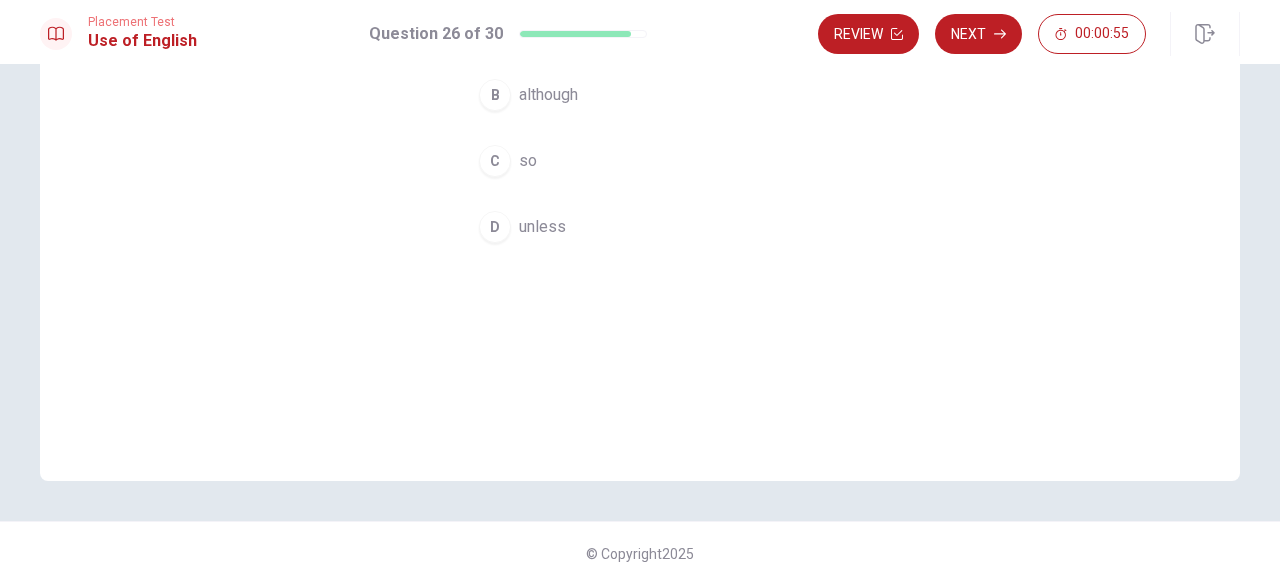 scroll, scrollTop: 318, scrollLeft: 0, axis: vertical 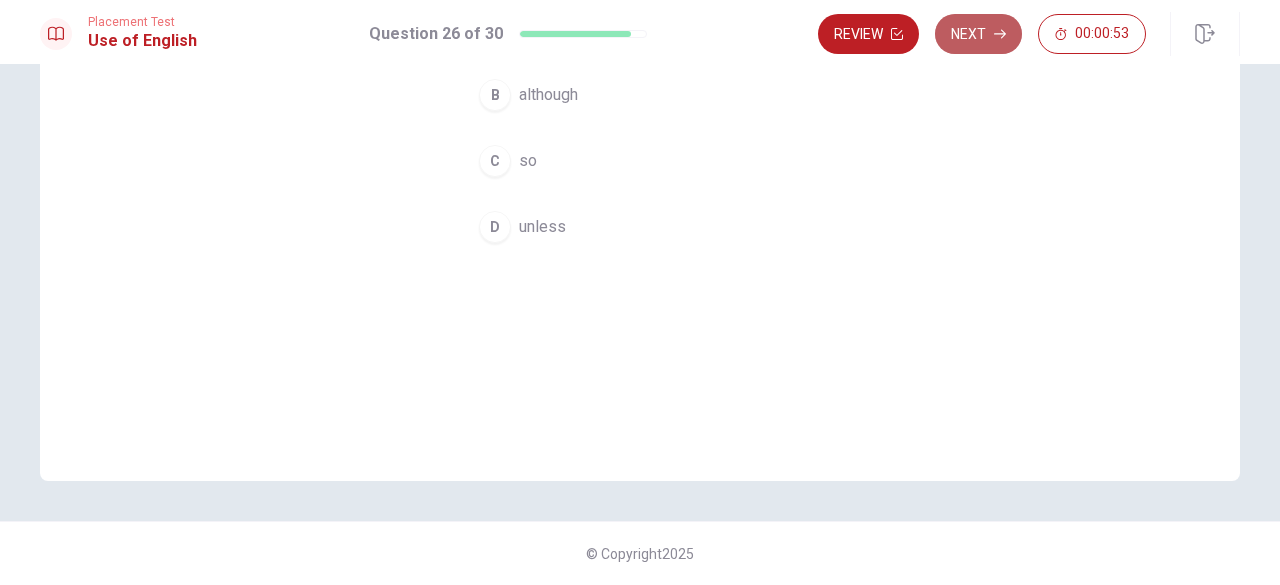 click on "Next" at bounding box center [978, 34] 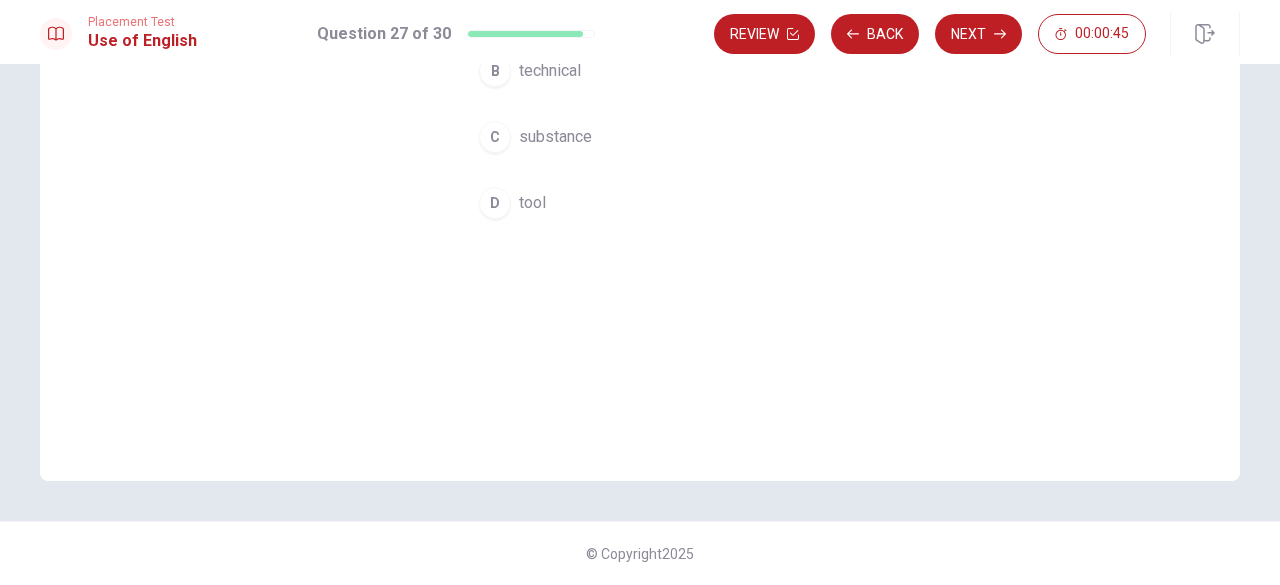 scroll, scrollTop: 0, scrollLeft: 0, axis: both 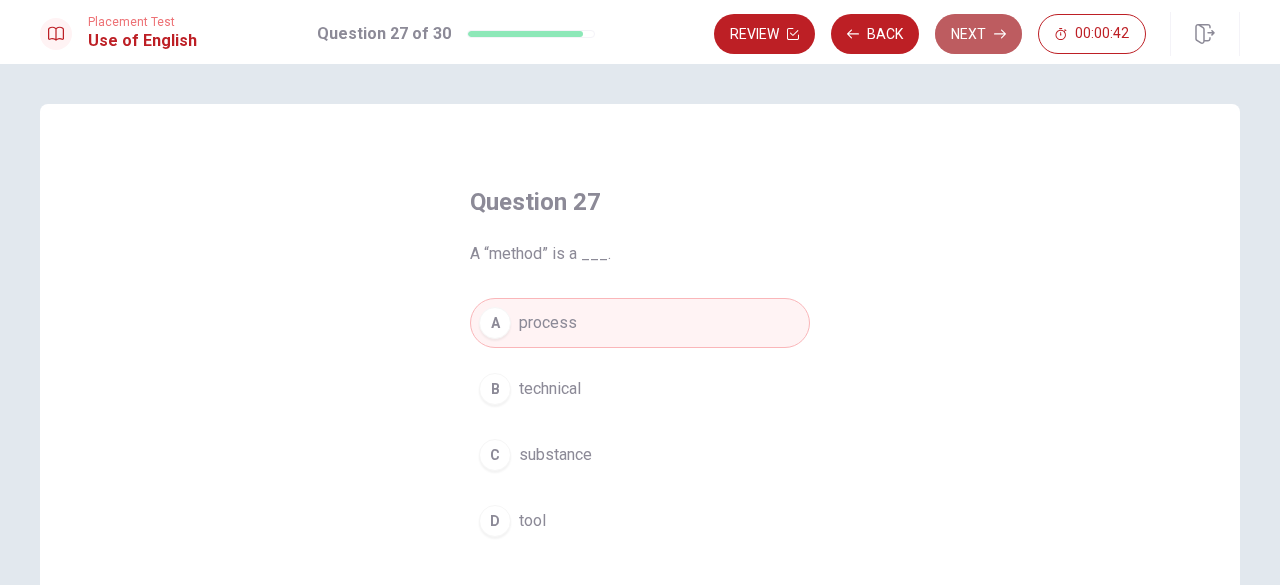 click on "Next" at bounding box center [978, 34] 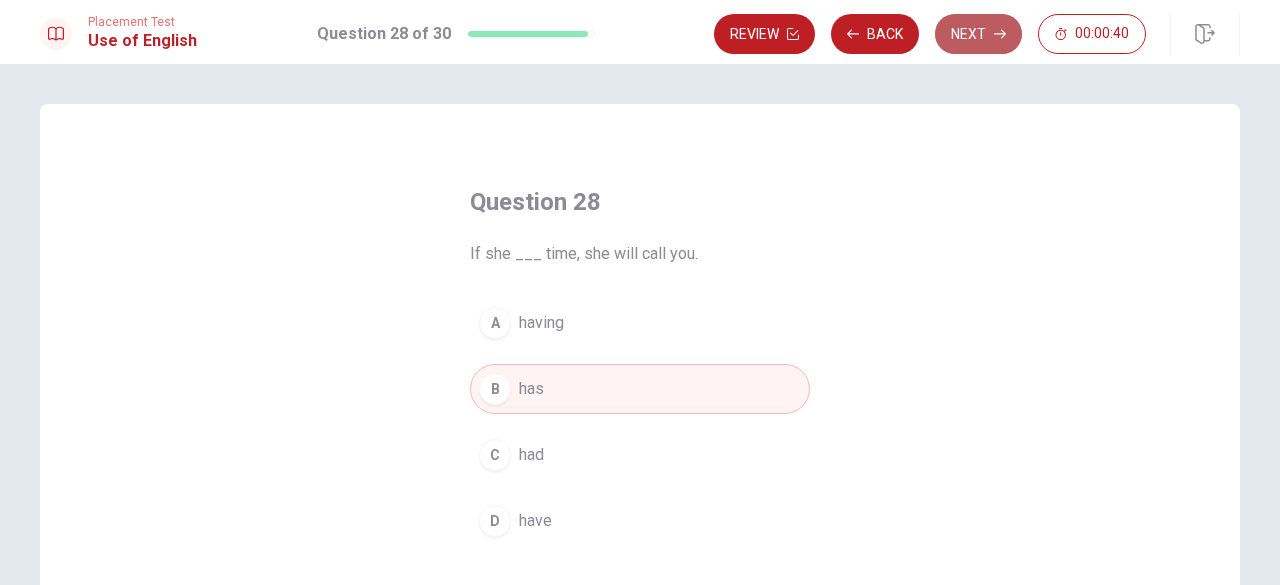 click on "Next" at bounding box center (978, 34) 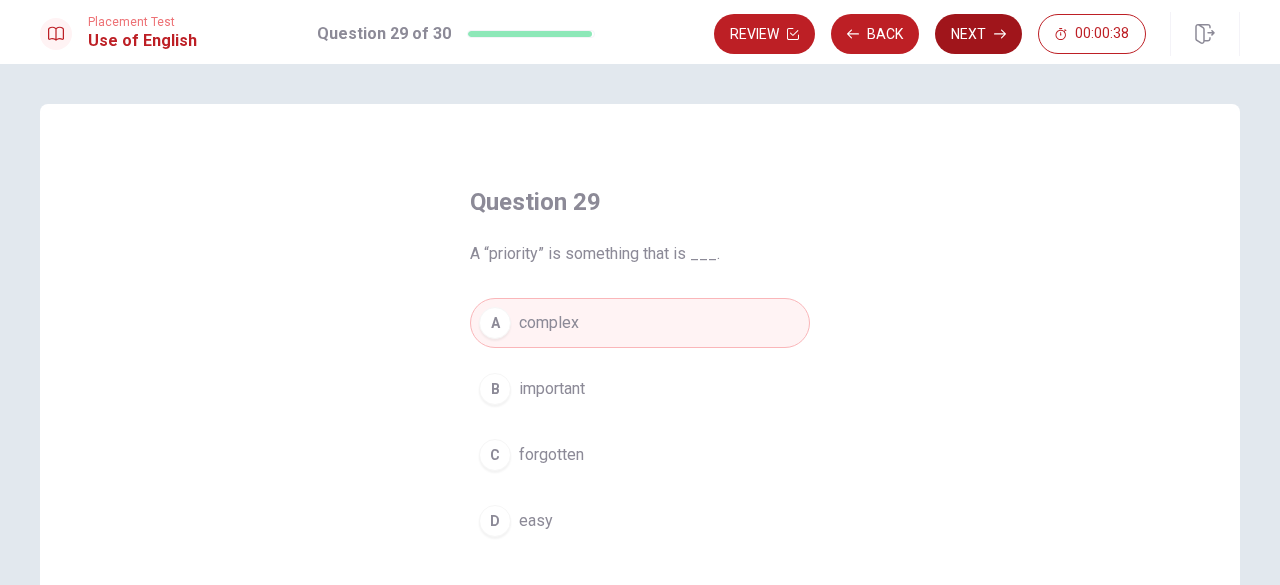 click on "Next" at bounding box center (978, 34) 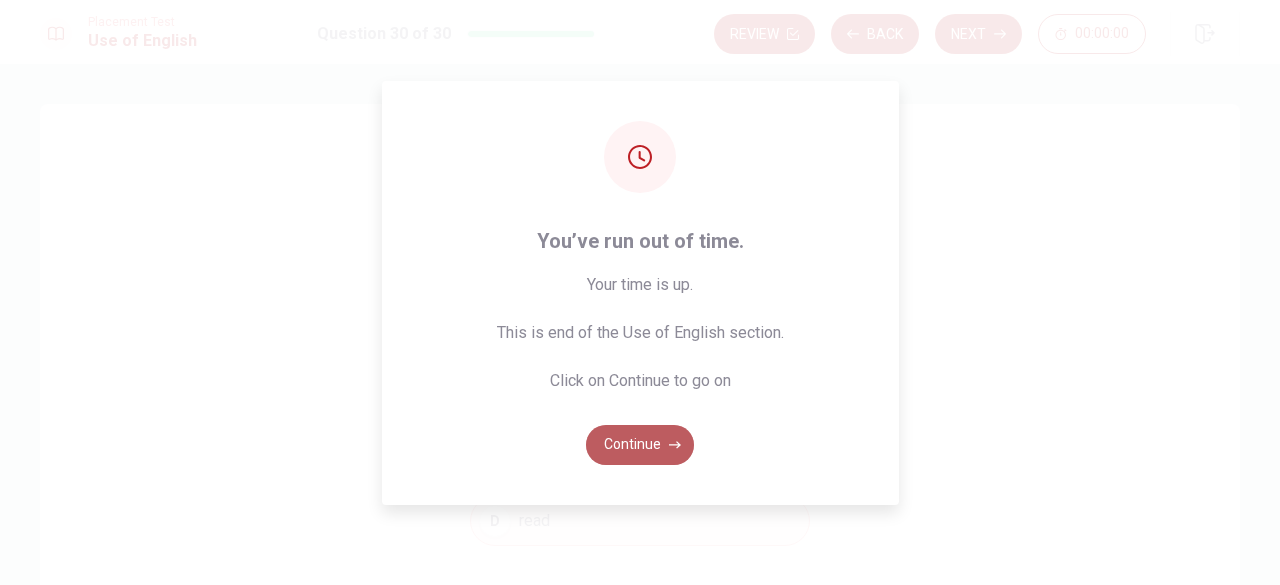 click on "Continue" at bounding box center (640, 445) 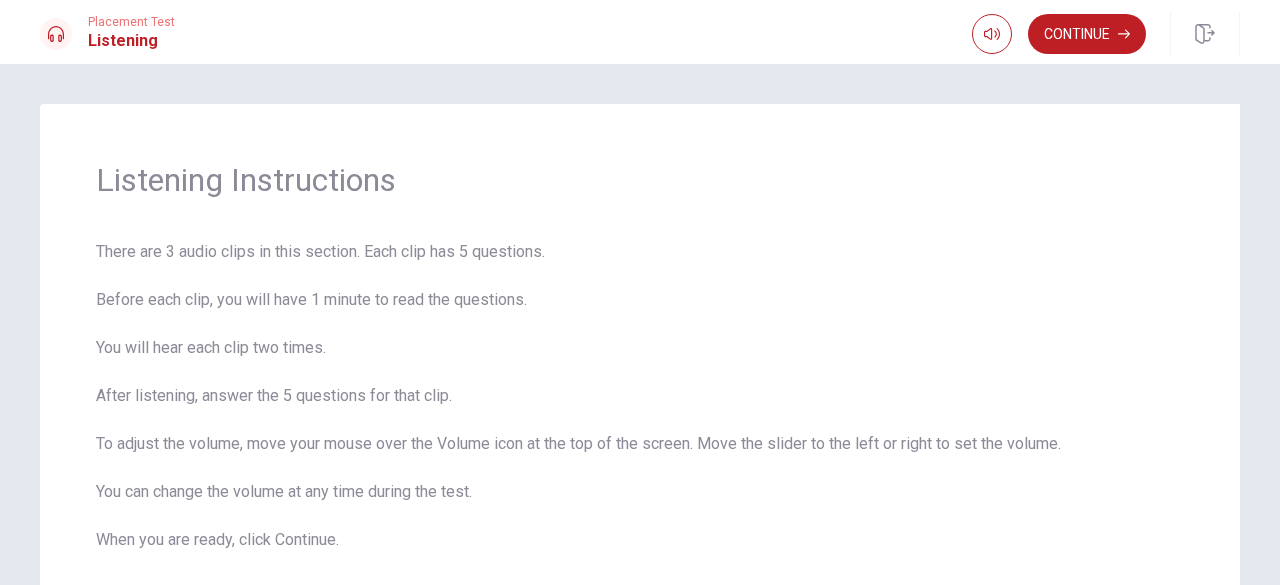 scroll, scrollTop: 126, scrollLeft: 0, axis: vertical 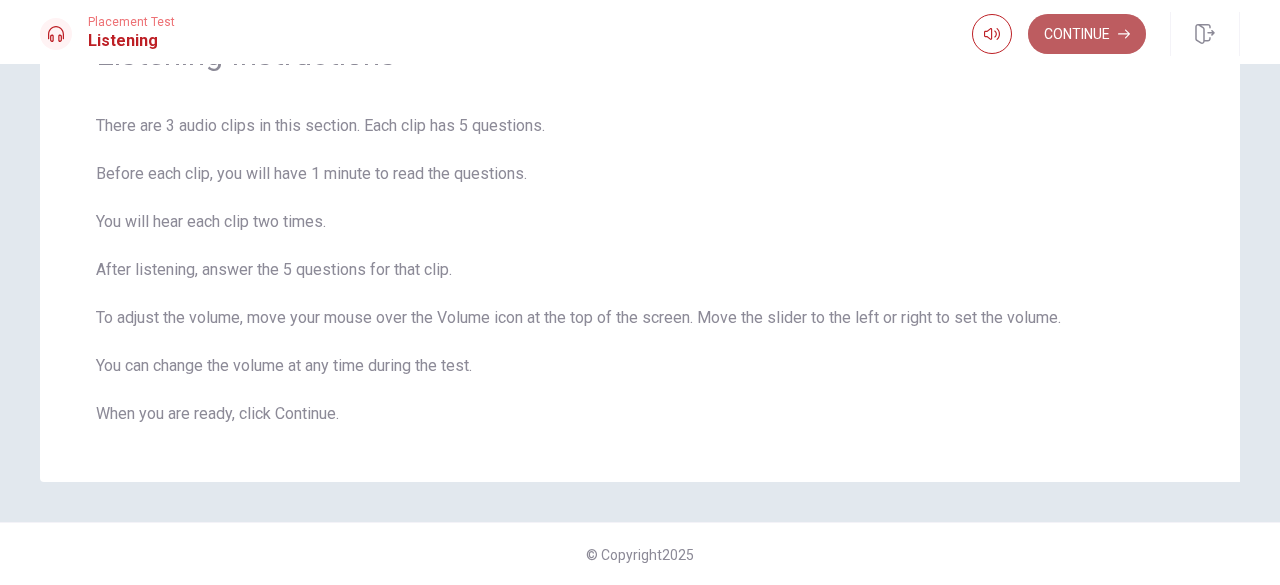 click on "Continue" at bounding box center [1087, 34] 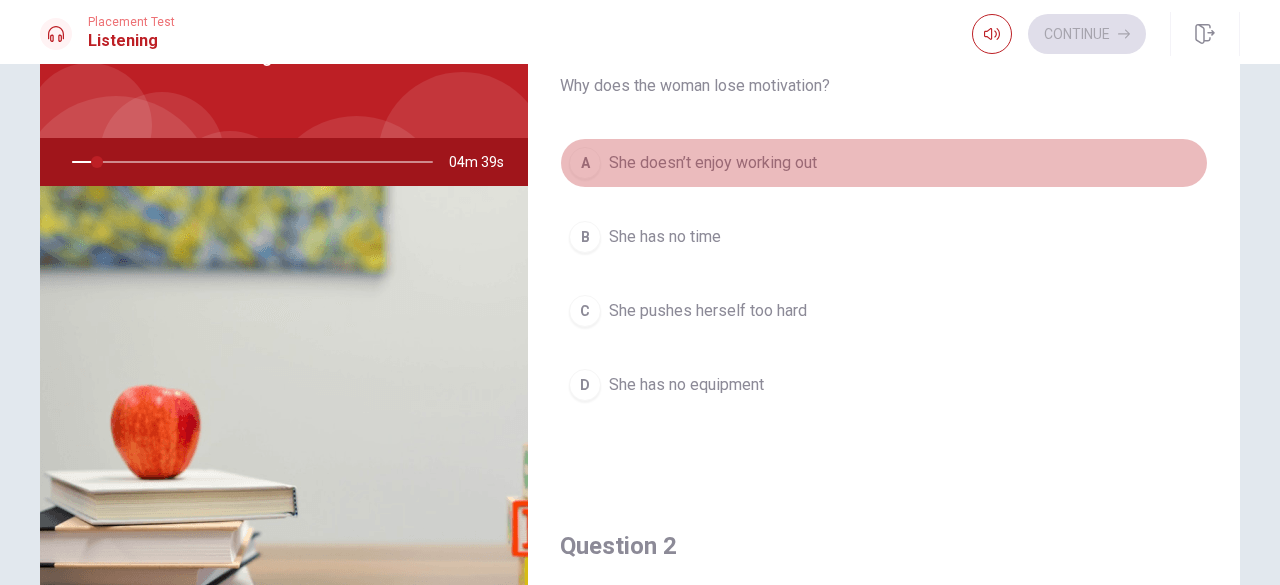 click on "A She doesn’t enjoy working out" at bounding box center [884, 163] 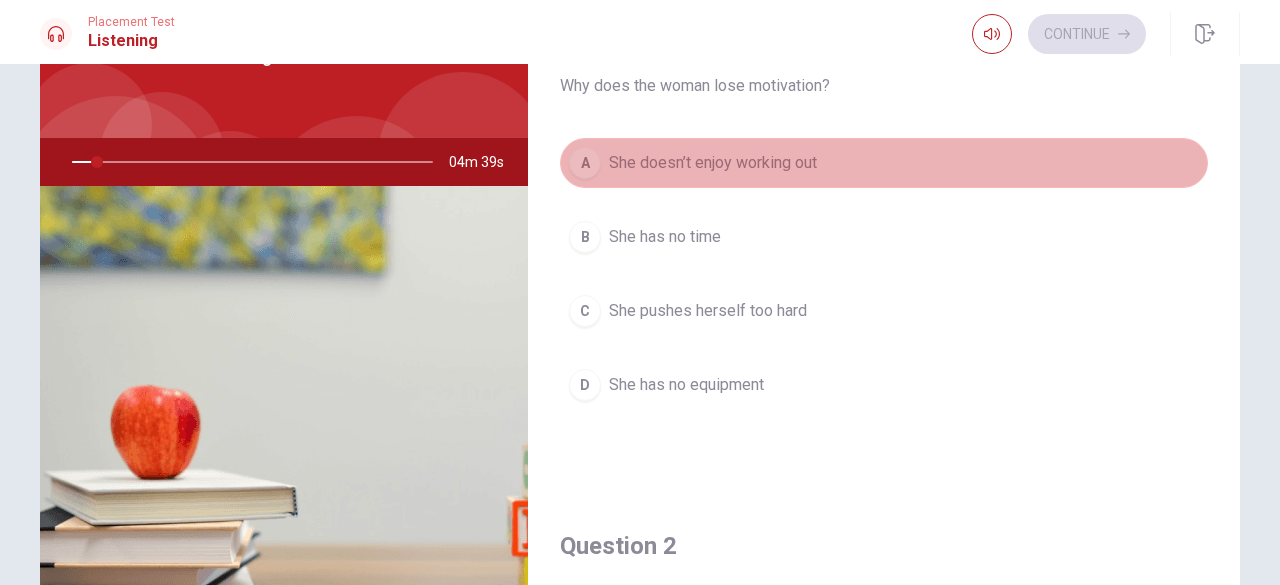 click on "A She doesn’t enjoy working out" at bounding box center [884, 163] 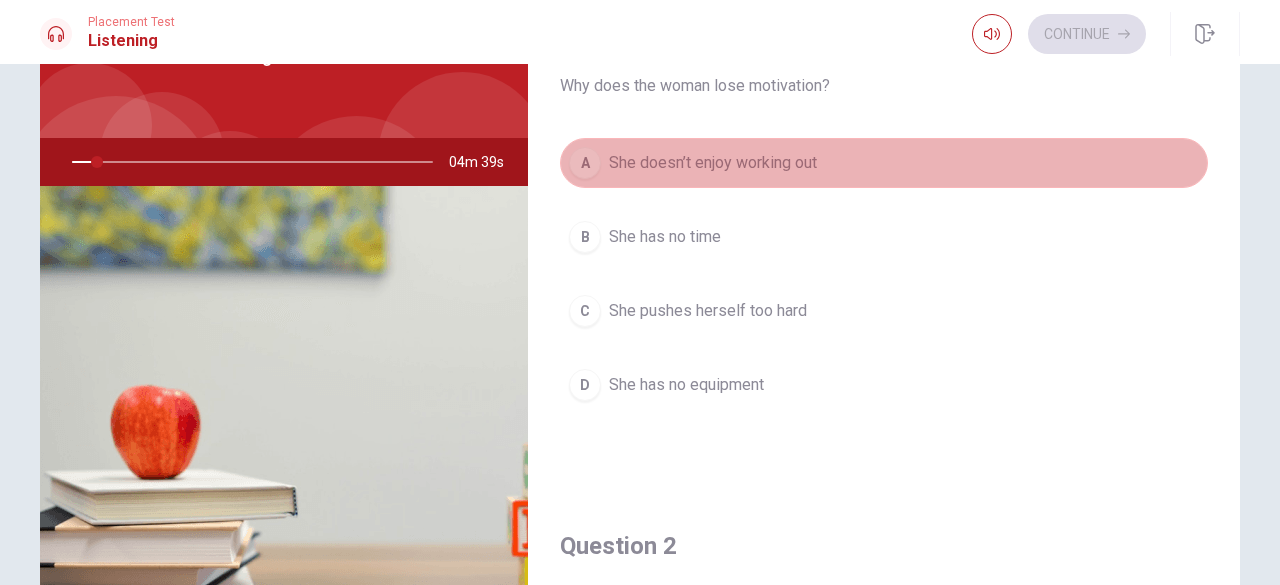 click on "A She doesn’t enjoy working out" at bounding box center (884, 163) 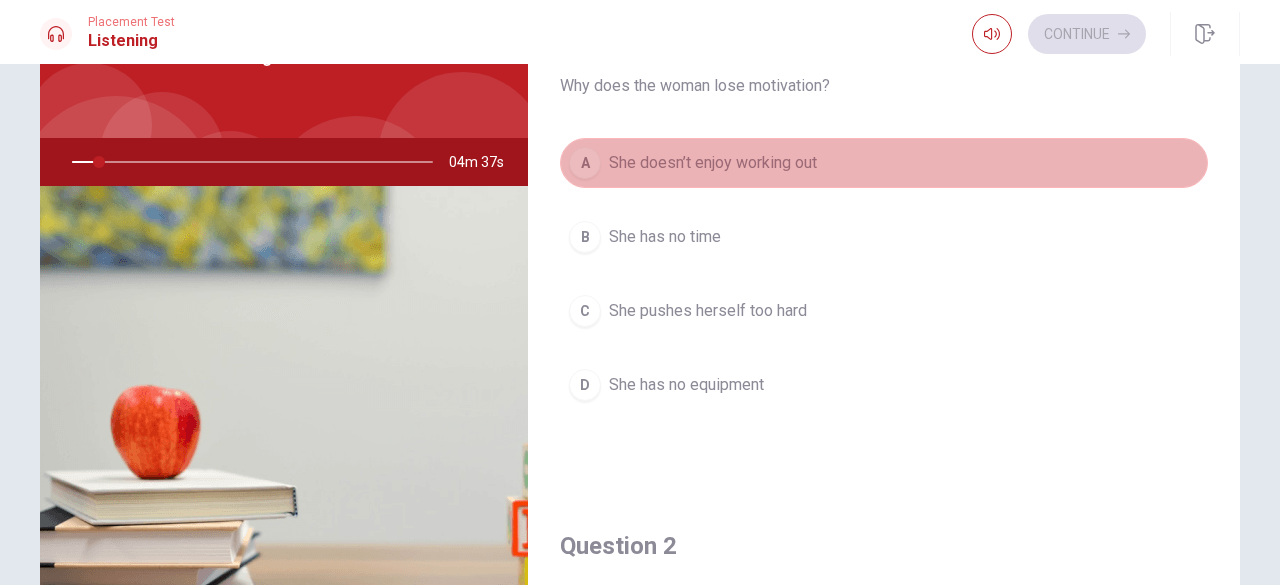 click on "A She doesn’t enjoy working out" at bounding box center (884, 163) 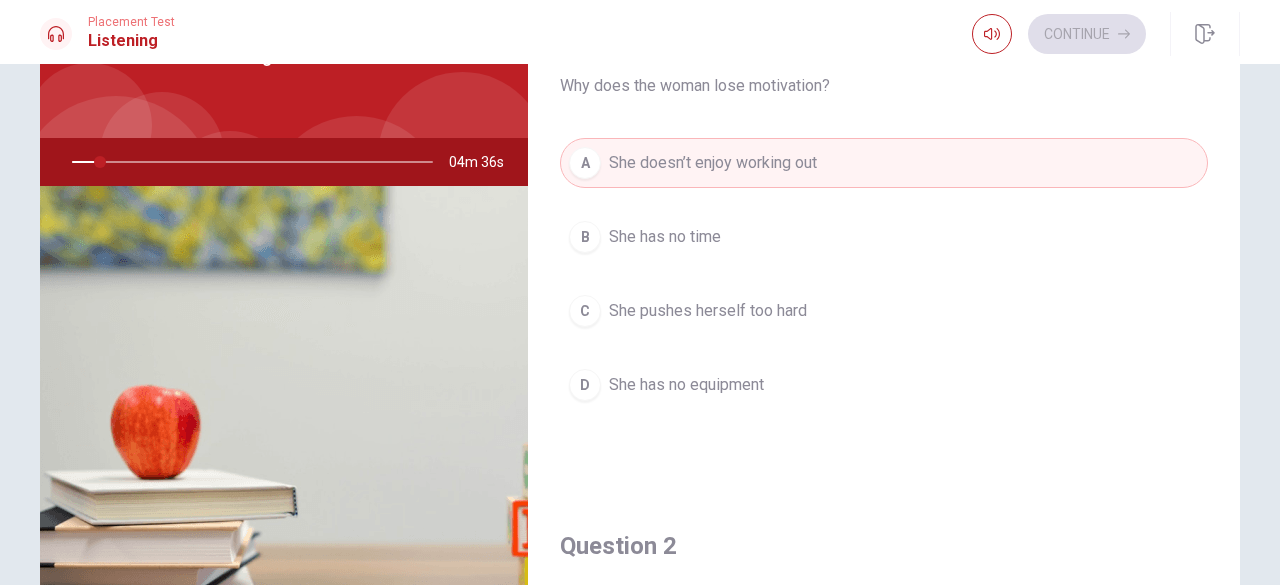 type on "8" 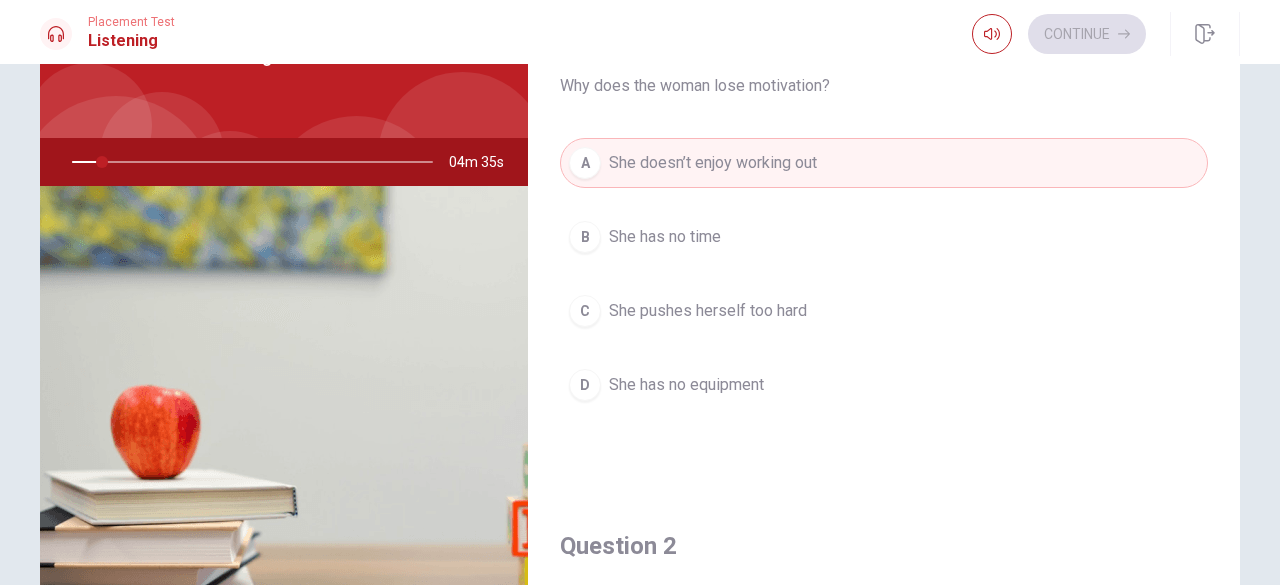 type 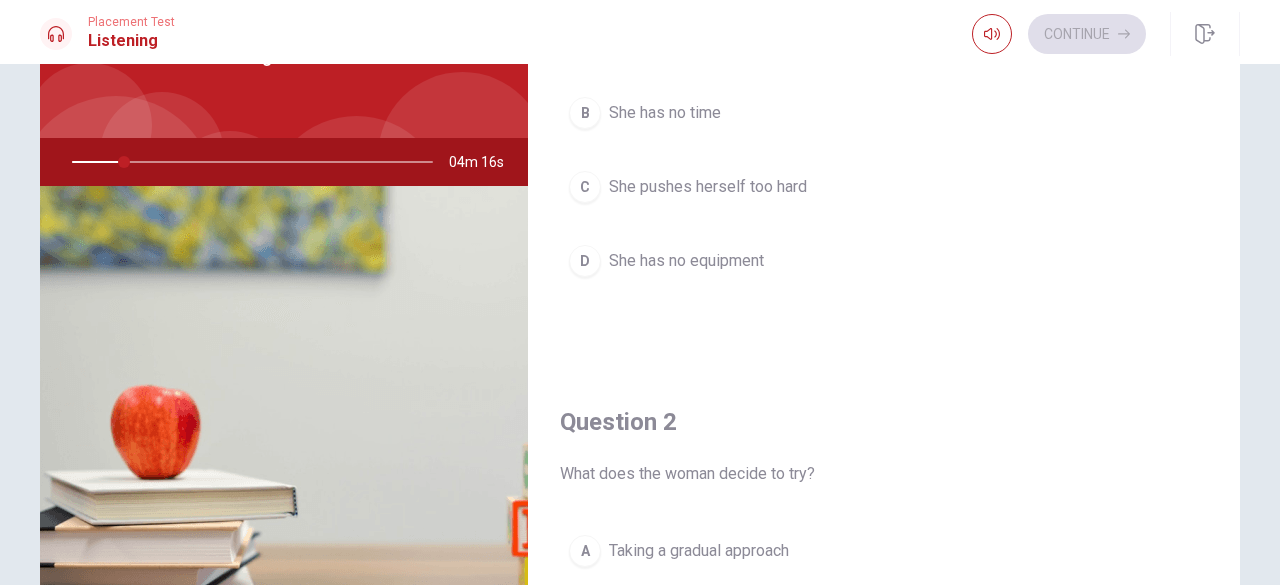 scroll, scrollTop: 0, scrollLeft: 0, axis: both 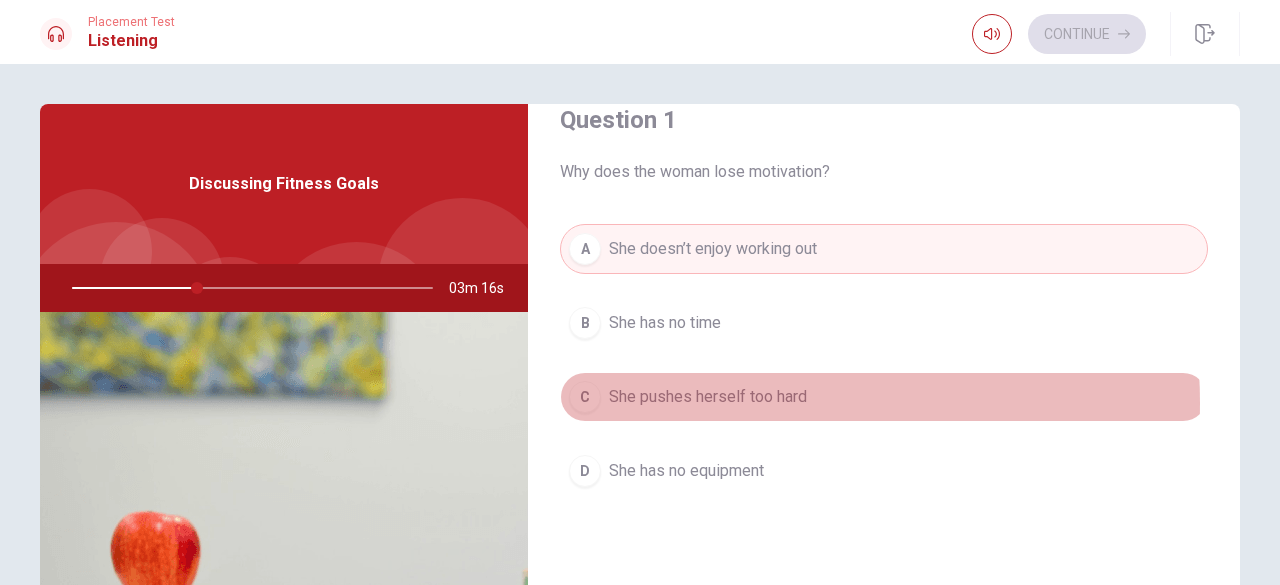 click on "She pushes herself too hard" at bounding box center [708, 397] 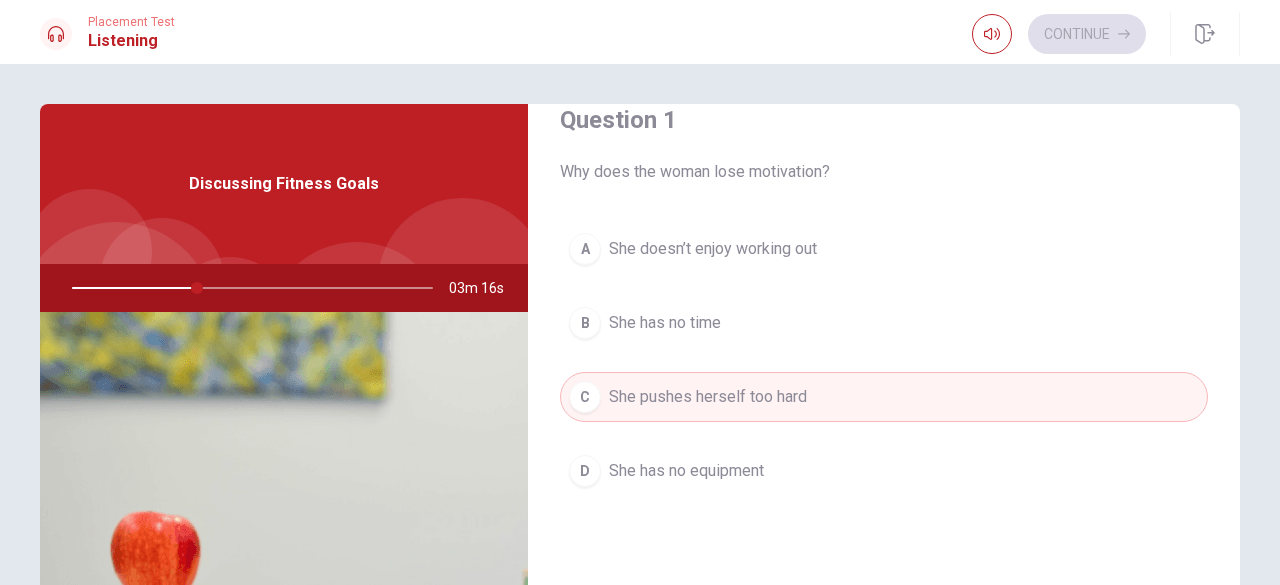 type on "35" 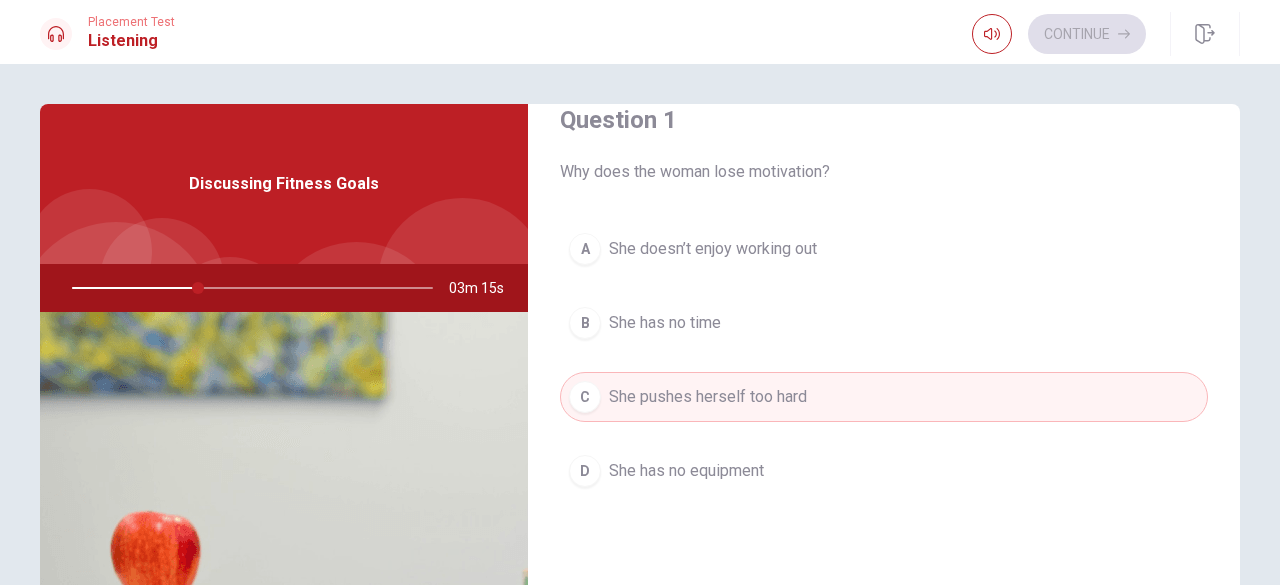 type 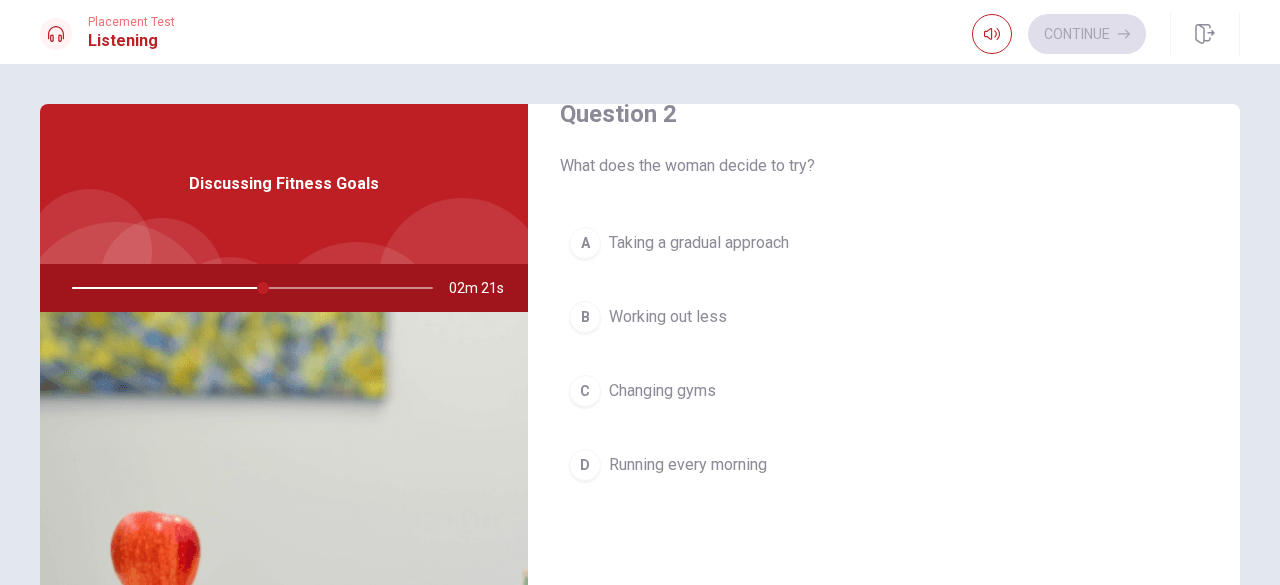 scroll, scrollTop: 560, scrollLeft: 0, axis: vertical 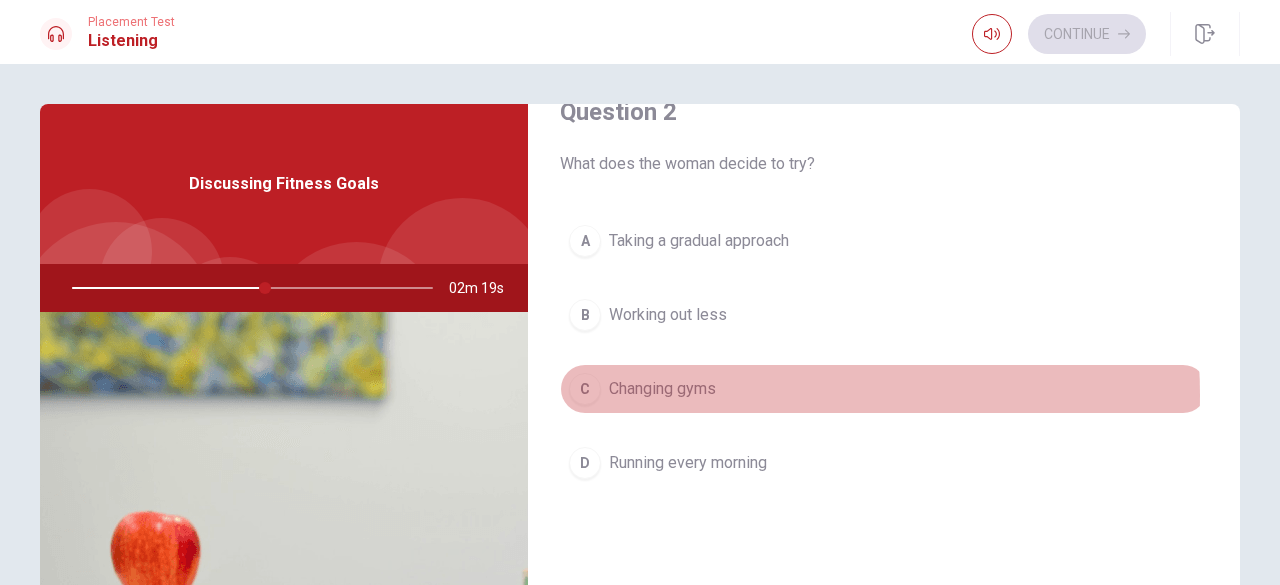 click on "Changing gyms" at bounding box center [662, 389] 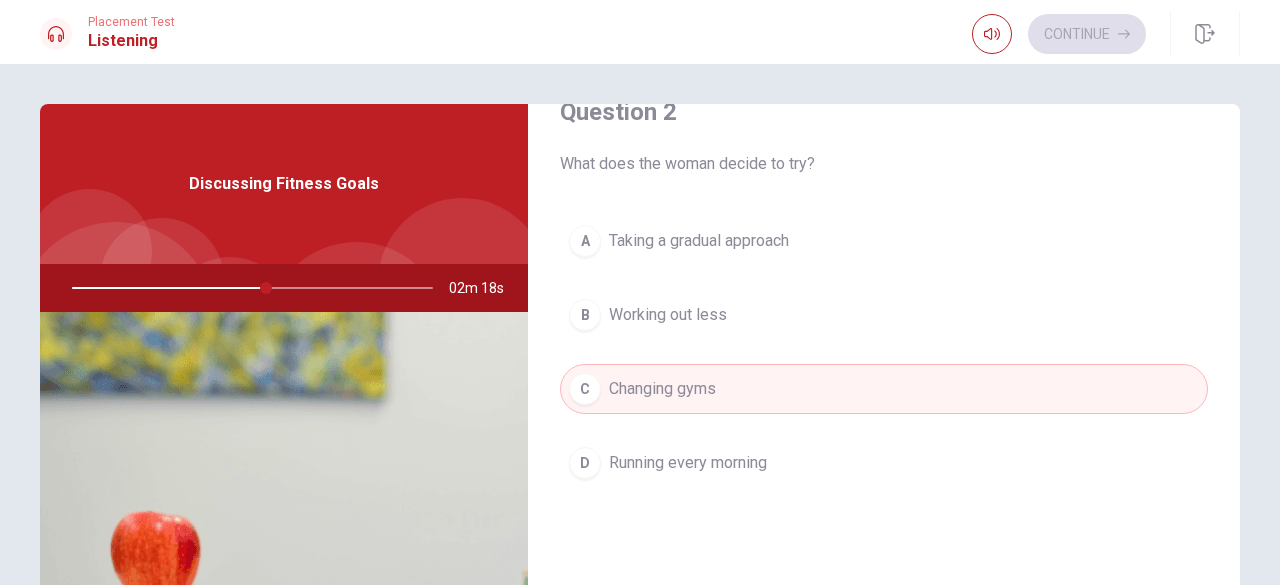 type 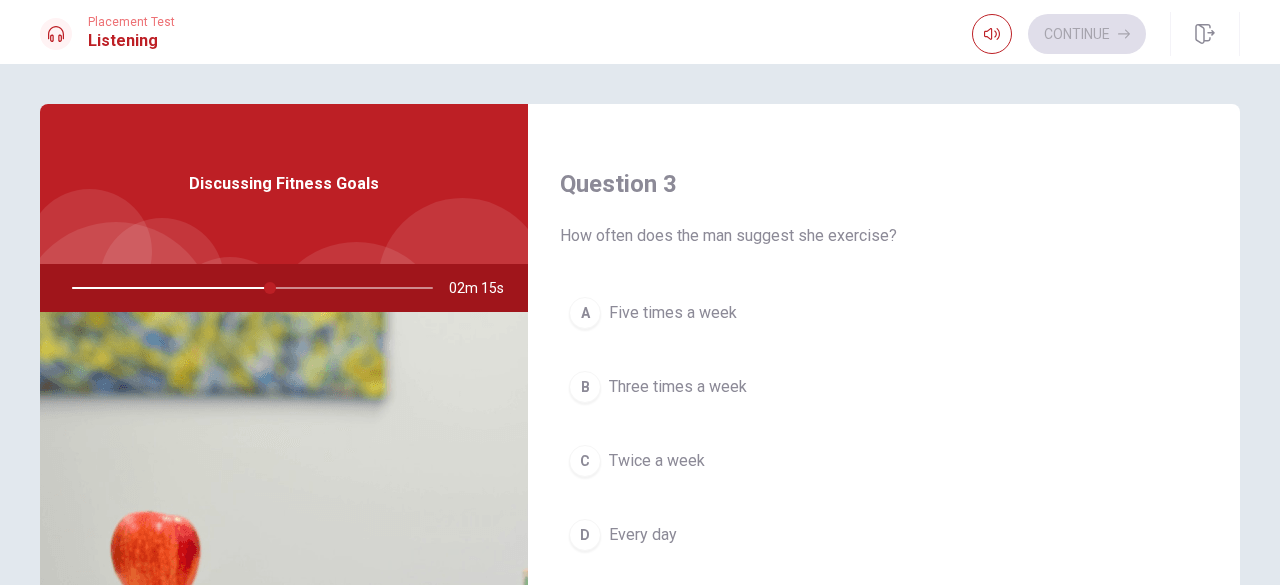 scroll, scrollTop: 1040, scrollLeft: 0, axis: vertical 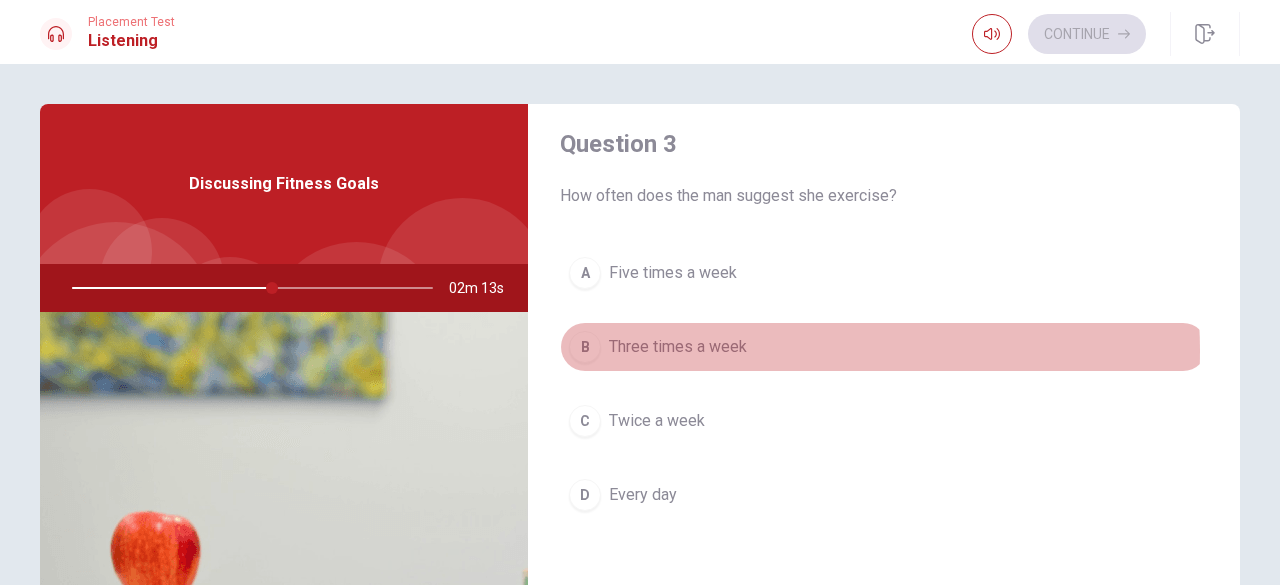 click on "Three times a week" at bounding box center [678, 347] 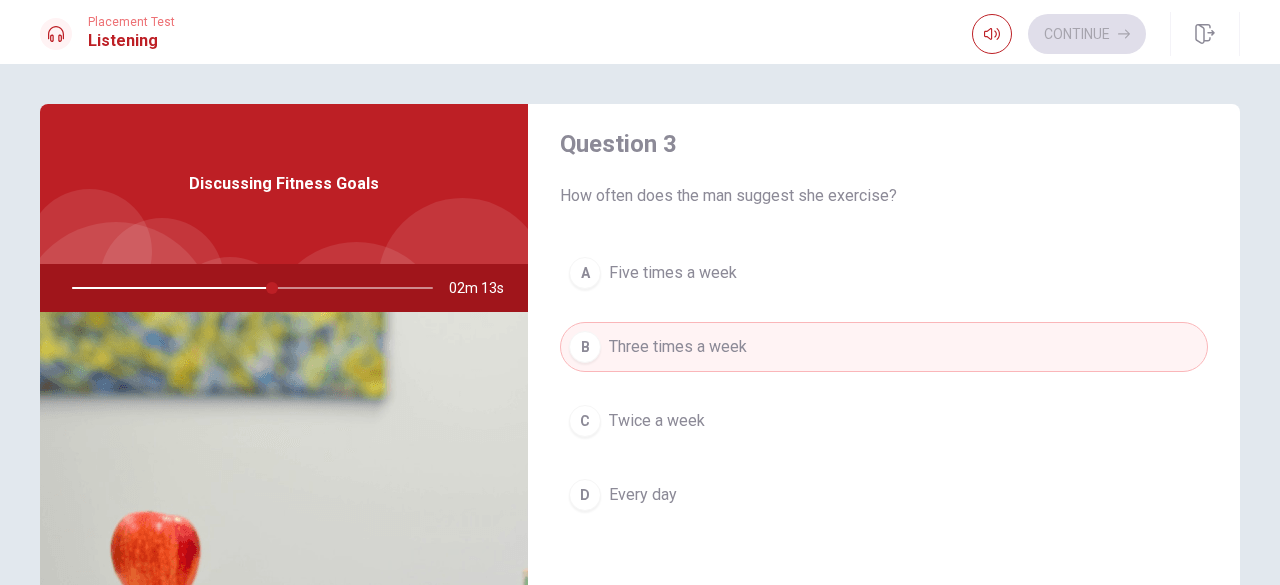 type on "56" 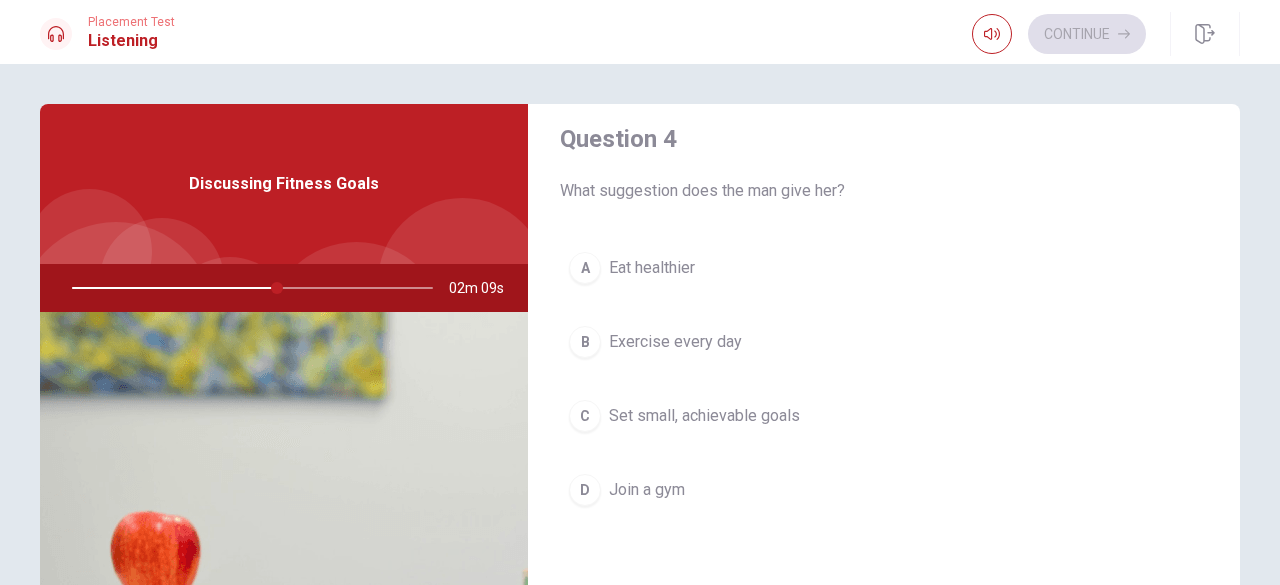 scroll, scrollTop: 1560, scrollLeft: 0, axis: vertical 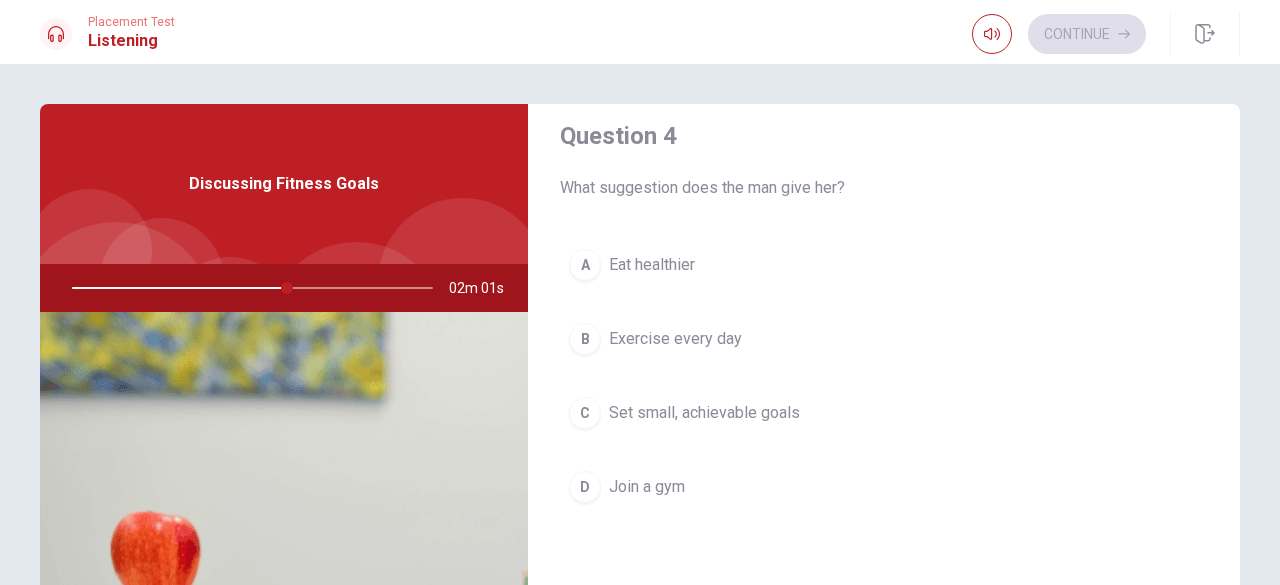 click at bounding box center (248, 288) 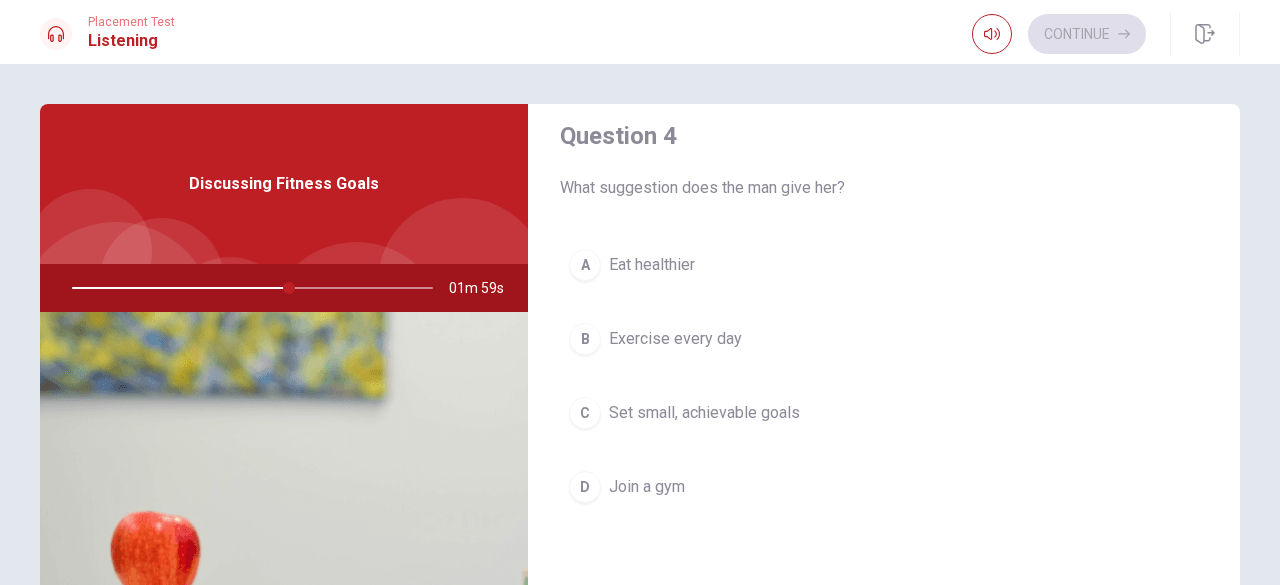 drag, startPoint x: 234, startPoint y: 287, endPoint x: 598, endPoint y: 406, distance: 382.95822 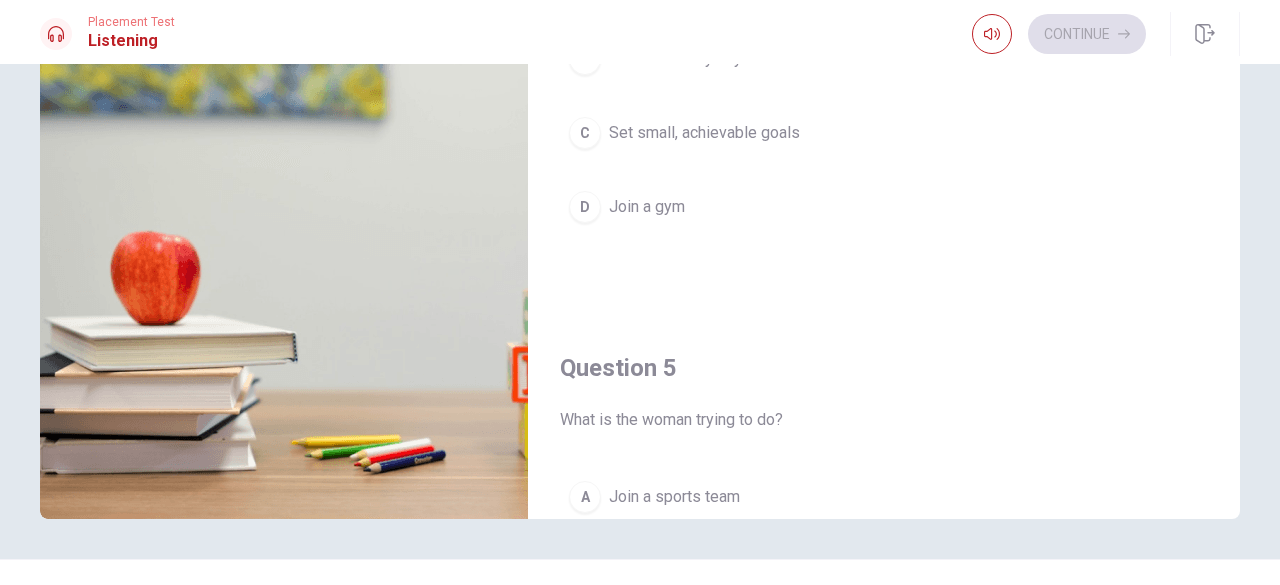 scroll, scrollTop: 318, scrollLeft: 0, axis: vertical 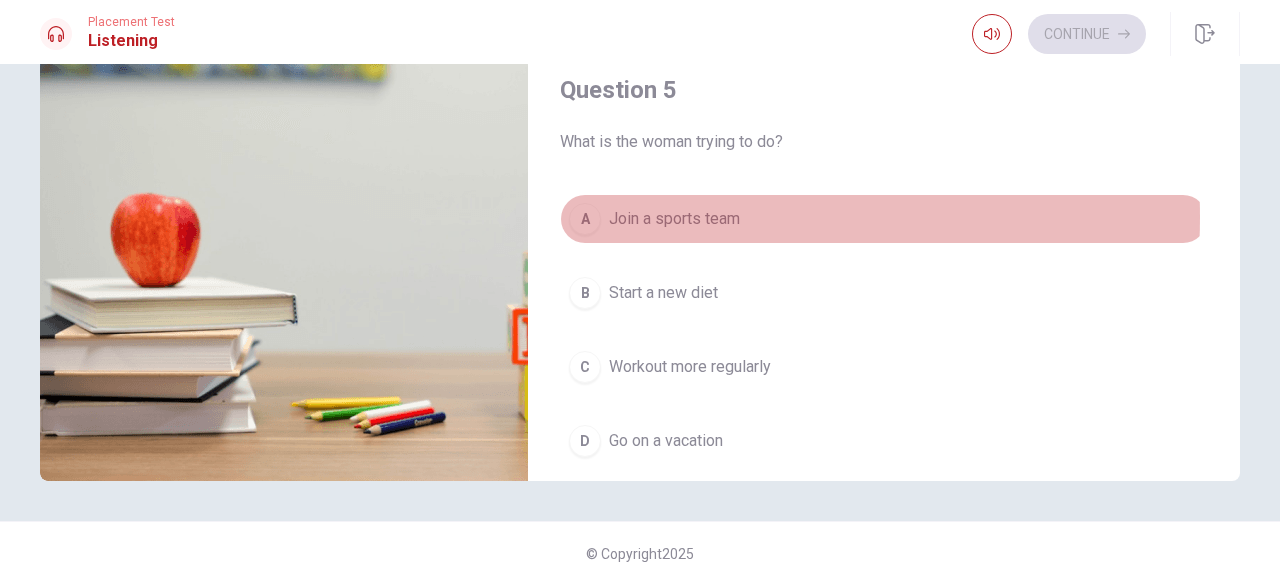 click on "Join a sports team" at bounding box center (674, 219) 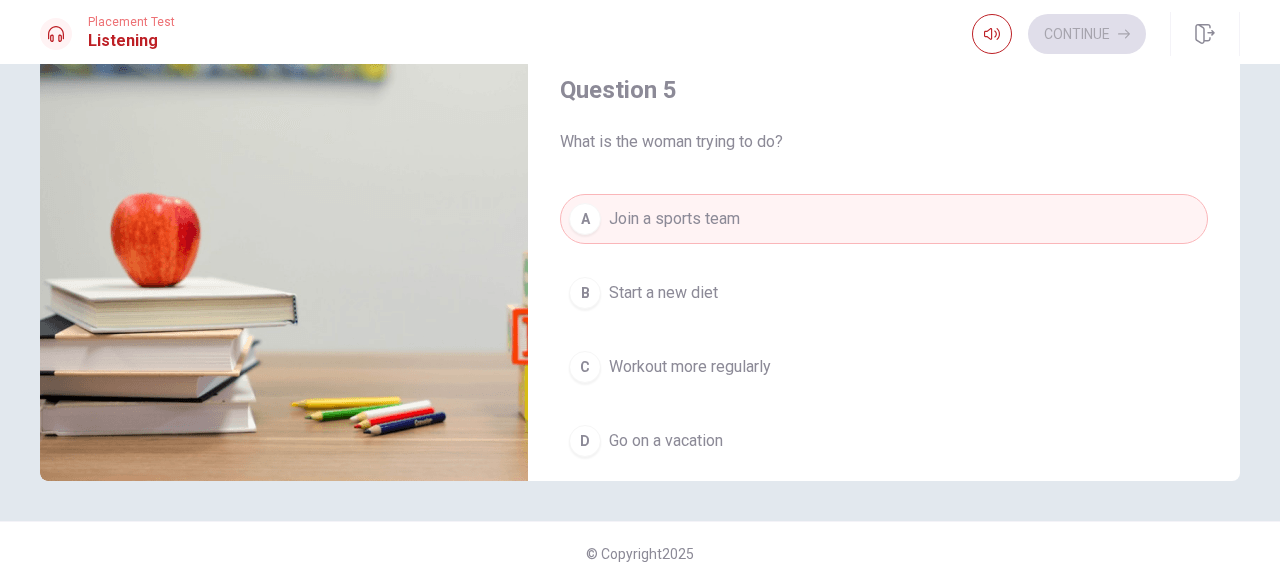 type on "65" 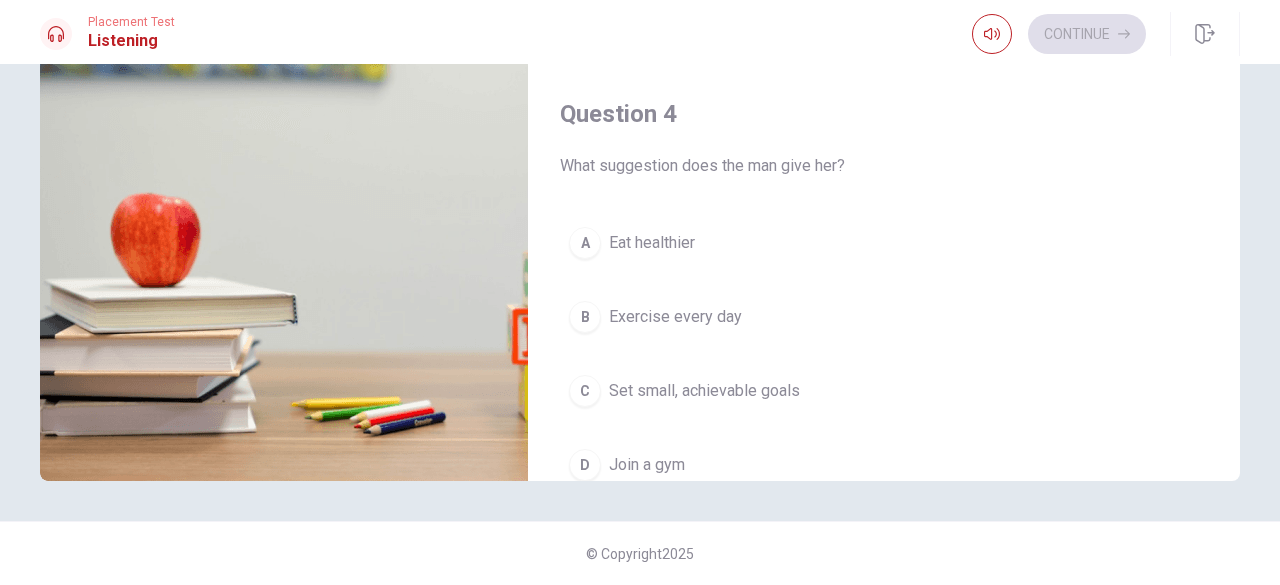 scroll, scrollTop: 1240, scrollLeft: 0, axis: vertical 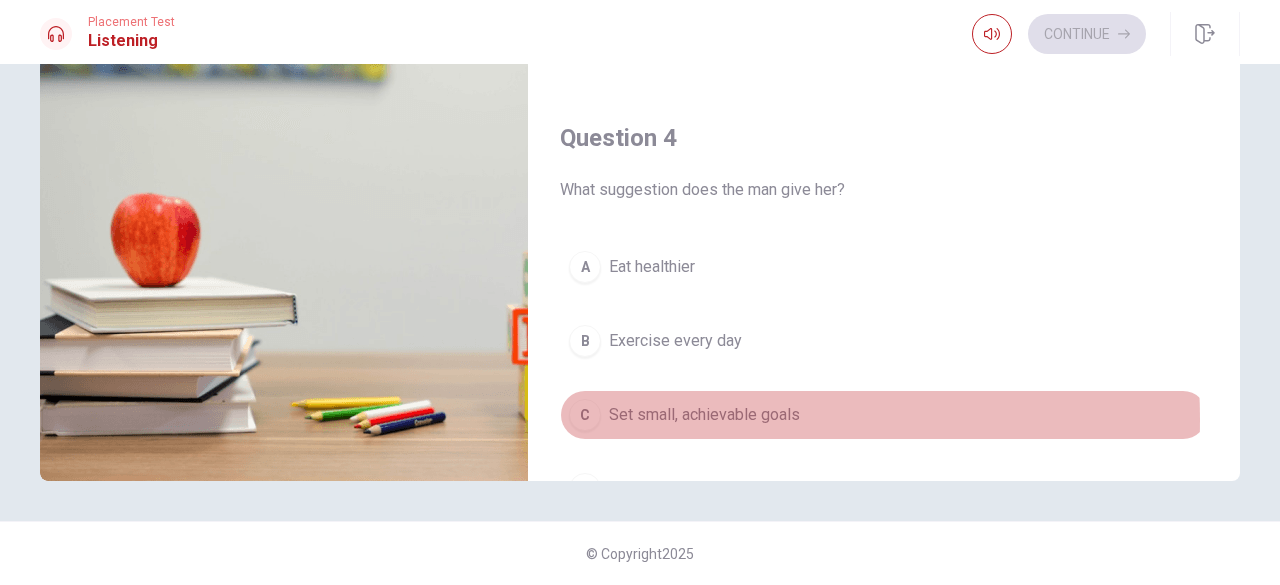 click on "Set small, achievable goals" at bounding box center [704, 415] 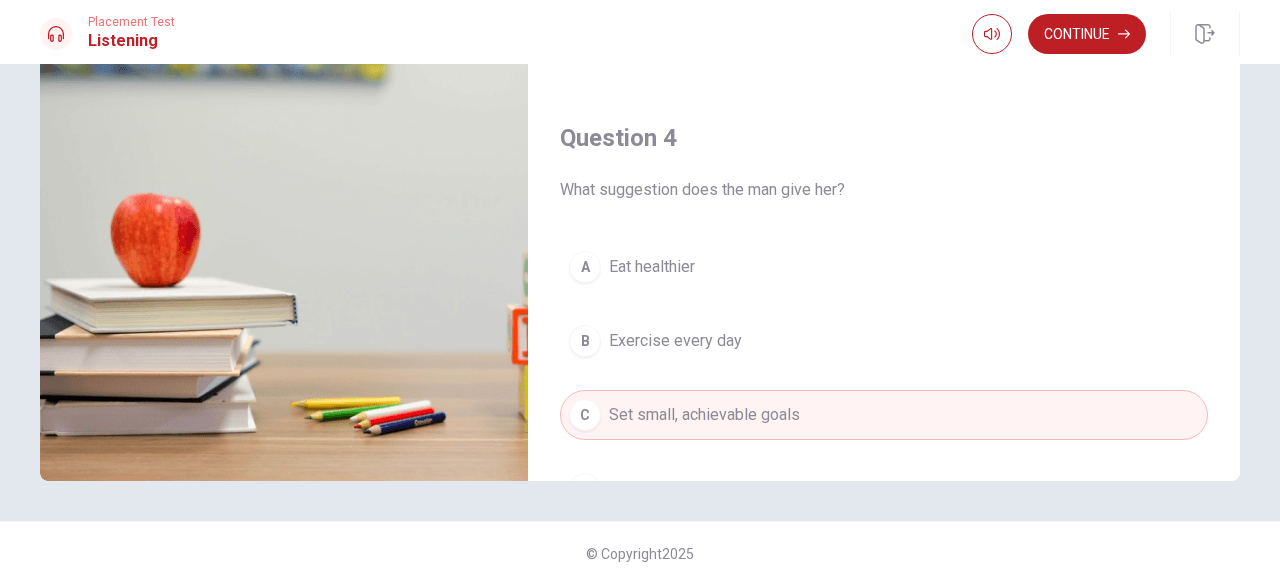 click at bounding box center (284, 237) 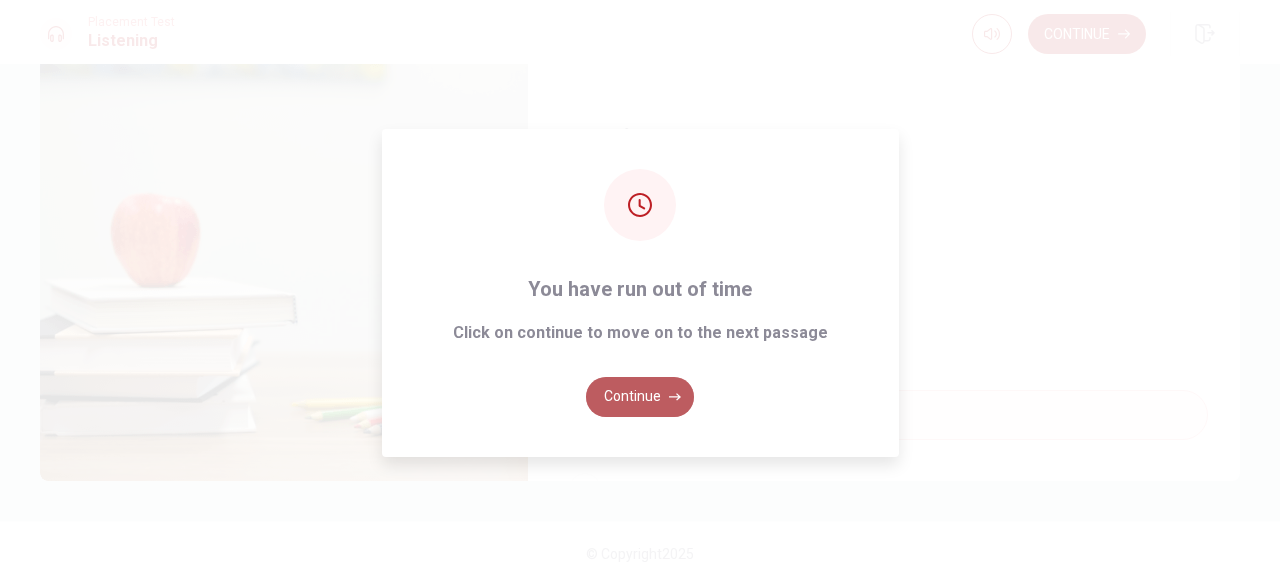 click on "Continue" at bounding box center (640, 397) 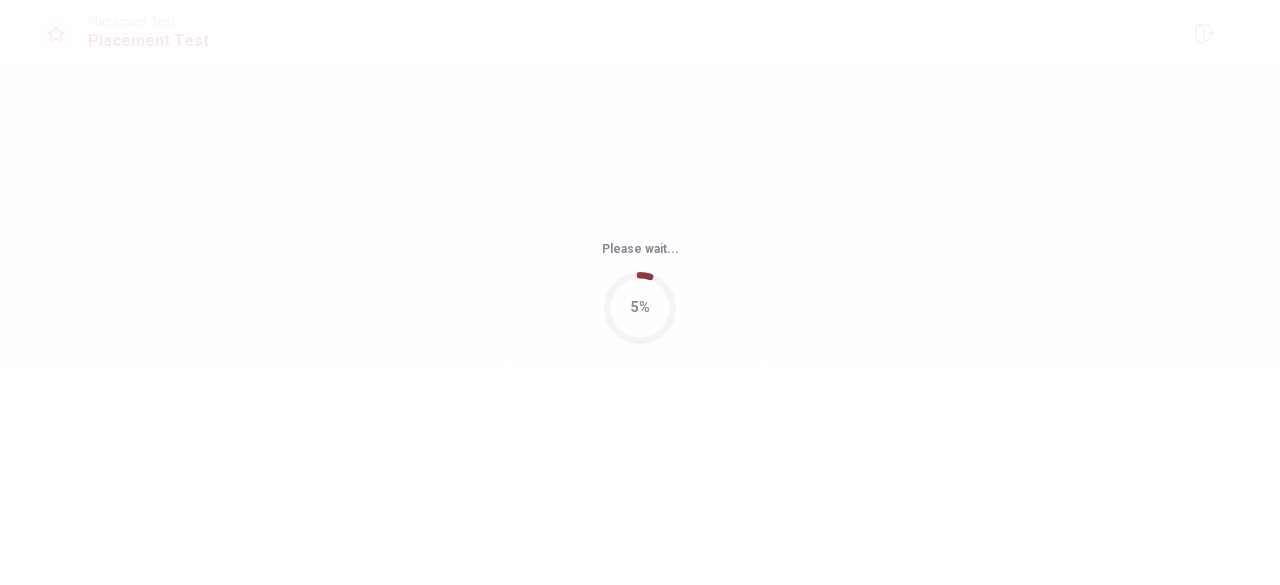 scroll, scrollTop: 0, scrollLeft: 0, axis: both 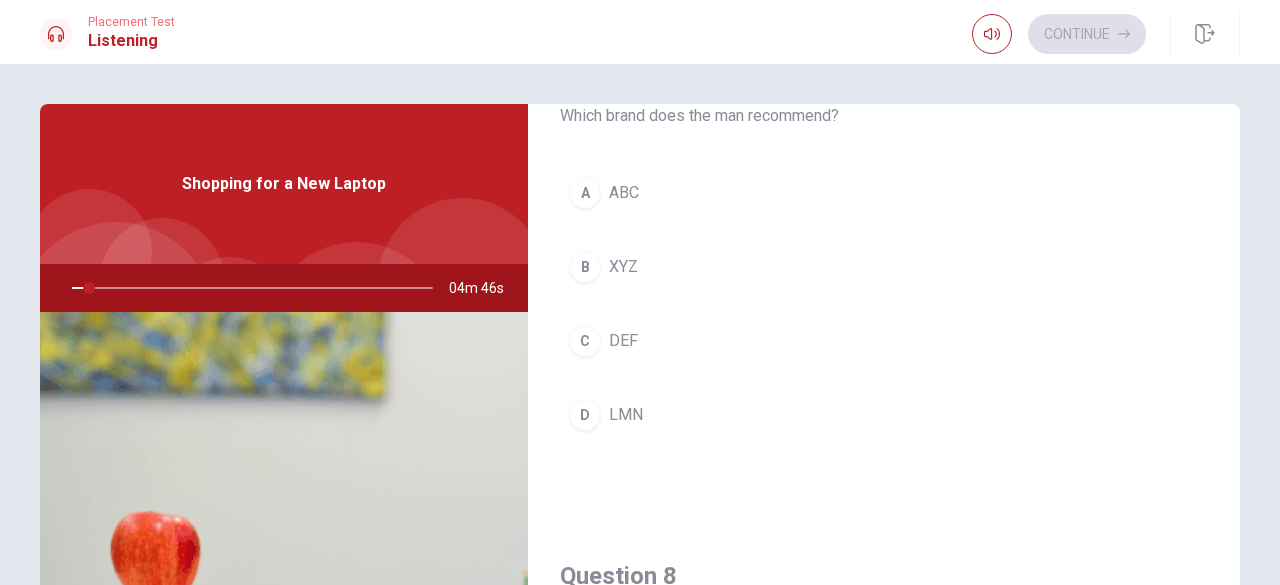 click on "Question 7 Which brand does the man recommend? A ABC B XYZ C DEF D LMN" at bounding box center [884, 264] 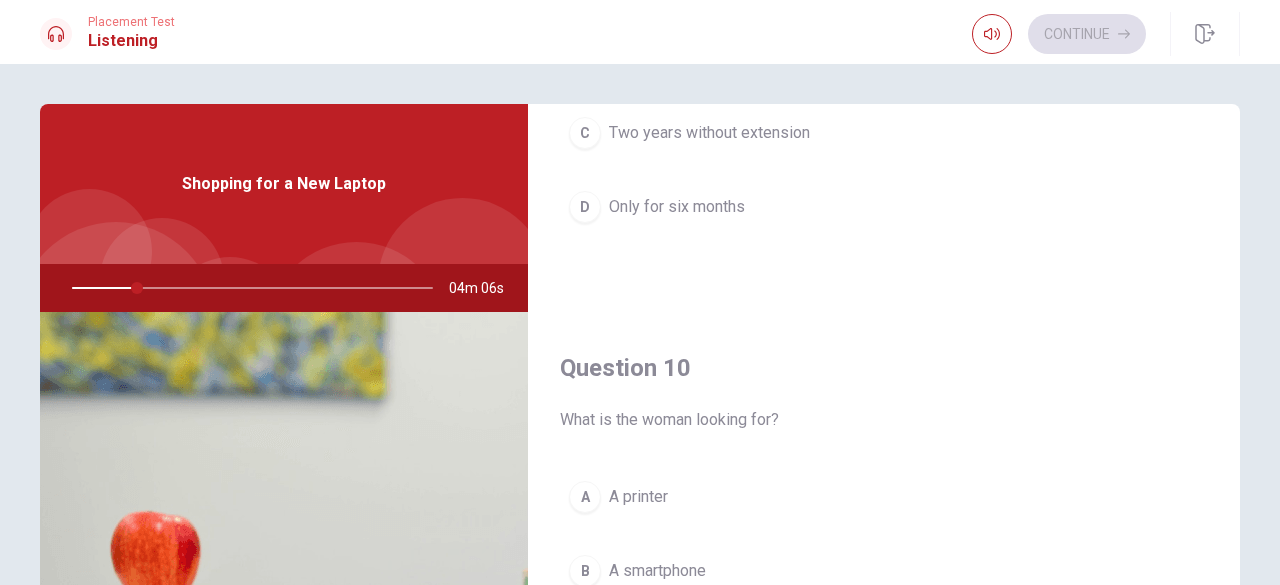 scroll, scrollTop: 1851, scrollLeft: 0, axis: vertical 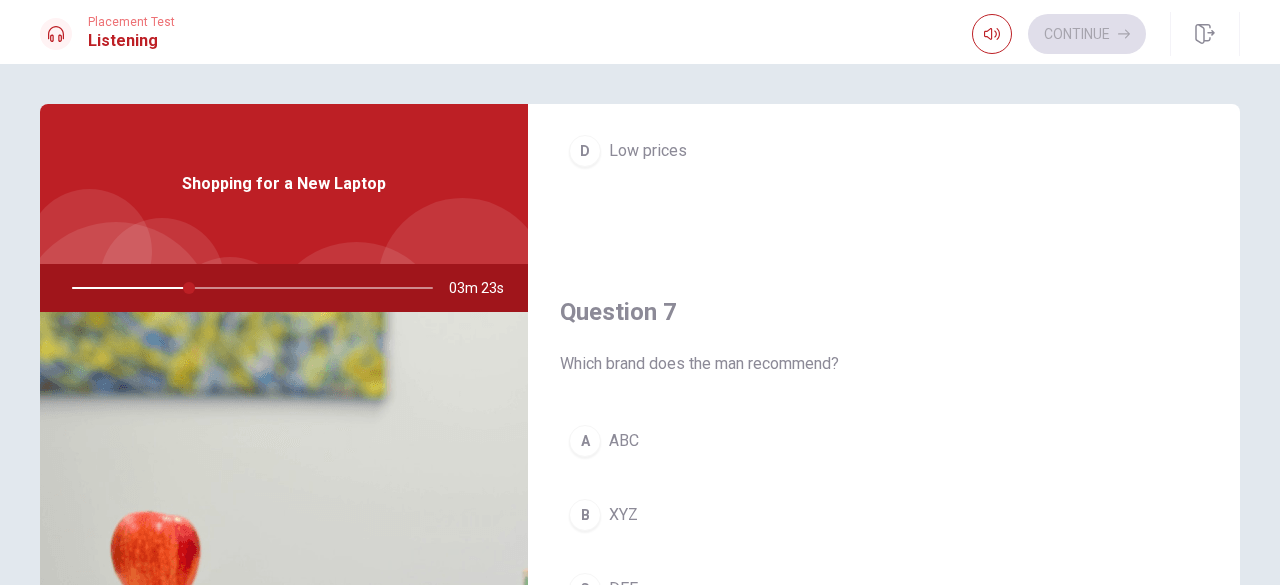 click on "B XYZ" at bounding box center (884, 515) 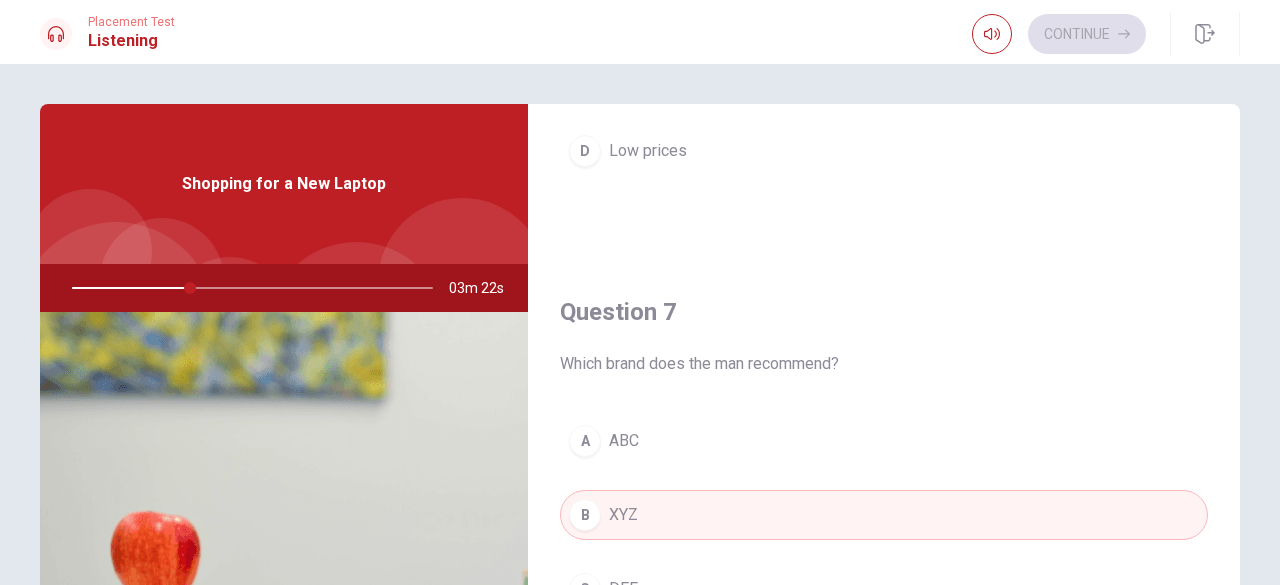 type on "33" 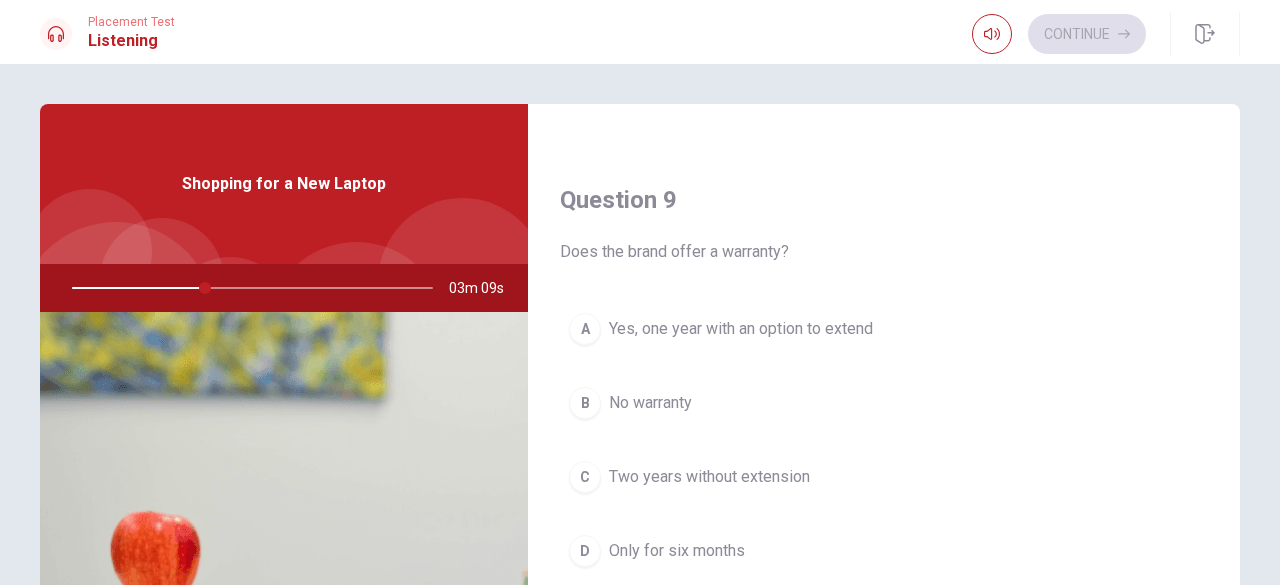 scroll, scrollTop: 1520, scrollLeft: 0, axis: vertical 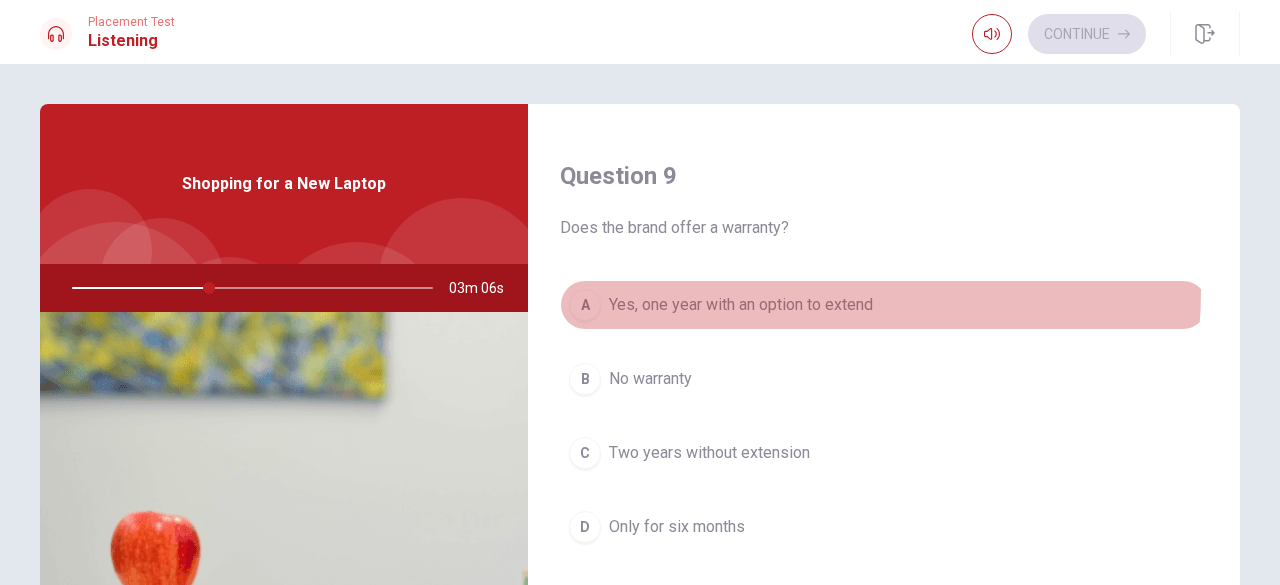 click on "A Yes, one year with an option to extend" at bounding box center [884, 305] 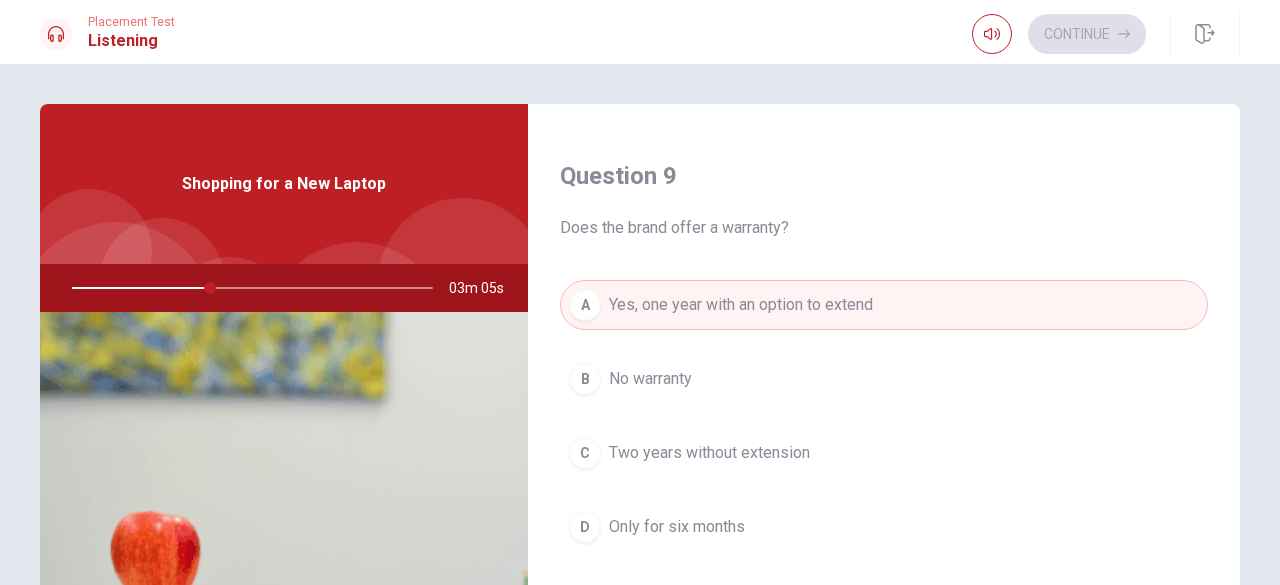 type on "38" 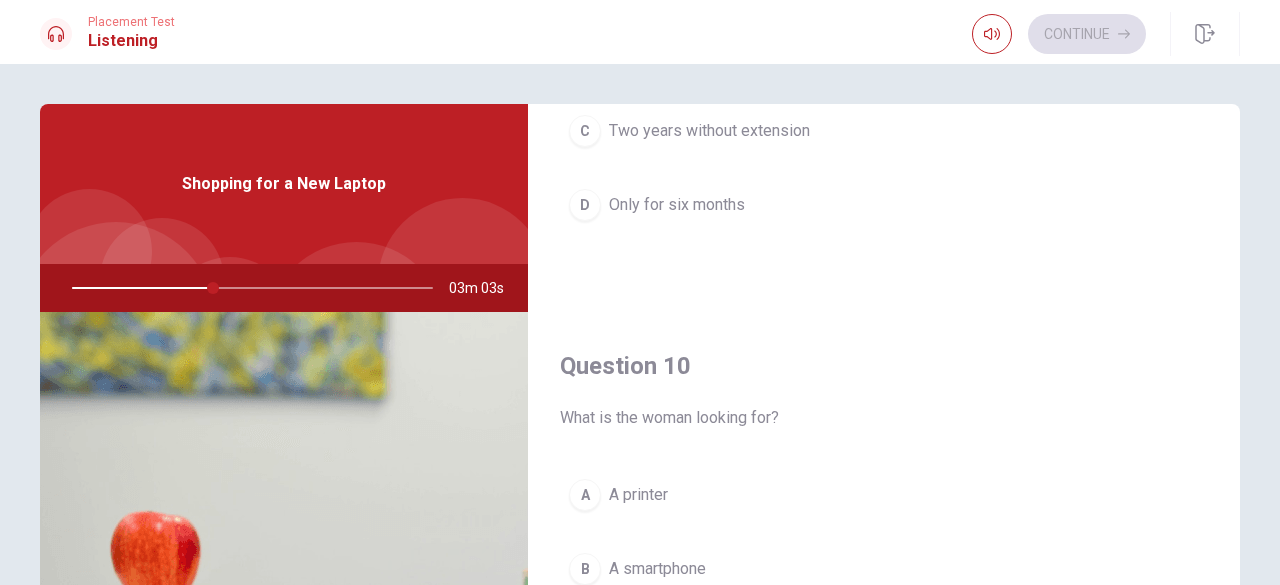scroll, scrollTop: 1851, scrollLeft: 0, axis: vertical 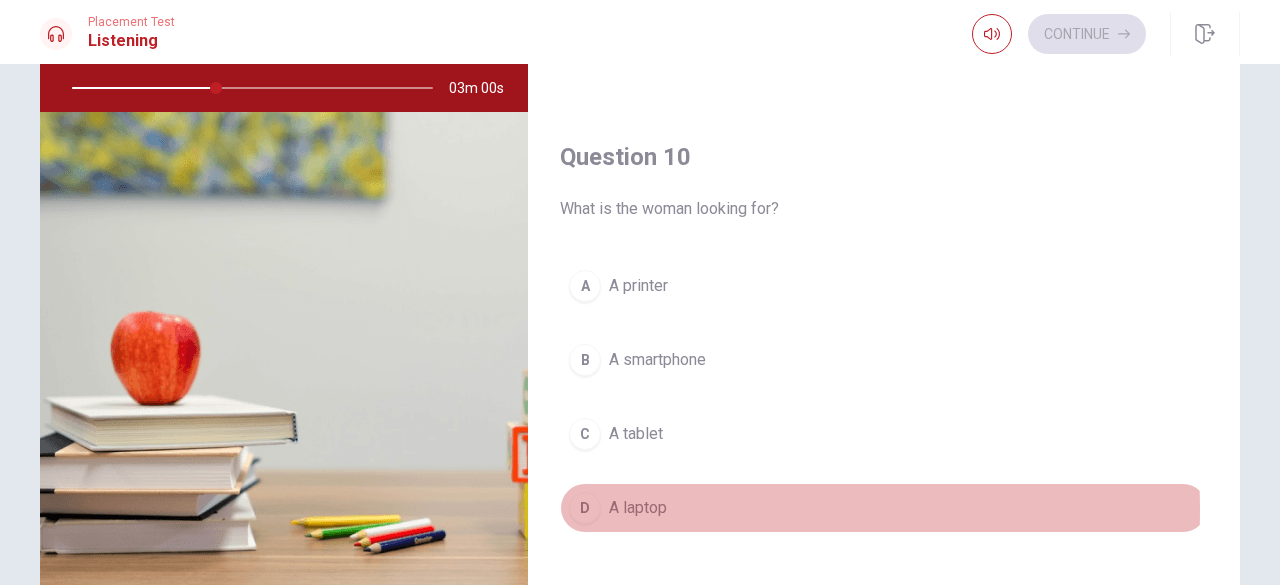 click on "A laptop" at bounding box center (638, 508) 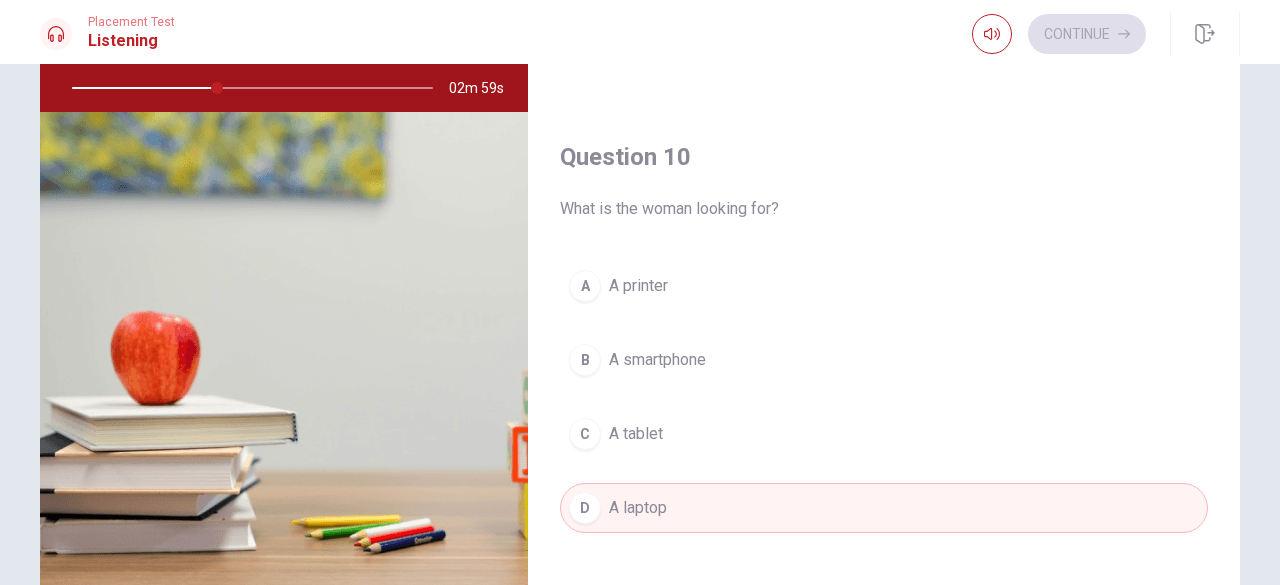 type on "40" 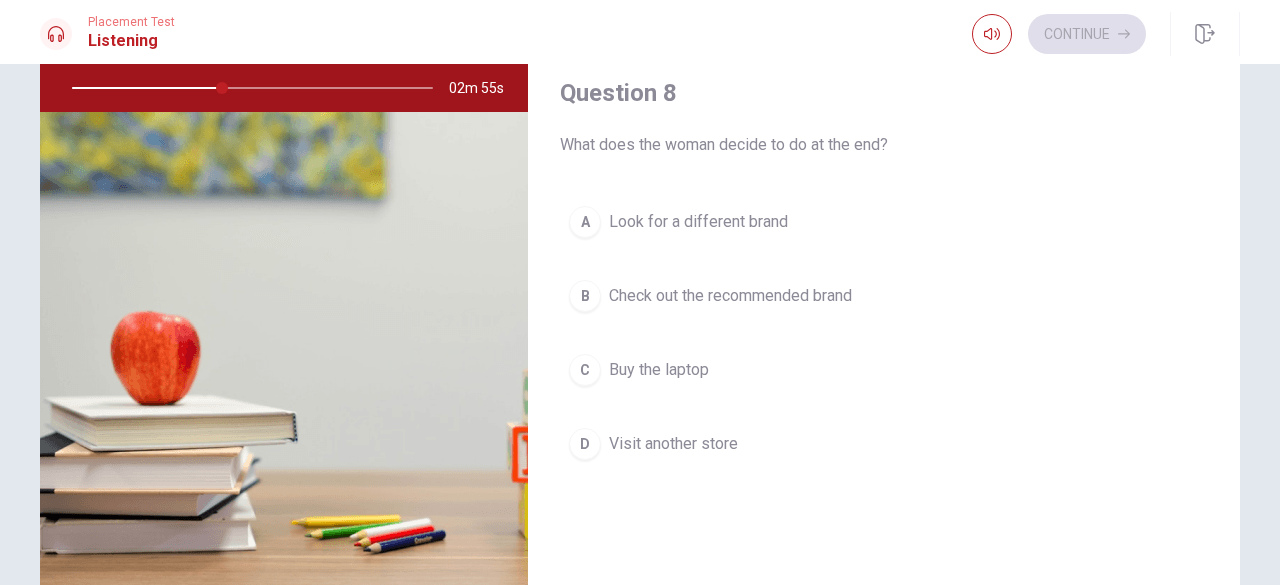 scroll, scrollTop: 851, scrollLeft: 0, axis: vertical 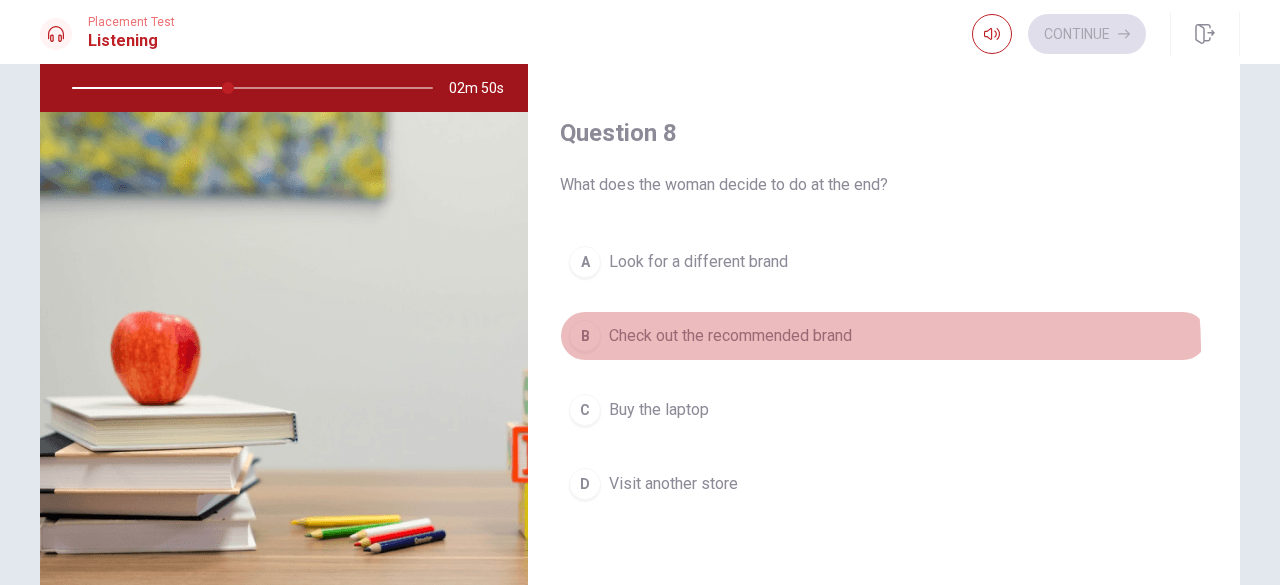 click on "B Check out the recommended brand" at bounding box center (884, 336) 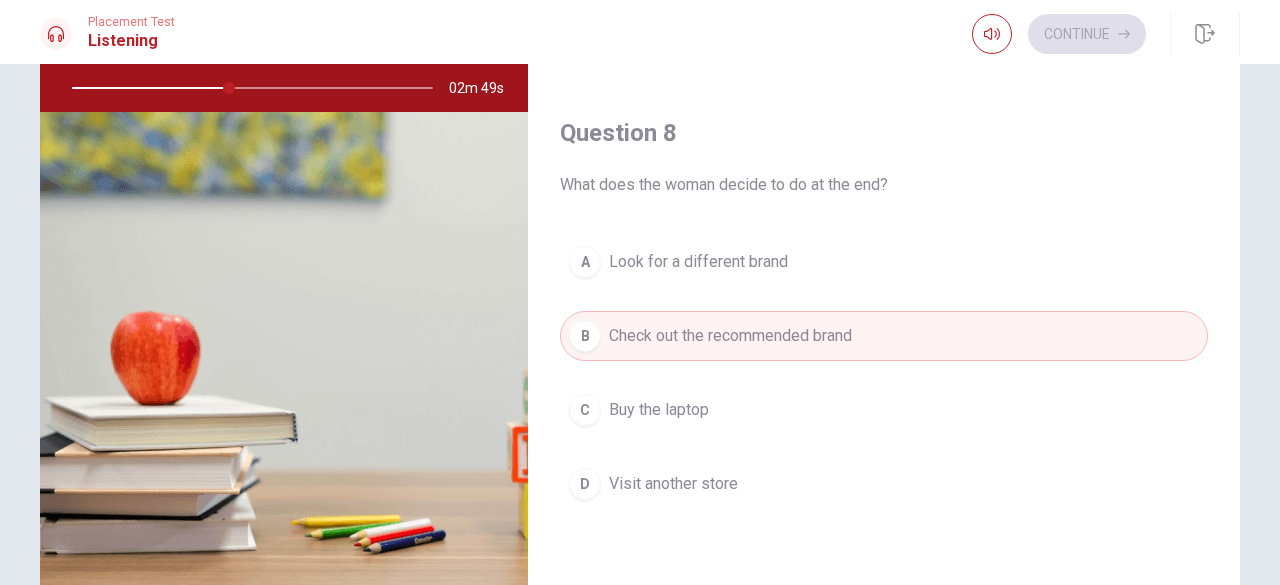 type on "44" 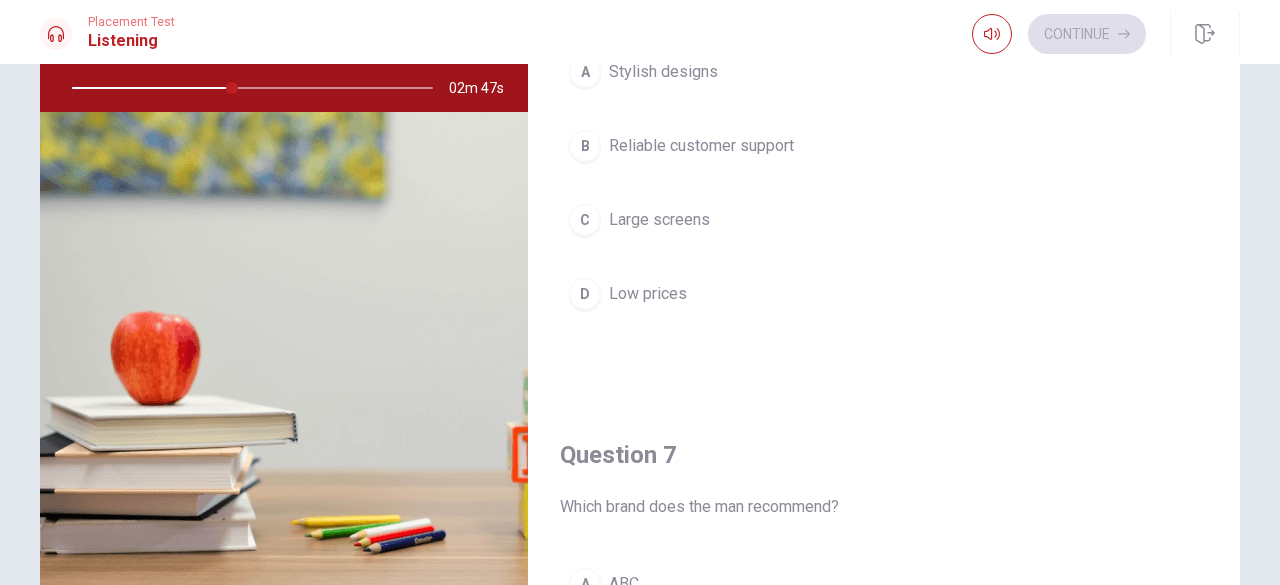 scroll, scrollTop: 0, scrollLeft: 0, axis: both 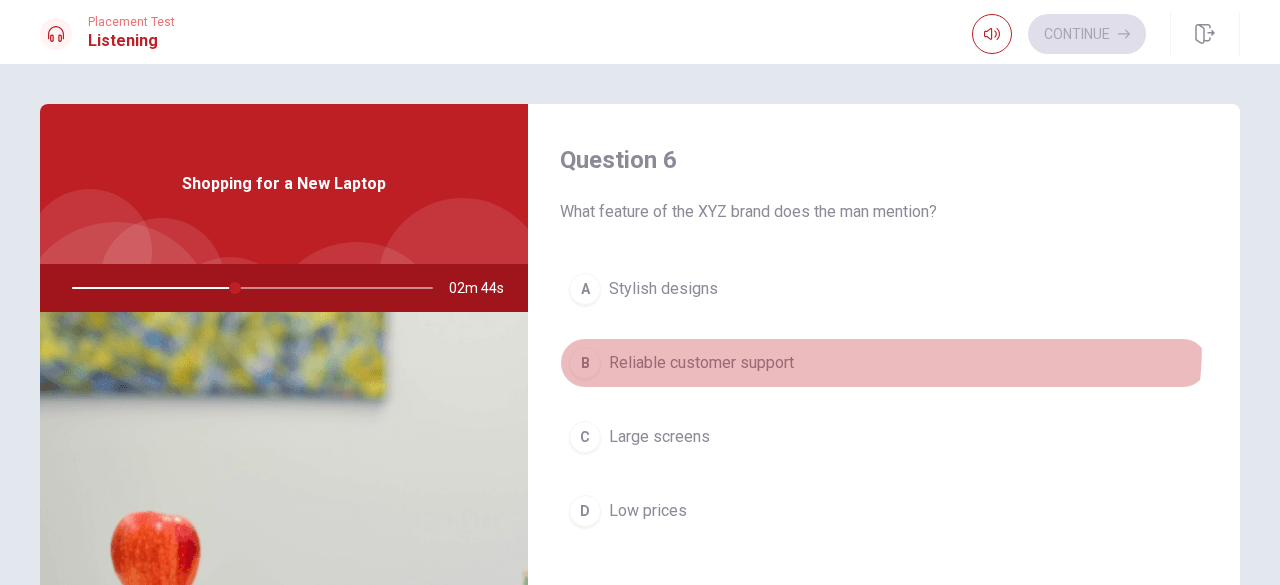 click on "B Reliable customer support" at bounding box center [884, 363] 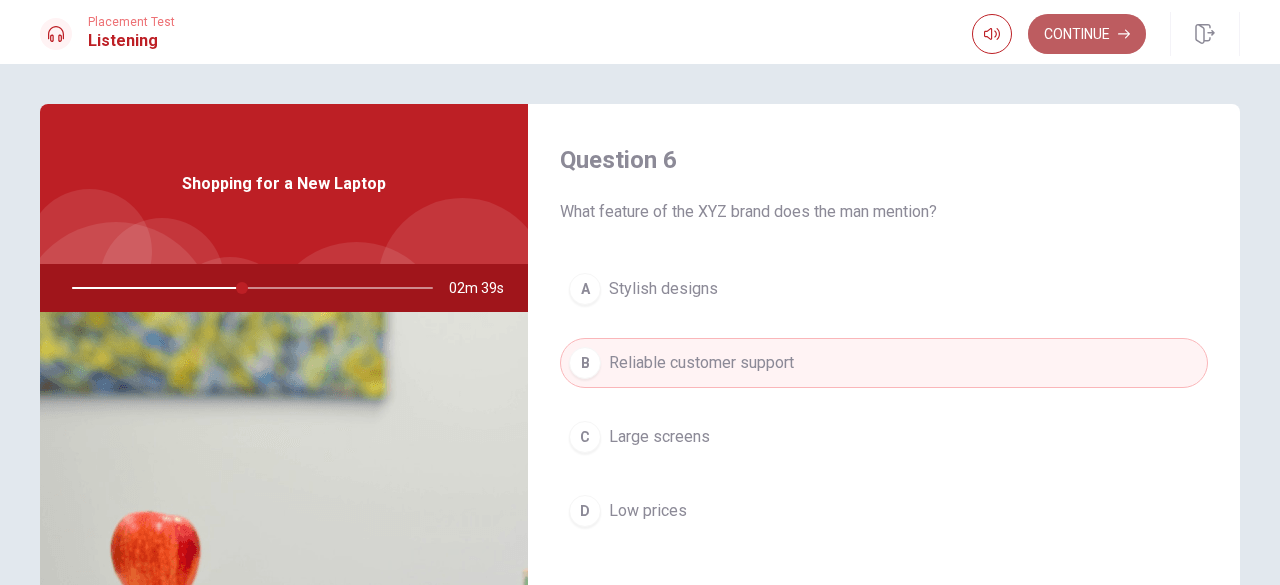 click on "Continue" at bounding box center (1087, 34) 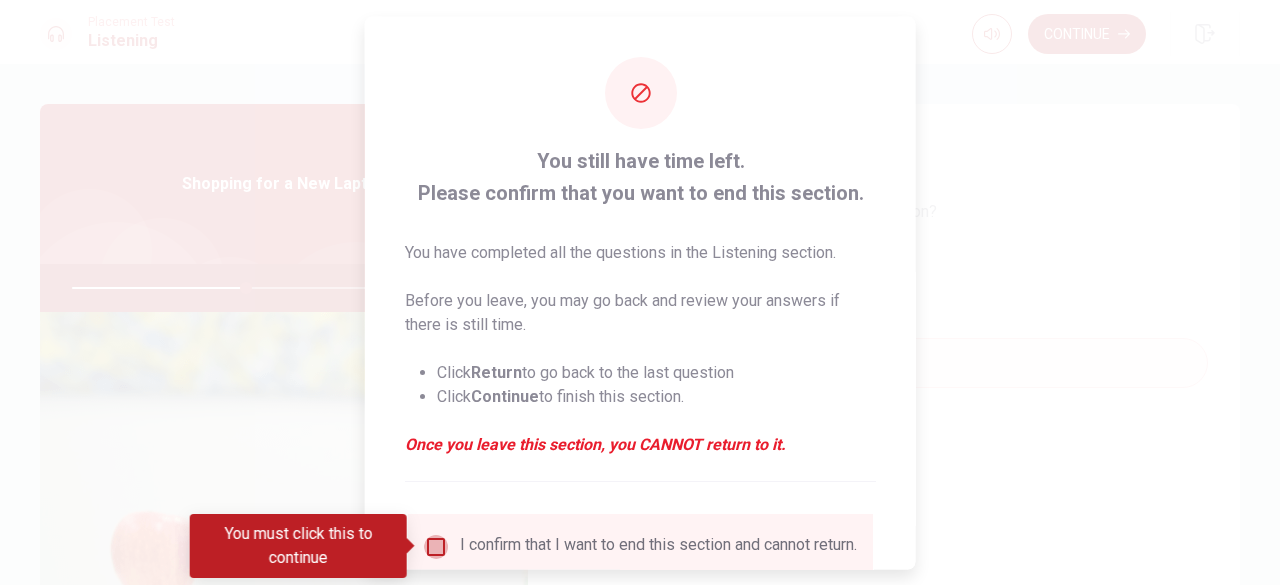 click at bounding box center [436, 546] 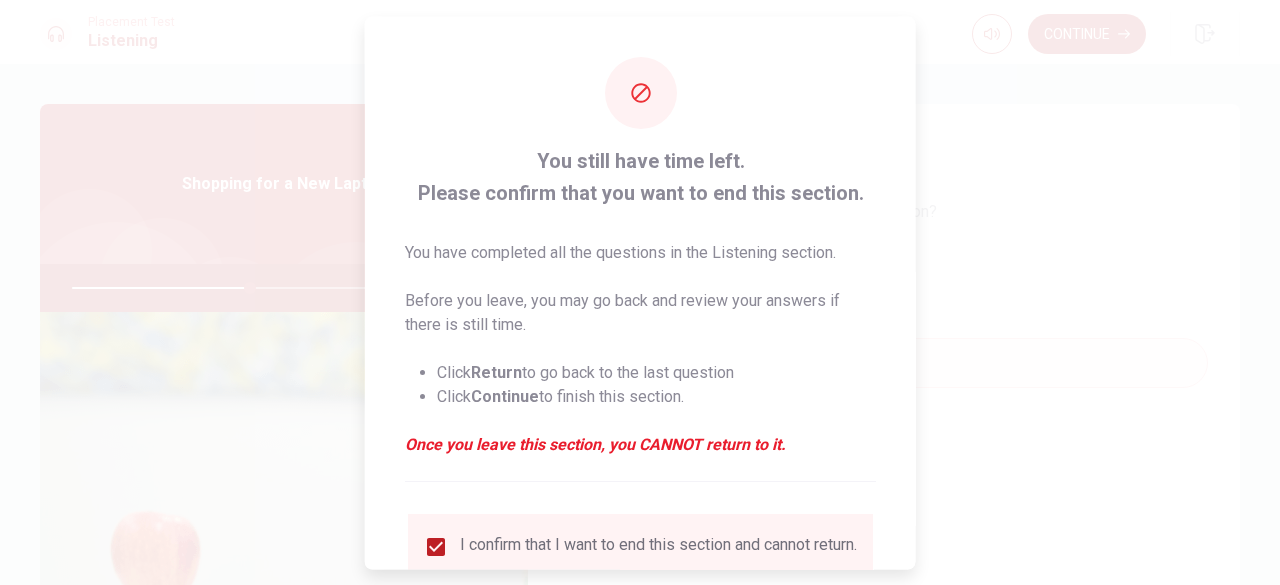 scroll, scrollTop: 160, scrollLeft: 0, axis: vertical 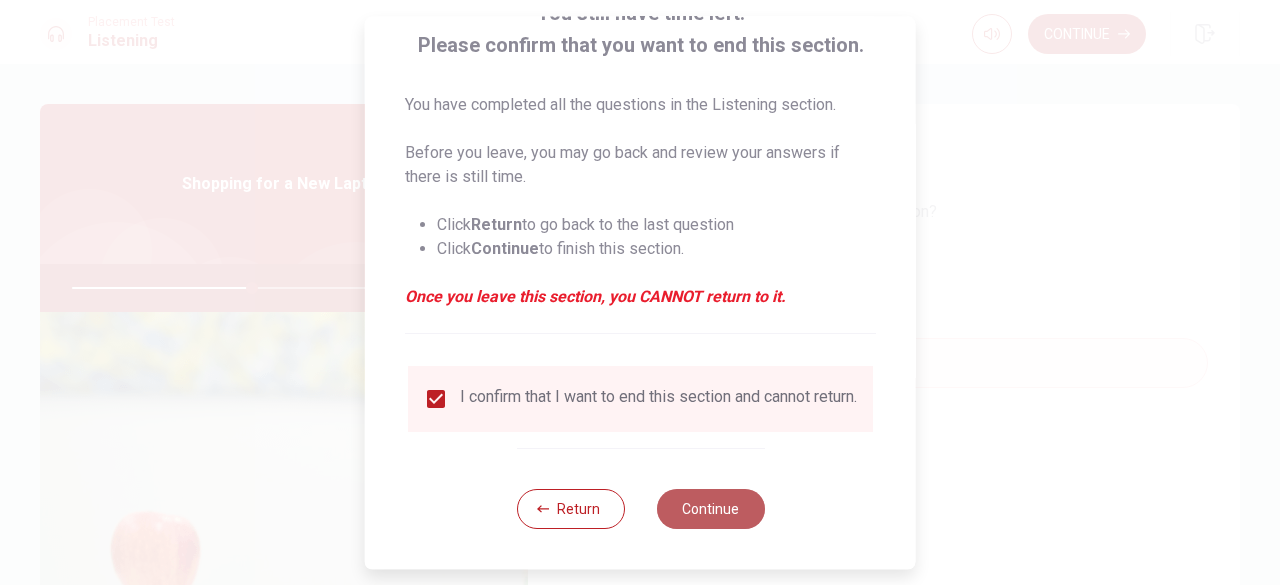 click on "Continue" at bounding box center [710, 509] 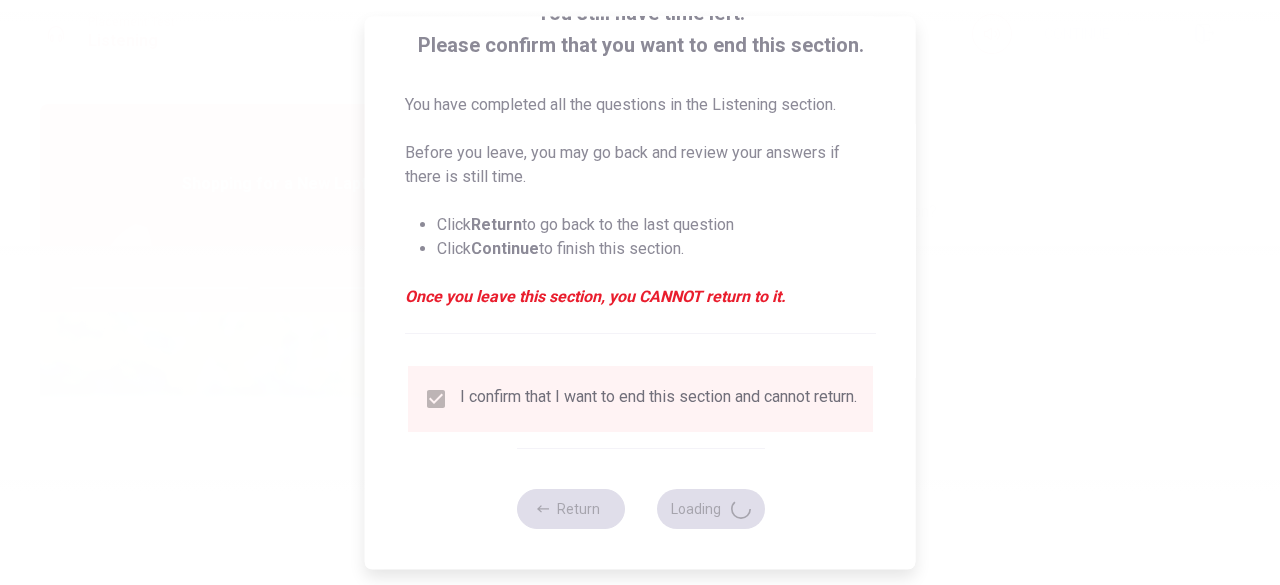 type on "51" 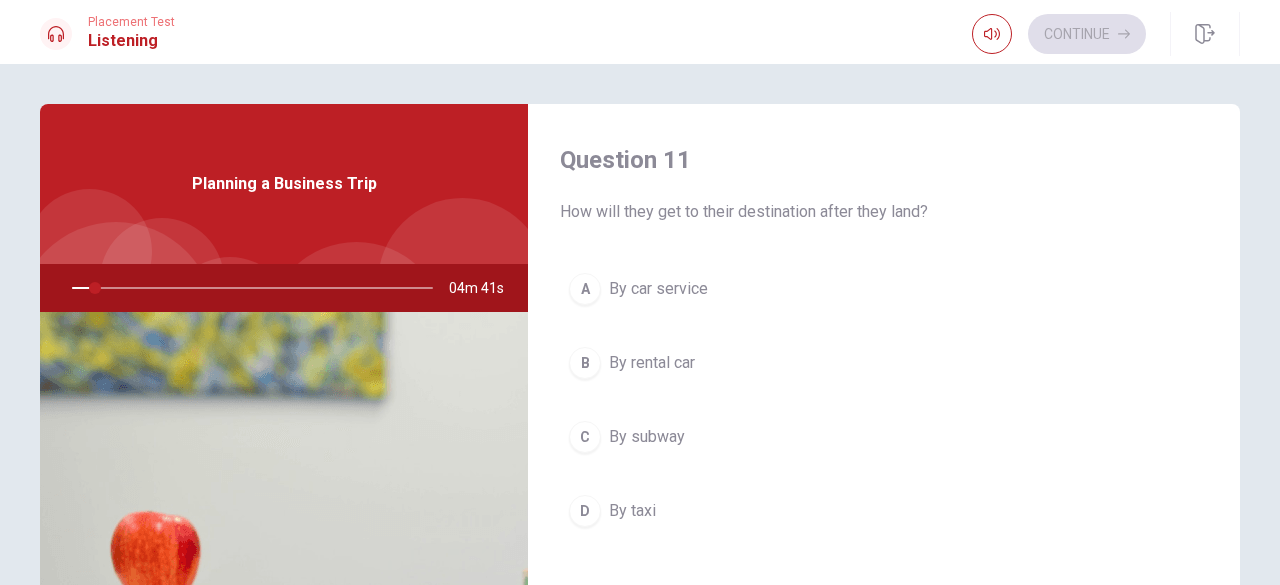 scroll, scrollTop: 608, scrollLeft: 0, axis: vertical 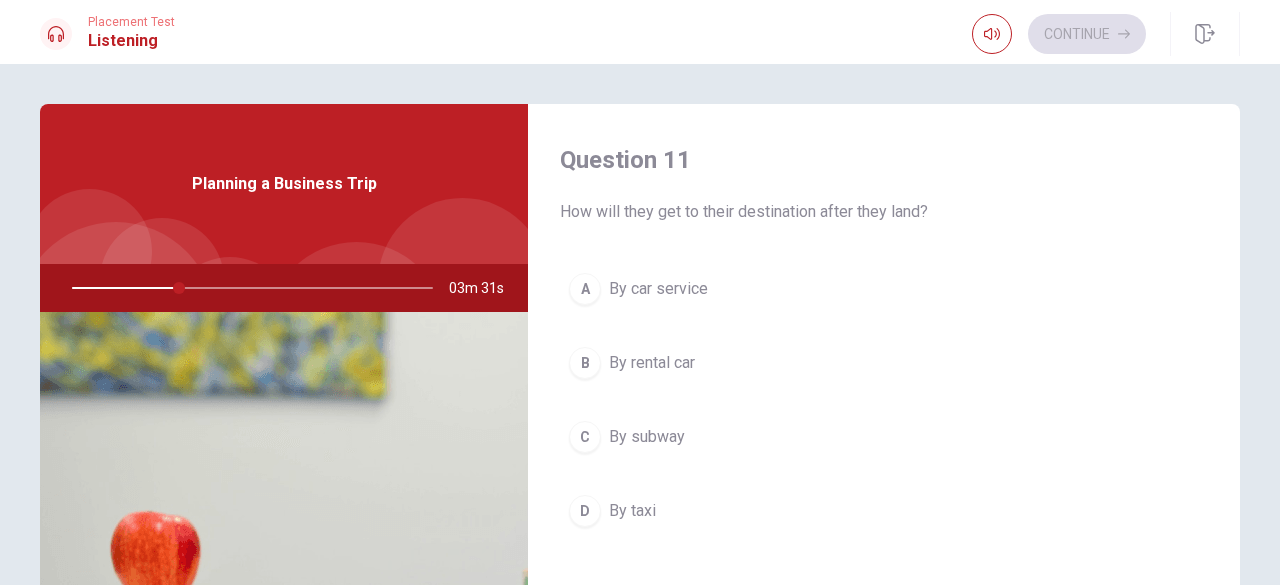 drag, startPoint x: 692, startPoint y: 299, endPoint x: 654, endPoint y: 288, distance: 39.56008 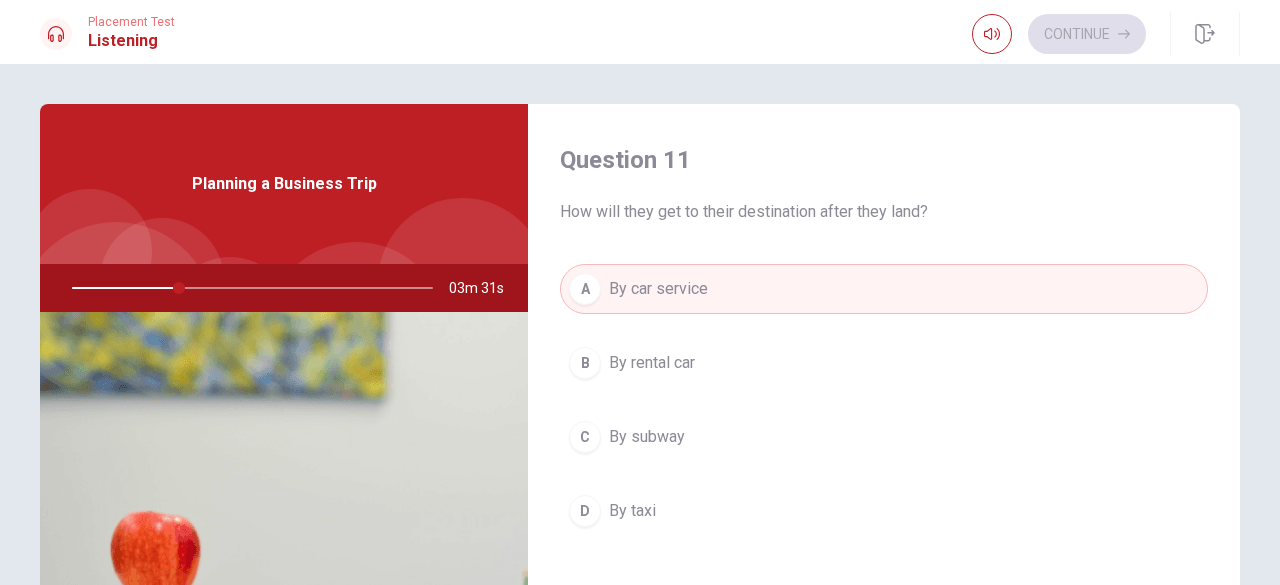 type on "30" 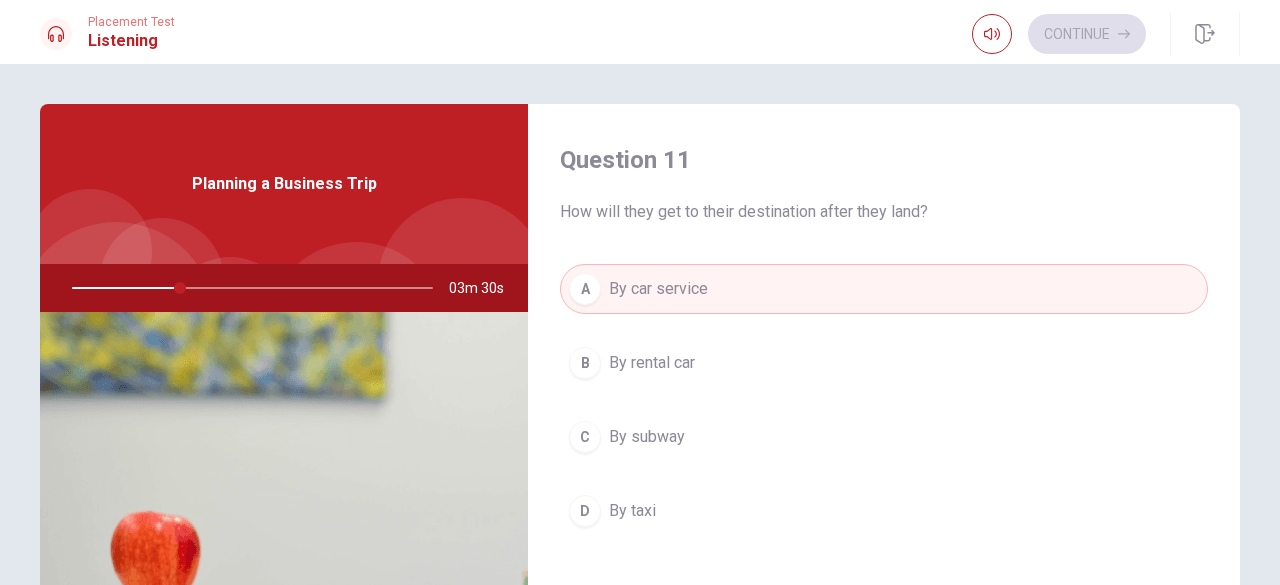 type 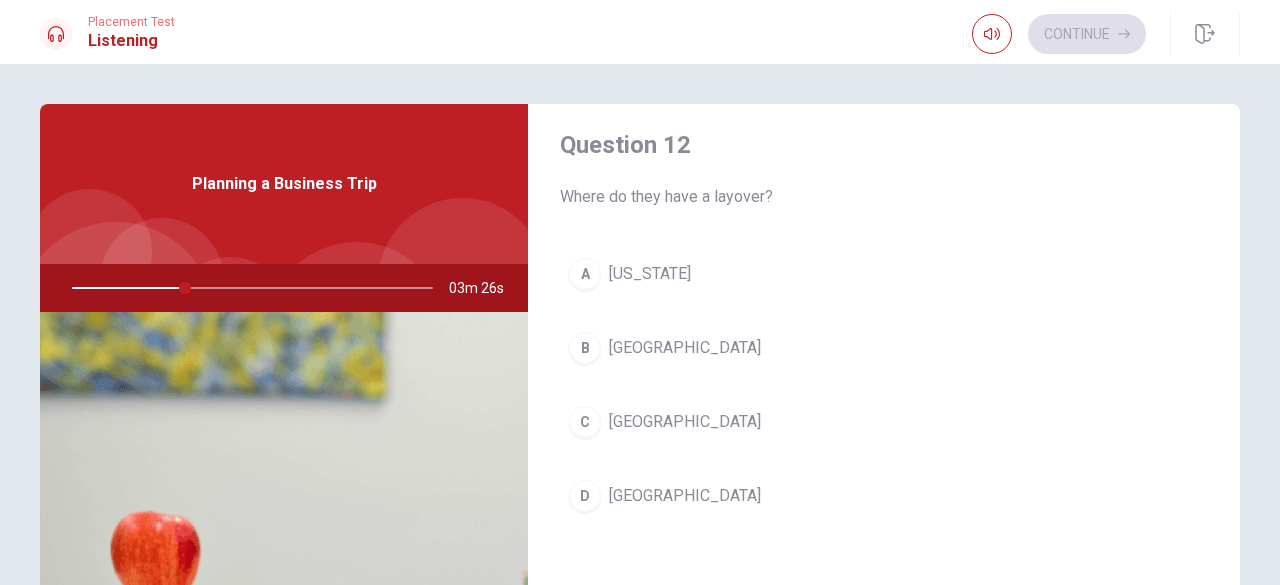 scroll, scrollTop: 560, scrollLeft: 0, axis: vertical 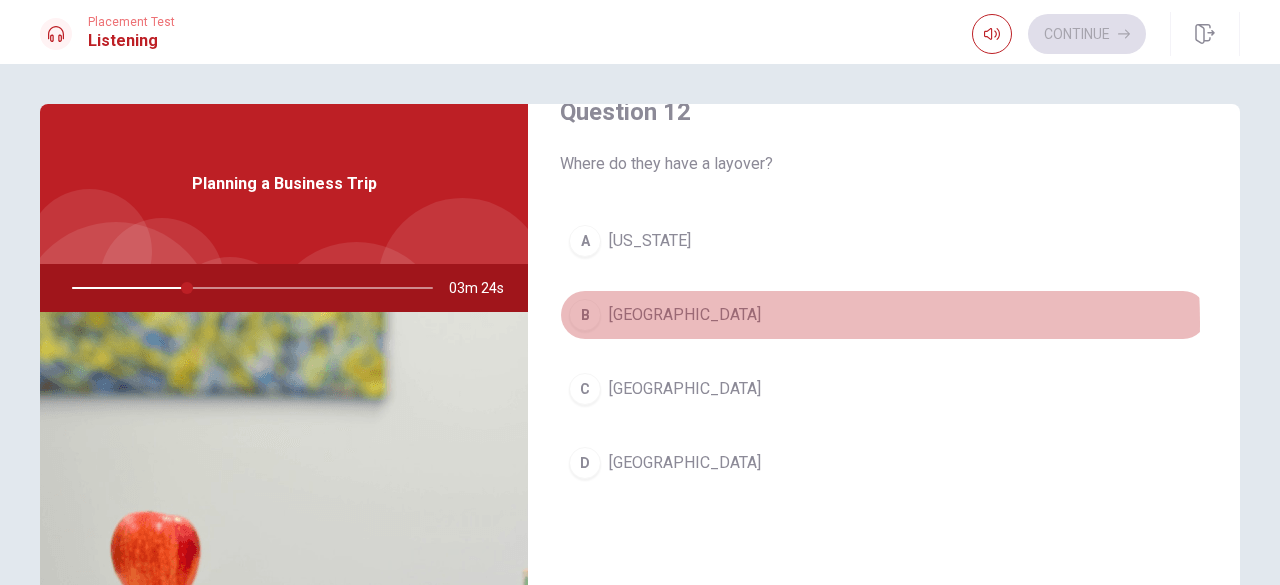 click on "[GEOGRAPHIC_DATA]" at bounding box center [685, 315] 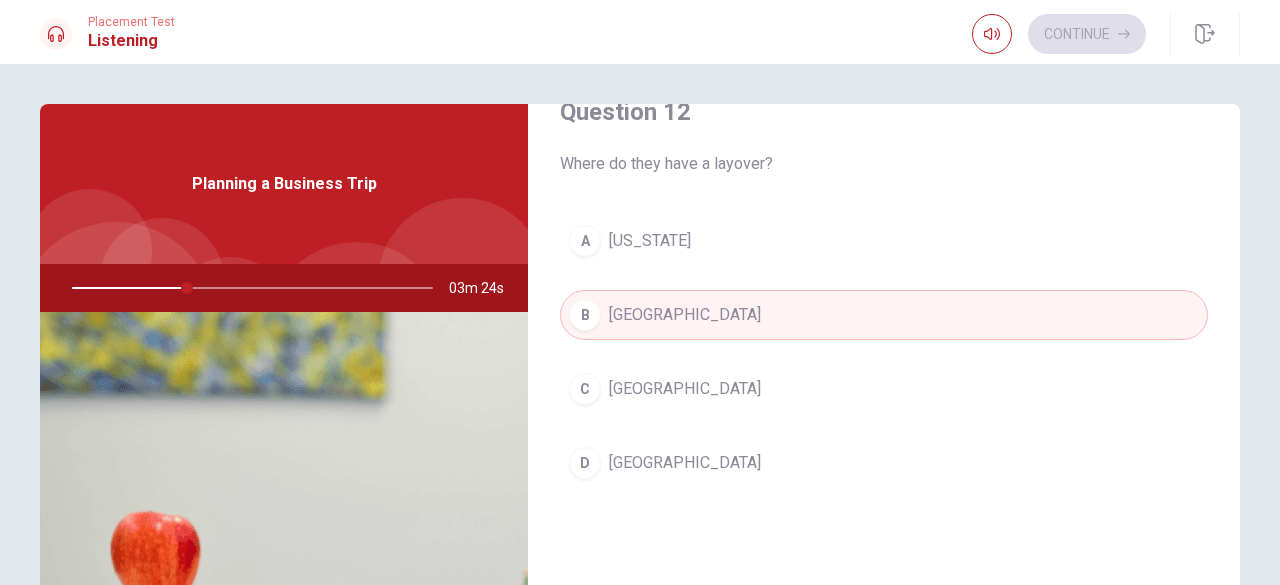 type on "32" 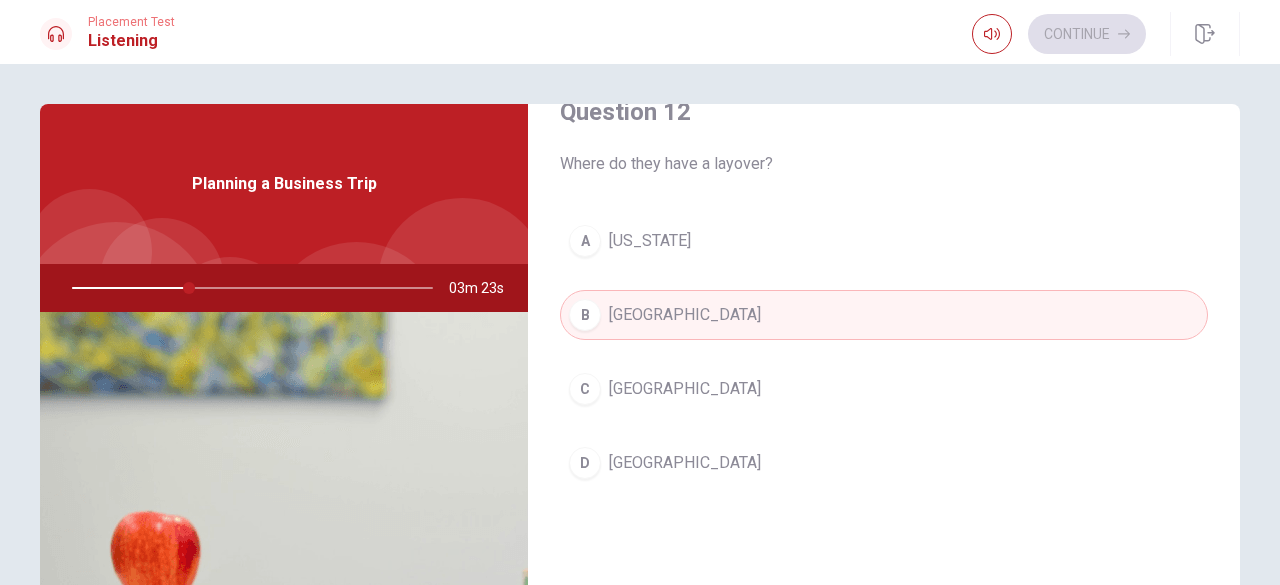 type 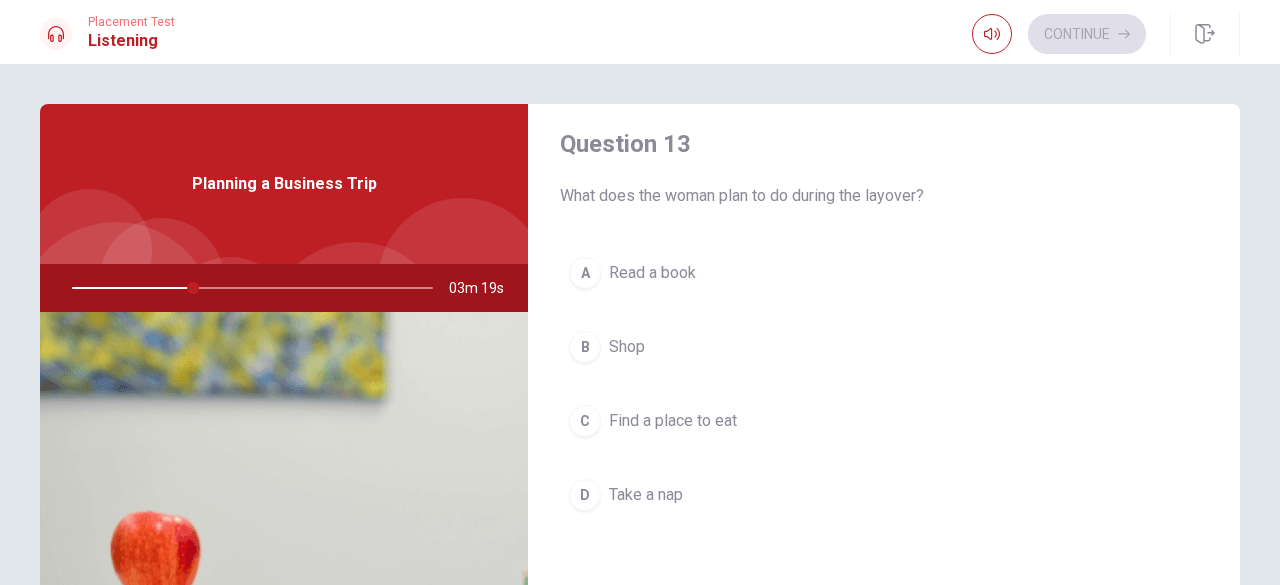 scroll, scrollTop: 1080, scrollLeft: 0, axis: vertical 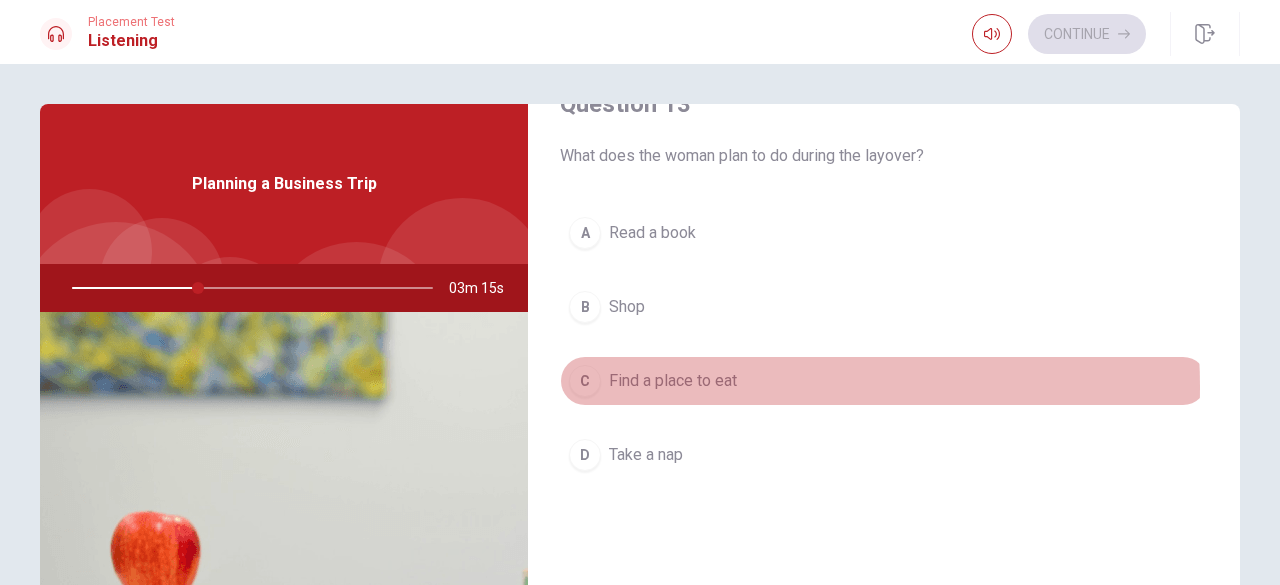click on "Find a place to eat" at bounding box center (673, 381) 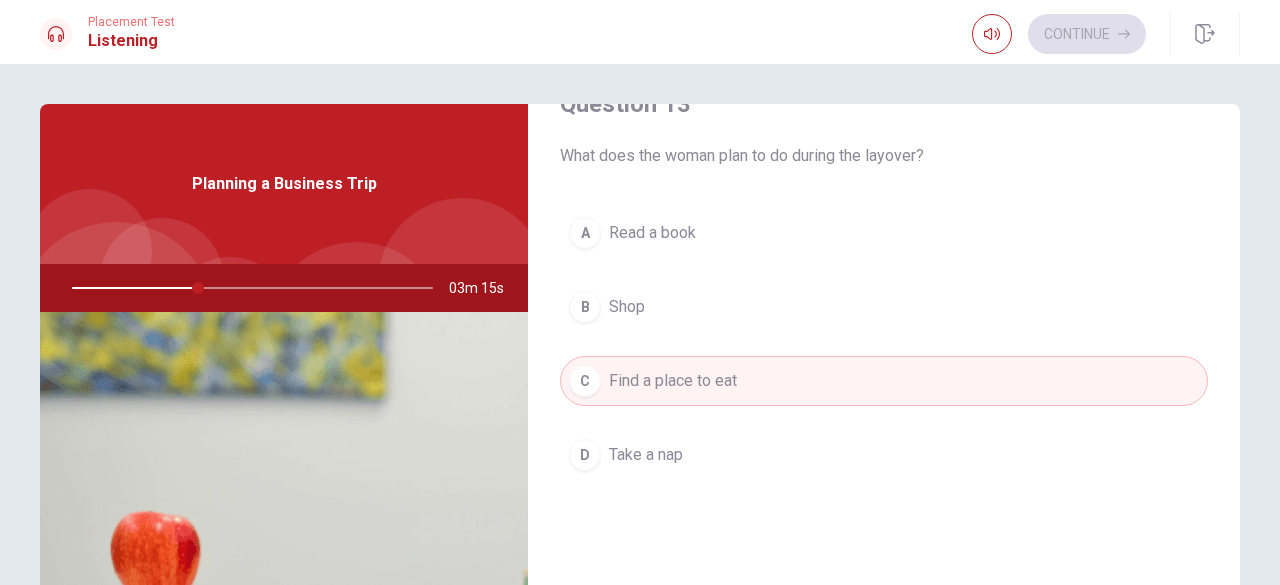 type on "35" 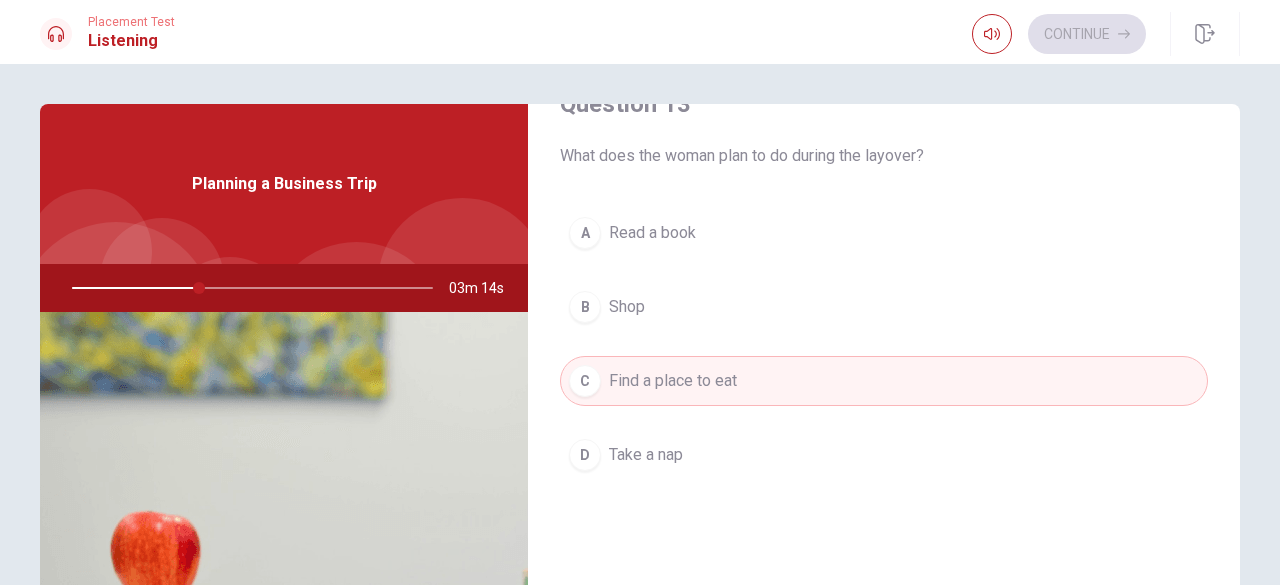 type 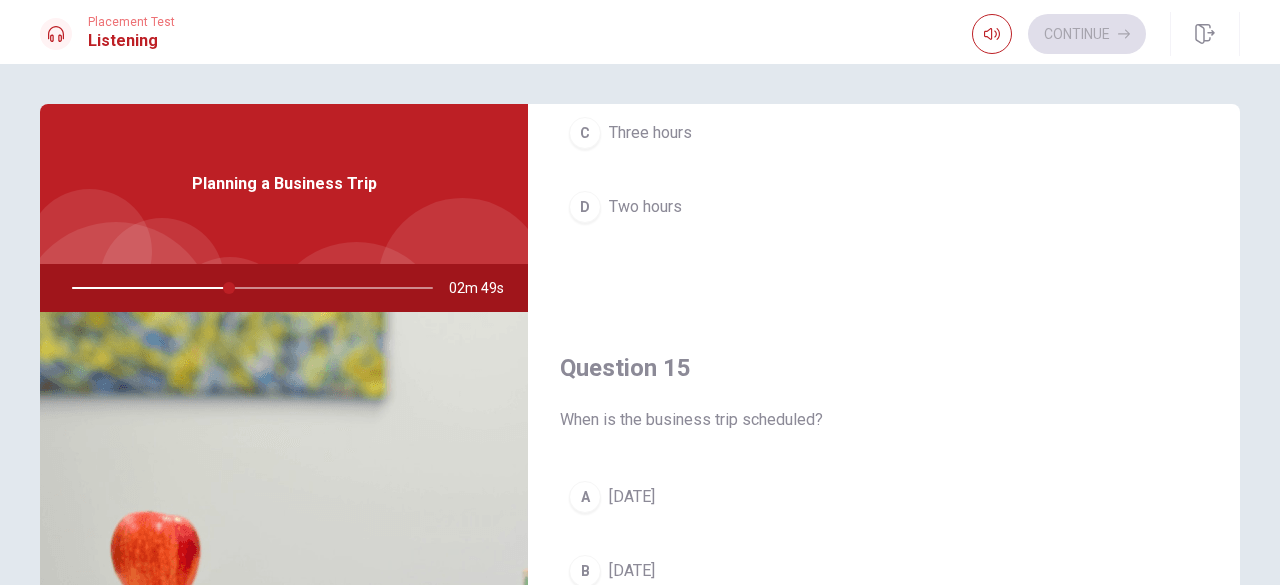 scroll, scrollTop: 1851, scrollLeft: 0, axis: vertical 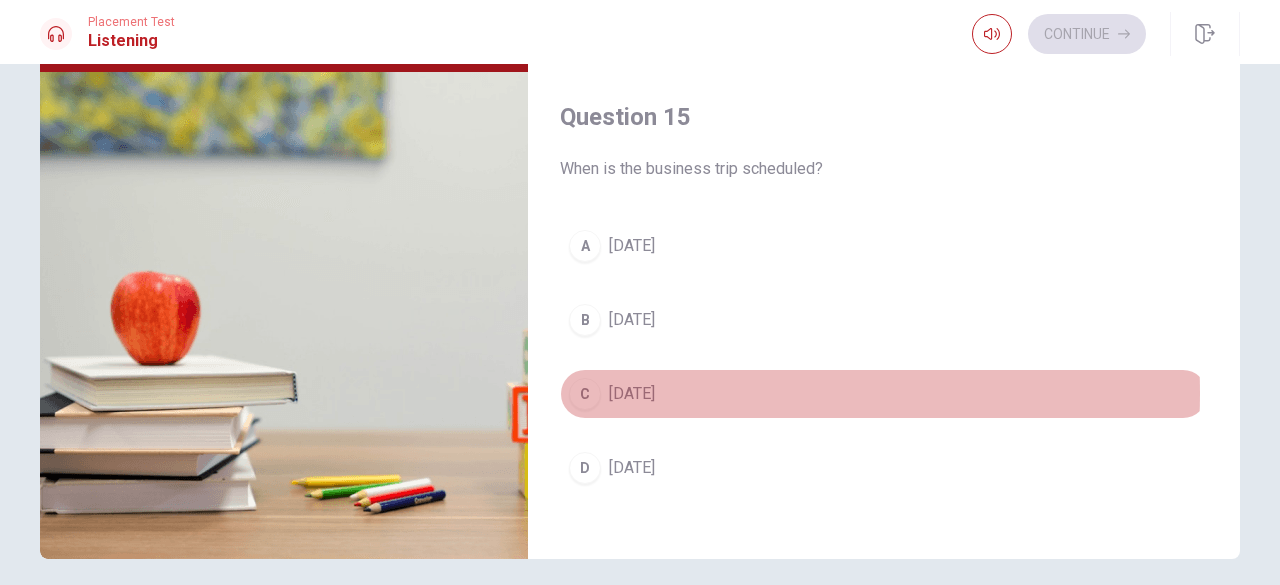 click on "[DATE]" at bounding box center (632, 394) 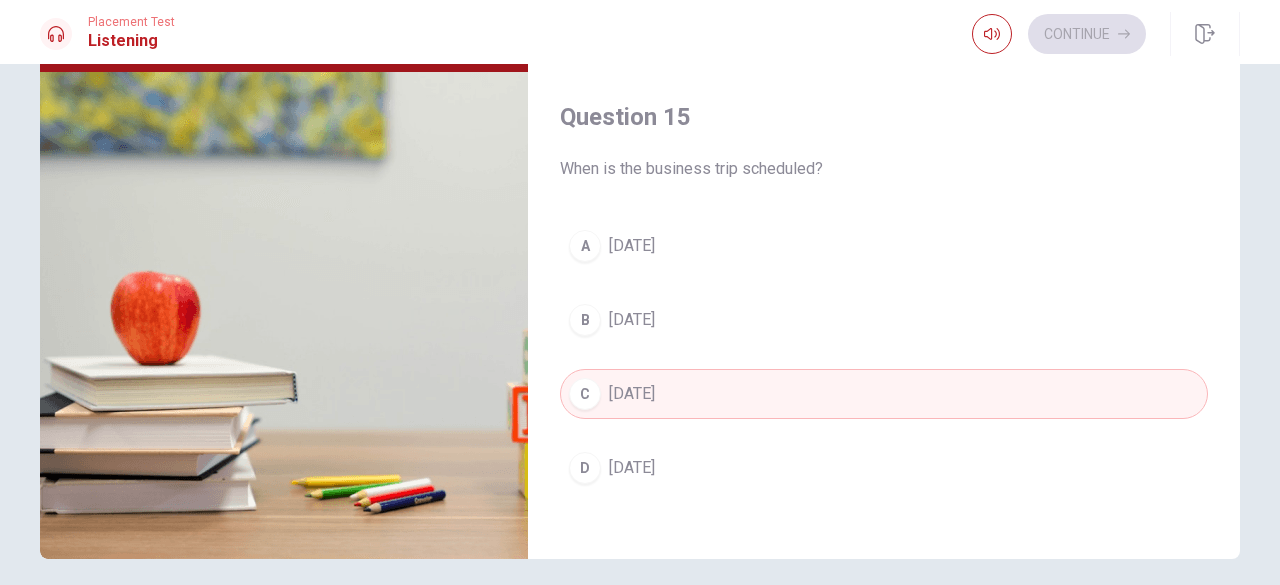 type on "45" 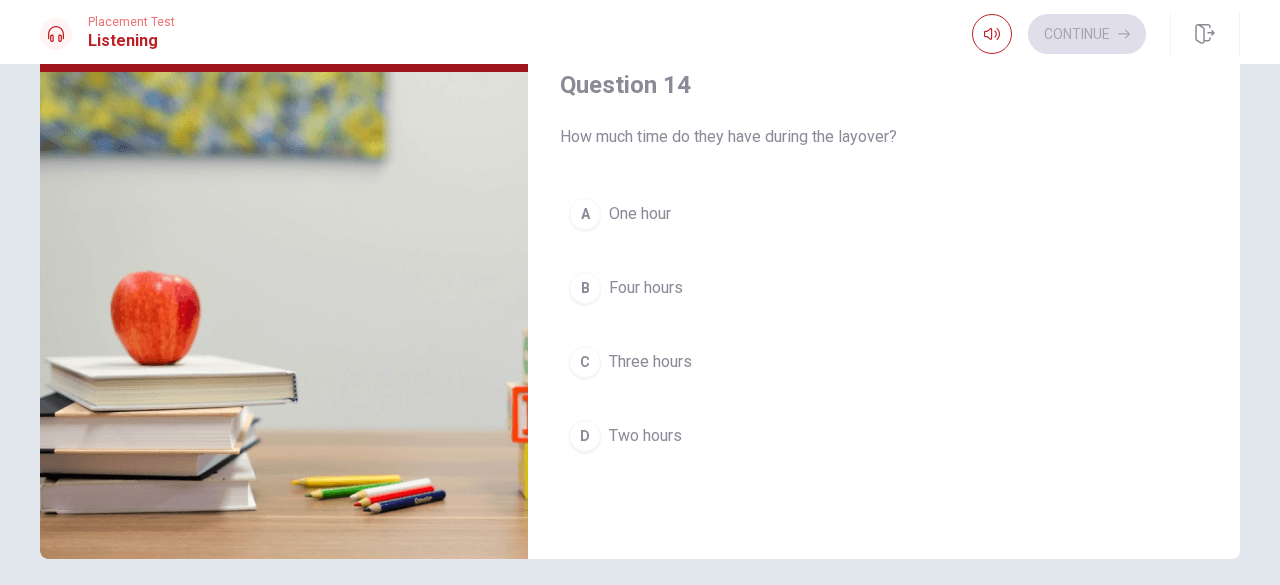 scroll, scrollTop: 1411, scrollLeft: 0, axis: vertical 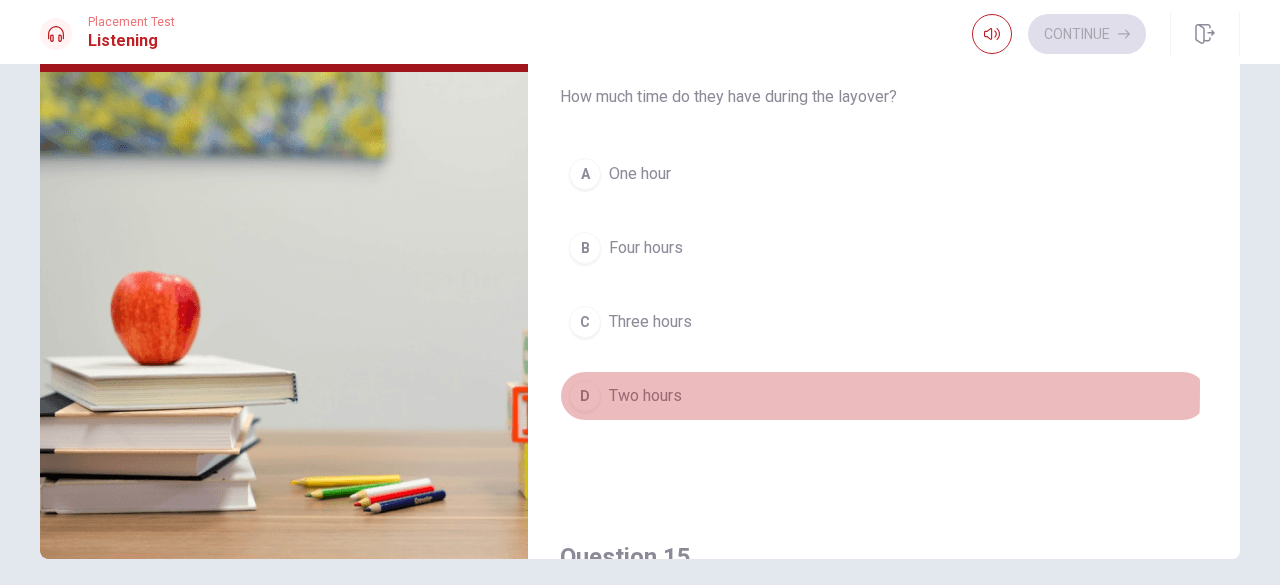 click on "Two hours" at bounding box center [645, 396] 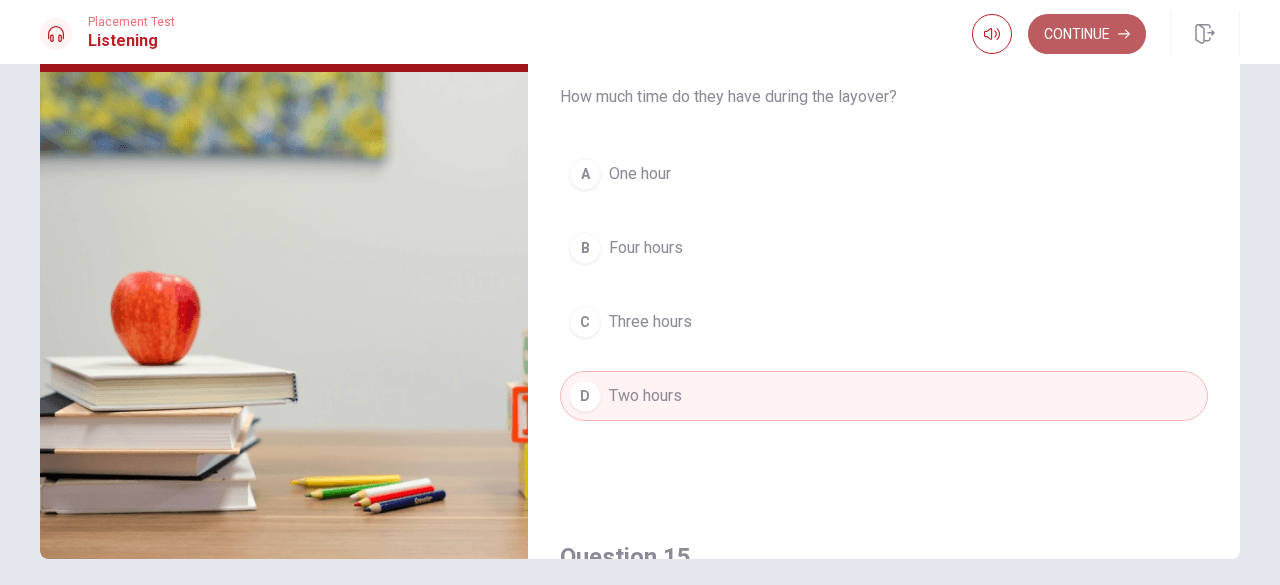 click on "Continue" at bounding box center [1087, 34] 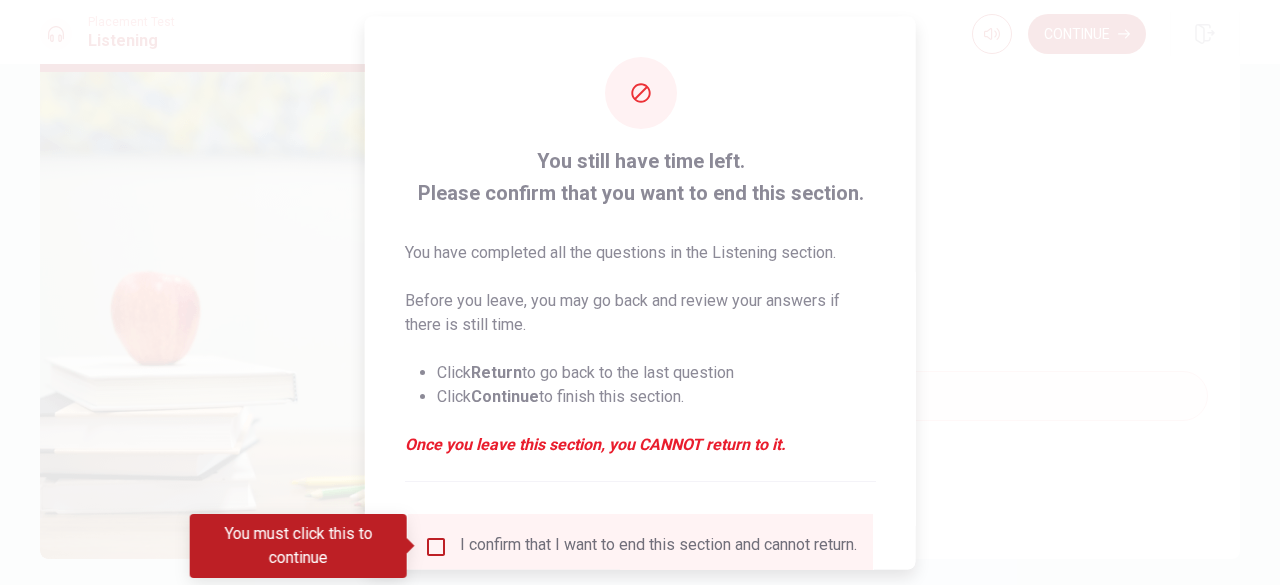 click at bounding box center [436, 546] 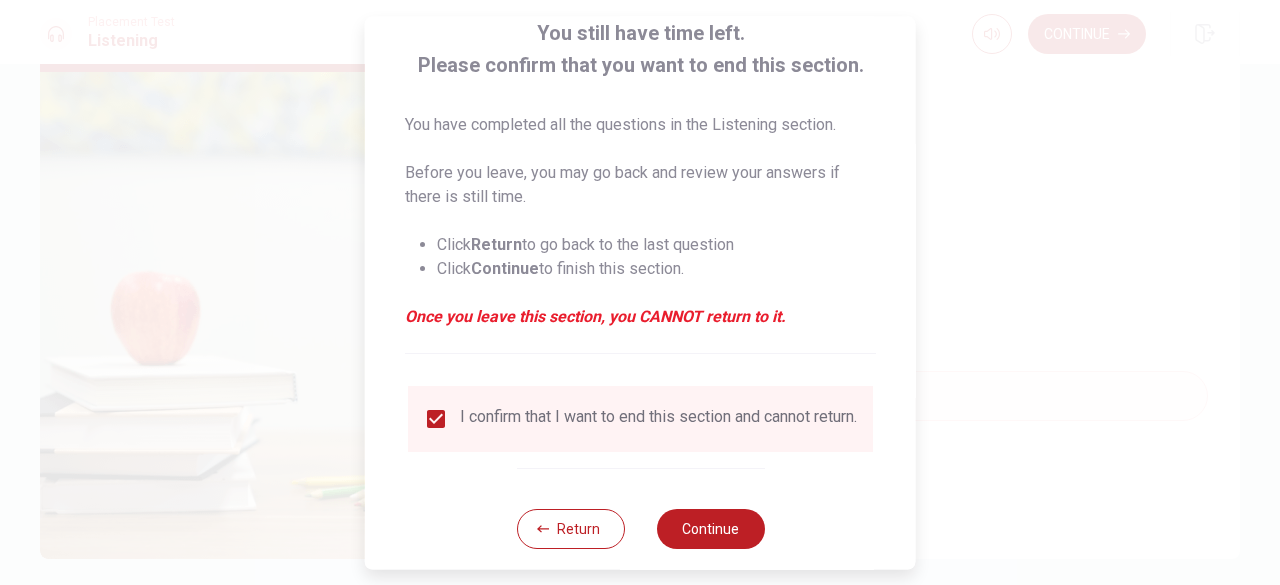 scroll, scrollTop: 160, scrollLeft: 0, axis: vertical 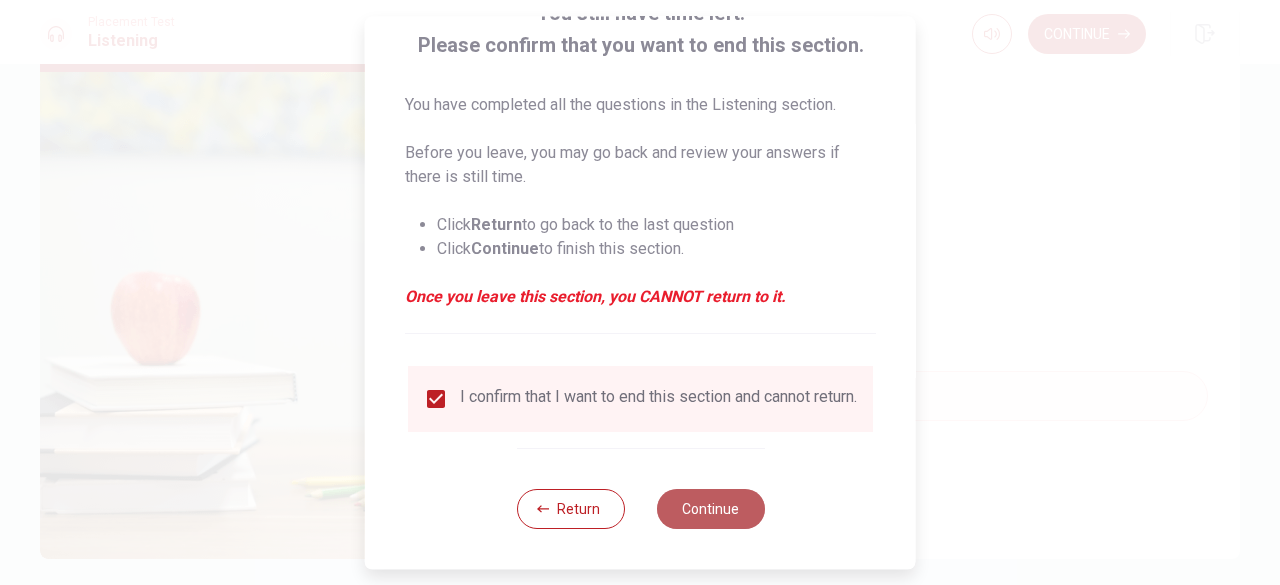 click on "Continue" at bounding box center (710, 509) 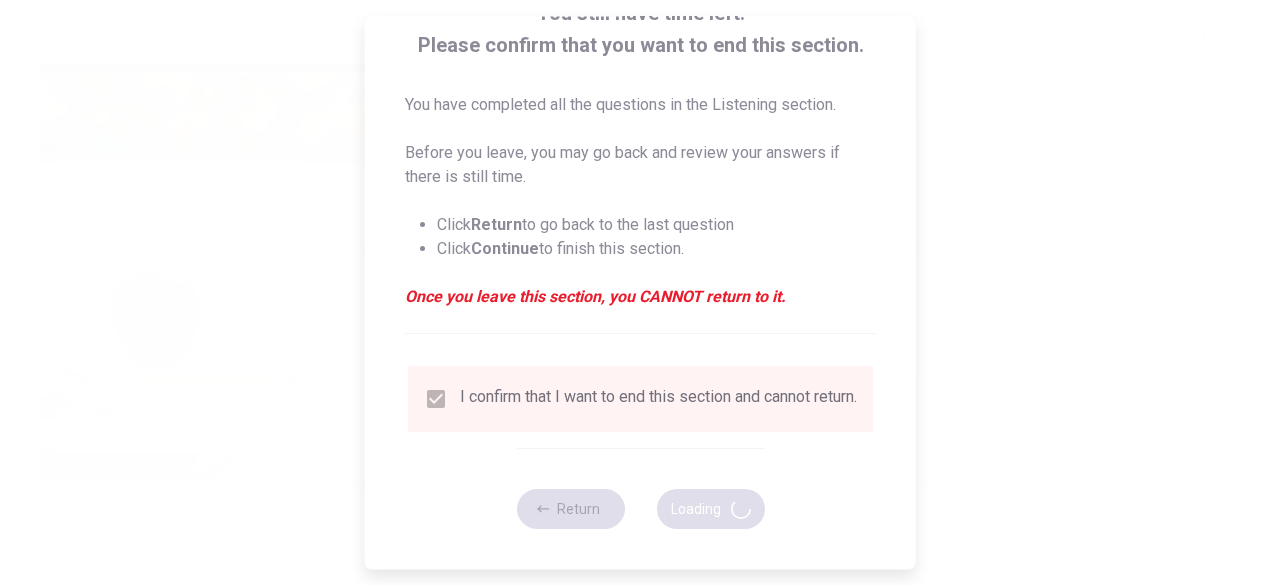 type on "50" 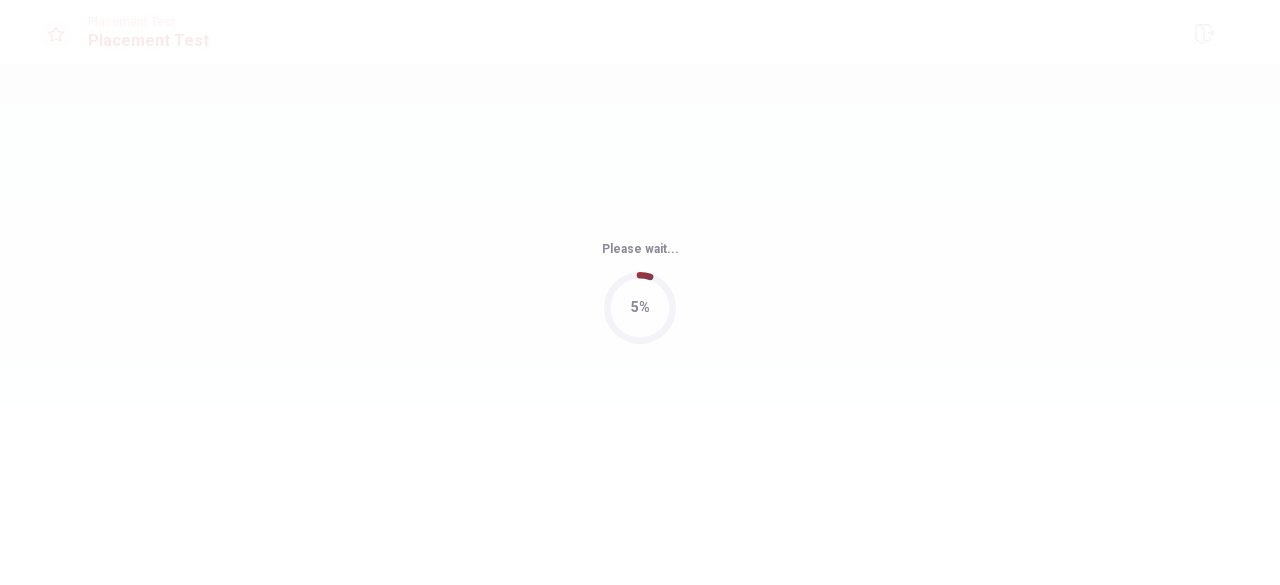 scroll, scrollTop: 0, scrollLeft: 0, axis: both 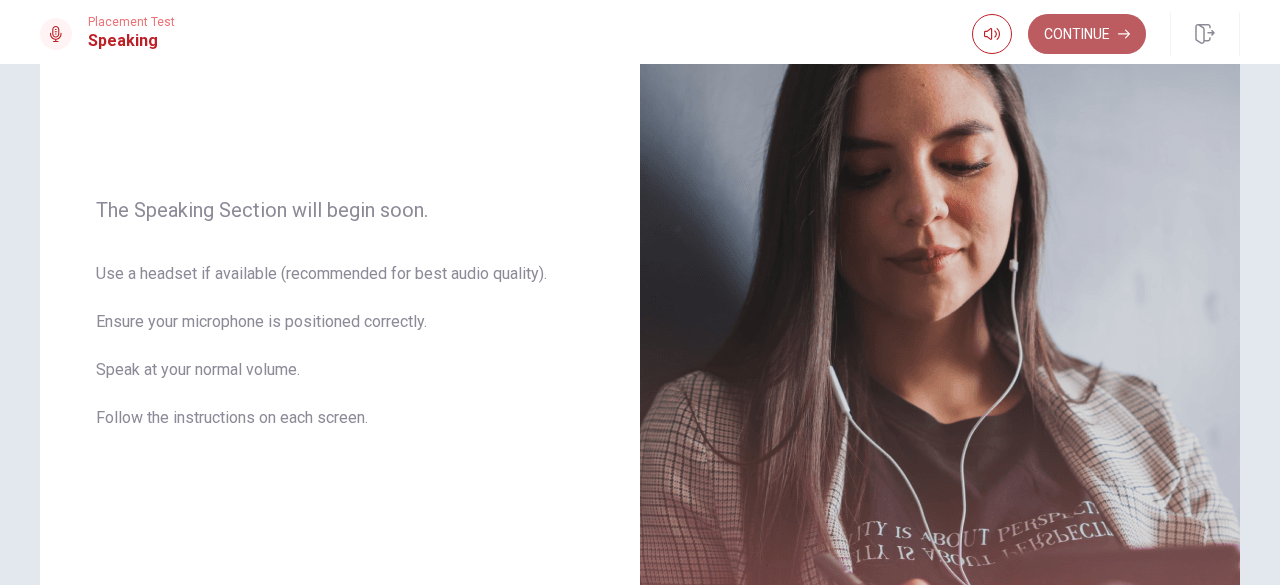 click on "Continue" at bounding box center [1087, 34] 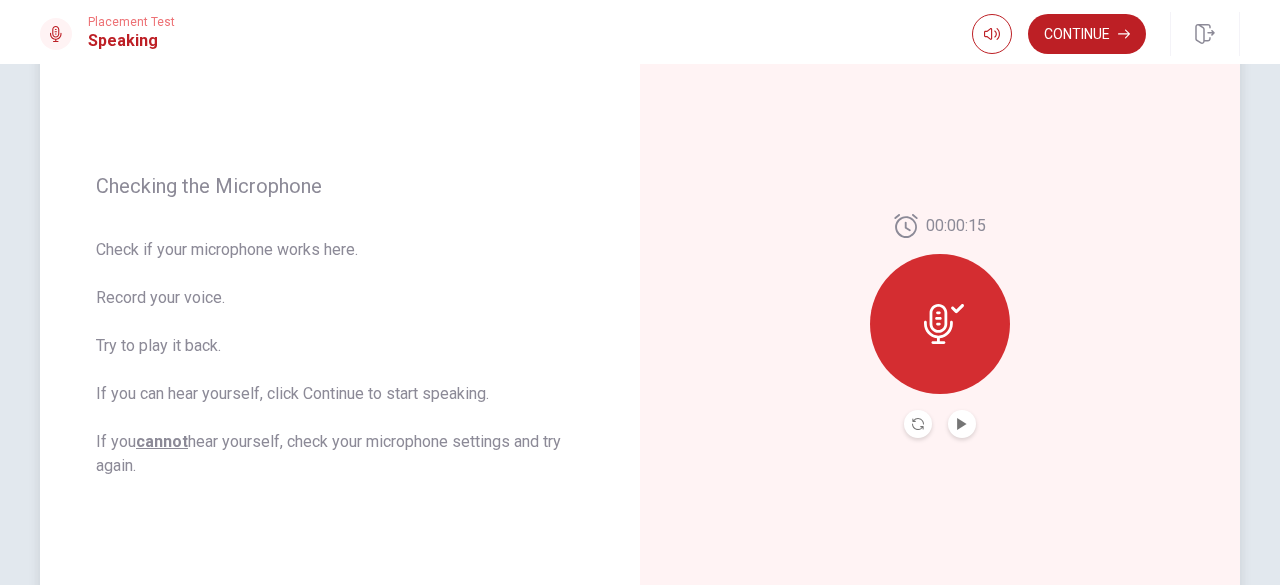 click at bounding box center (940, 324) 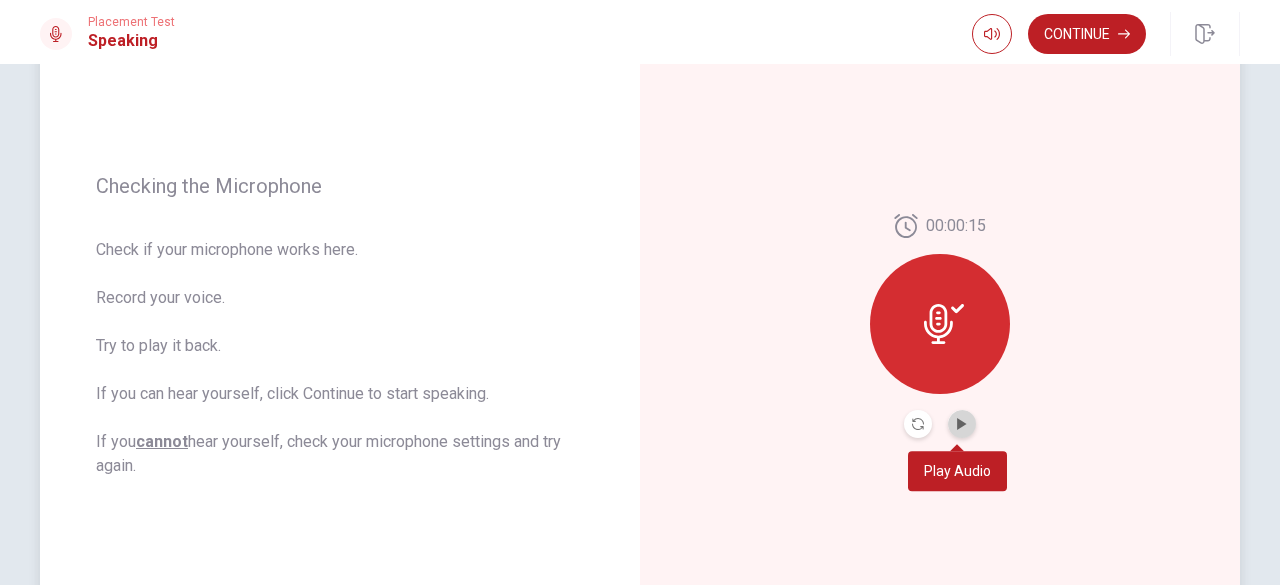 click at bounding box center [962, 424] 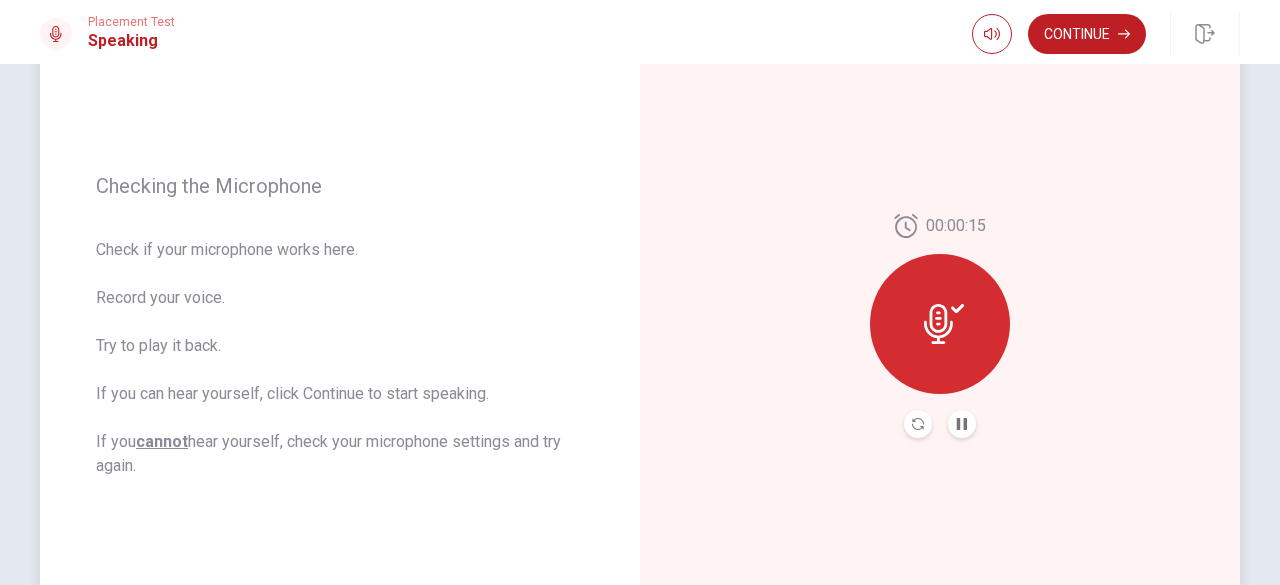 click 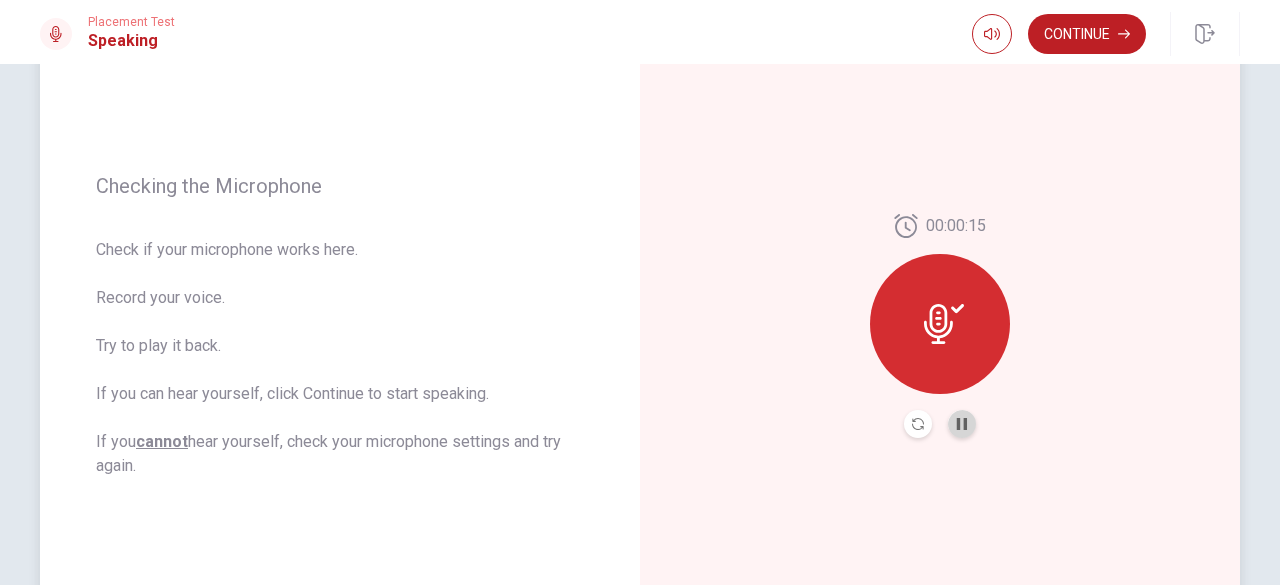 click at bounding box center [962, 424] 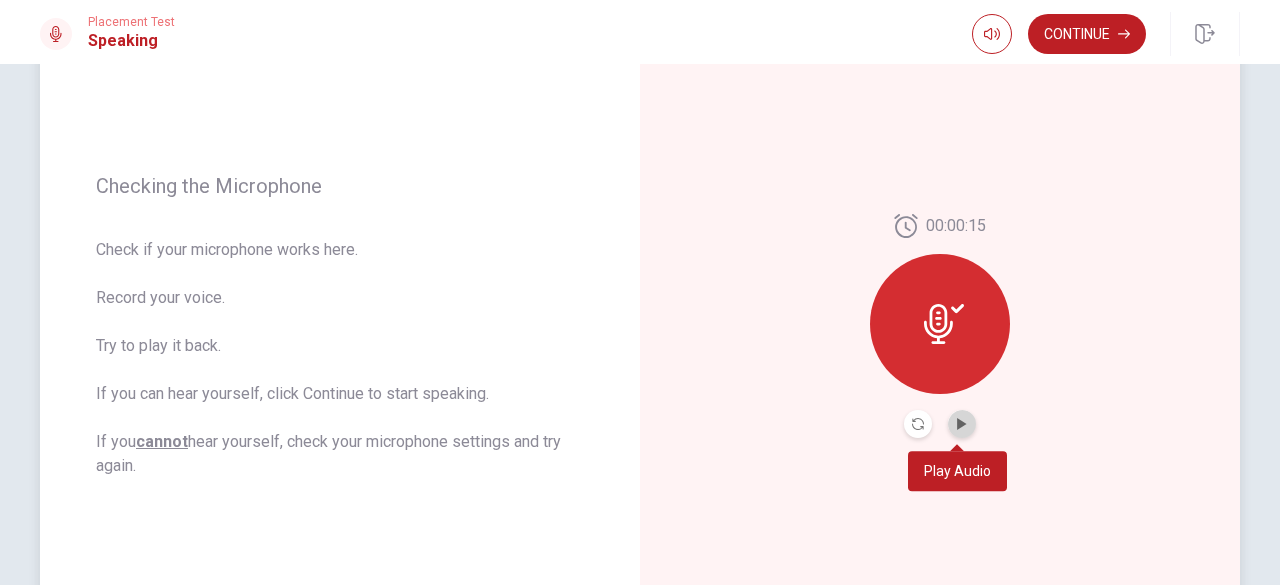 click at bounding box center (962, 424) 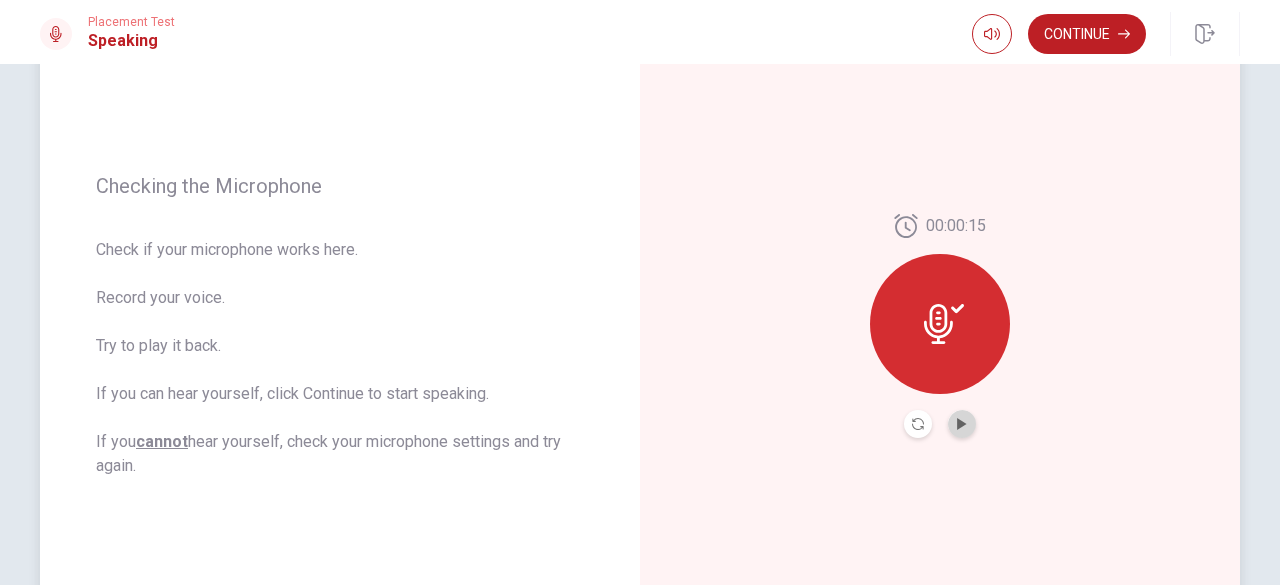 click at bounding box center (962, 424) 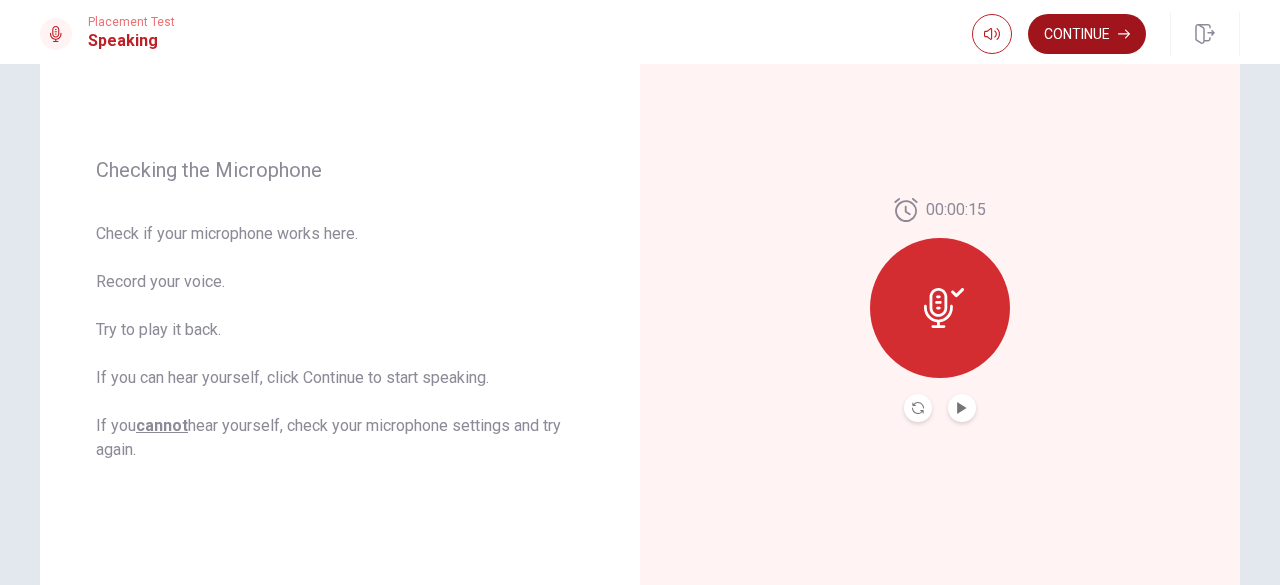 scroll, scrollTop: 226, scrollLeft: 0, axis: vertical 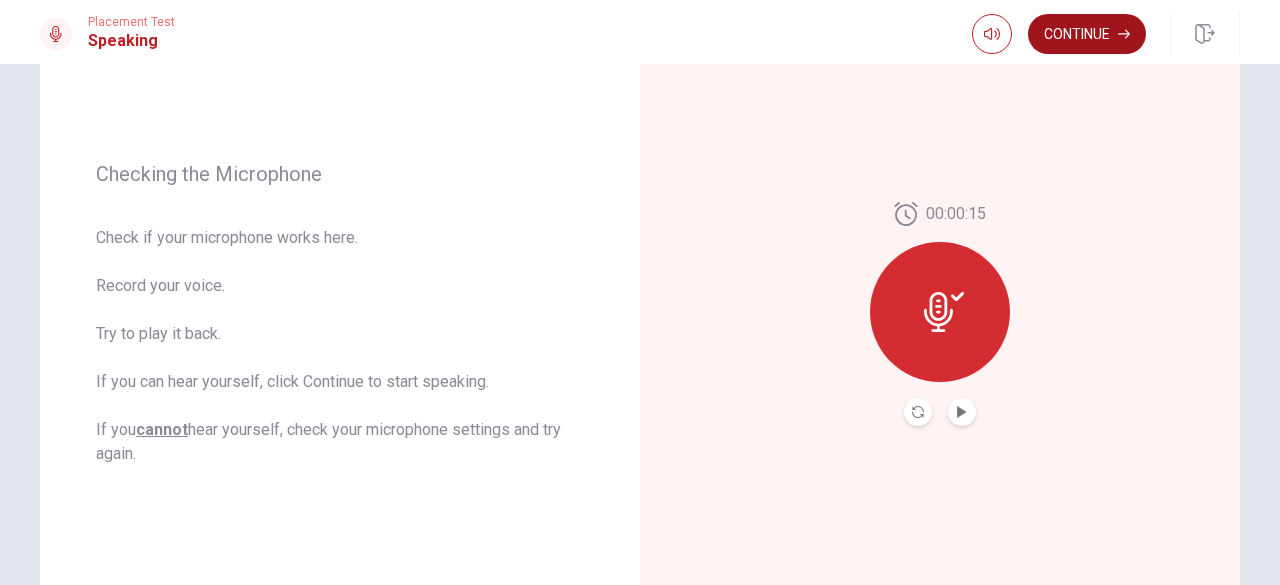 type 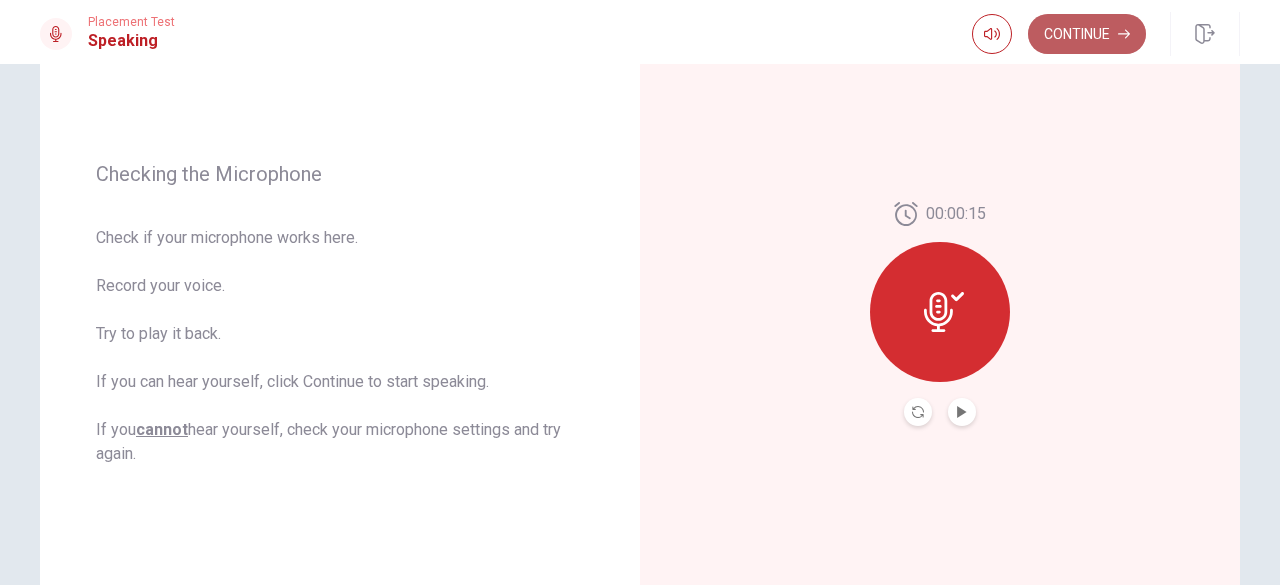 click on "Continue" at bounding box center (1087, 34) 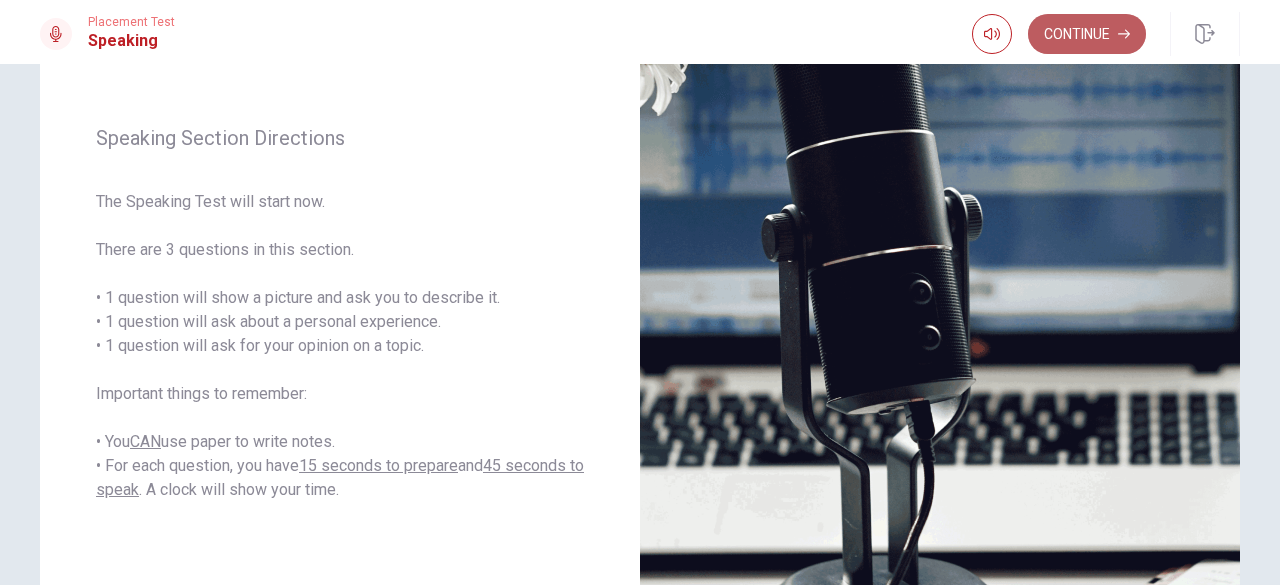 click on "Continue" at bounding box center (1087, 34) 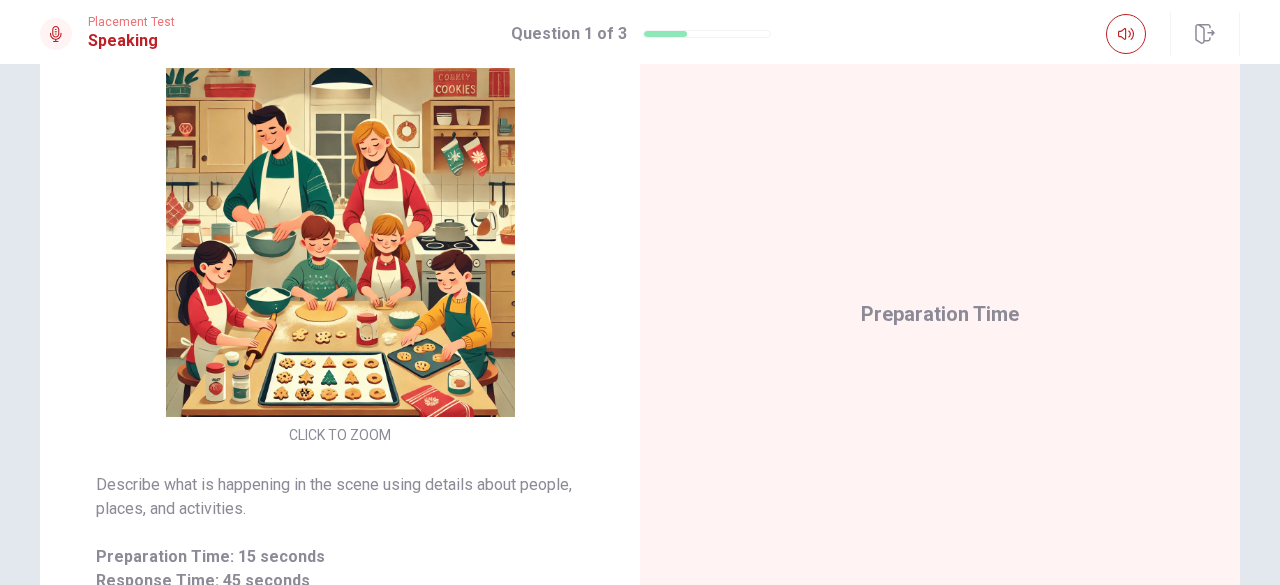 scroll, scrollTop: 494, scrollLeft: 0, axis: vertical 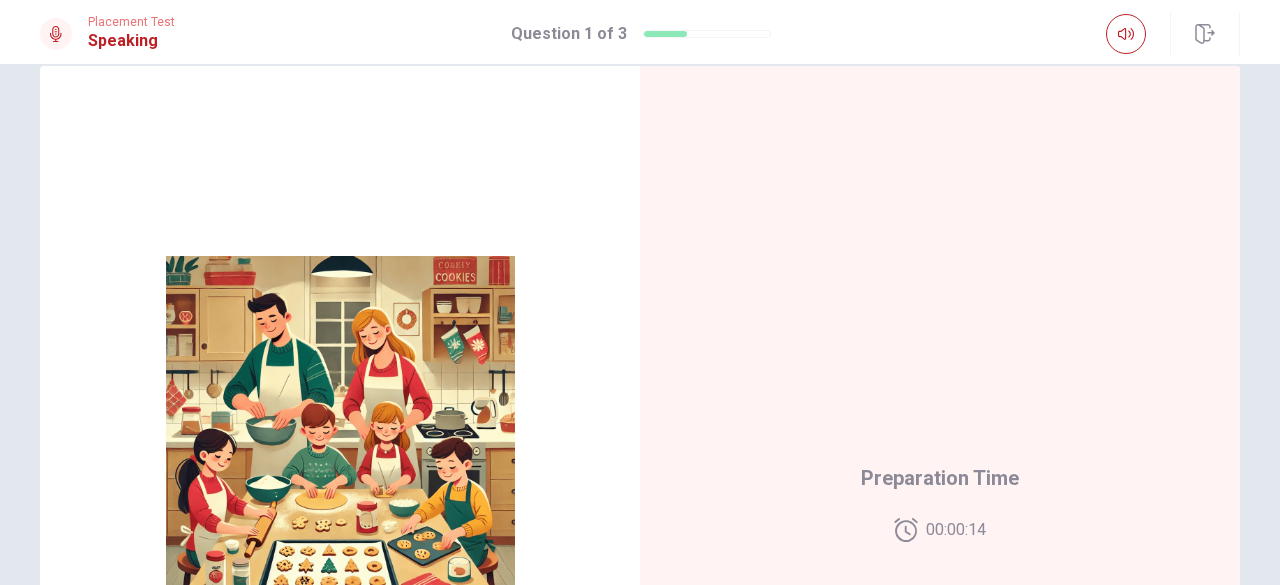 click on "CLICK TO ZOOM Describe what is happening in the scene using details about people, places, and activities. Preparation Time: 15 seconds Response Time: 45 seconds Preparation Time 00:00:14 © Copyright  2025" at bounding box center (640, 324) 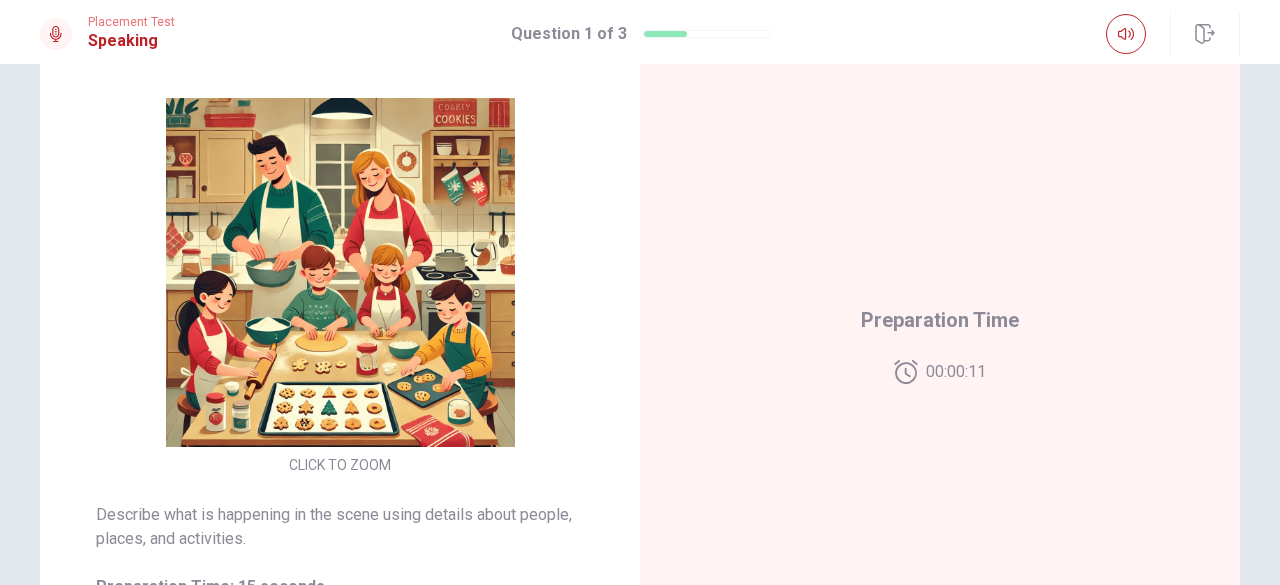 scroll, scrollTop: 198, scrollLeft: 0, axis: vertical 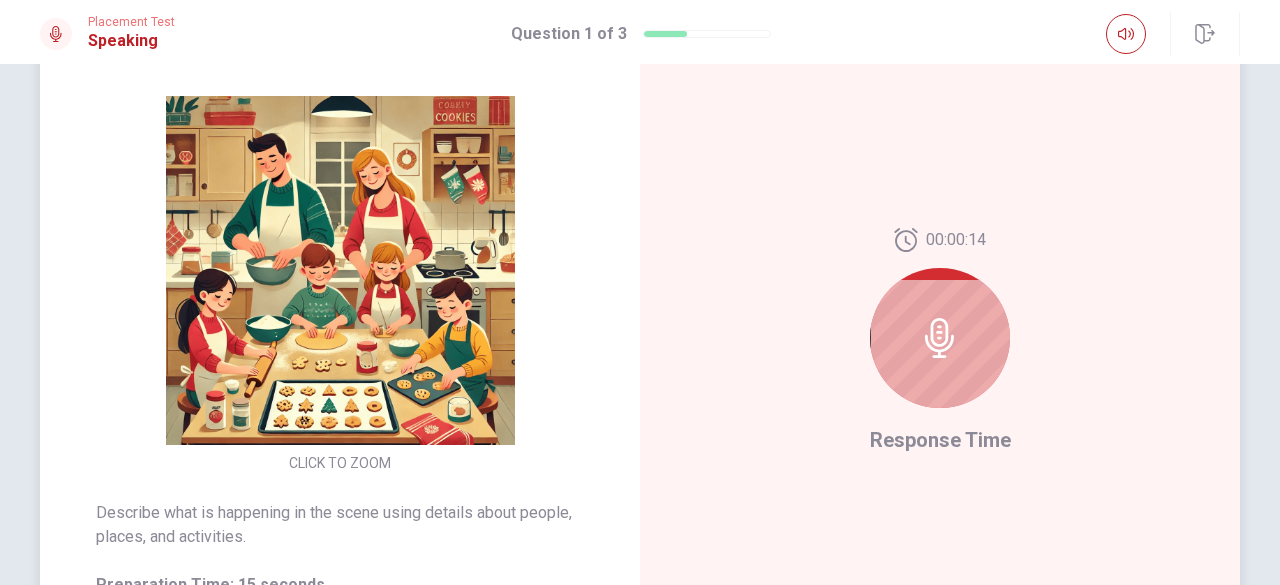 click at bounding box center (940, 338) 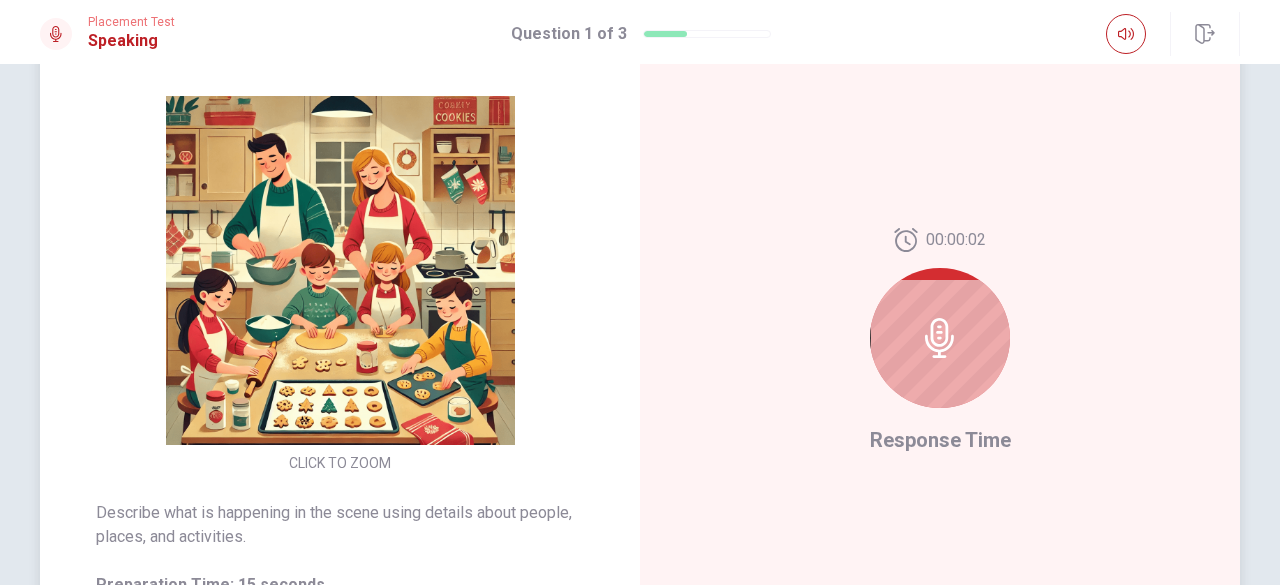 click at bounding box center (940, 338) 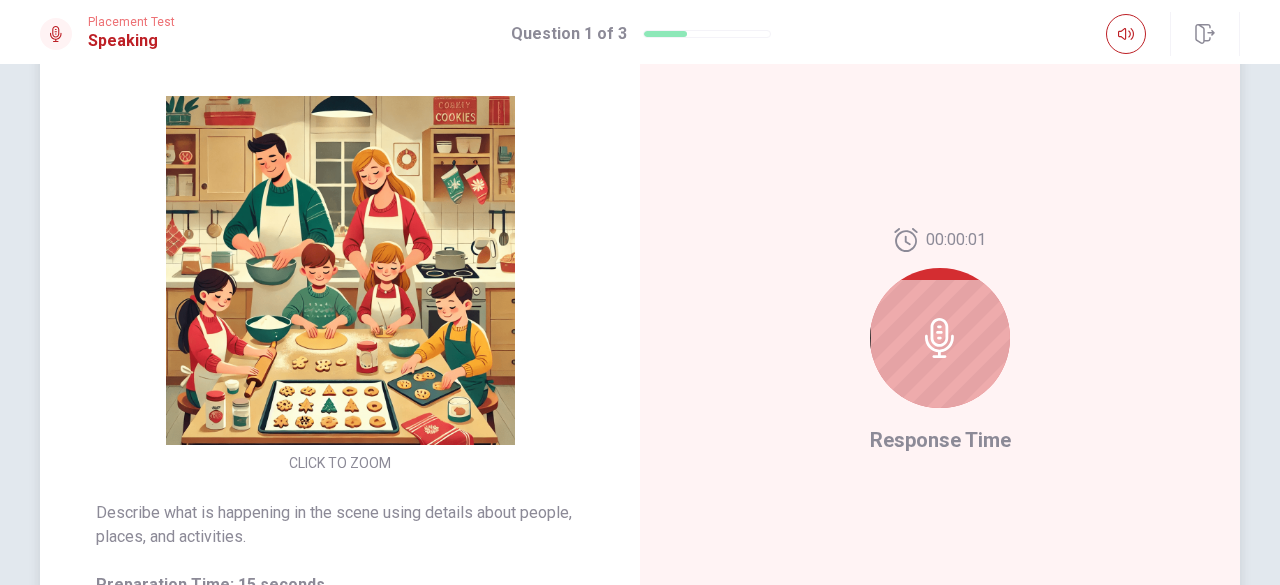 click at bounding box center (940, 338) 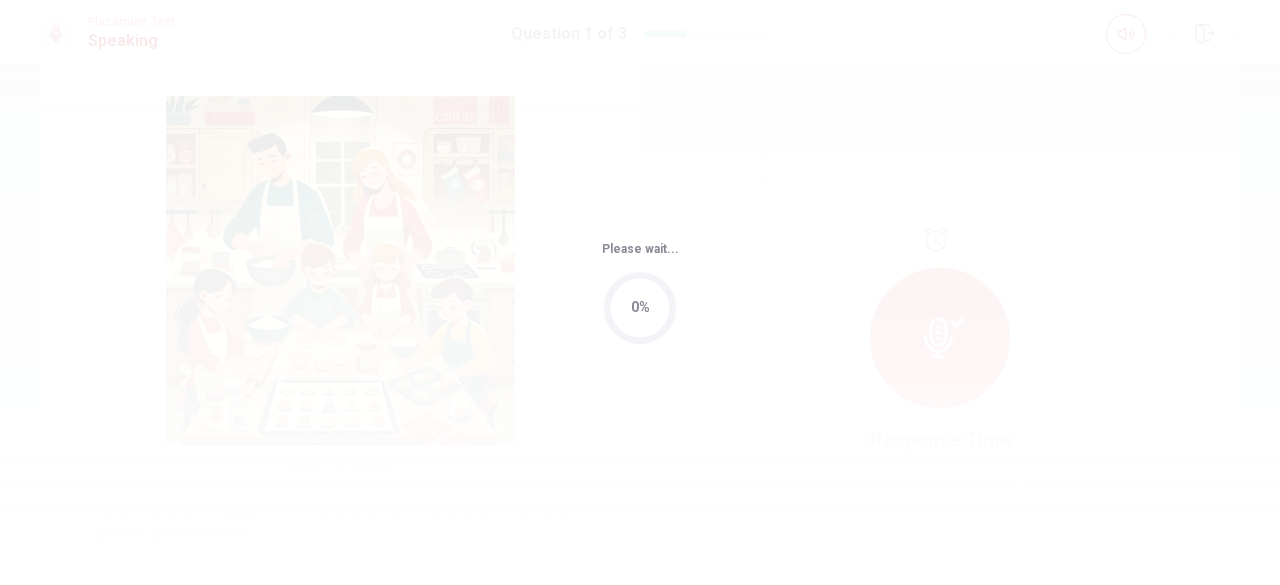 click on "This site uses cookies, as explained in our  Privacy Policy . If you agree to the use of cookies, please click the Accept button and continue to browse our site.   Privacy Policy Accept Placement Test   Speaking Question 1 of 3 Question 1 of 3 CLICK TO ZOOM Describe what is happening in the scene using details about people, places, and activities. Preparation Time: 15 seconds Response Time: 45 seconds Response Time © Copyright  2025 Going somewhere? You are not allowed to open other tabs/pages or switch windows during a test. Doing this will be reported as cheating to the Administrators. Are you sure you want to leave this page? Please continue until you finish your test. It looks like there is a problem with your internet connection. You have 10 minutes to reconnect. 00:00 Click to reconnect WARNING:  If you lose connection for more than 10 minute(s), you will need to contact us for another exam. You’ve run out of time. Your time is up. This is end of the Speaking section. Click on Continue to go. 0%" at bounding box center (640, 292) 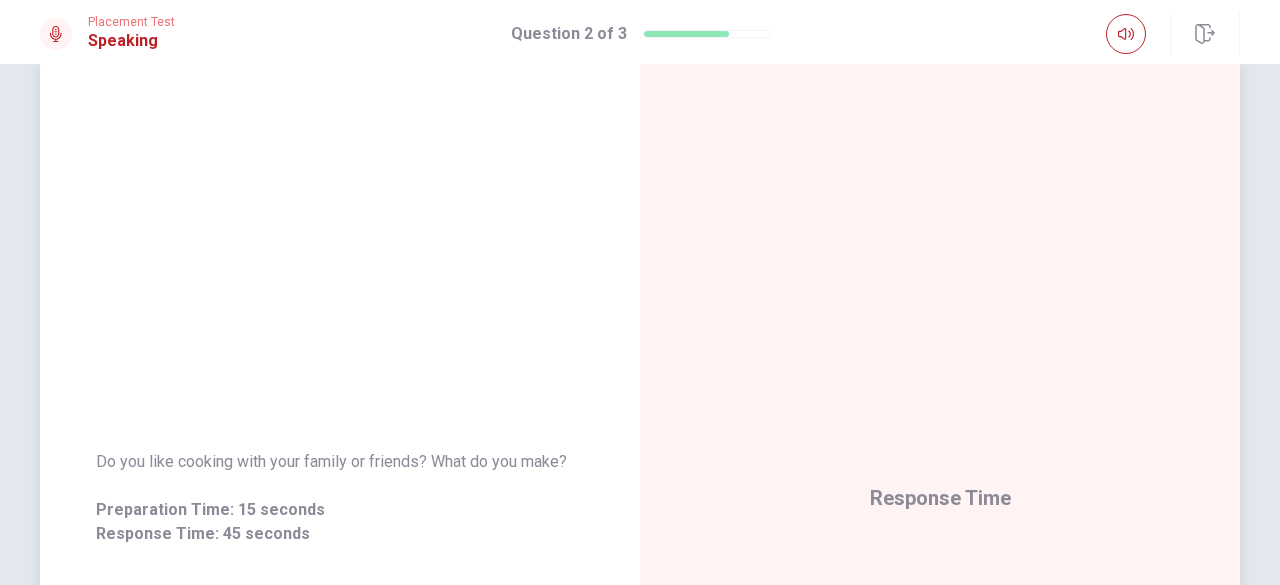 scroll, scrollTop: 40, scrollLeft: 0, axis: vertical 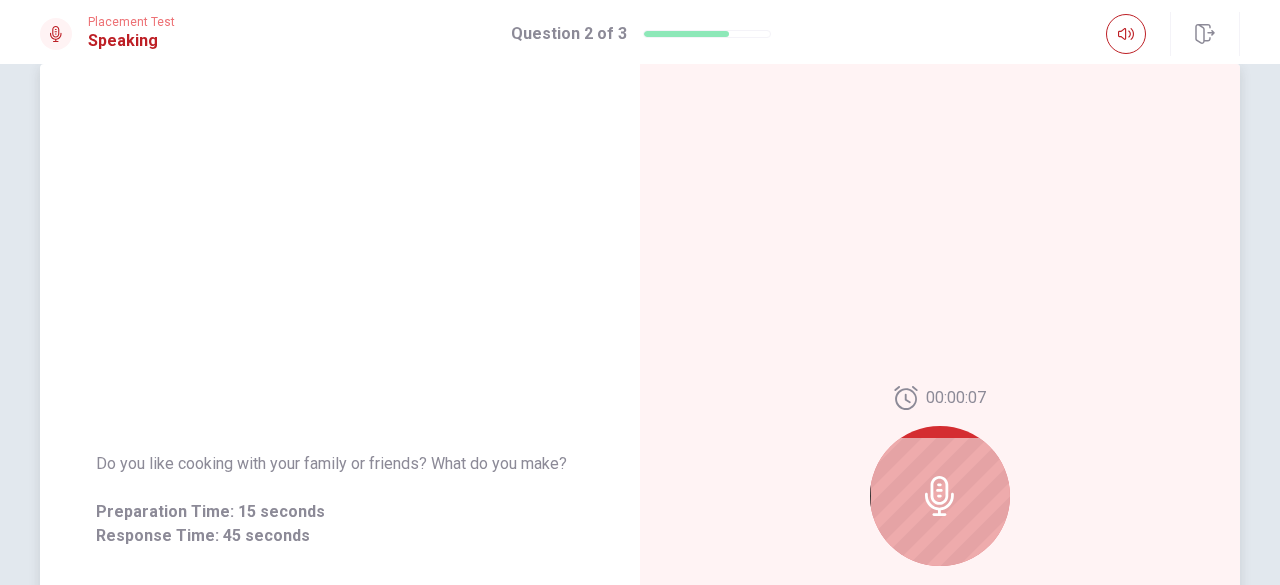 click 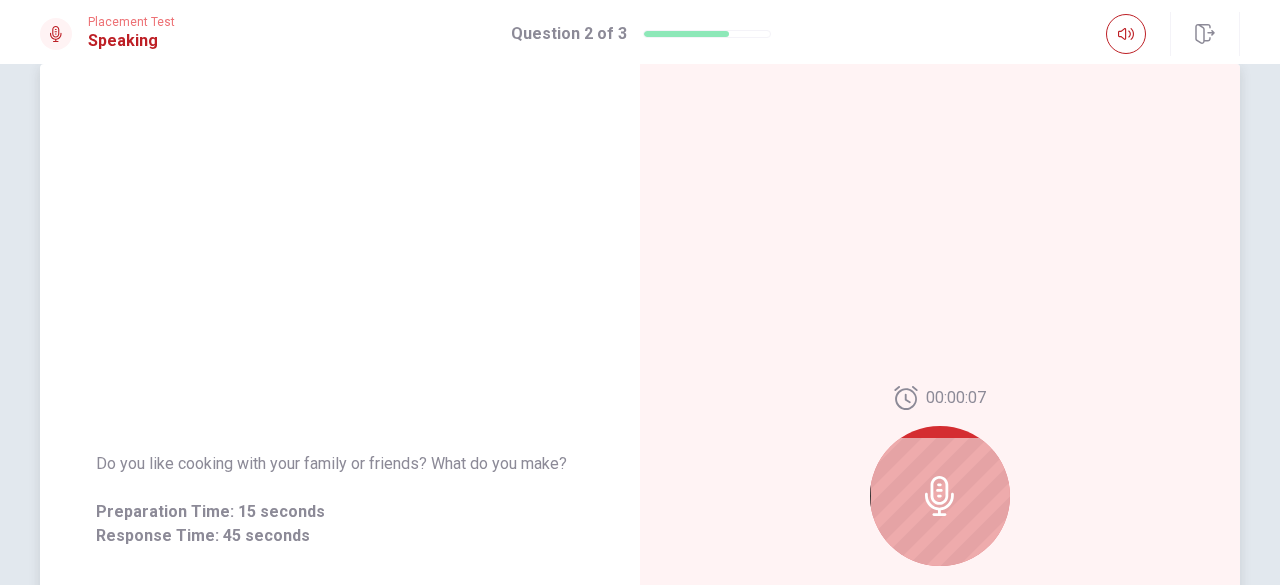 click 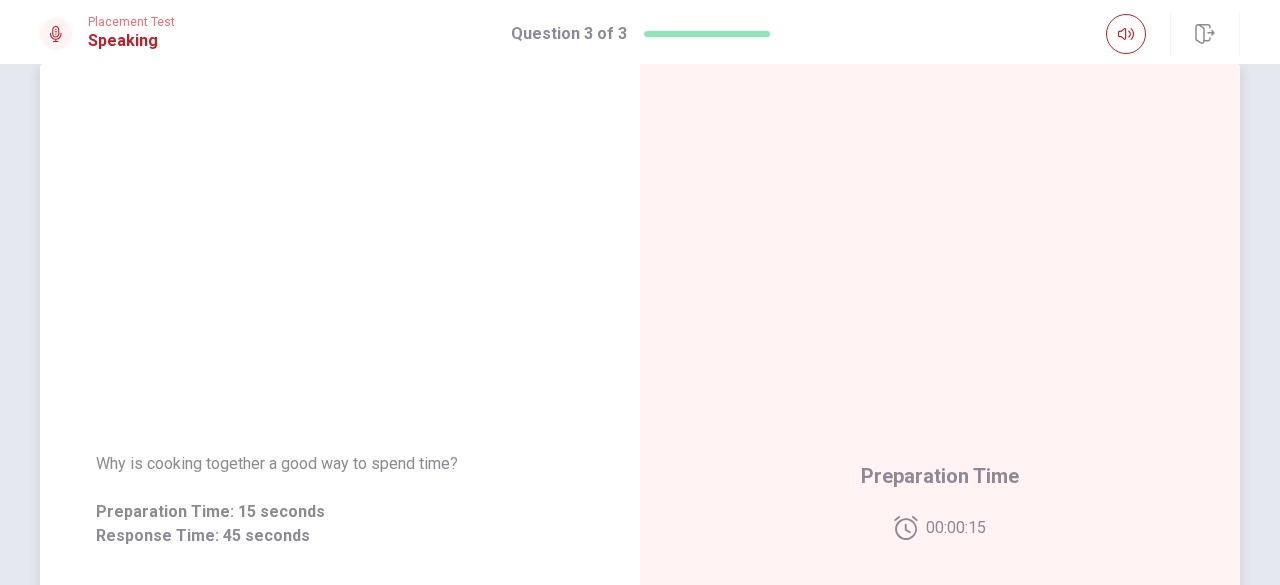 scroll, scrollTop: 80, scrollLeft: 0, axis: vertical 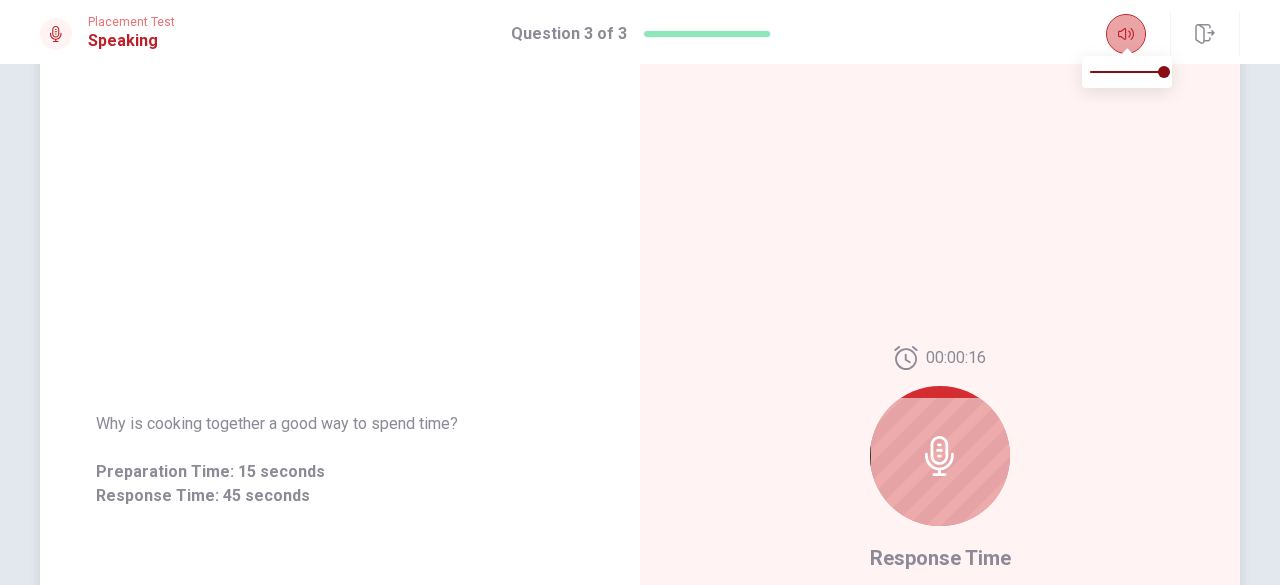 click at bounding box center (1126, 34) 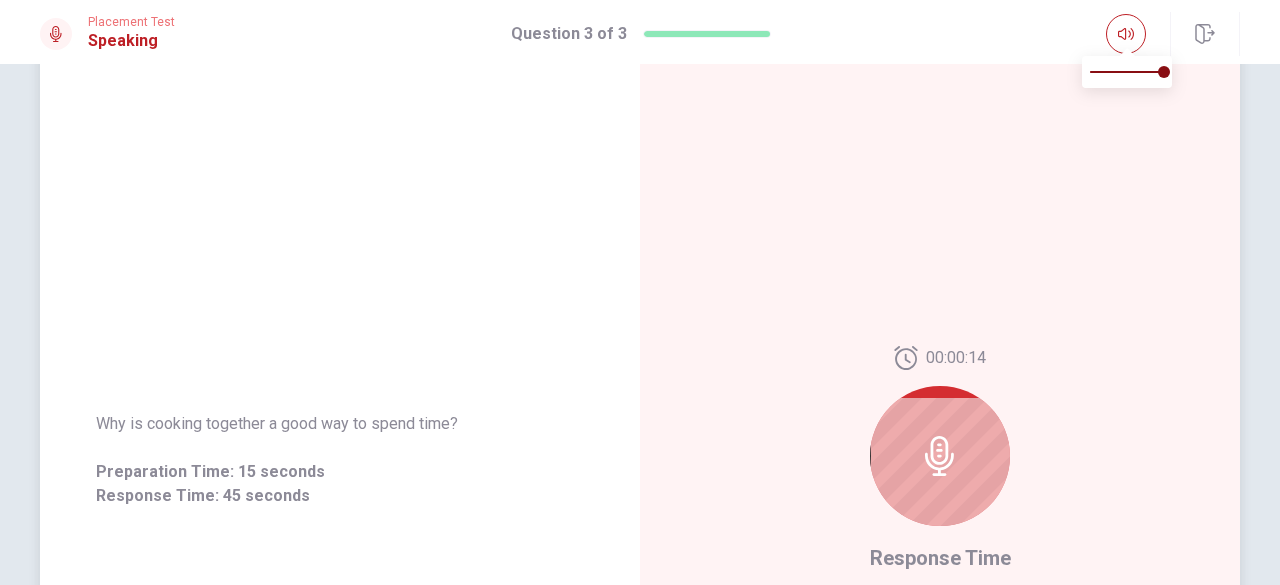 type on "0" 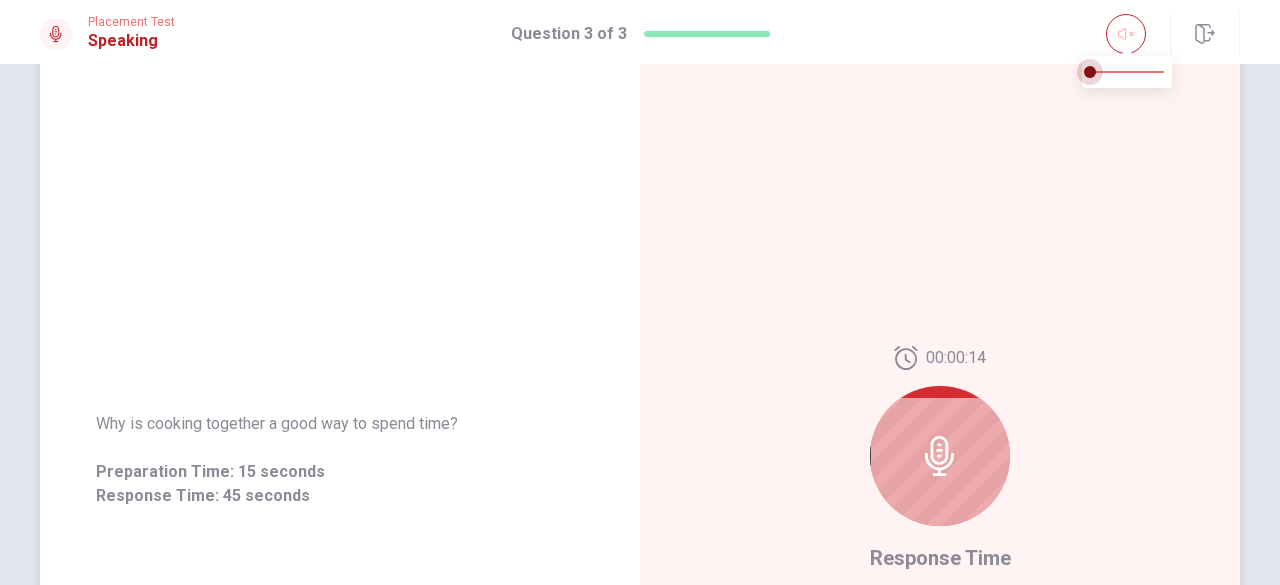 click at bounding box center (1127, 72) 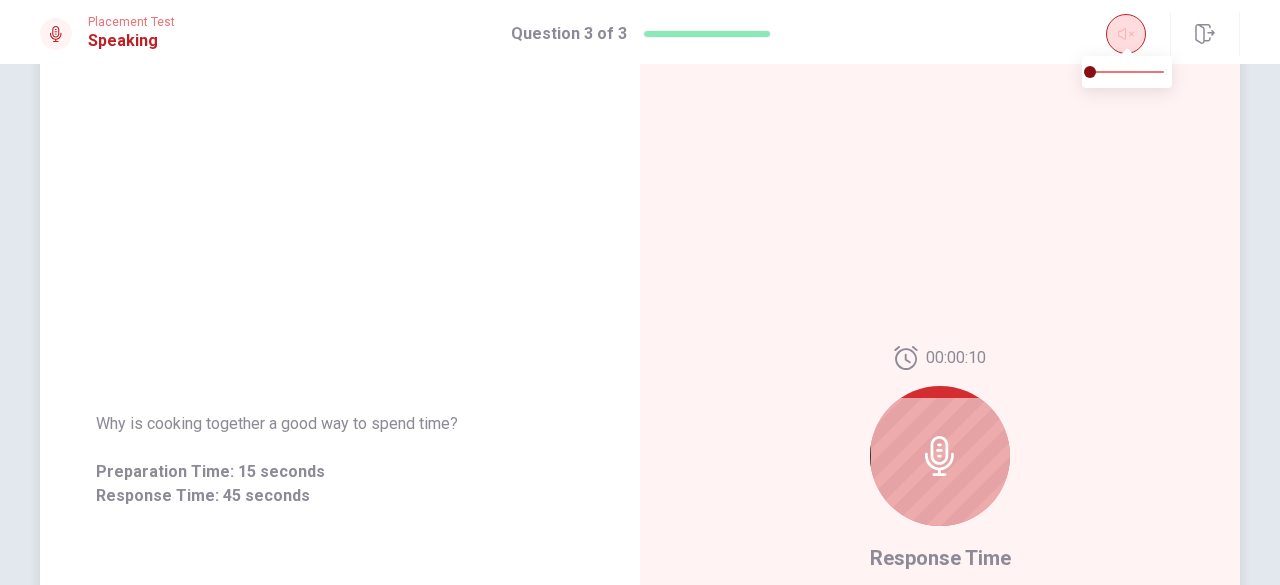 click at bounding box center [1127, 50] 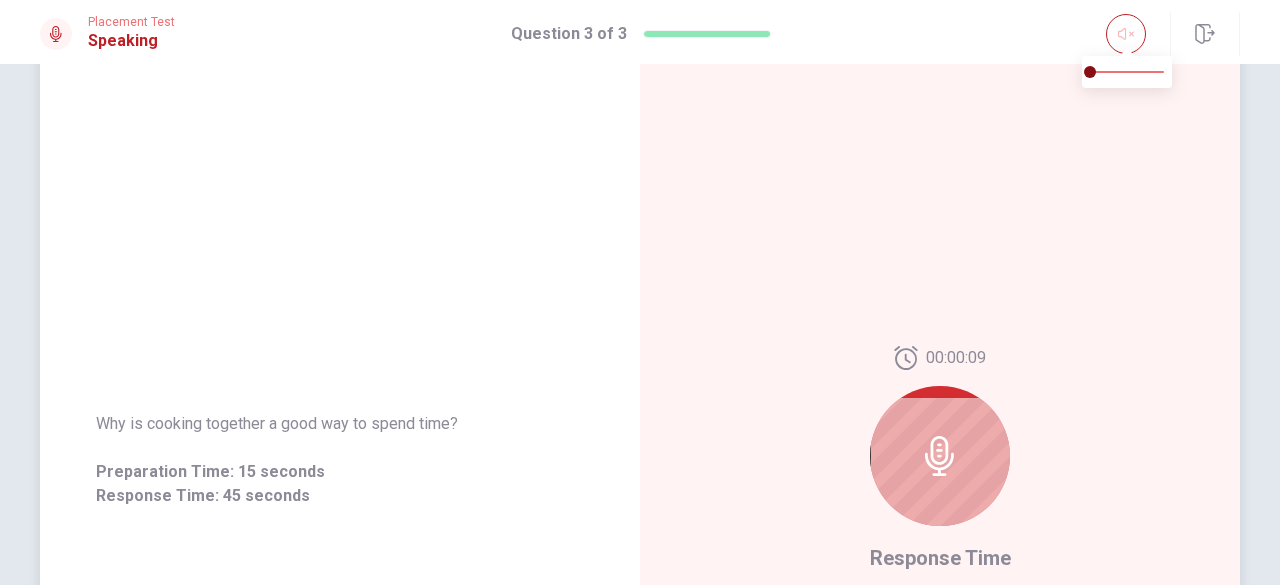 type on "0.9" 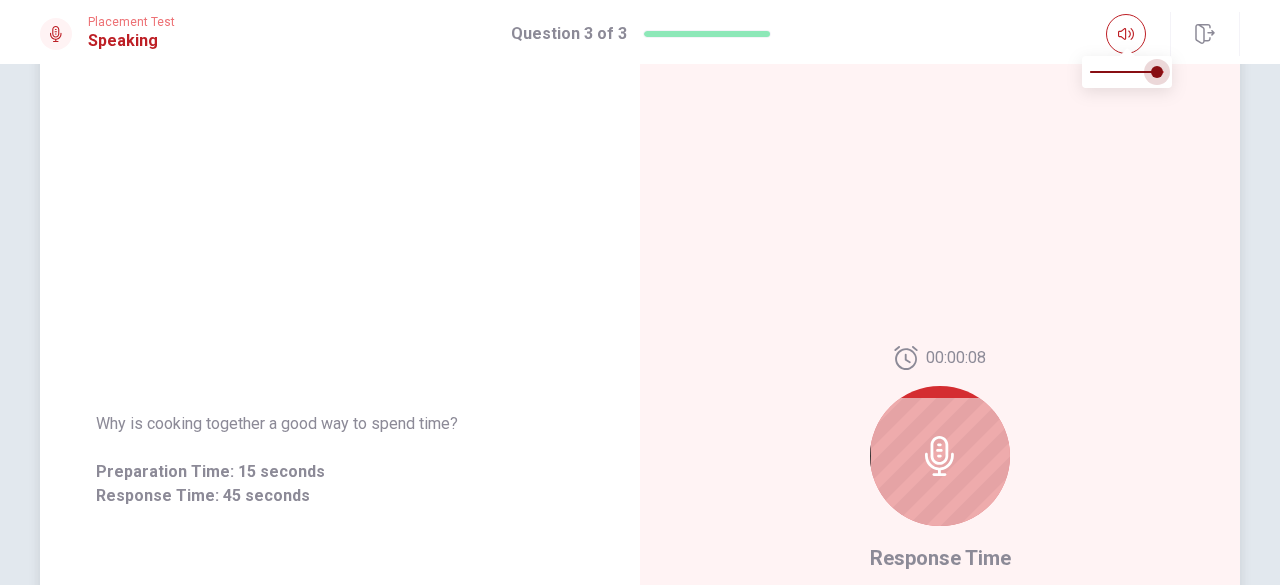 click at bounding box center [1127, 72] 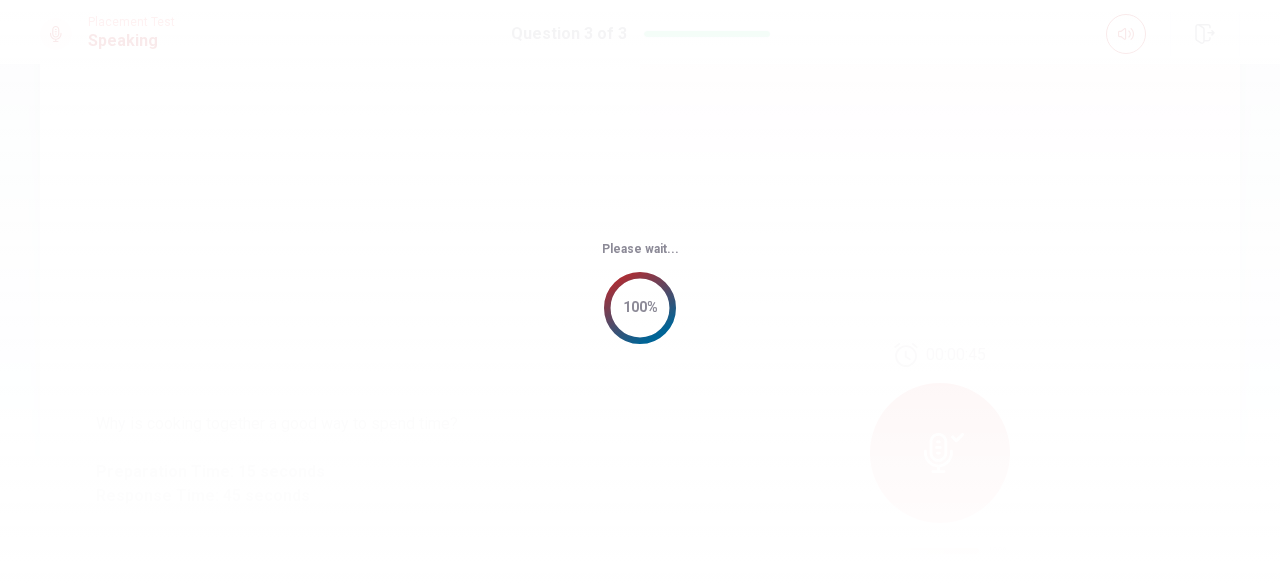 scroll, scrollTop: 0, scrollLeft: 0, axis: both 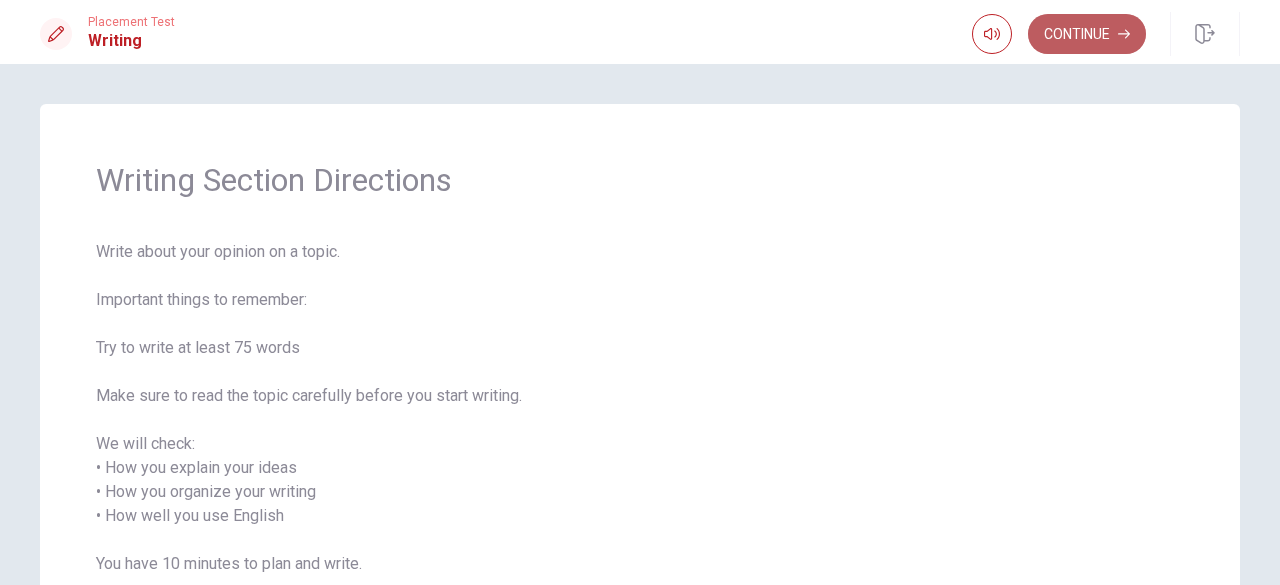 click on "Continue" at bounding box center [1087, 34] 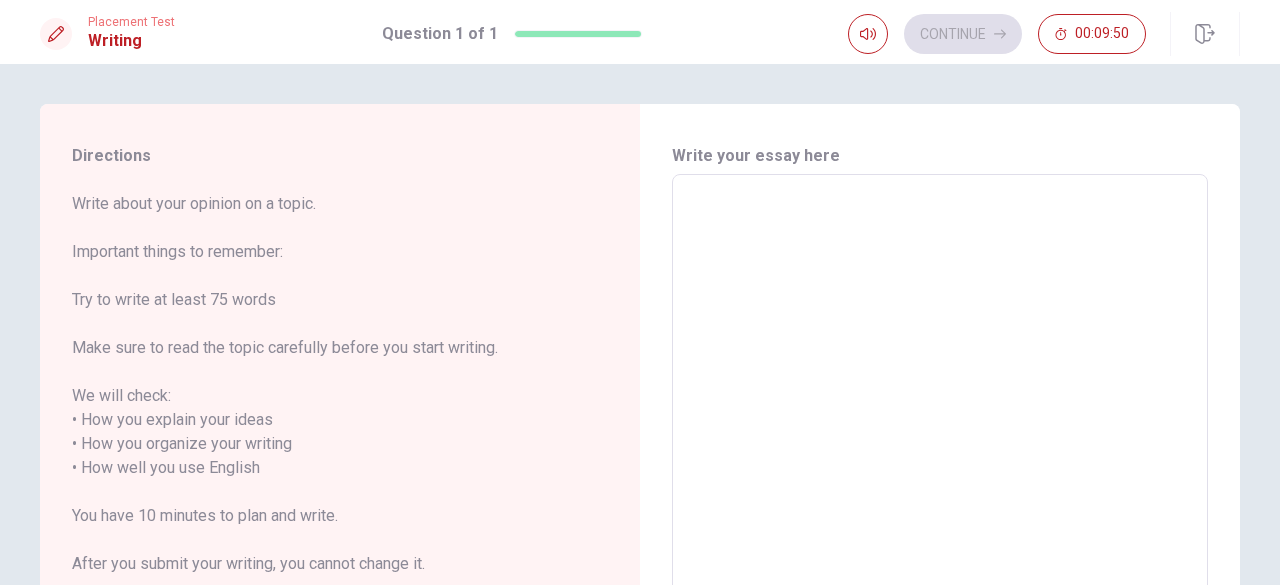 click at bounding box center (940, 468) 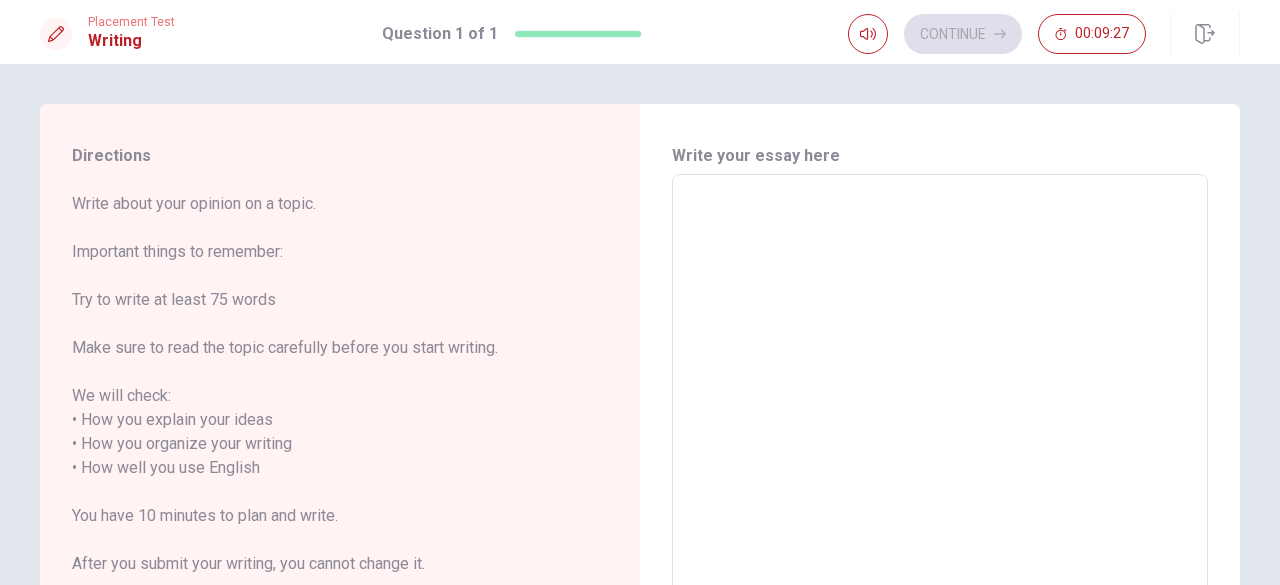 type on "t" 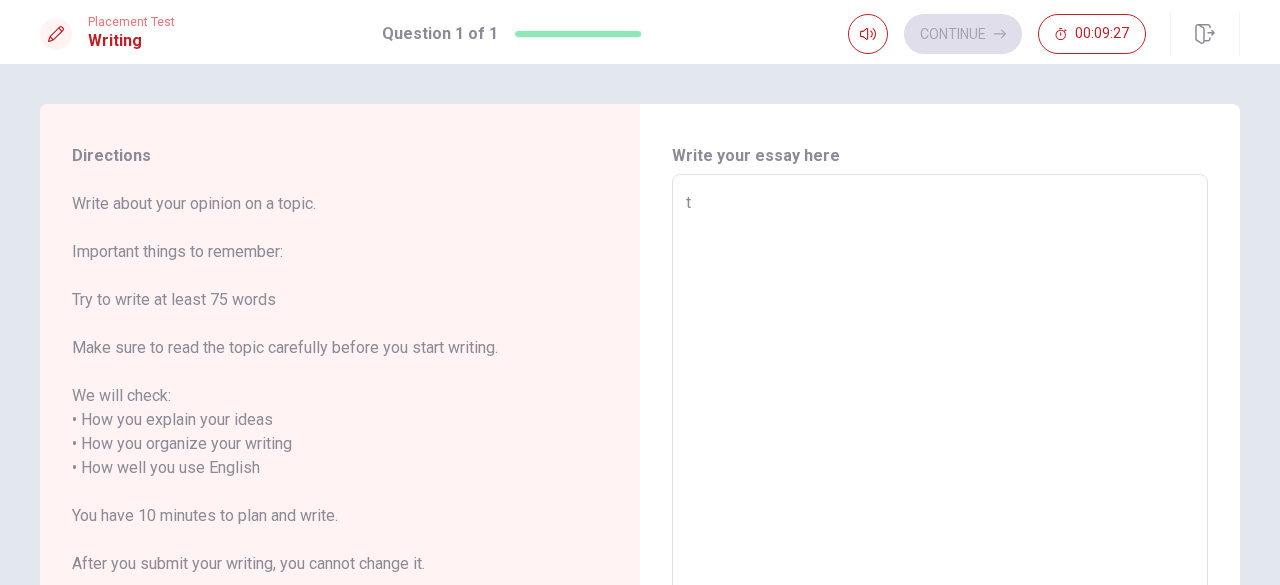 type on "x" 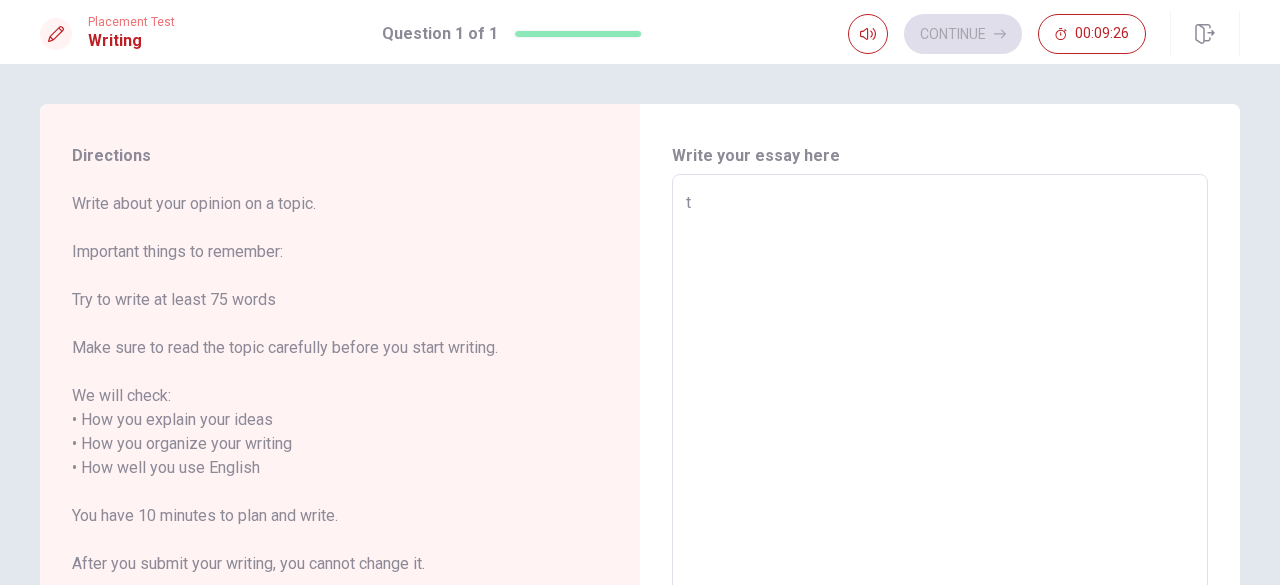 type on "th" 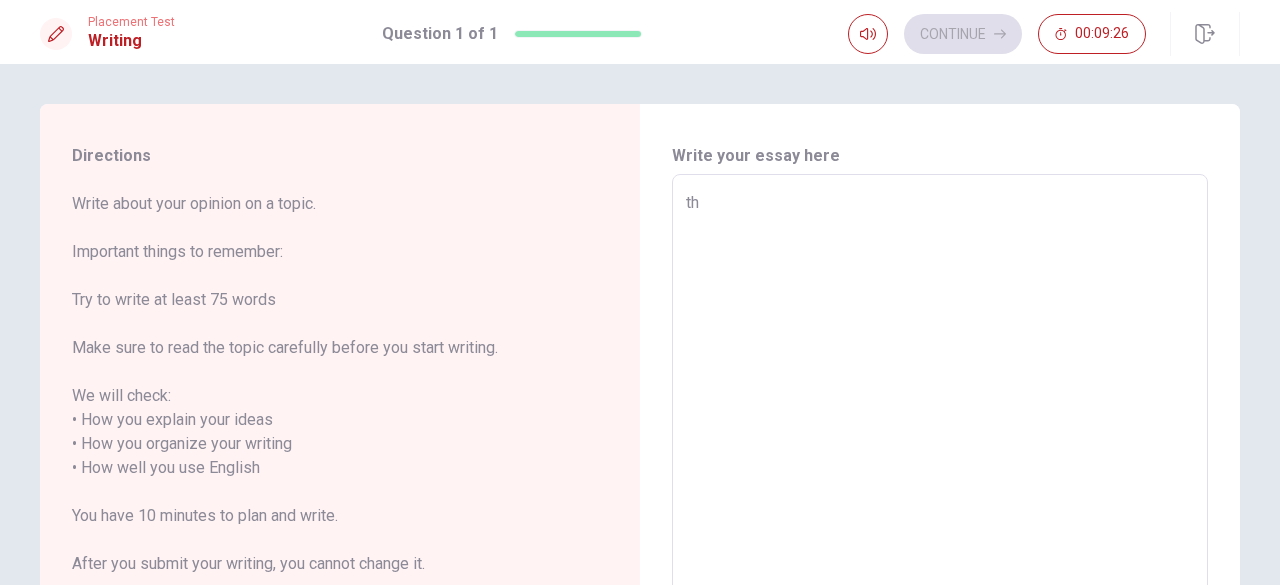 type on "x" 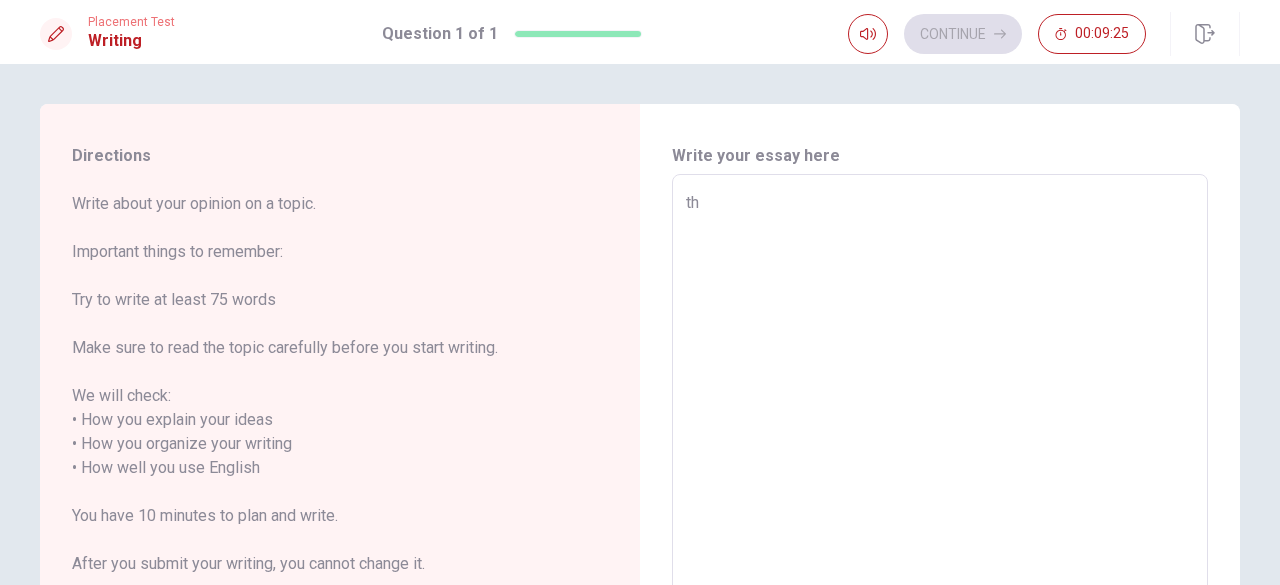 type on "the" 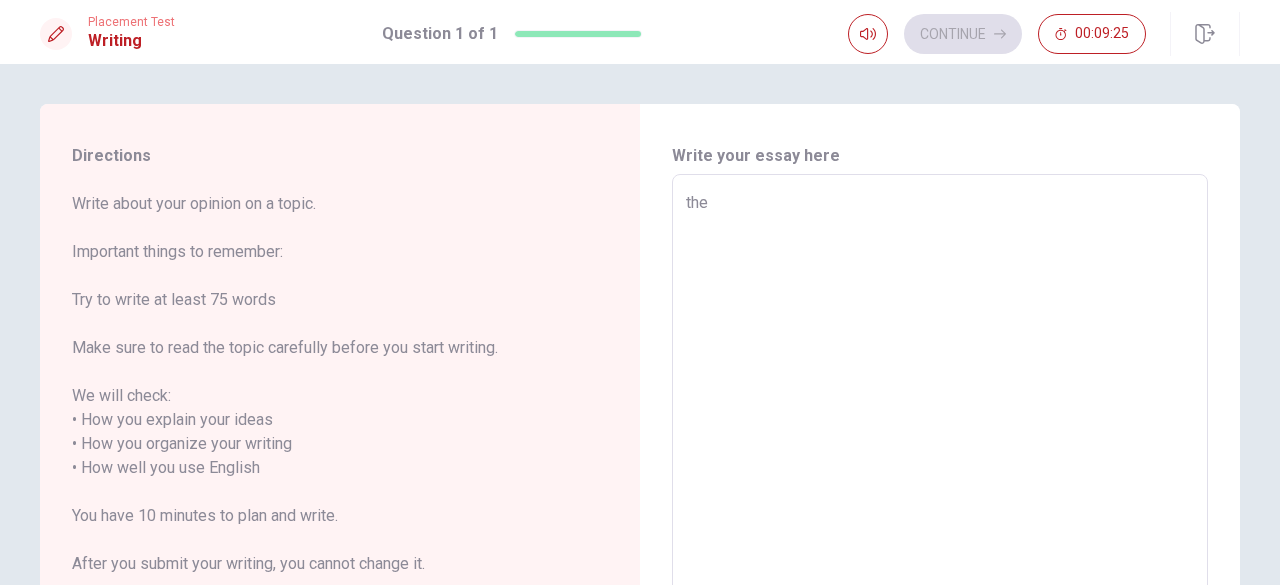 type on "x" 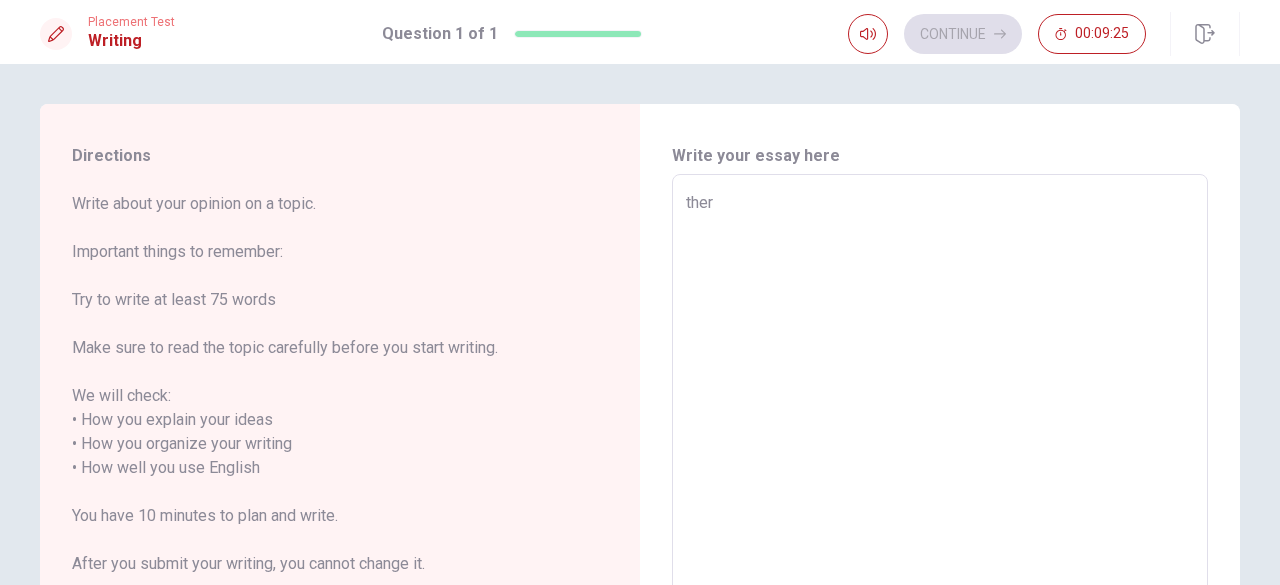 type on "x" 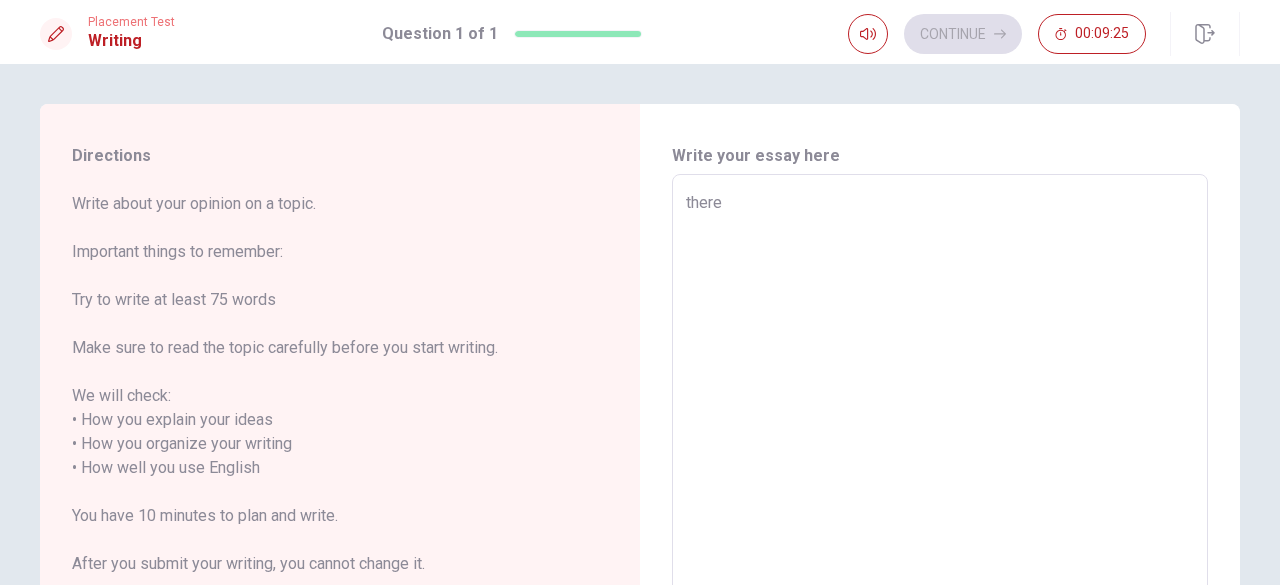 type on "x" 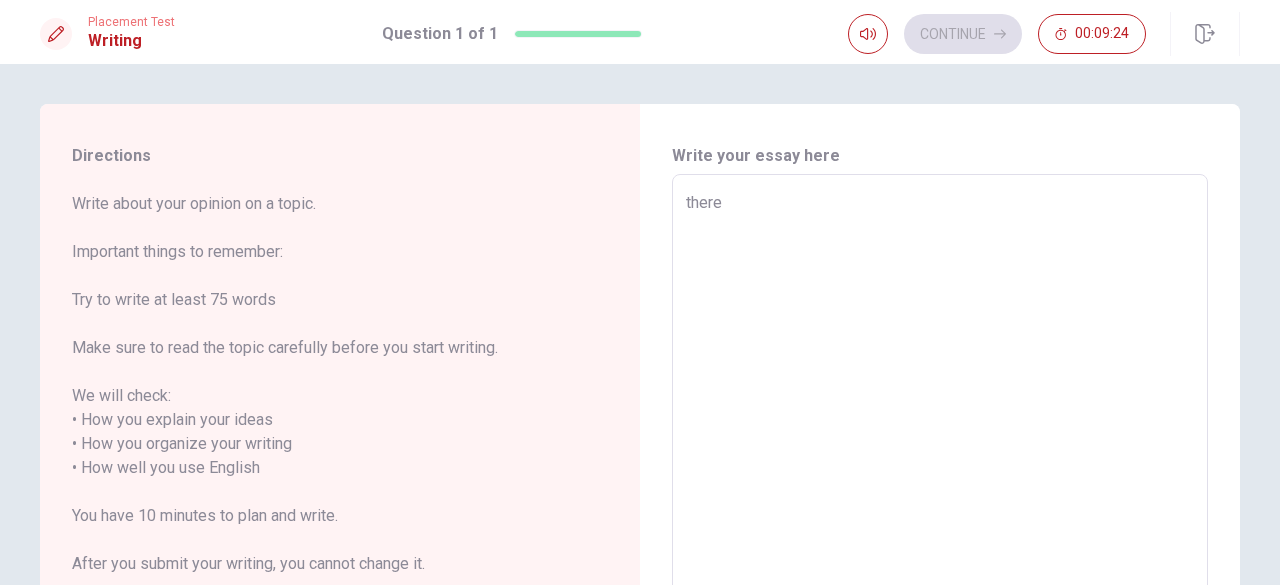 type on "there" 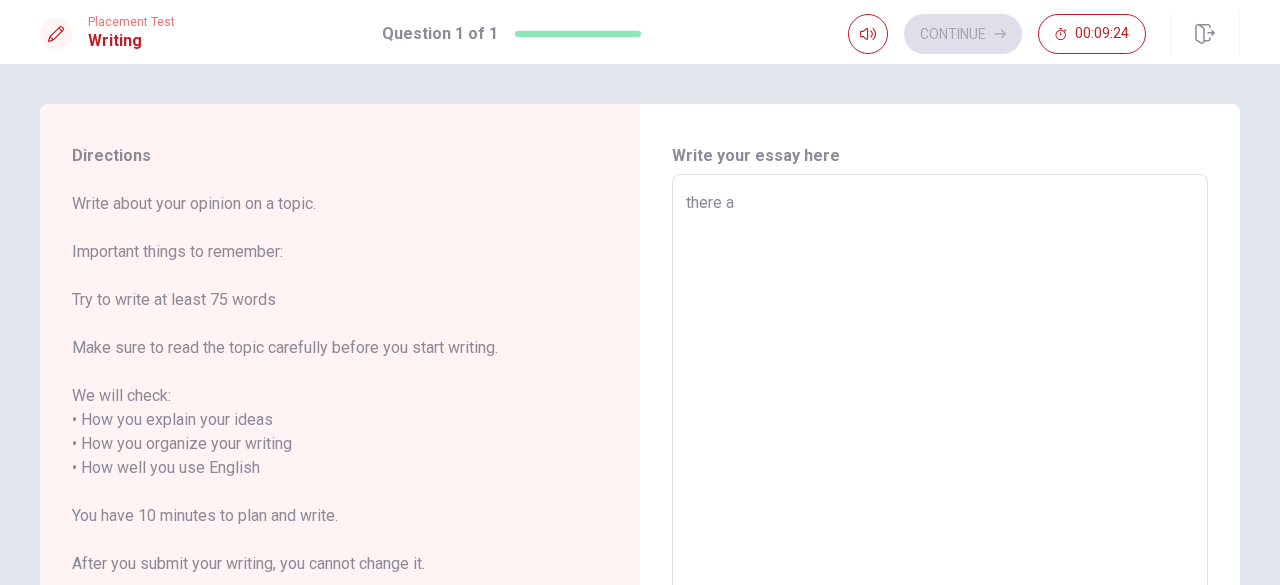 type on "x" 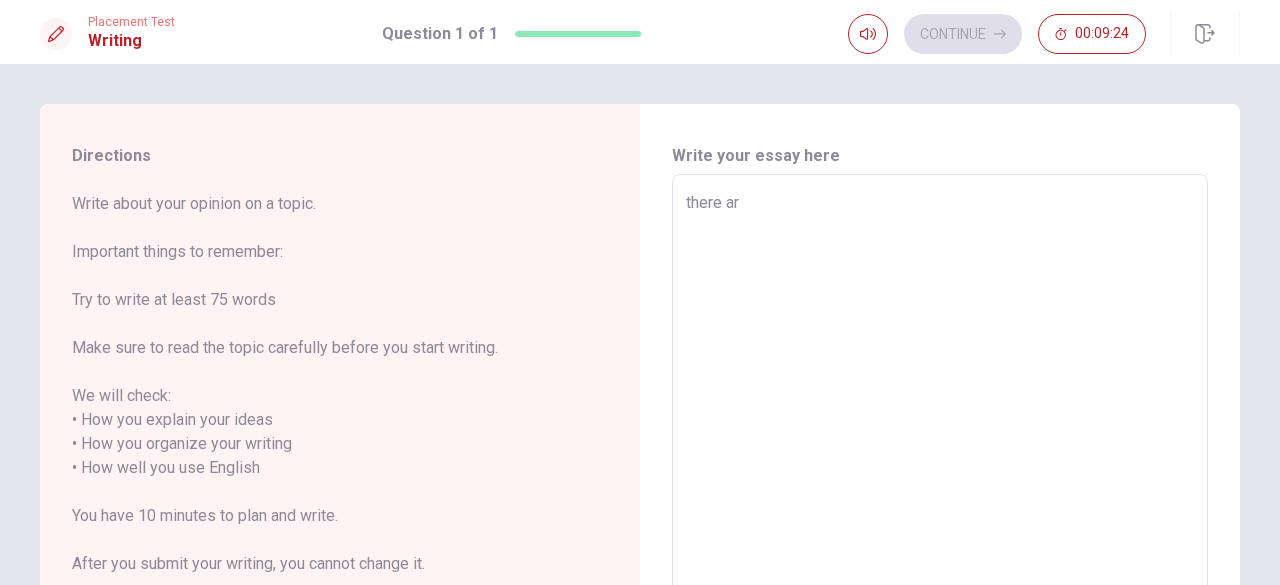 type on "x" 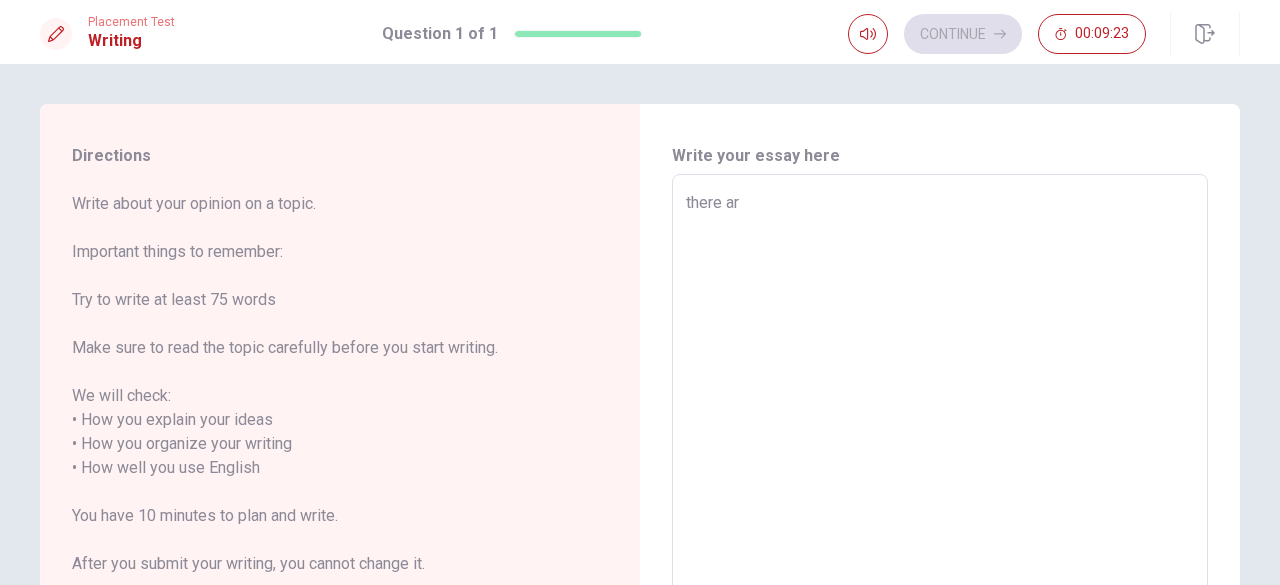 type on "there are" 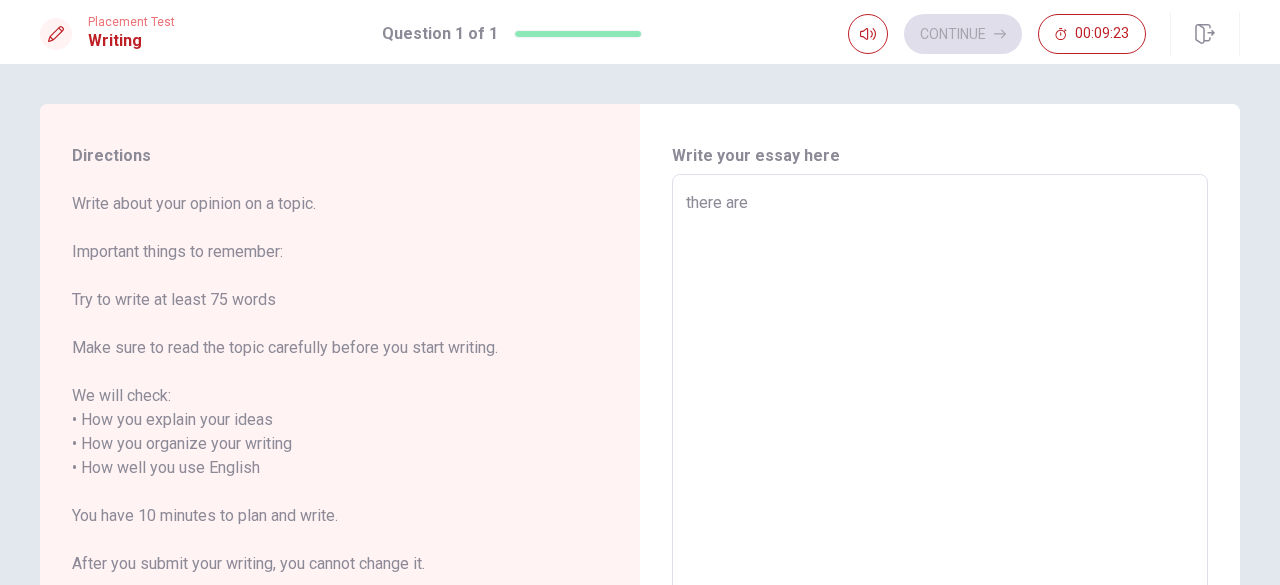 type on "x" 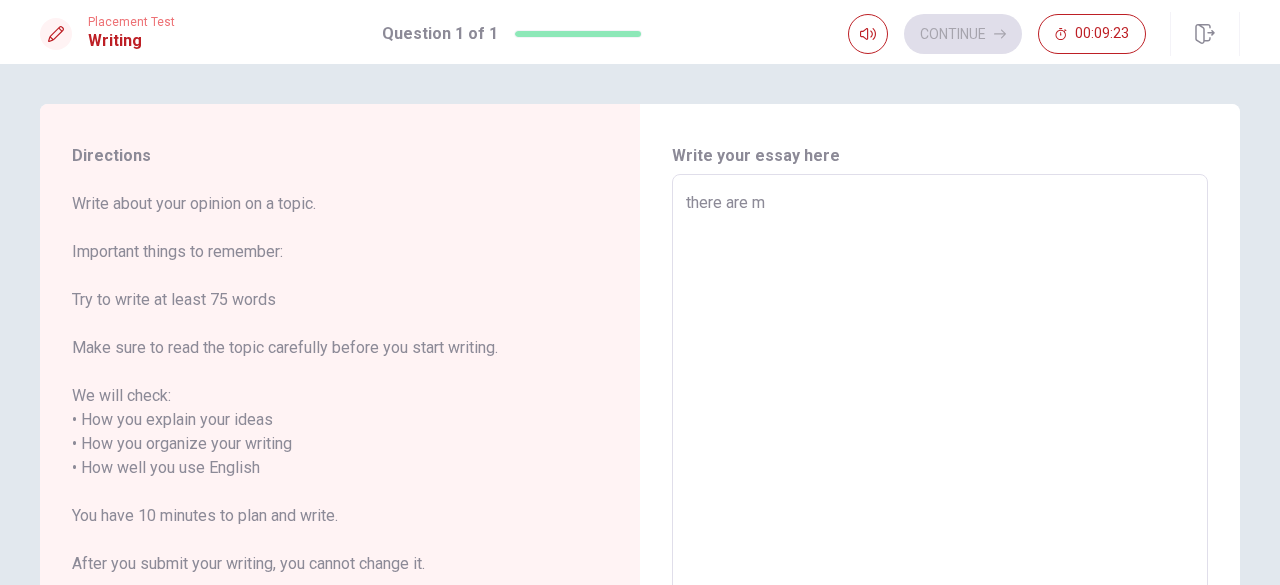 type on "x" 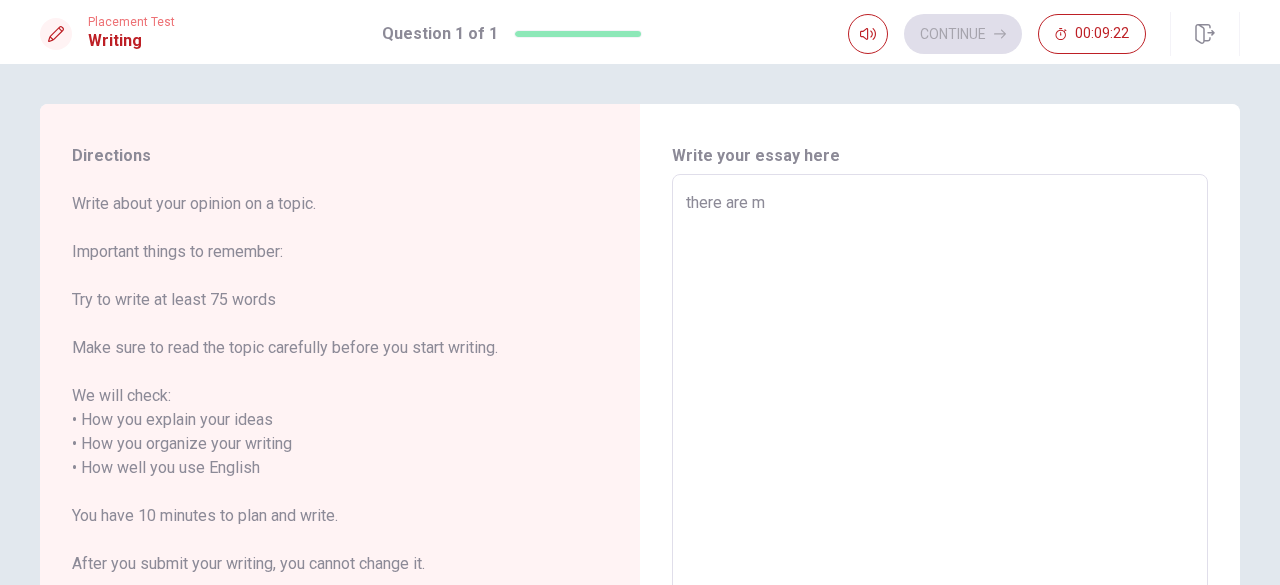 type on "there are ma" 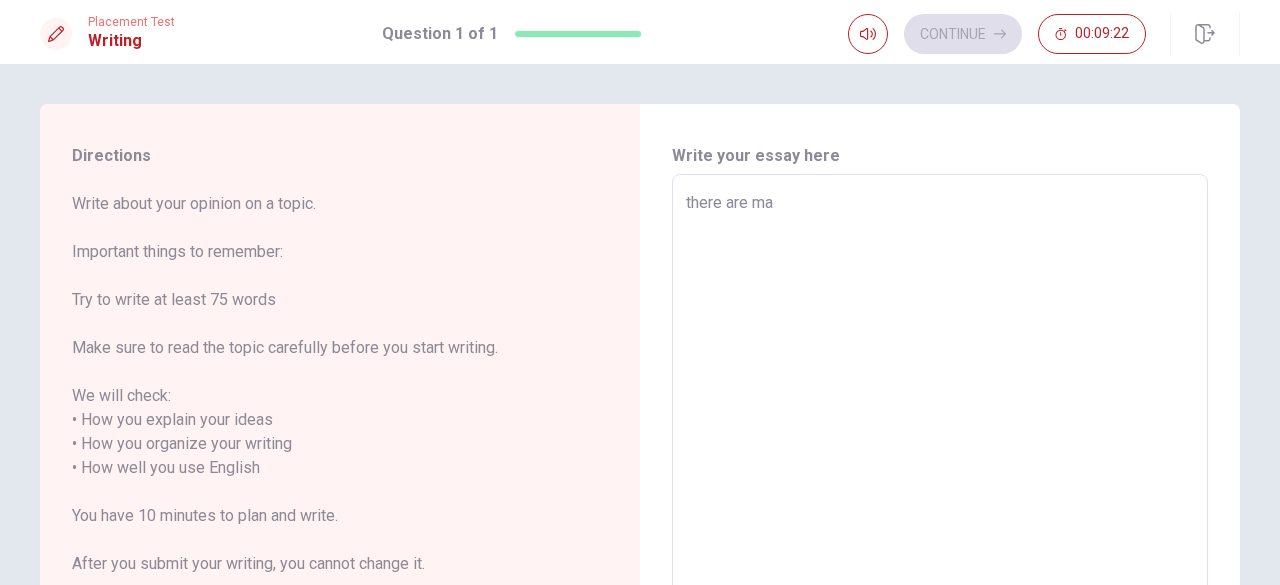 type on "x" 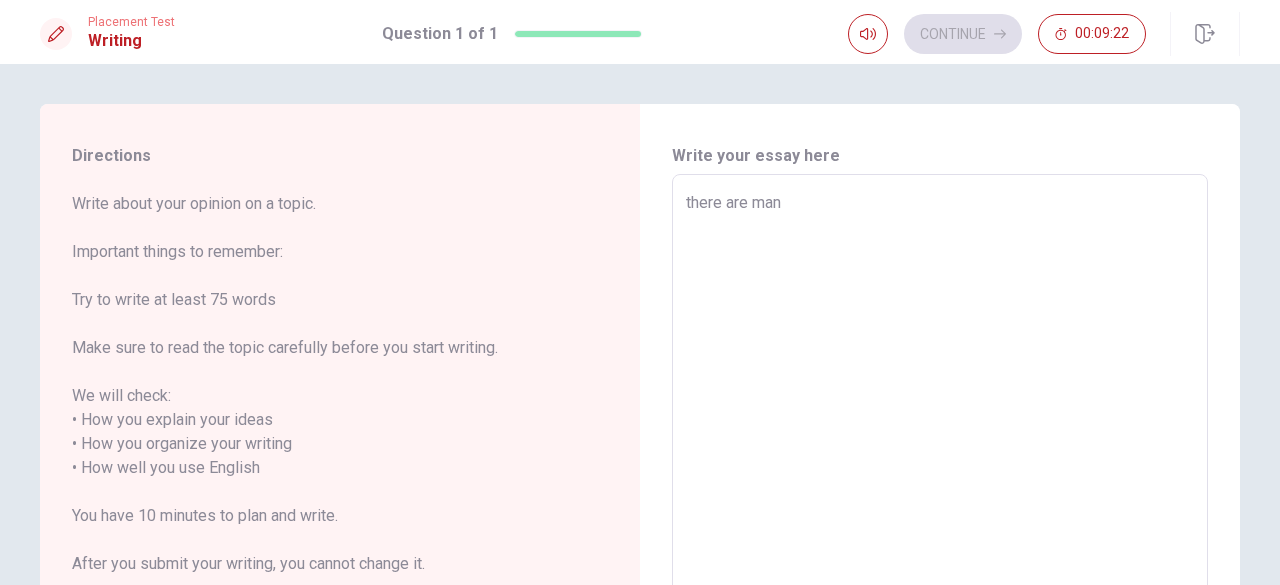 type on "x" 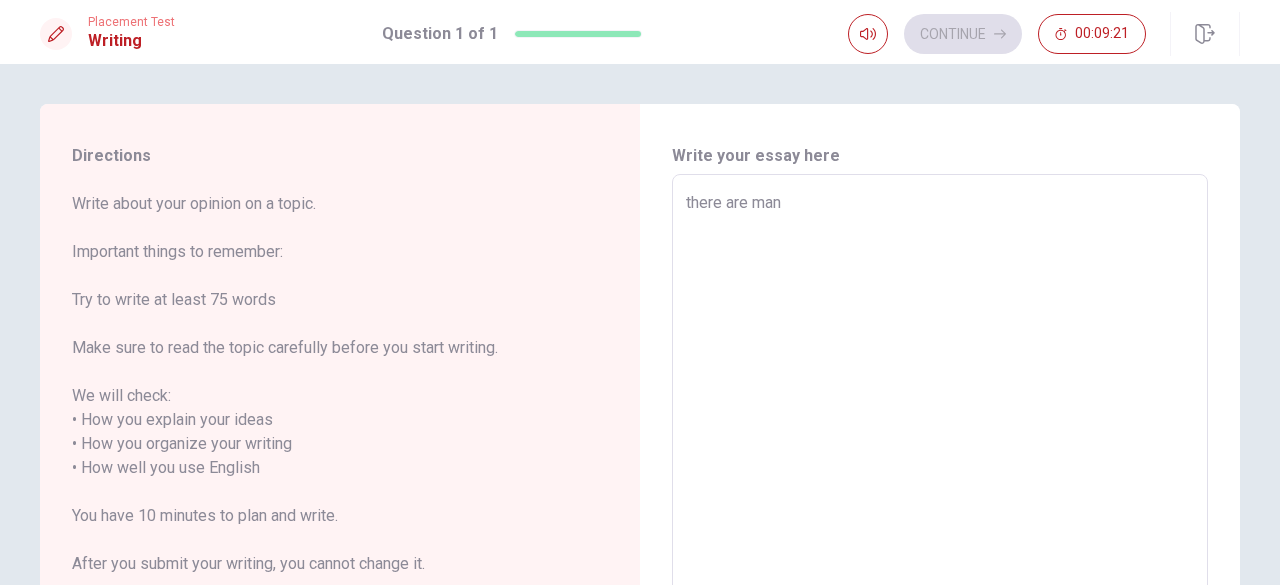 type on "there are many" 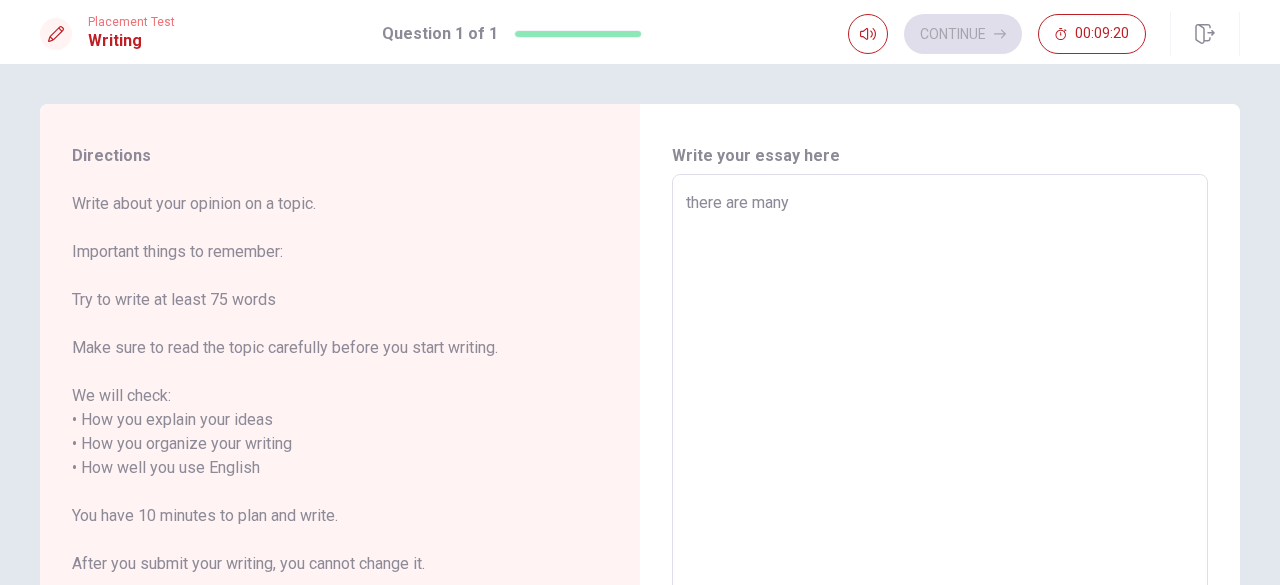 type on "x" 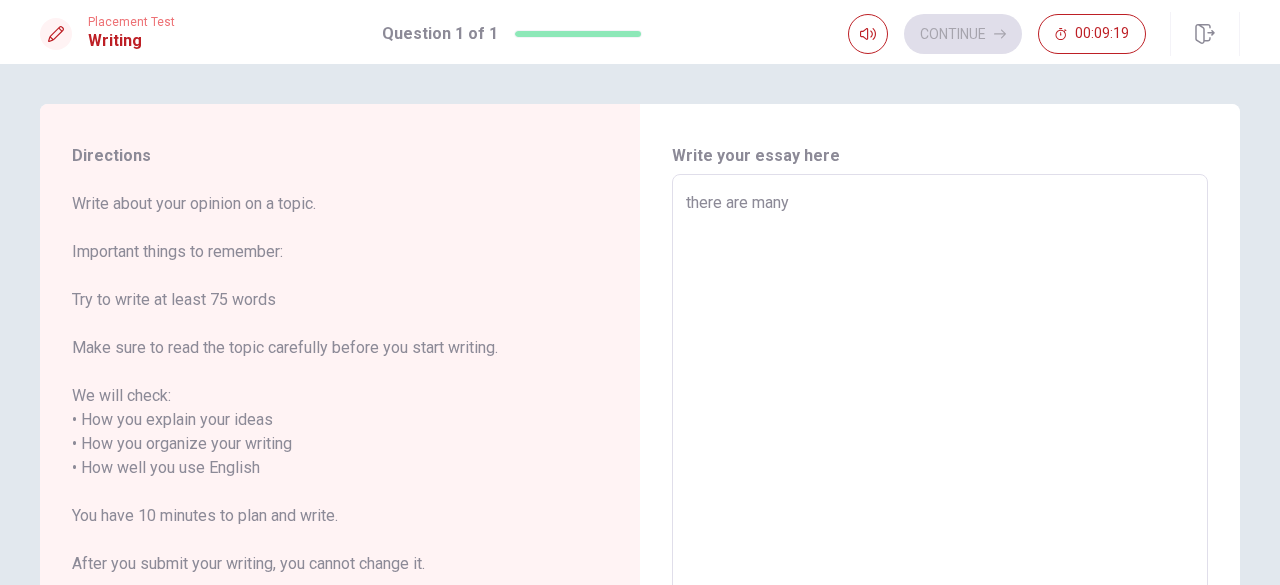 type on "there are man" 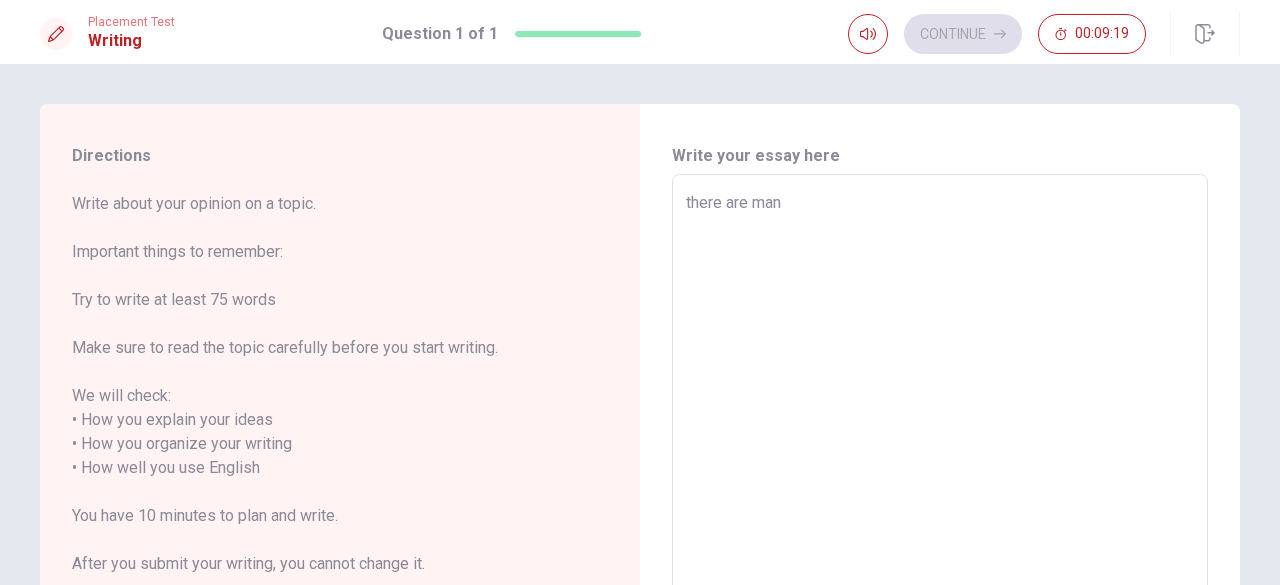 type on "x" 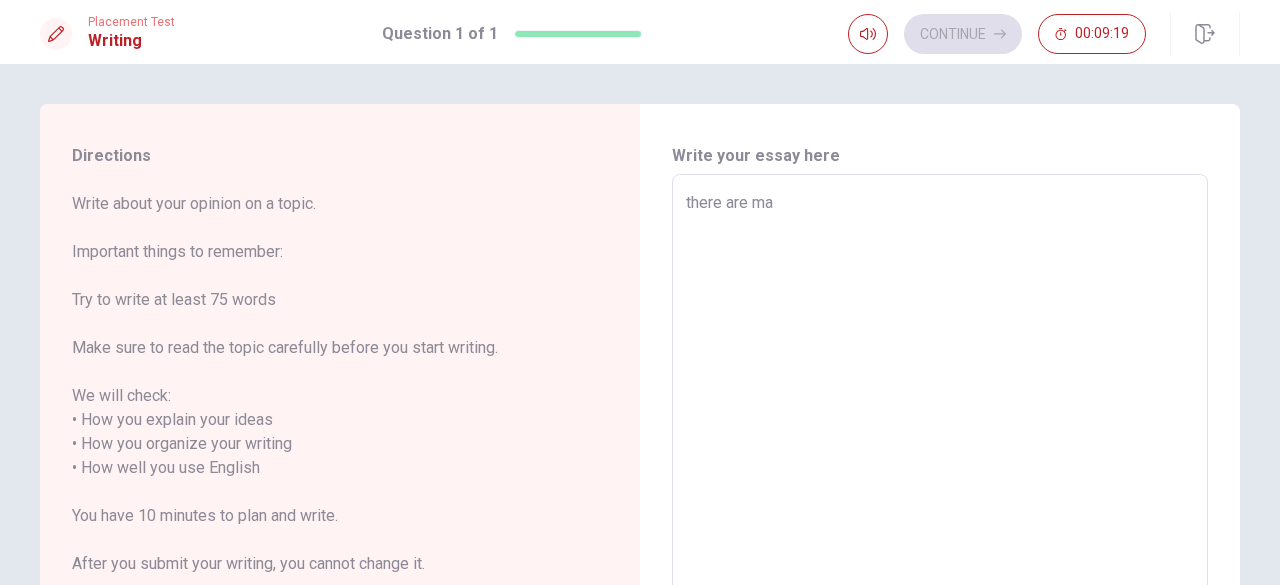 type on "x" 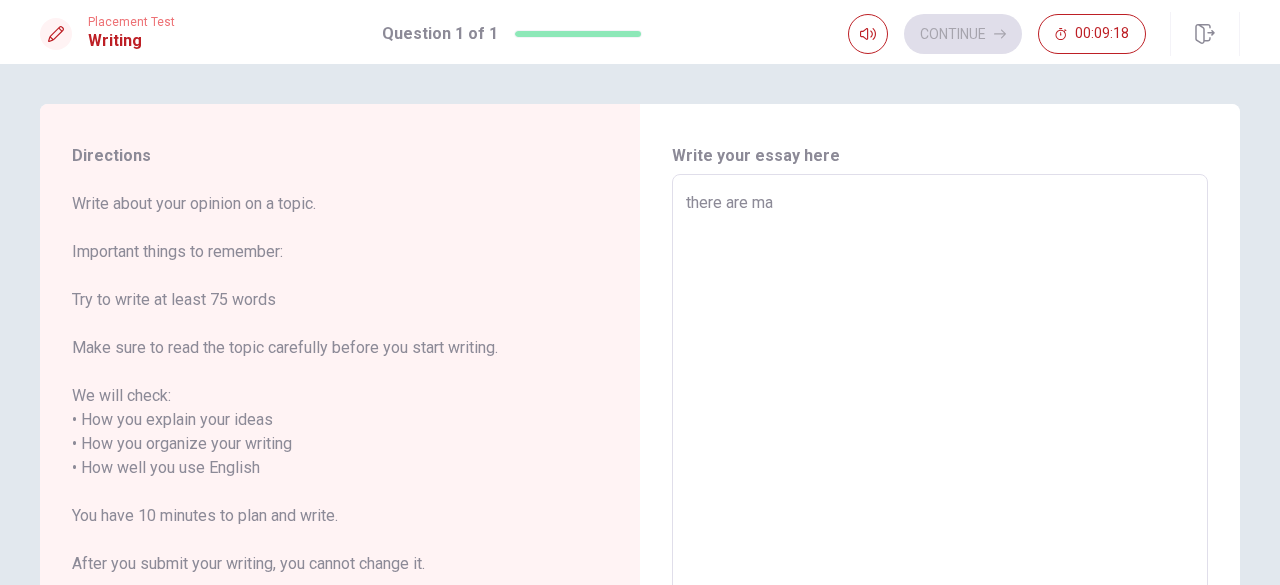 type on "there are m" 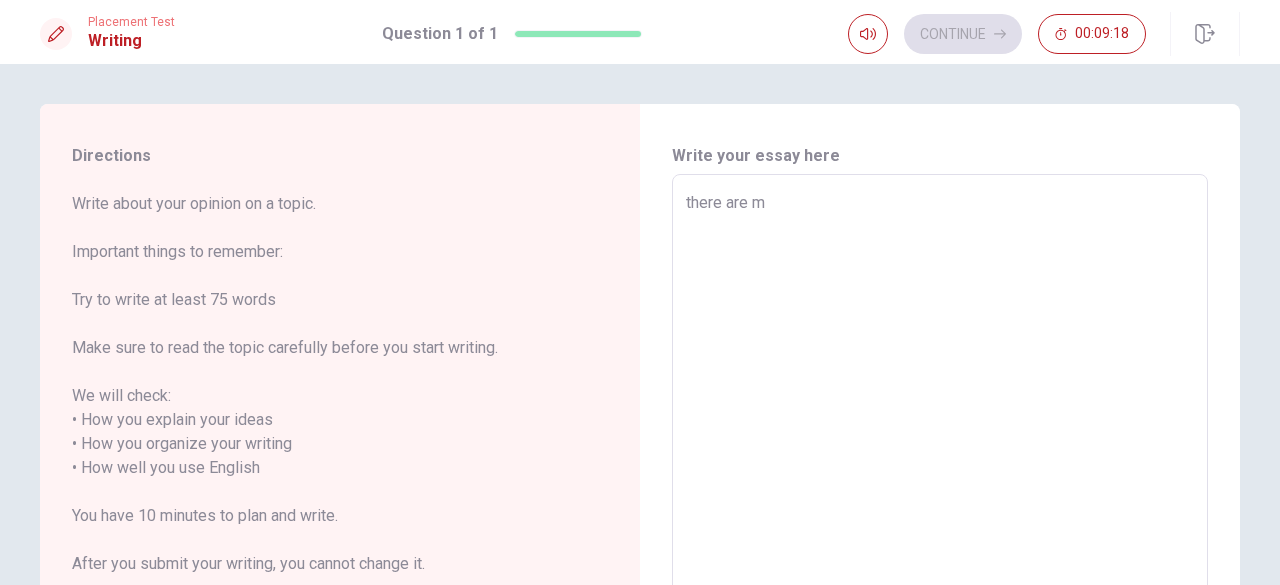 type on "x" 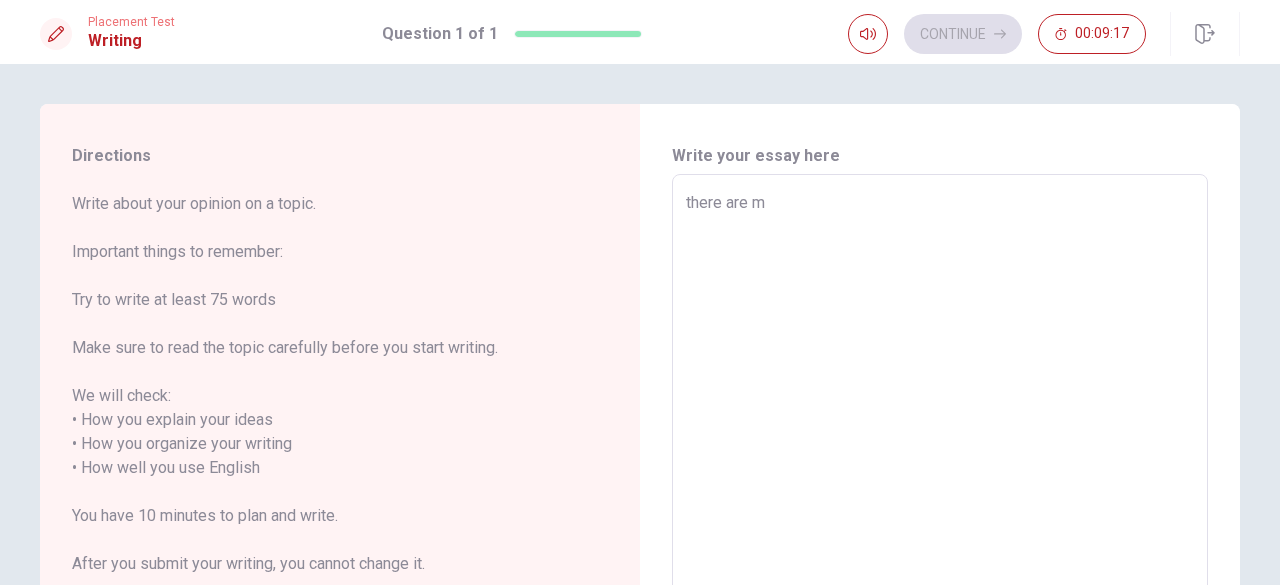 type on "there are mu" 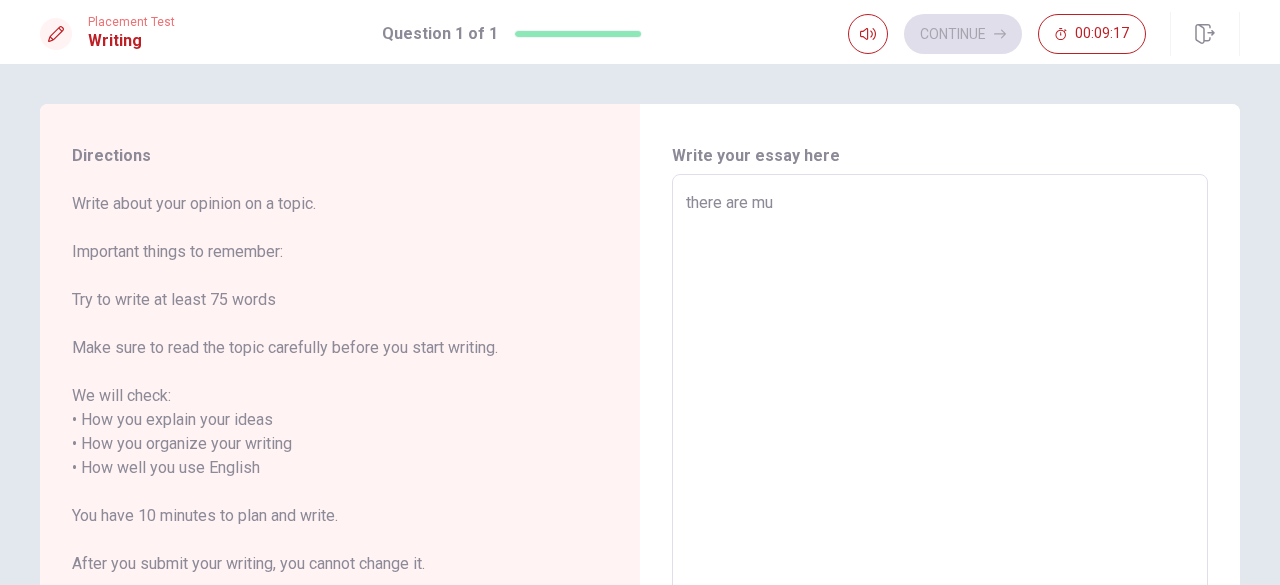 type on "x" 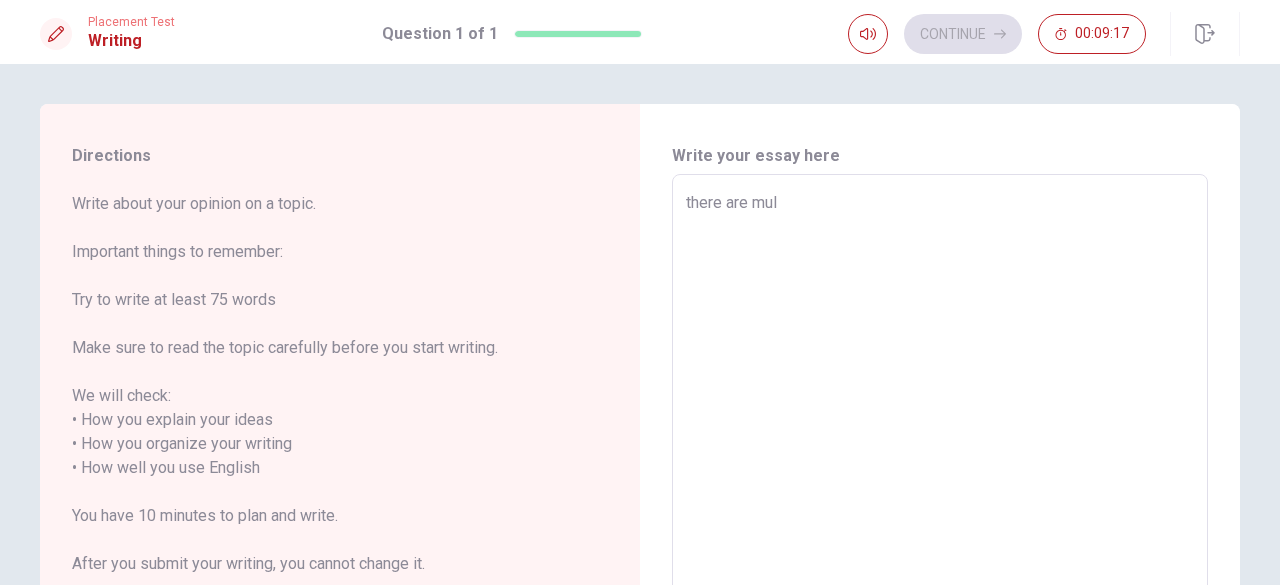 type on "x" 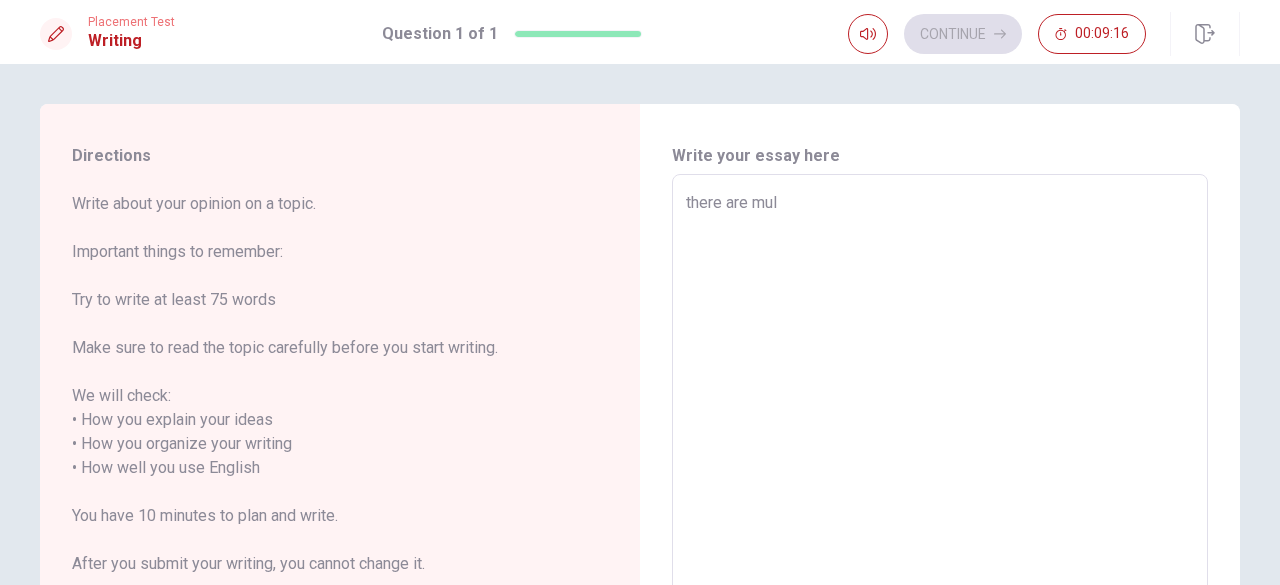 type on "there are mult" 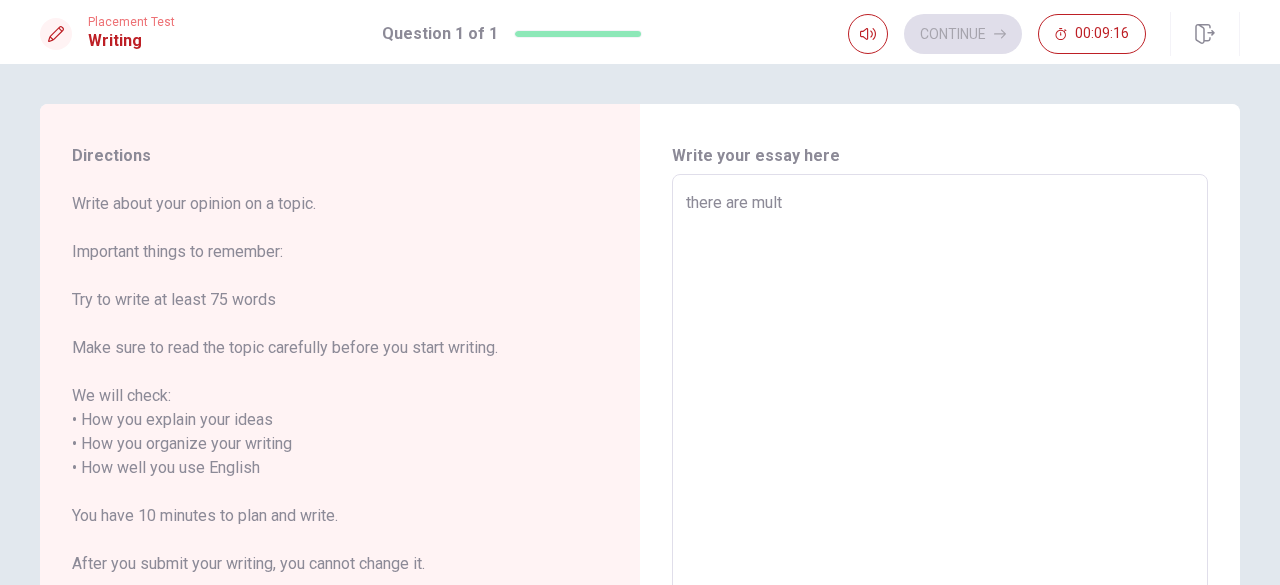 type on "x" 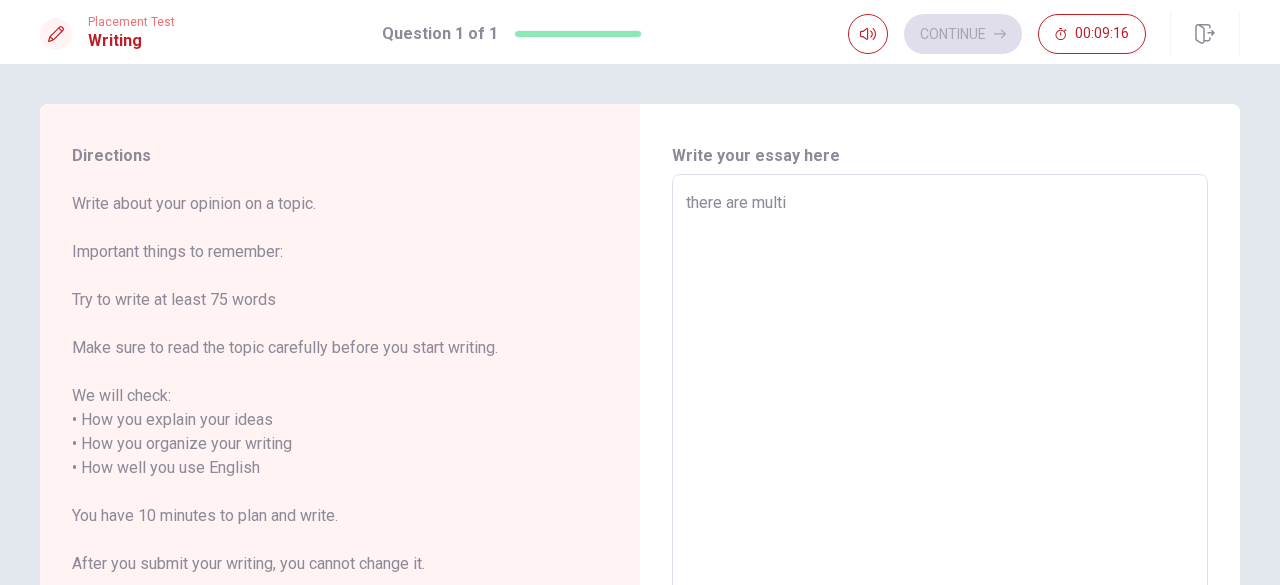 type on "x" 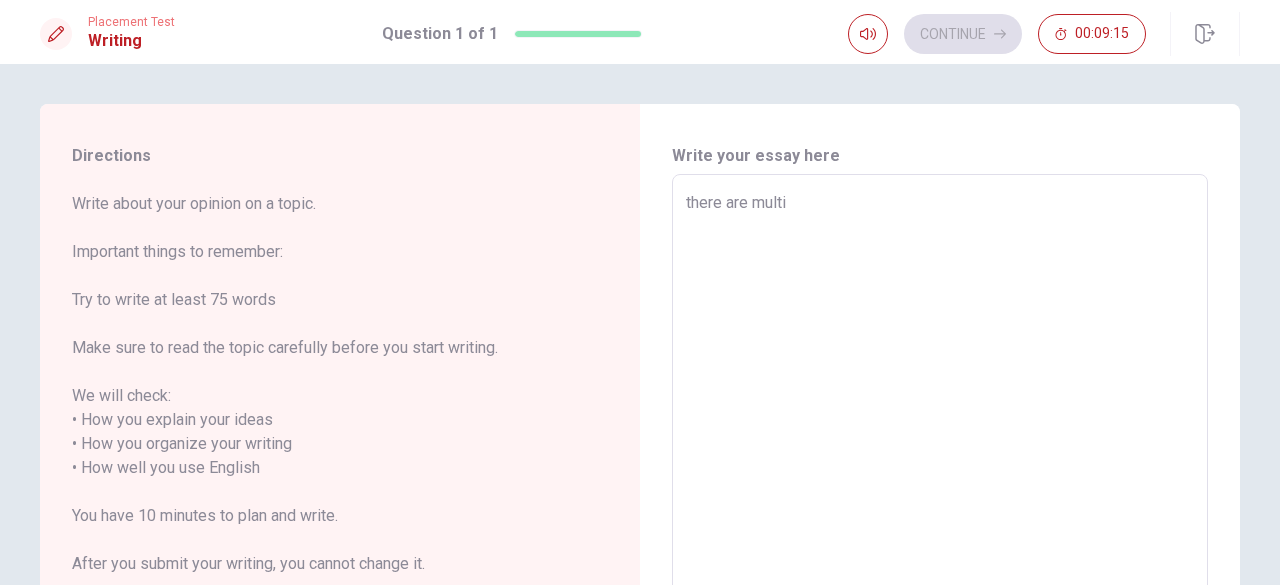 type on "there are multif" 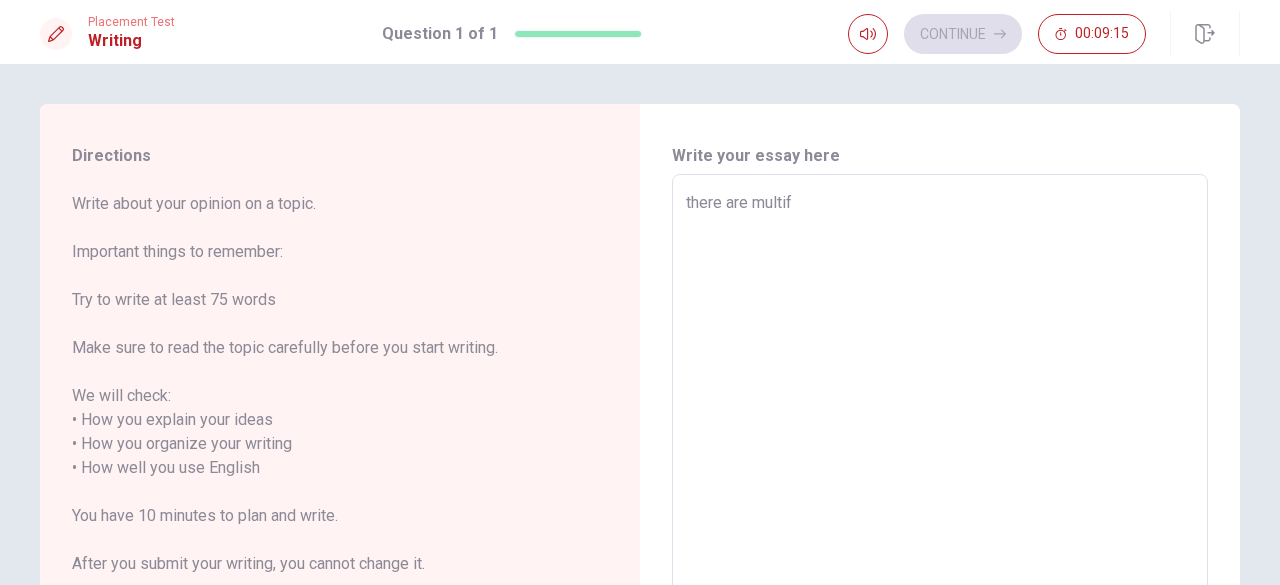 type on "x" 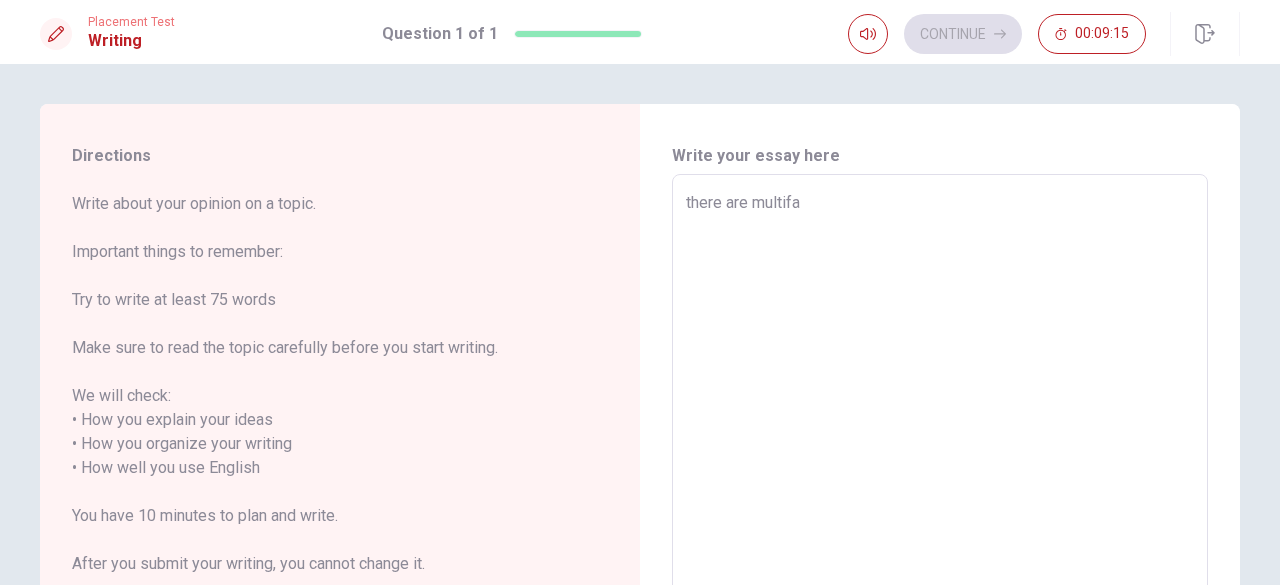 type on "x" 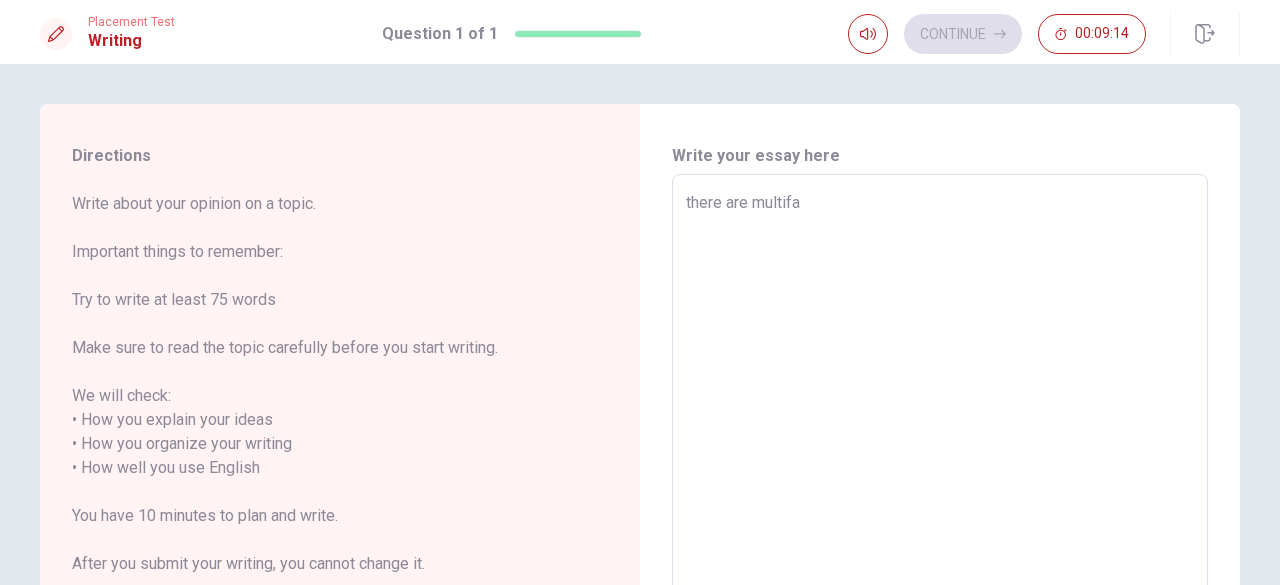 type on "there are multifar" 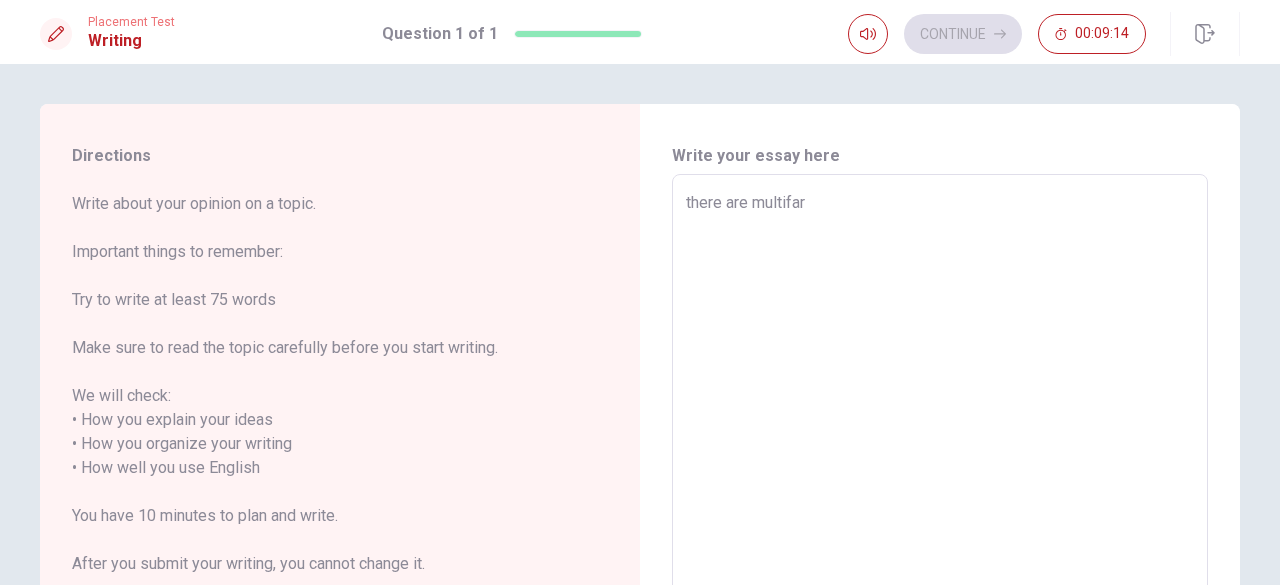type on "x" 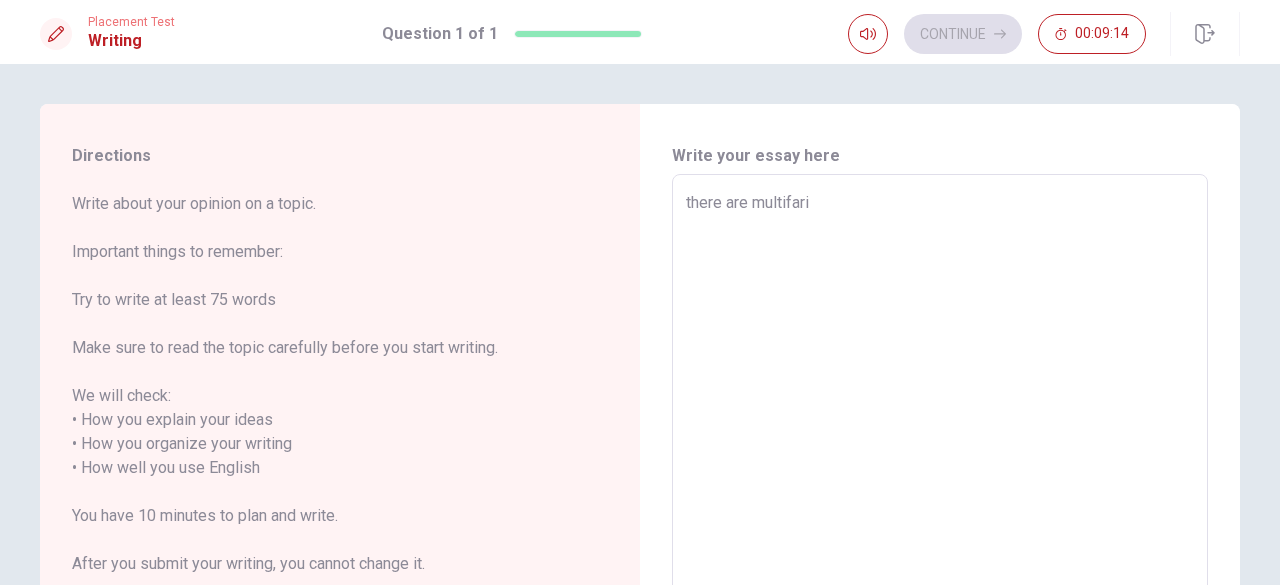 type on "x" 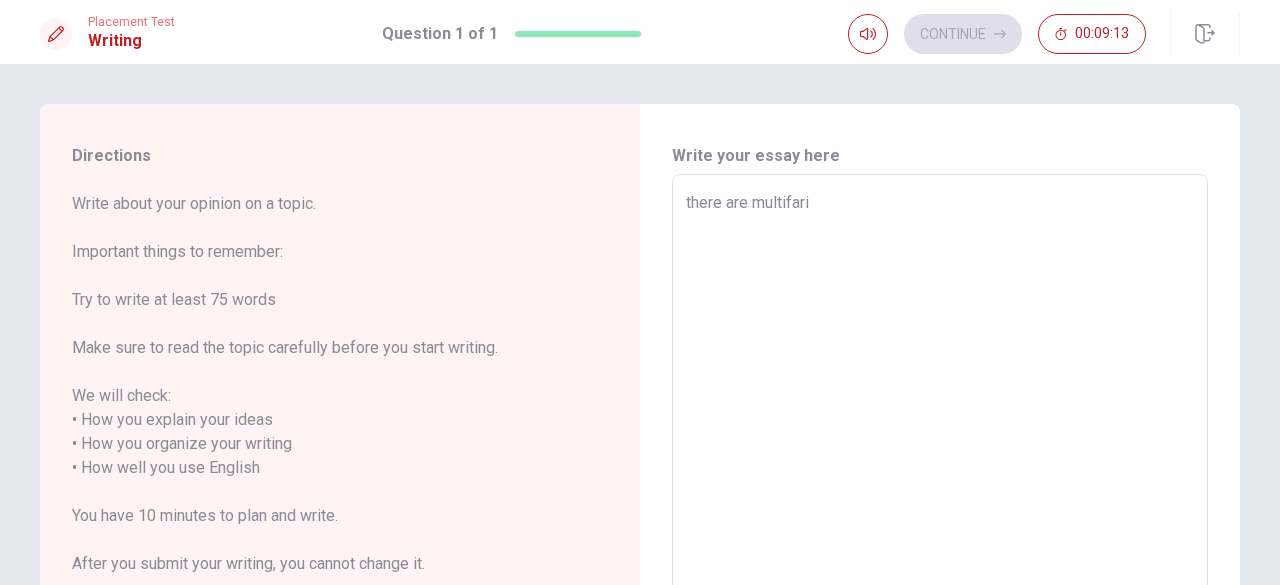 type on "there are multifario" 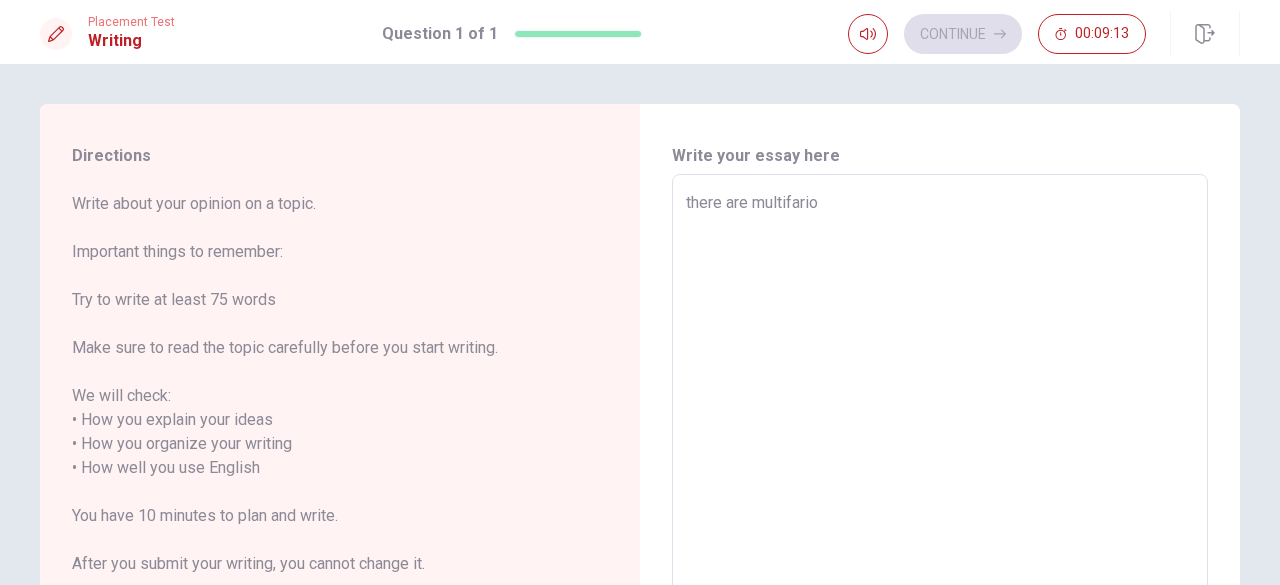 type on "x" 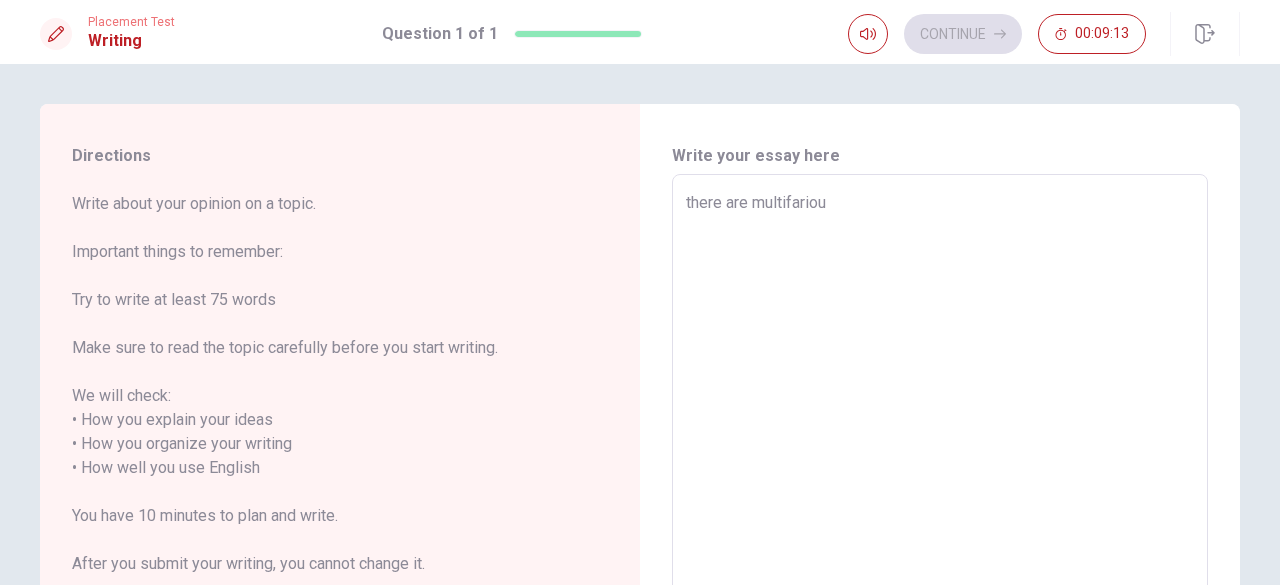 type on "x" 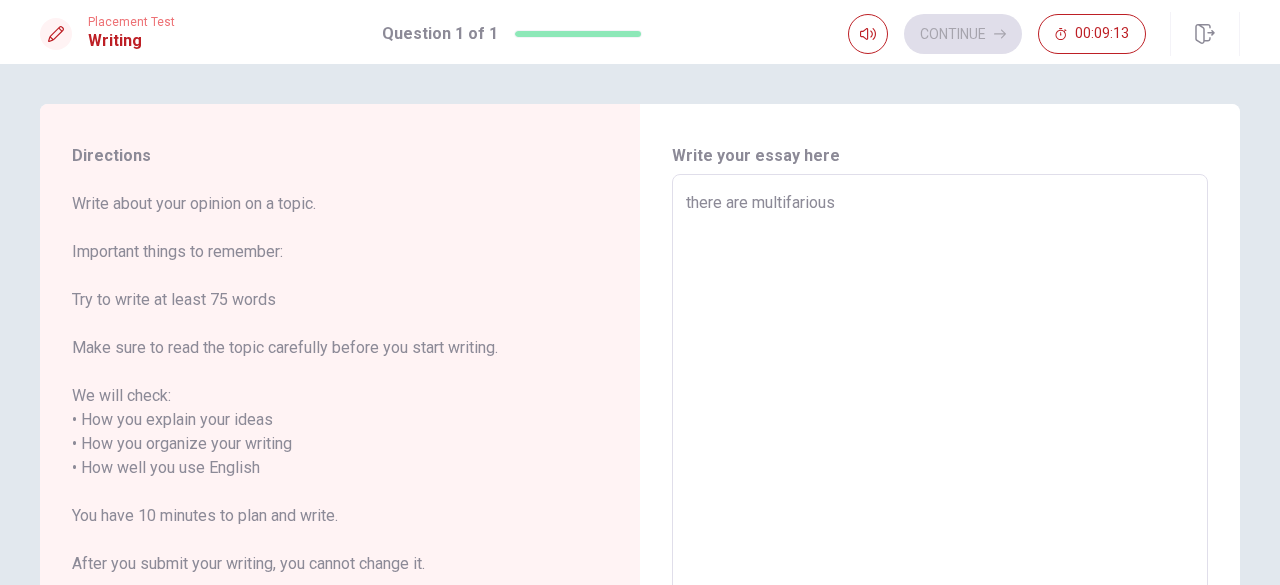 type on "x" 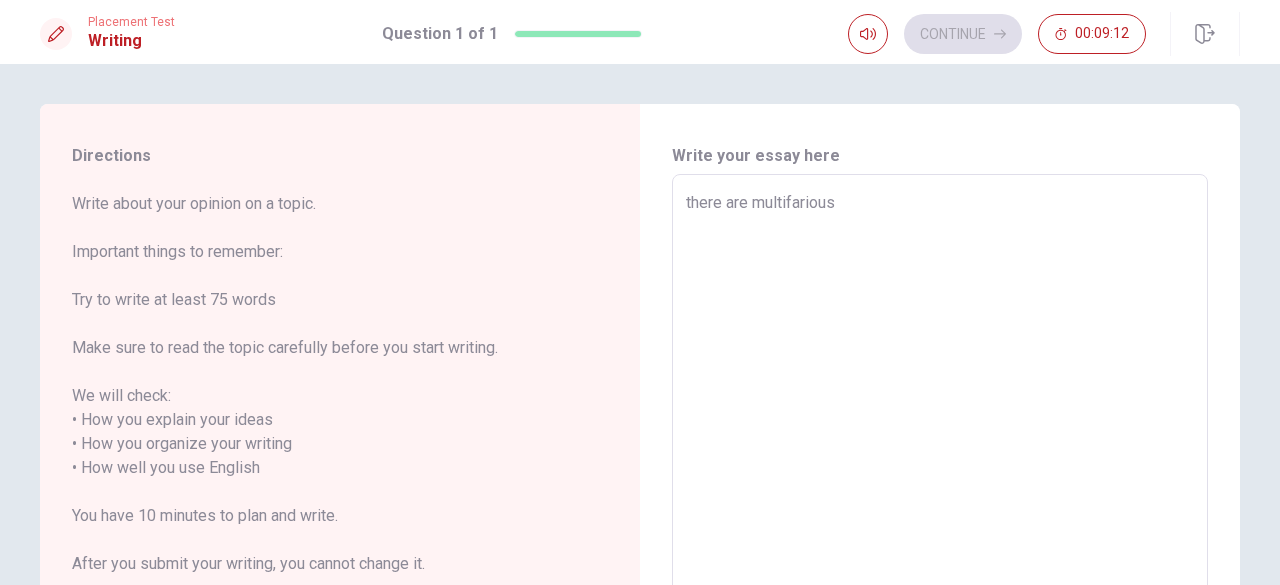 type on "there are multifarious" 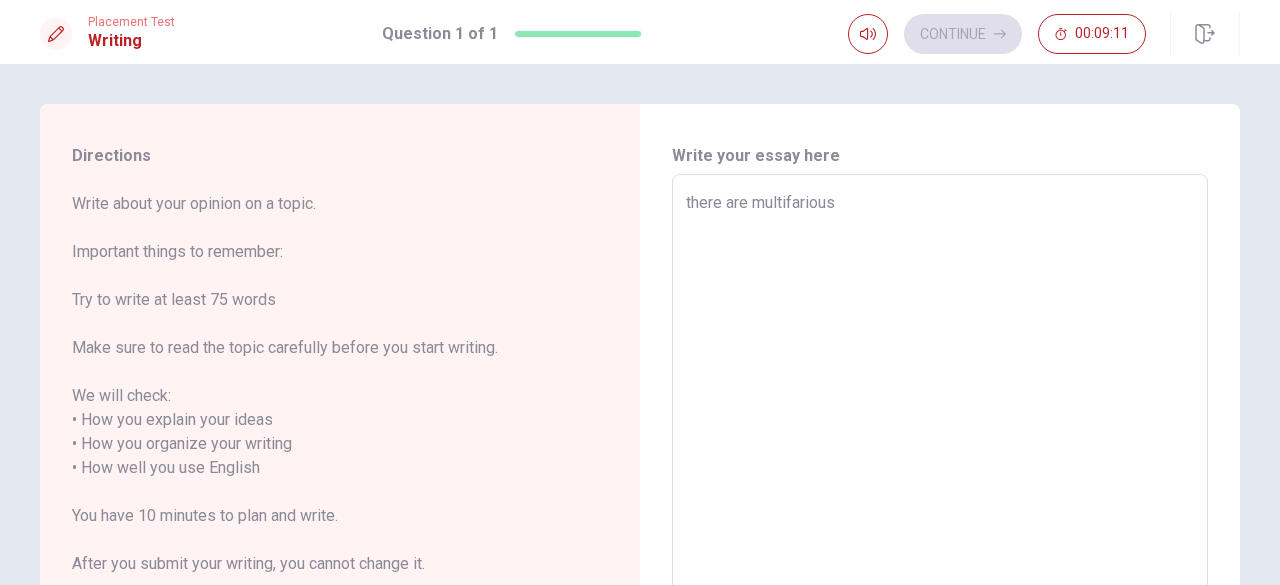 type on "there are multifarious t" 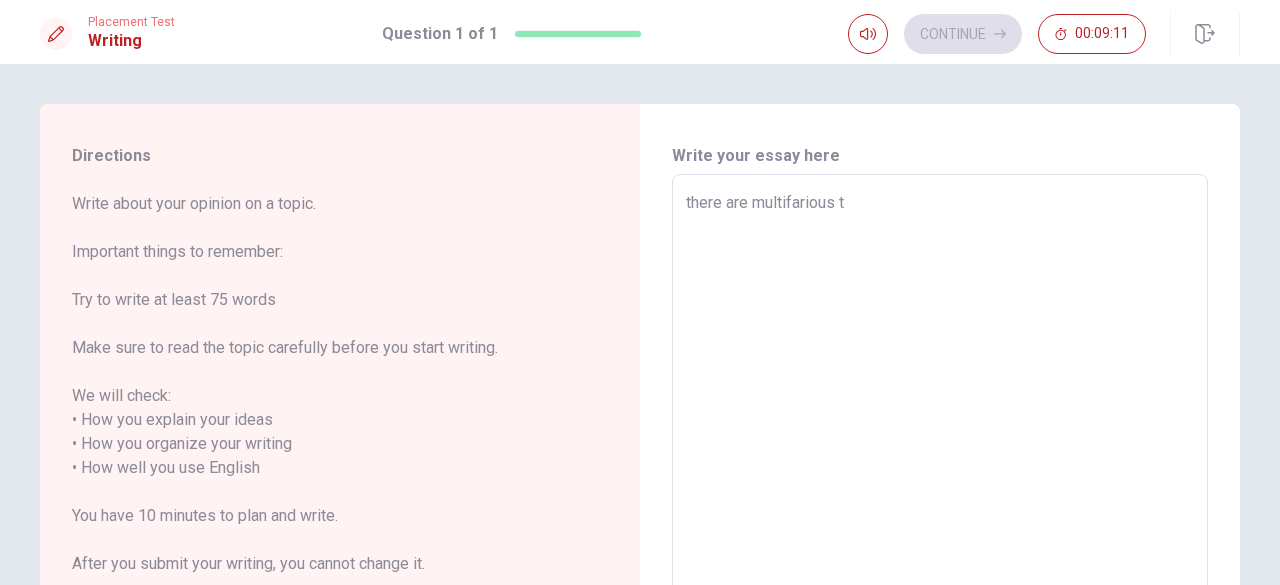 type on "x" 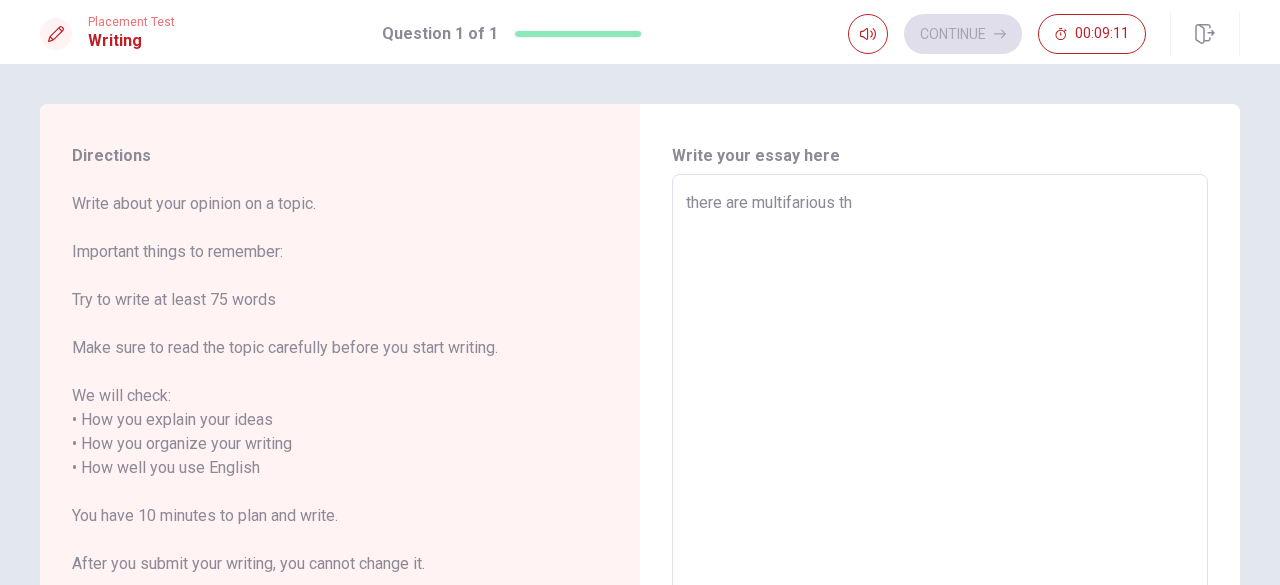 type on "x" 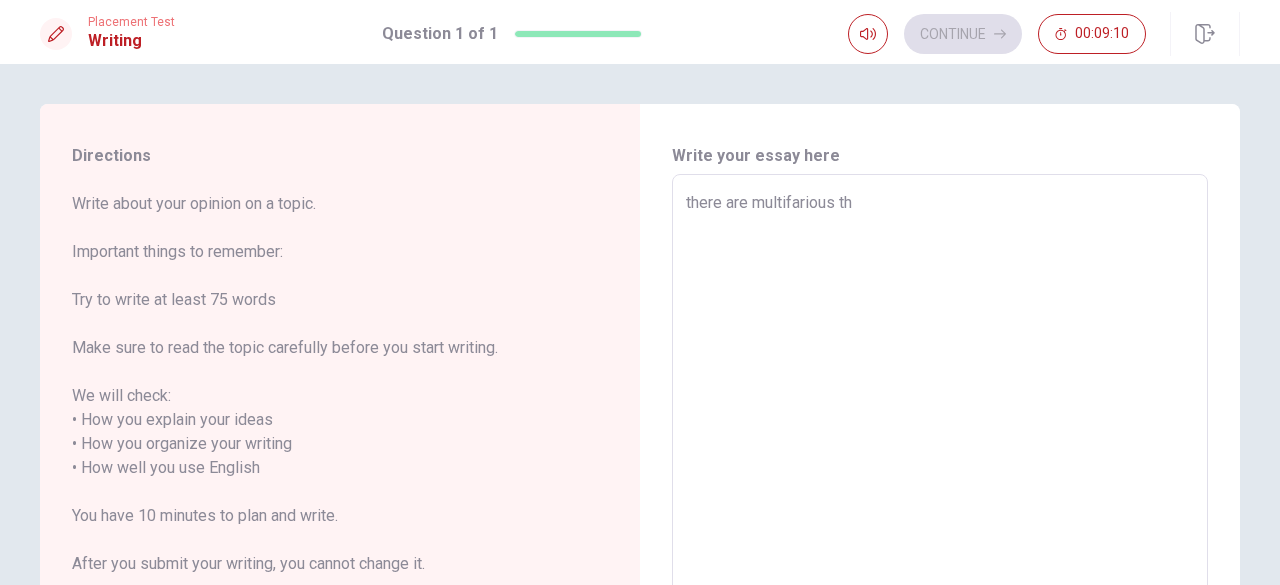 type on "there are multifarious thi" 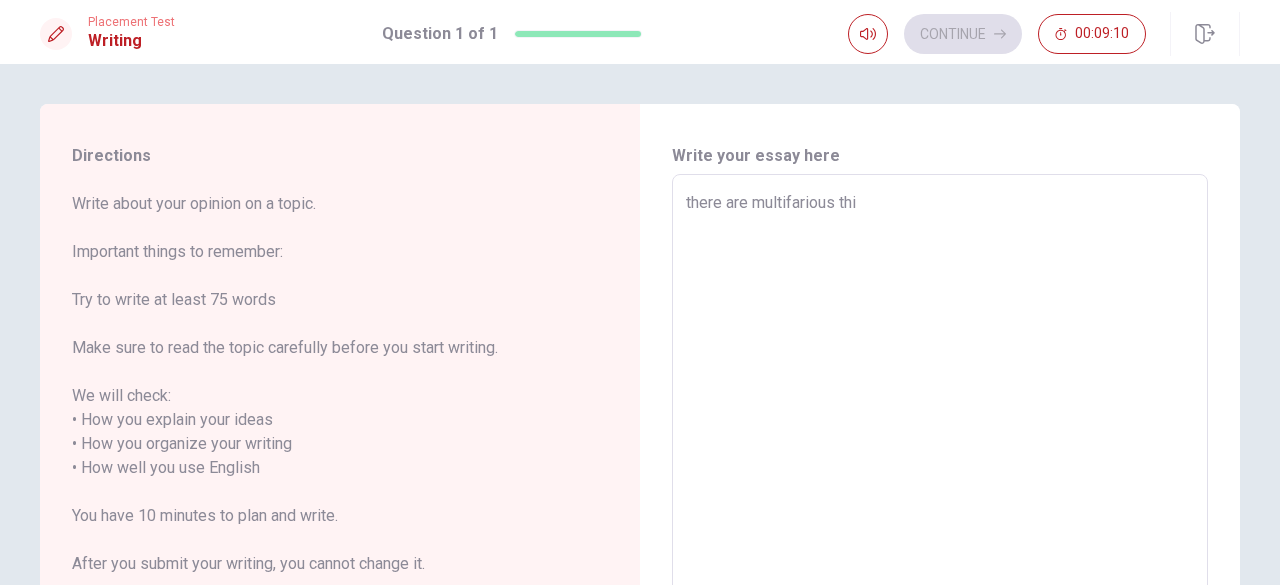 type on "x" 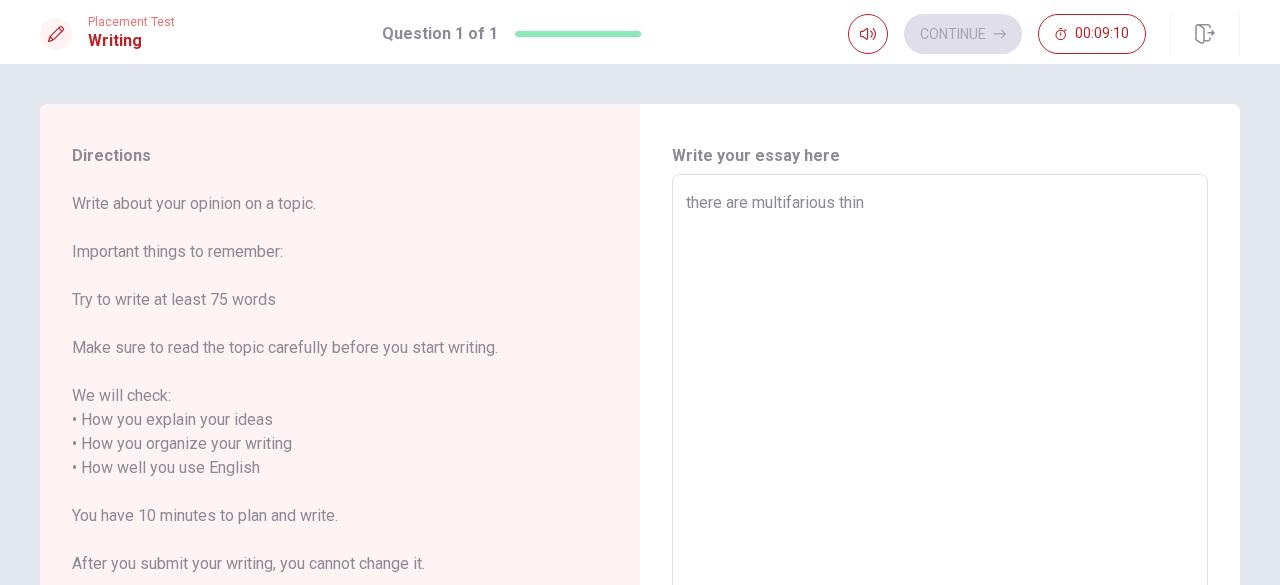 type on "x" 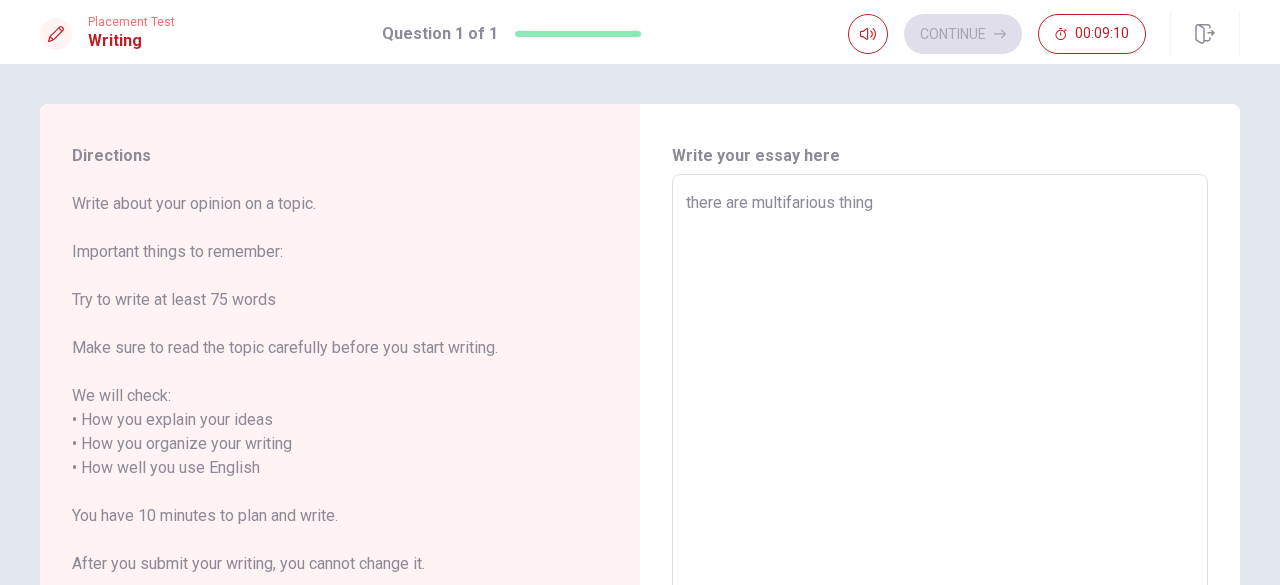 type on "x" 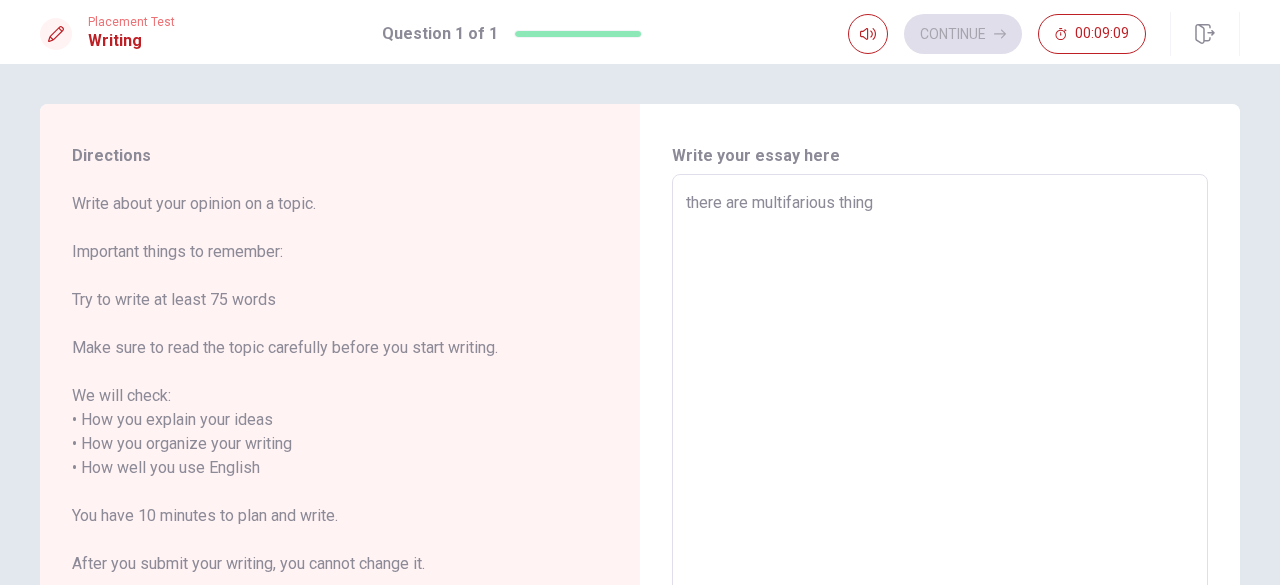type on "there are multifarious things" 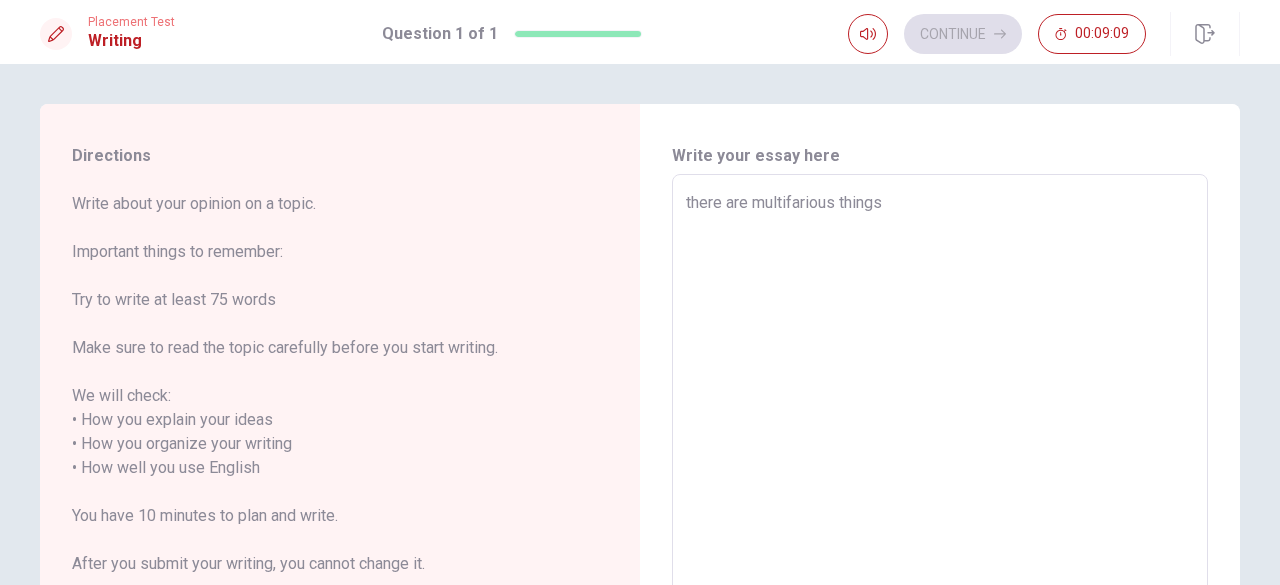 type on "x" 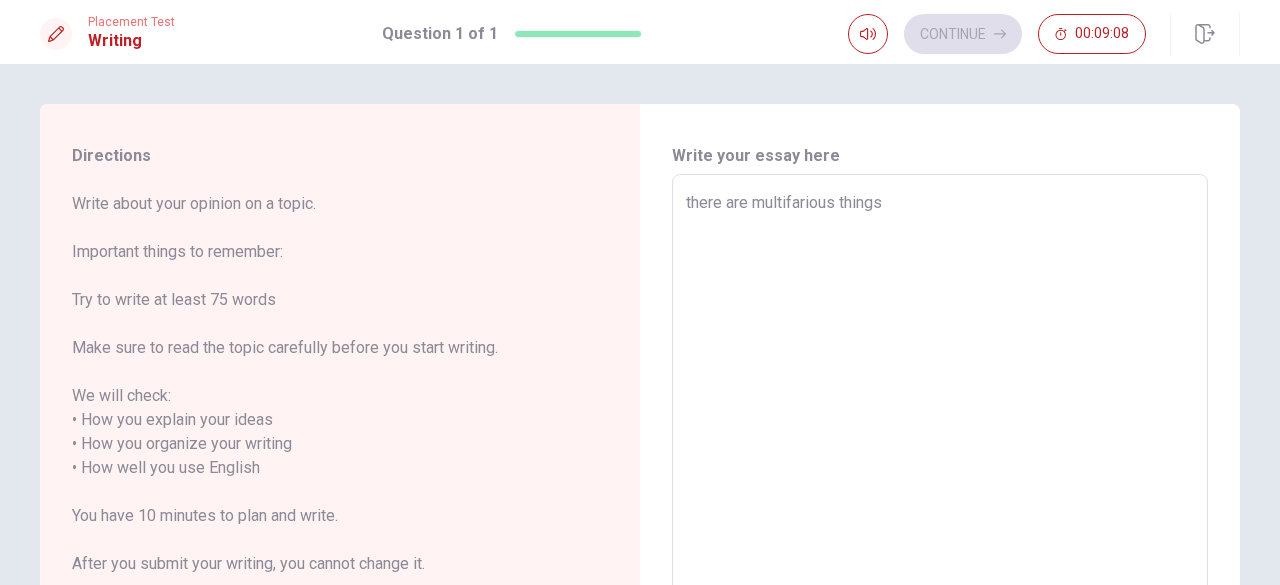 type on "there are multifarious things t" 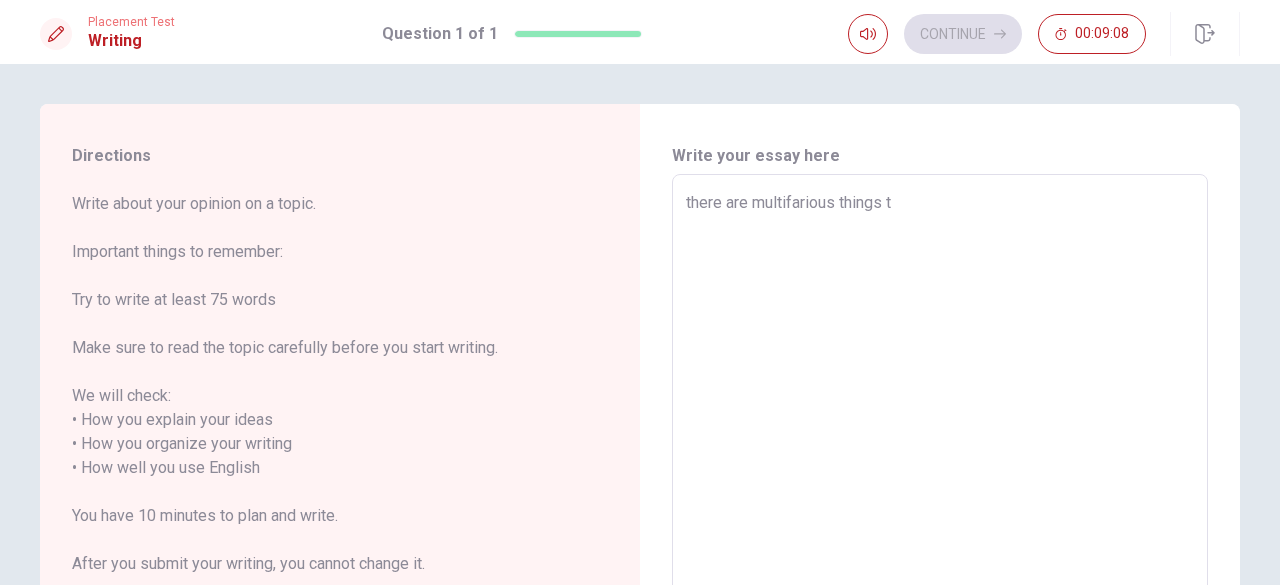 type on "x" 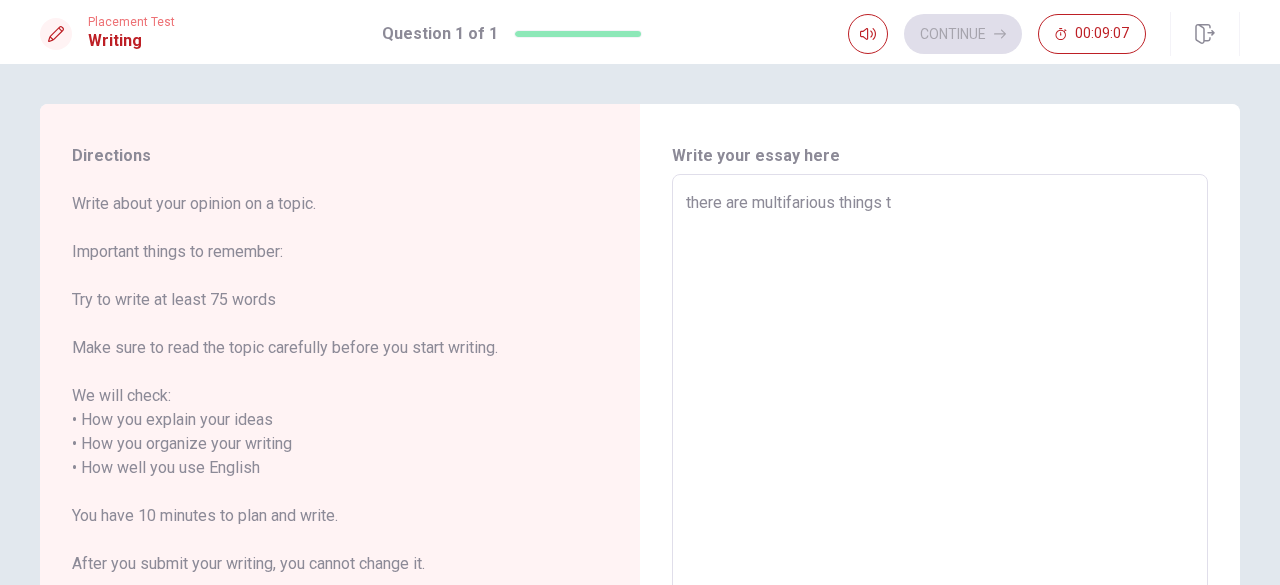 type on "there are multifarious things to" 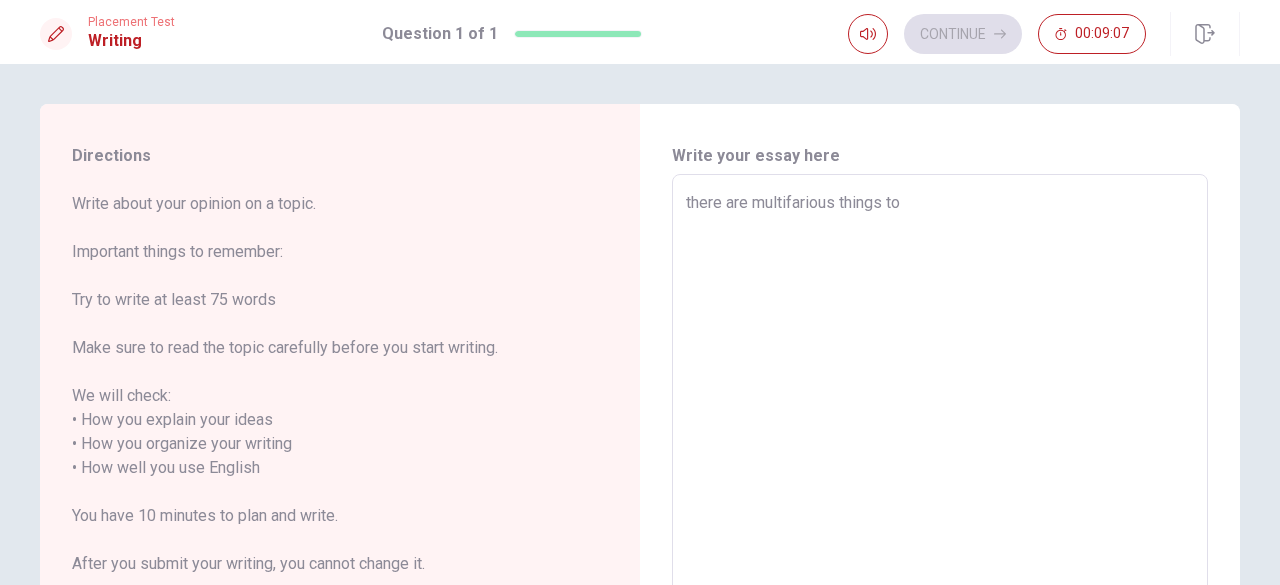 type on "x" 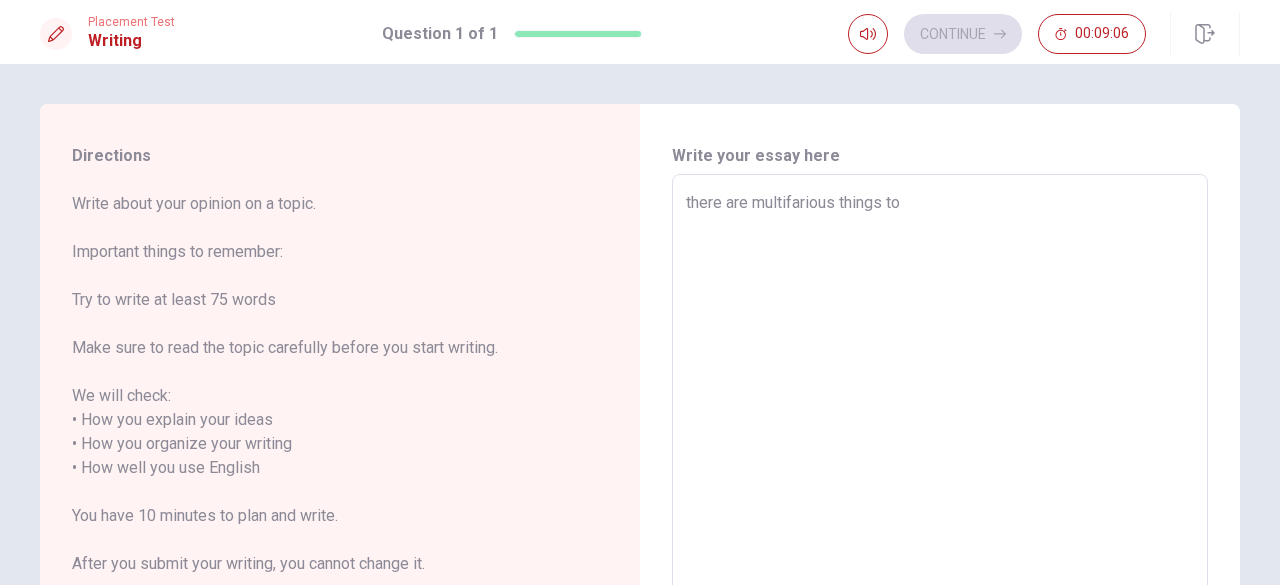 type on "x" 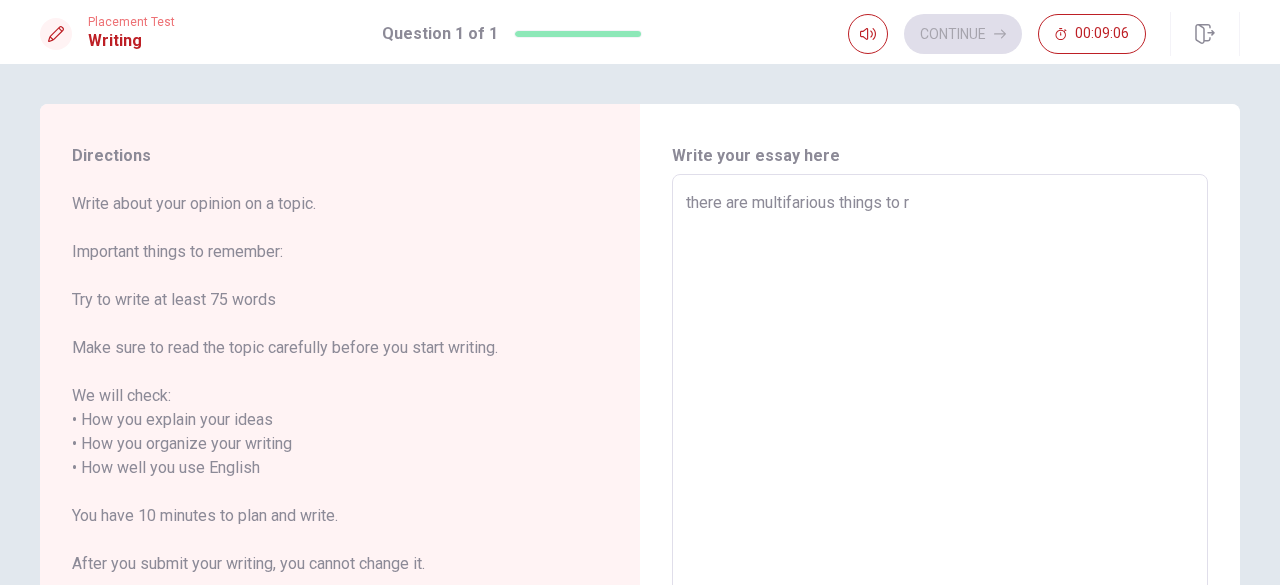type on "x" 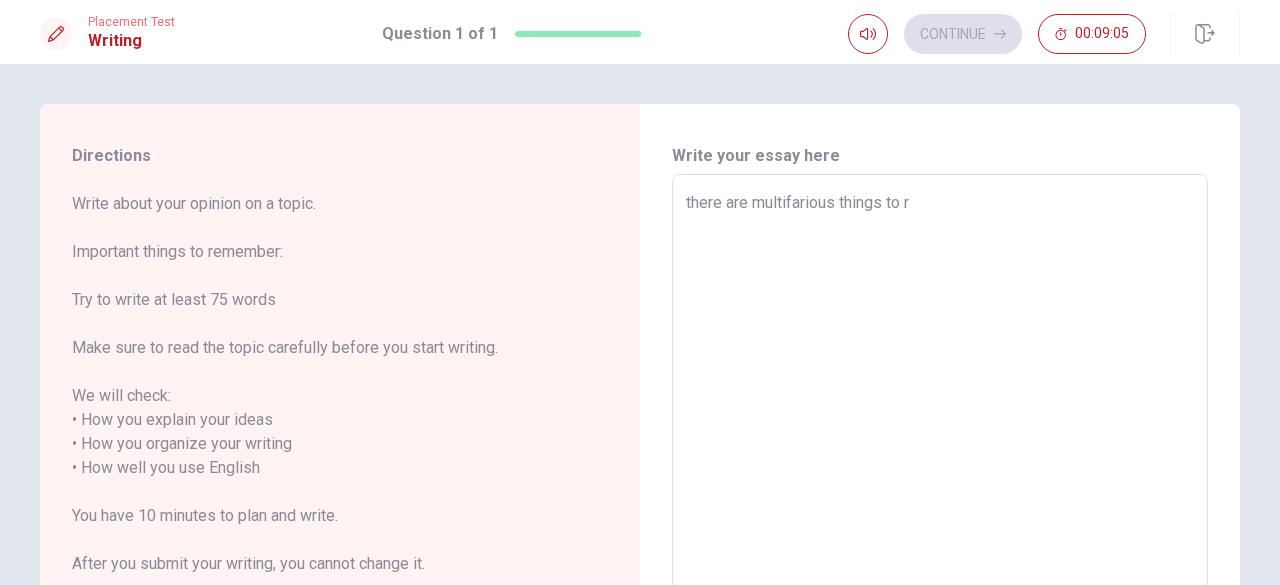 type on "there are multifarious things to re" 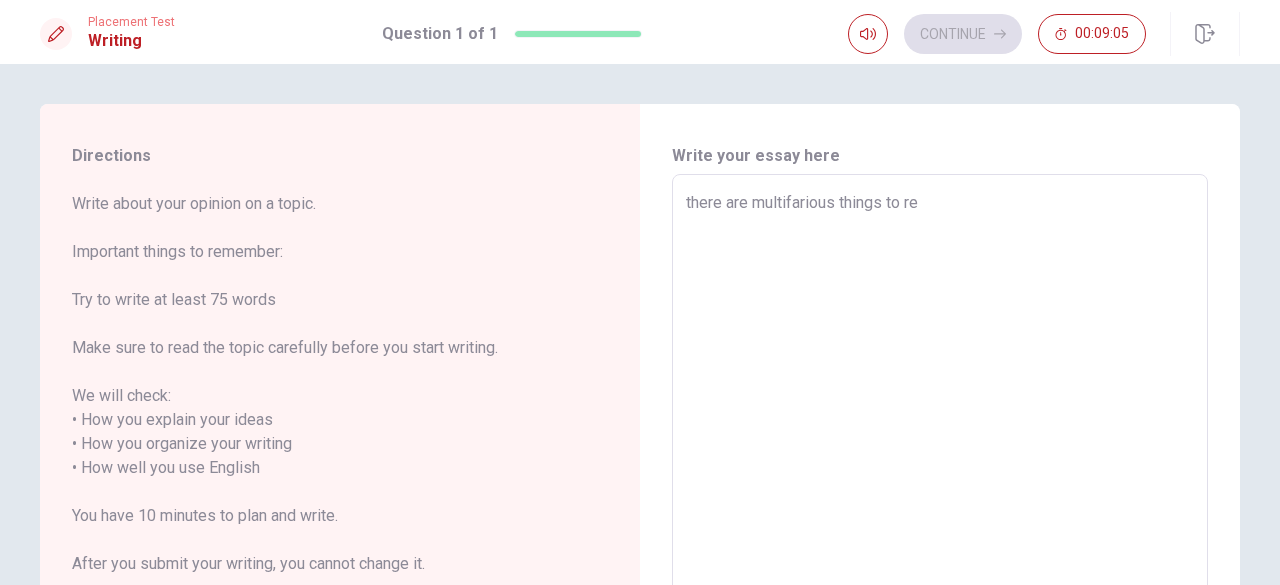 type on "x" 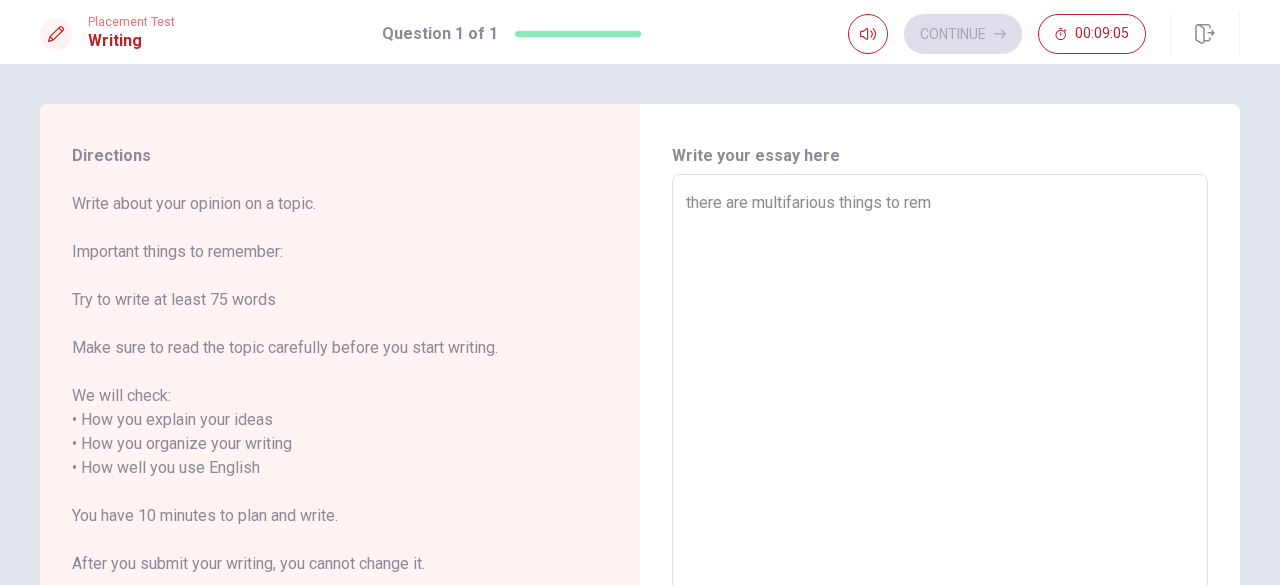 type on "x" 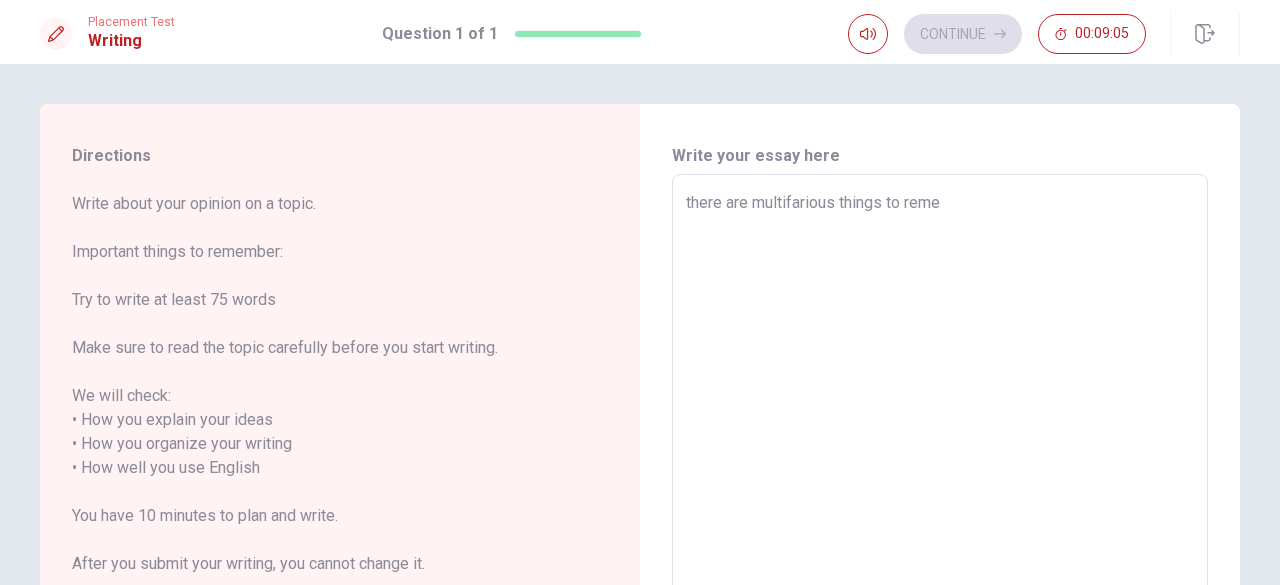 type on "x" 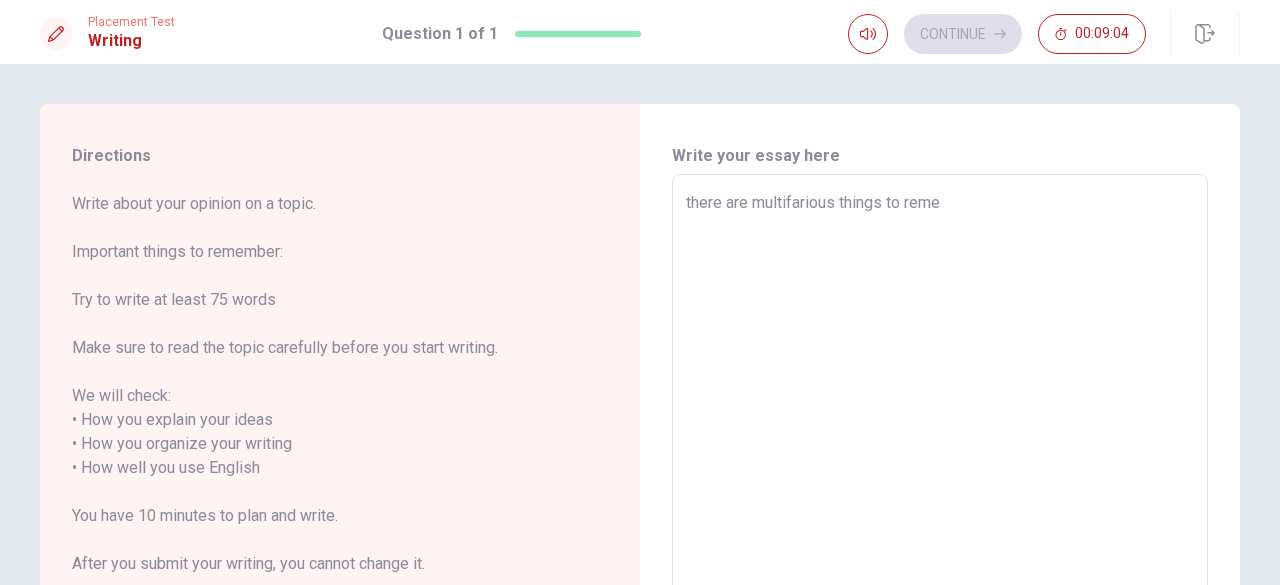 type on "there are multifarious things to remem" 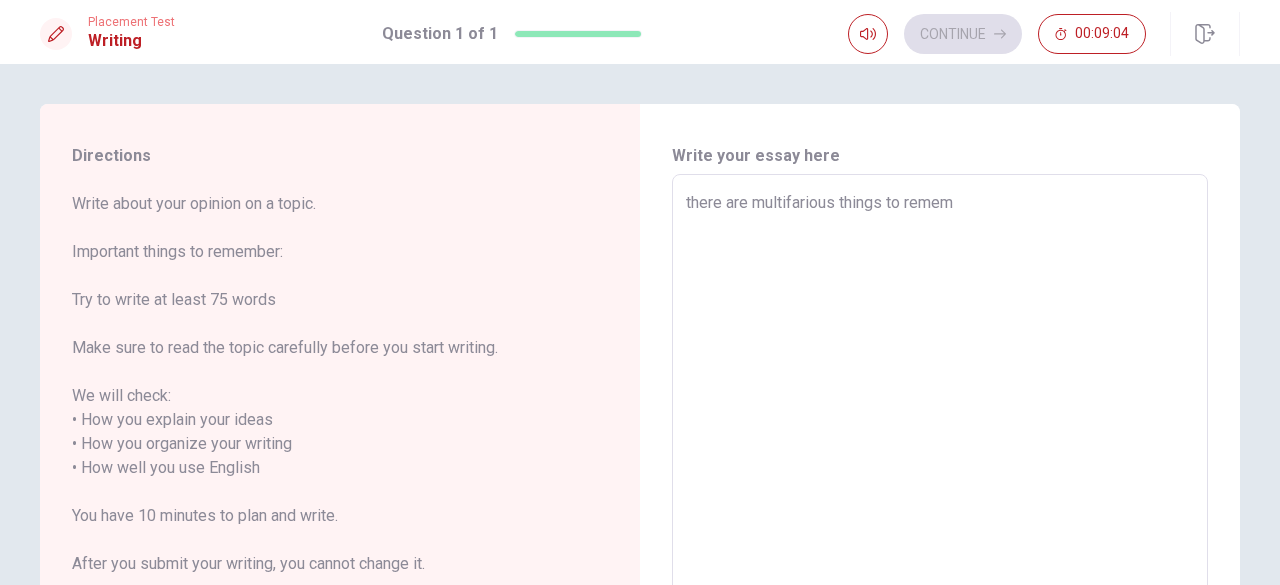 type on "x" 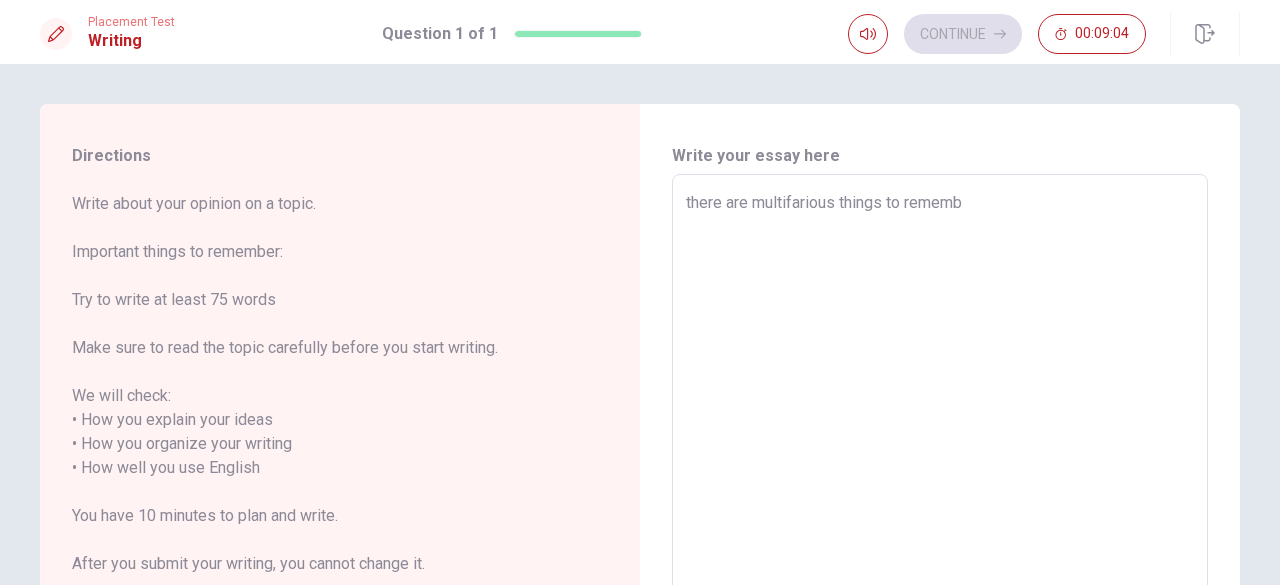 type on "x" 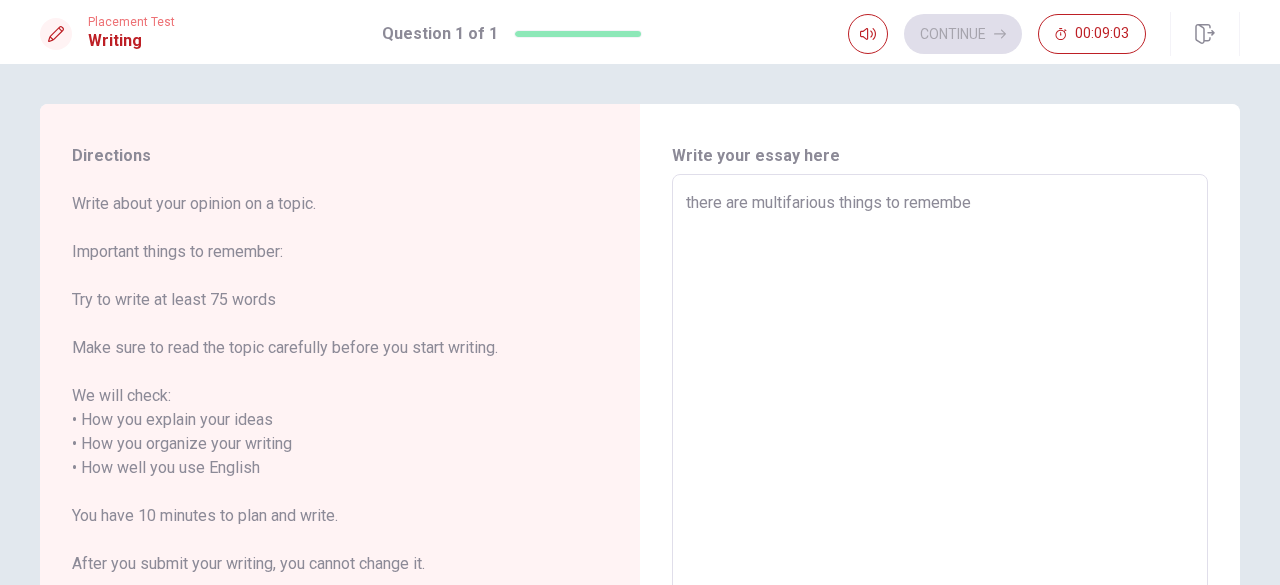 type on "x" 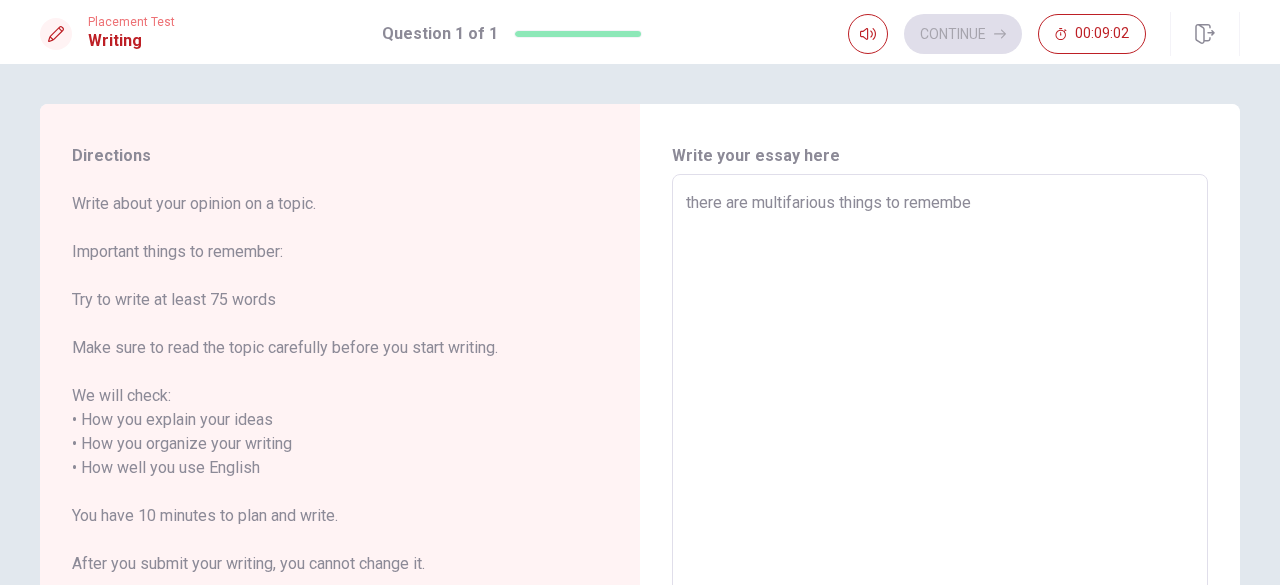 type on "there are multifarious things to remember" 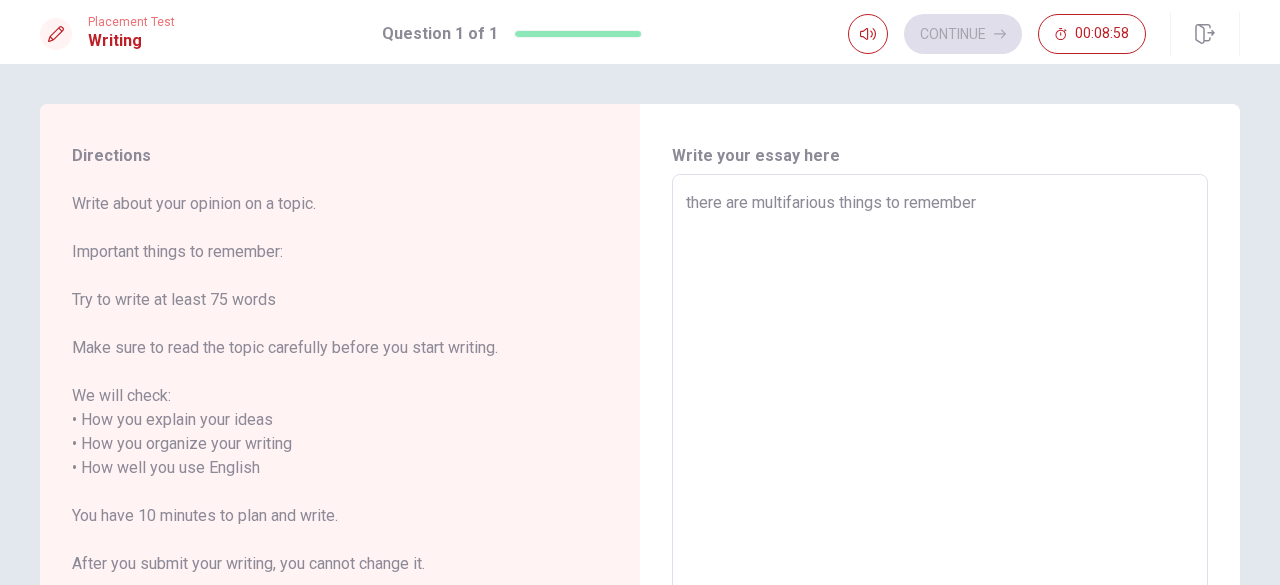 type on "x" 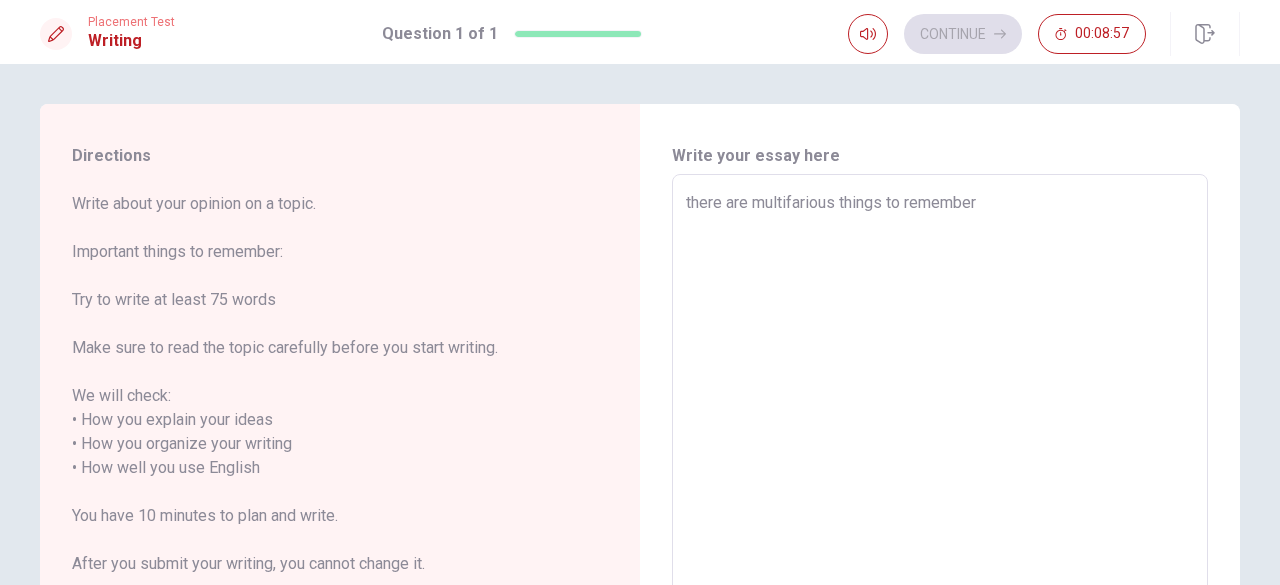 type on "there are multifarious things to remember" 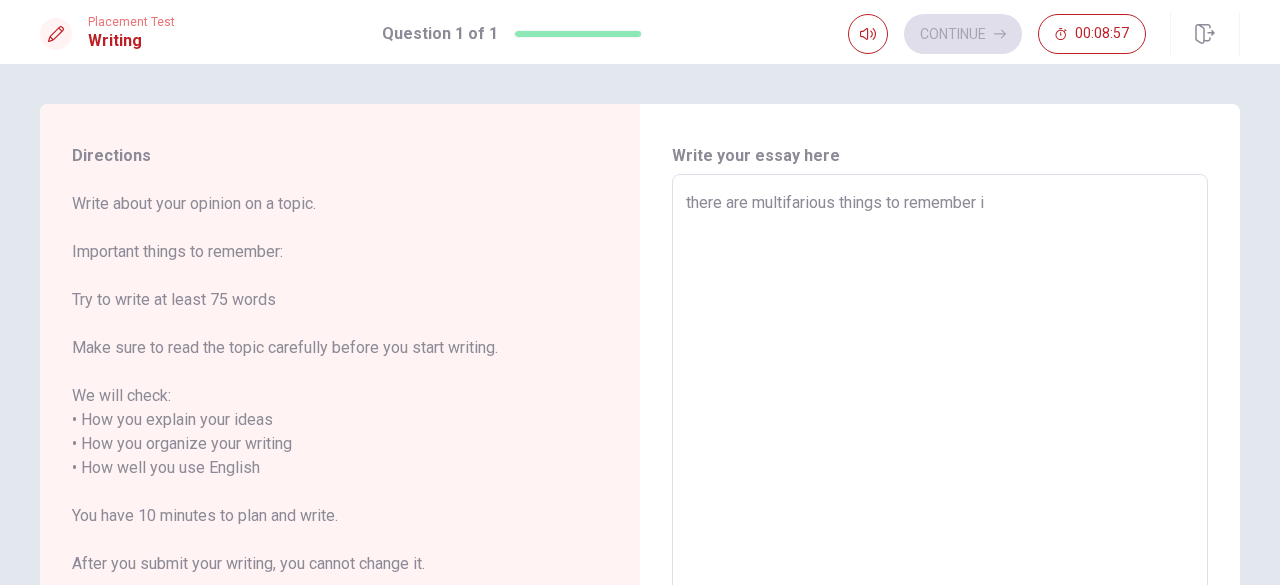 type on "x" 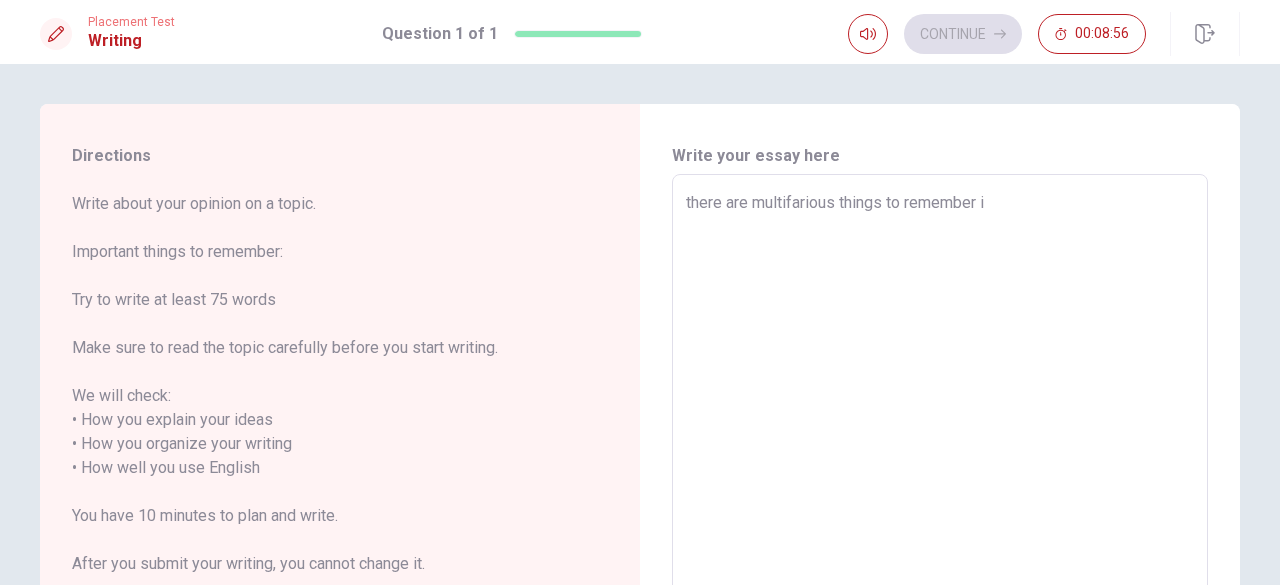 type on "there are multifarious things to remember in" 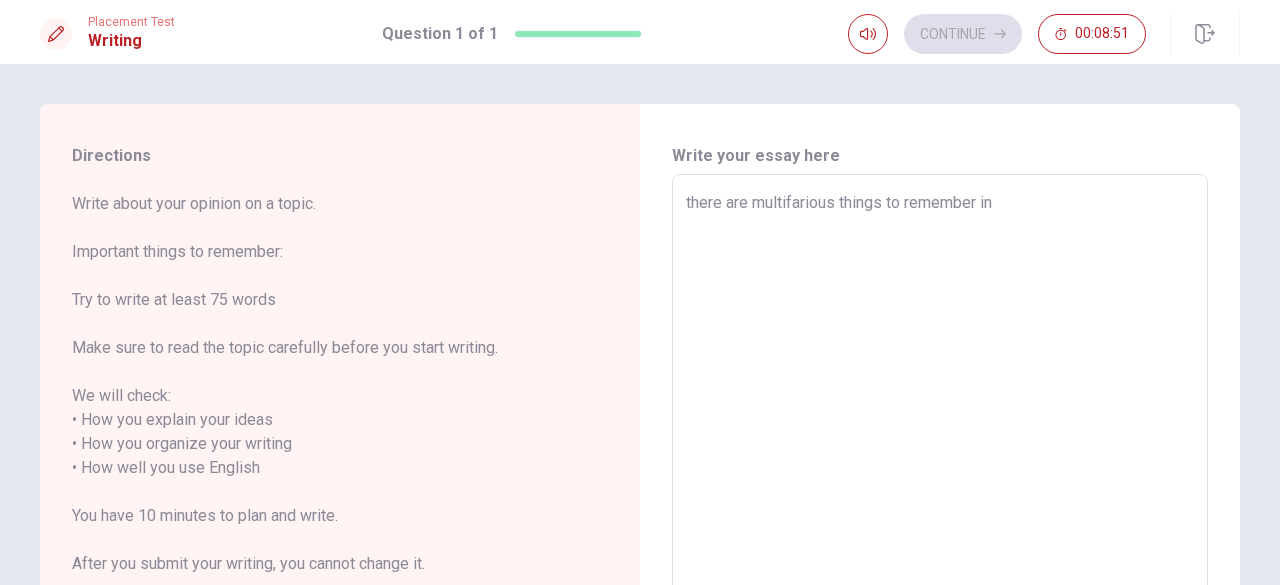 type on "x" 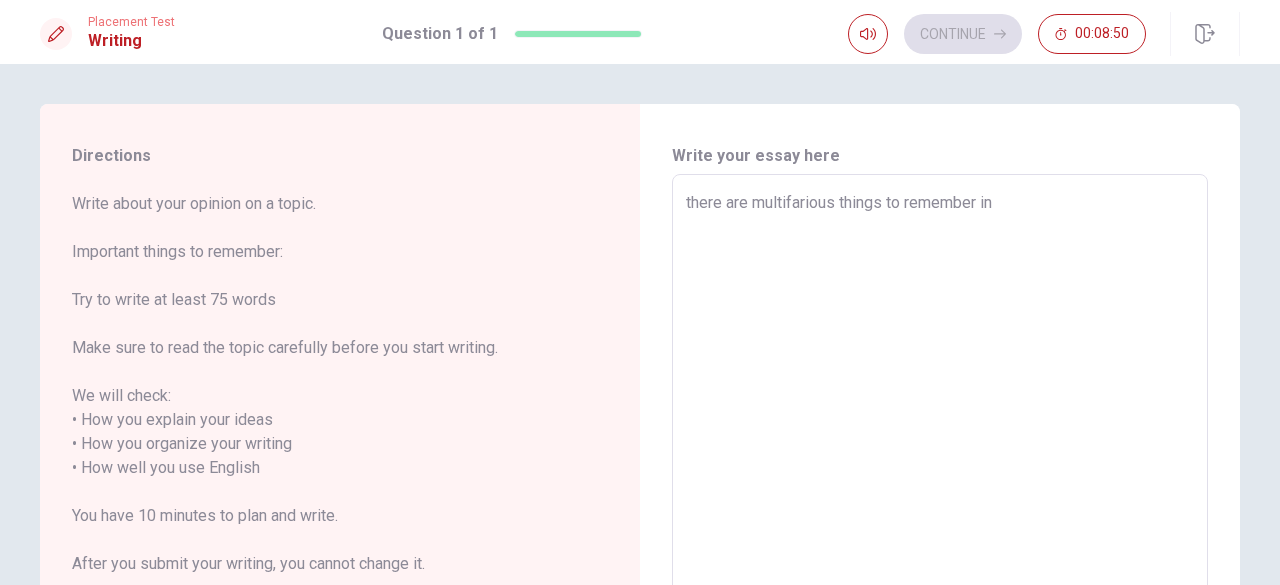 type on "there are multifarious things to remember in" 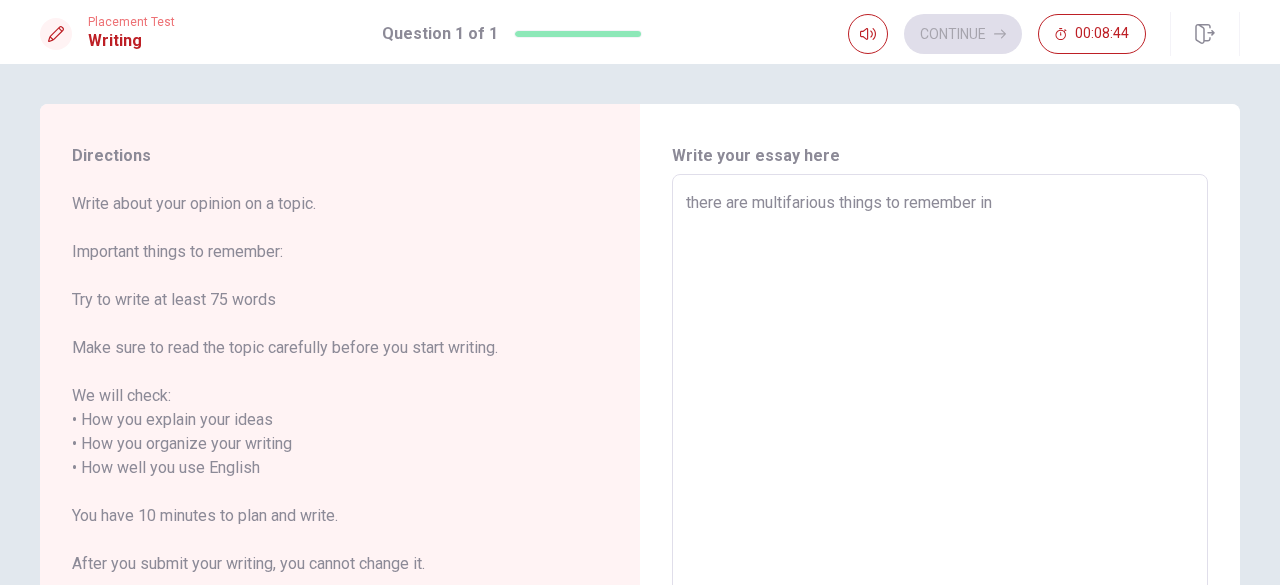 type on "x" 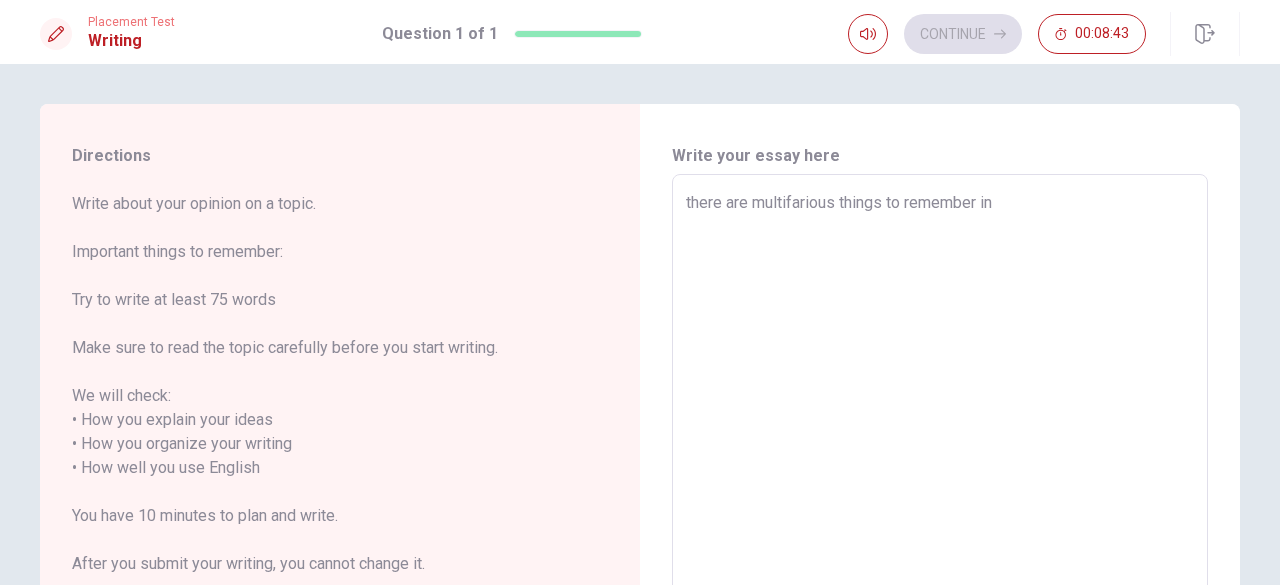 type on "there are multifarious things to remember in o" 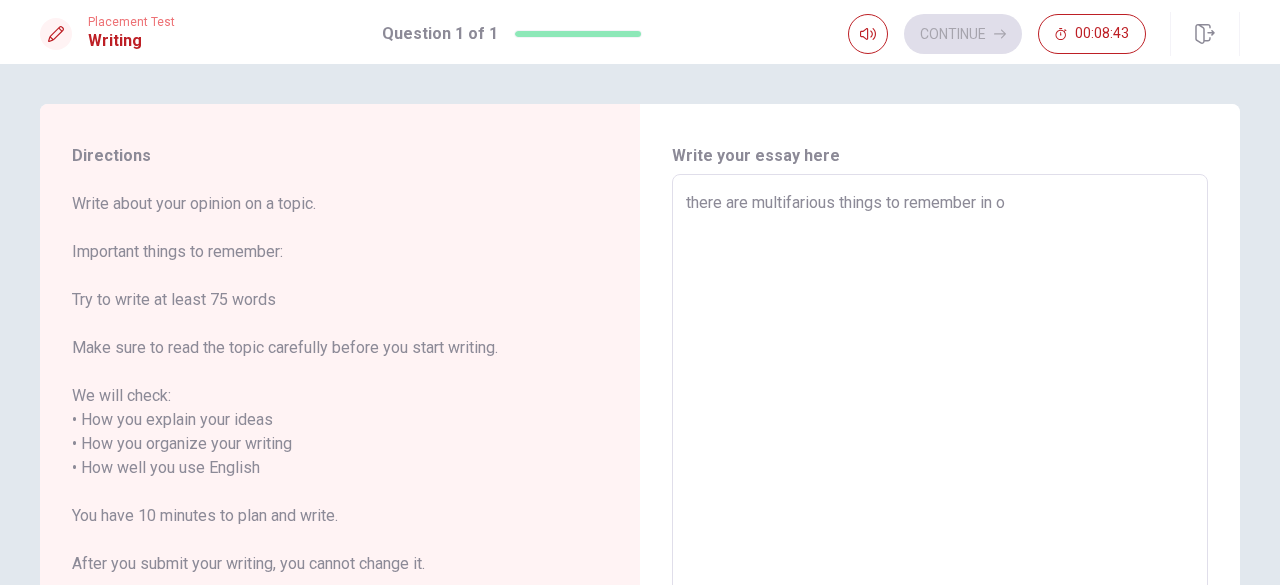 type on "x" 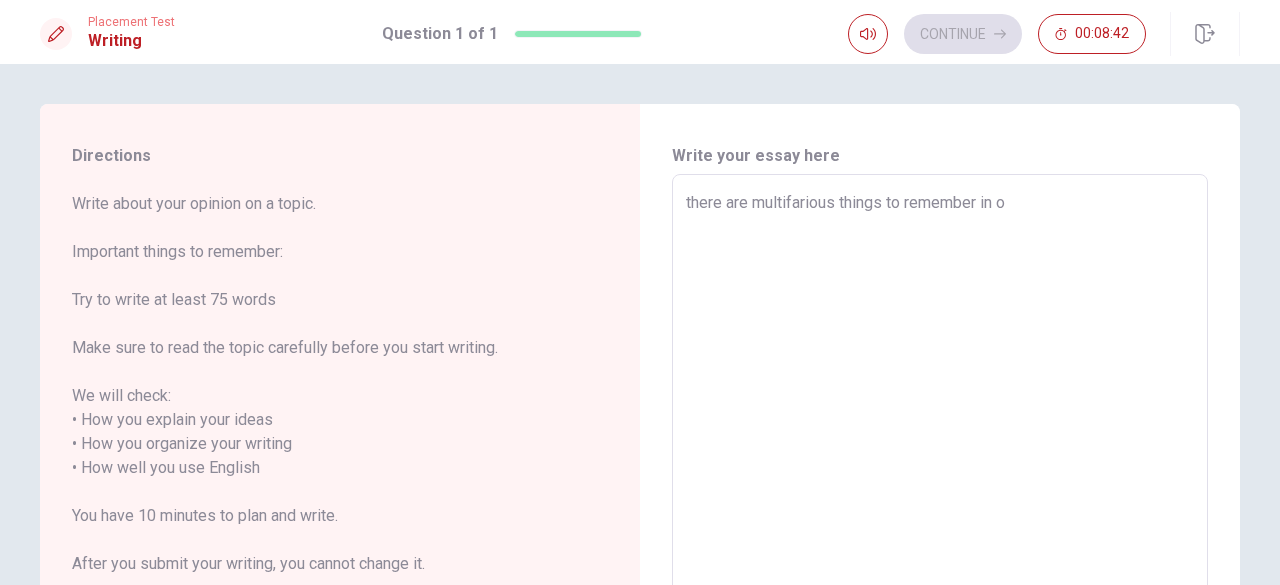 type on "there are multifarious things to remember in ou" 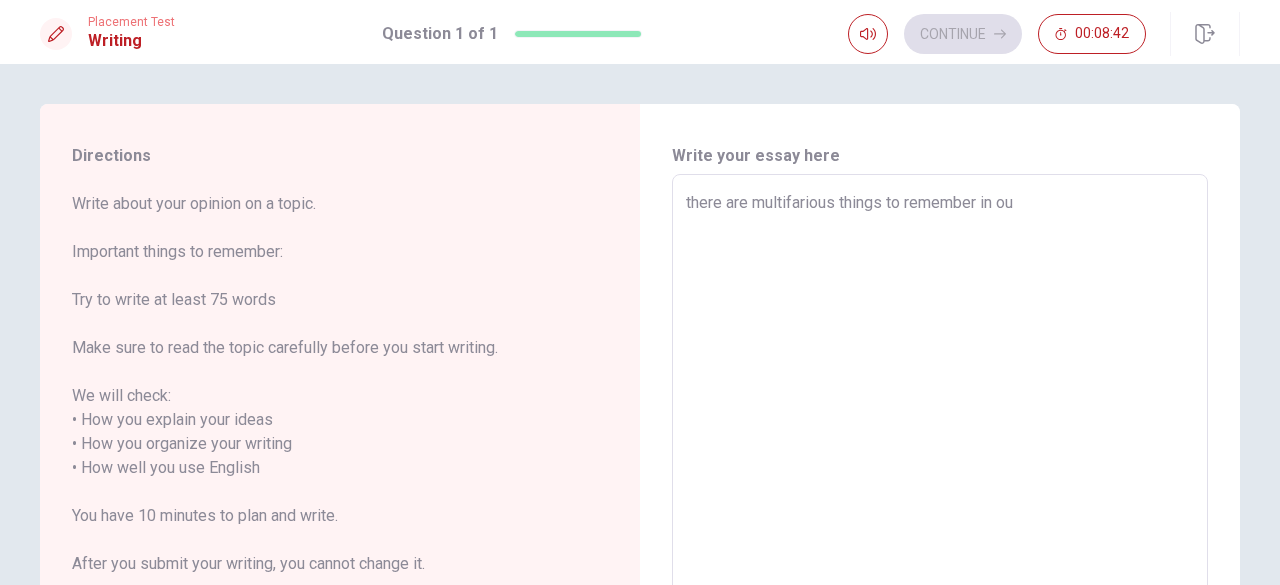 type on "x" 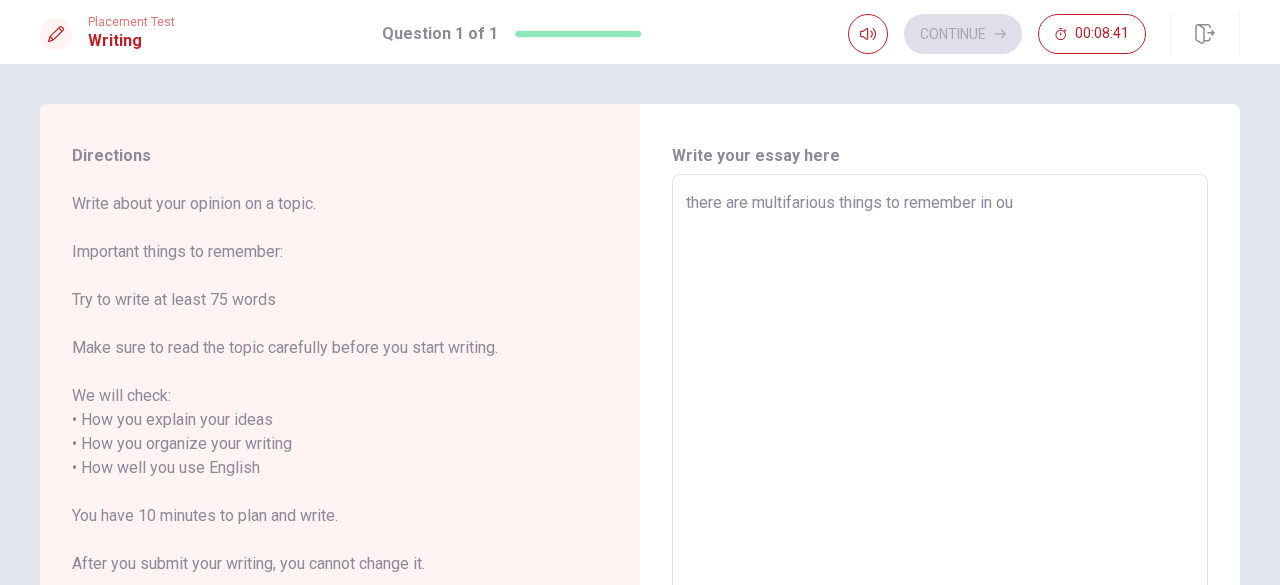 type on "there are multifarious things to remember in our" 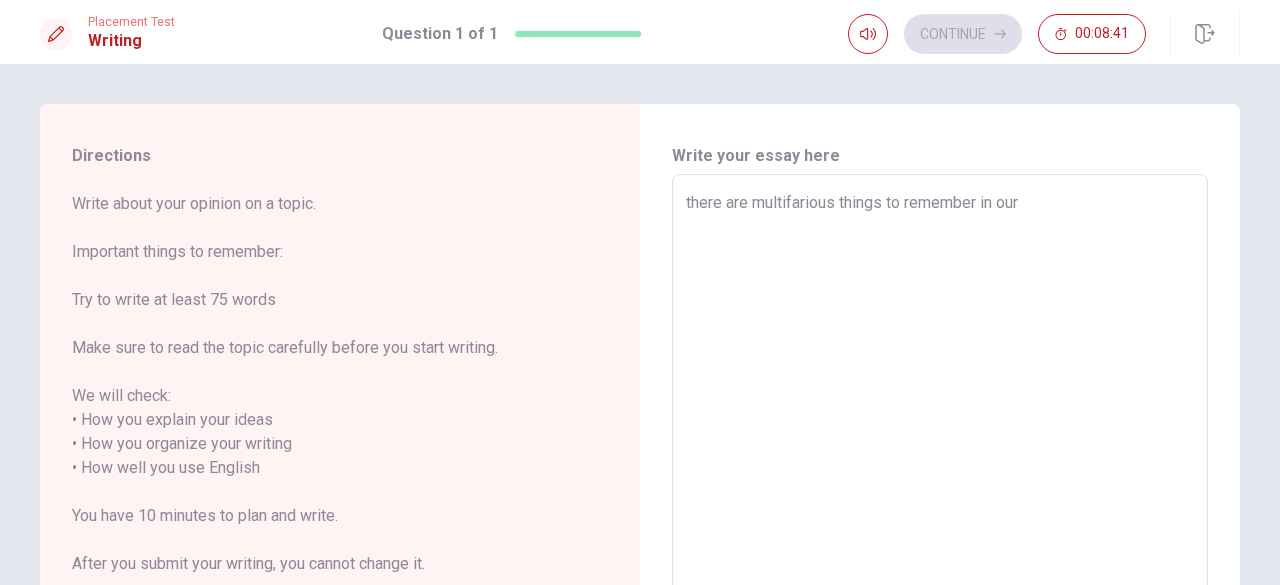 type on "x" 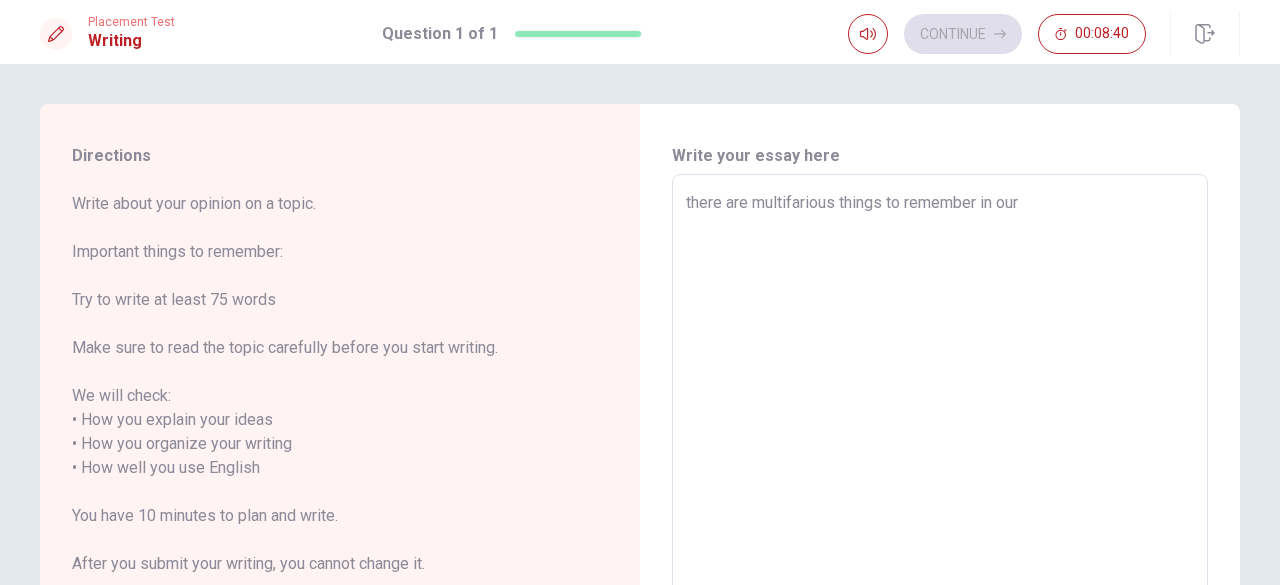 type on "there are multifarious things to remember in our d" 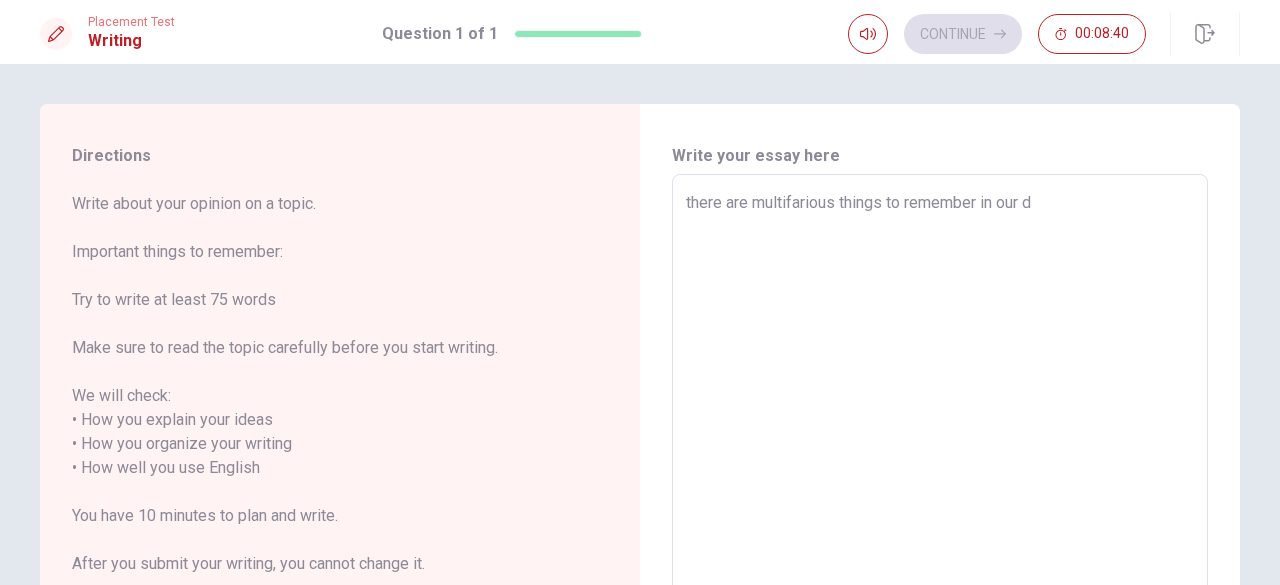 type on "x" 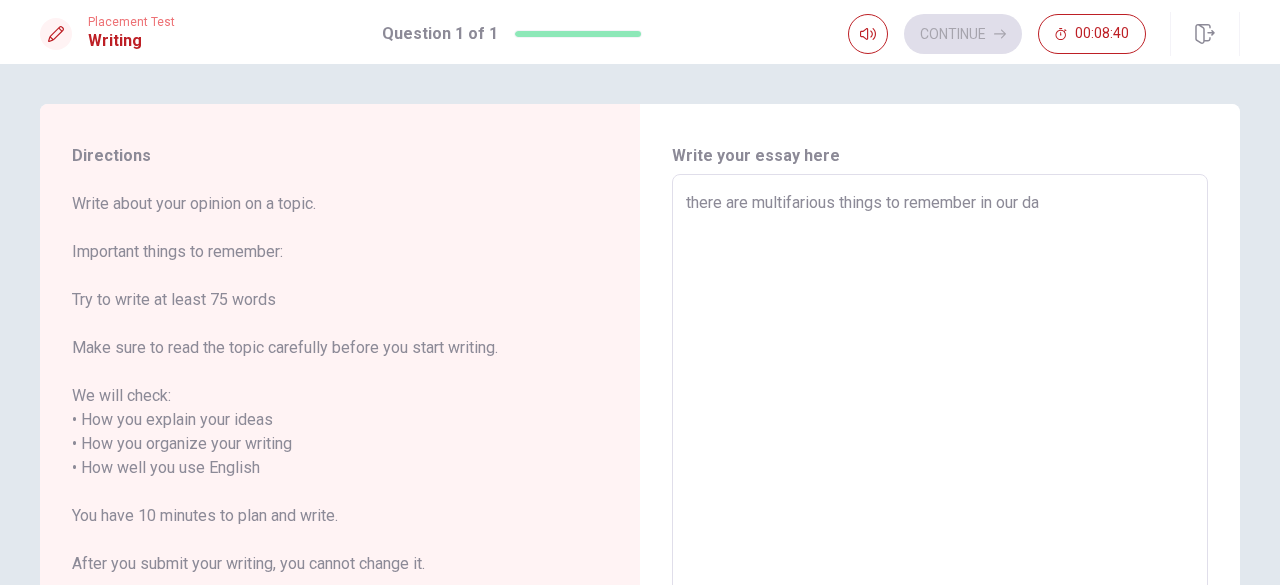 type on "x" 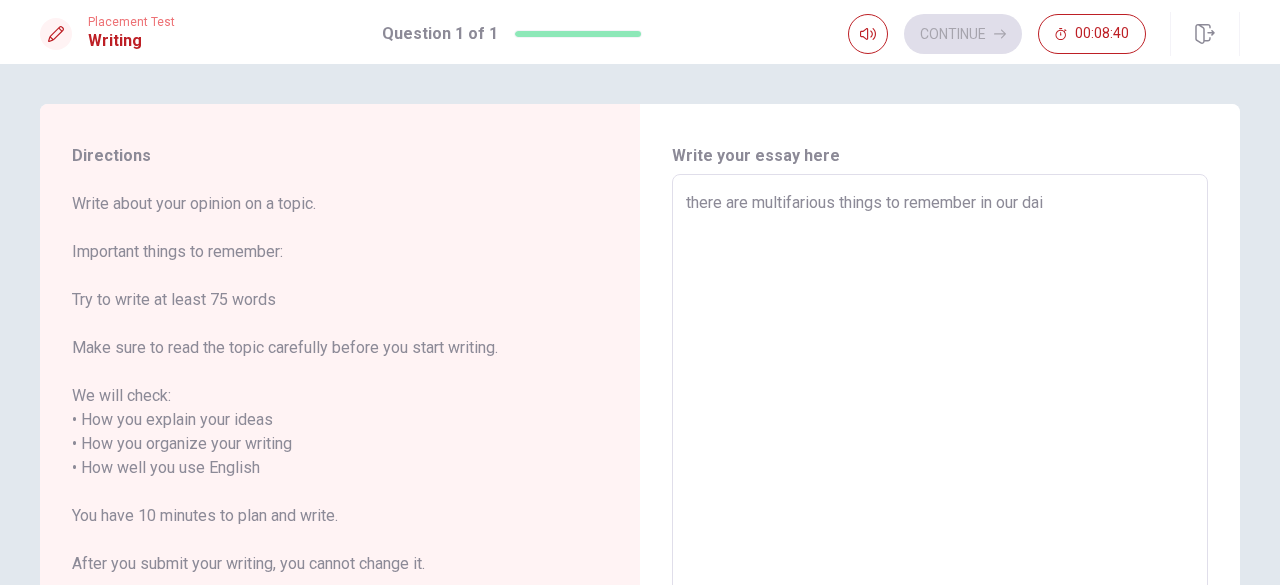 type on "x" 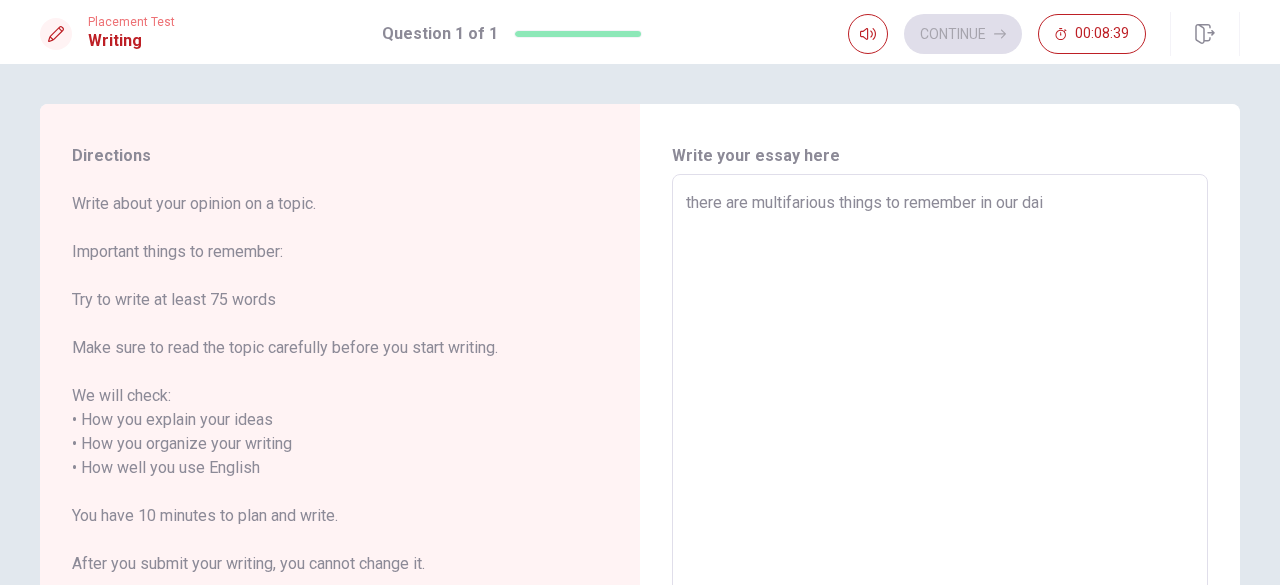 type on "there are multifarious things to remember in our dail" 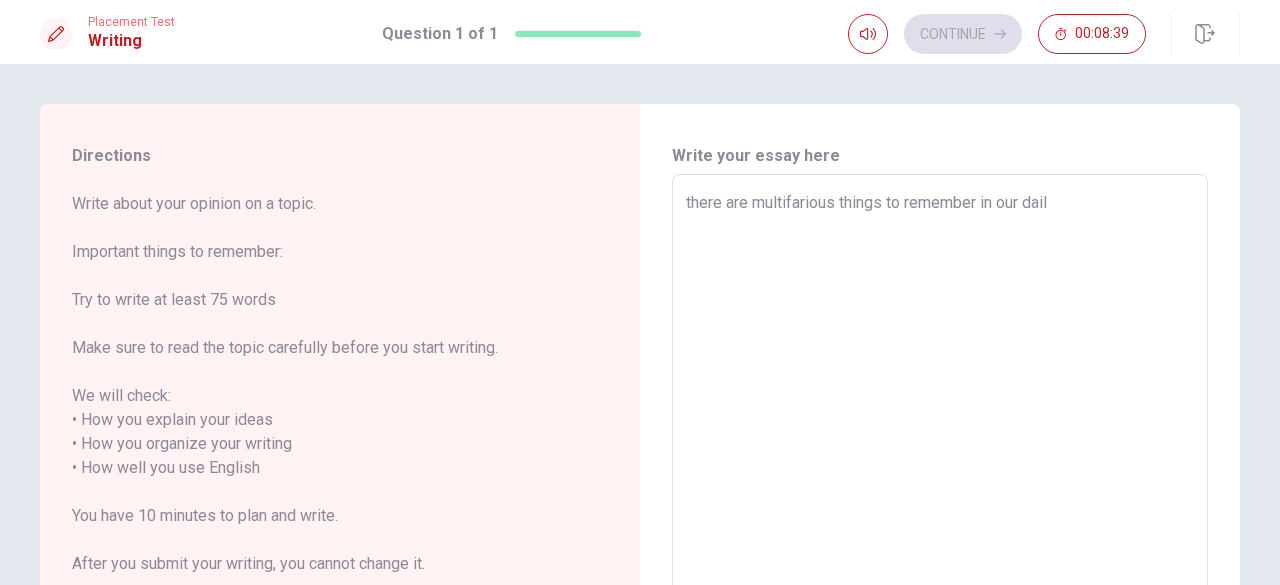 type on "x" 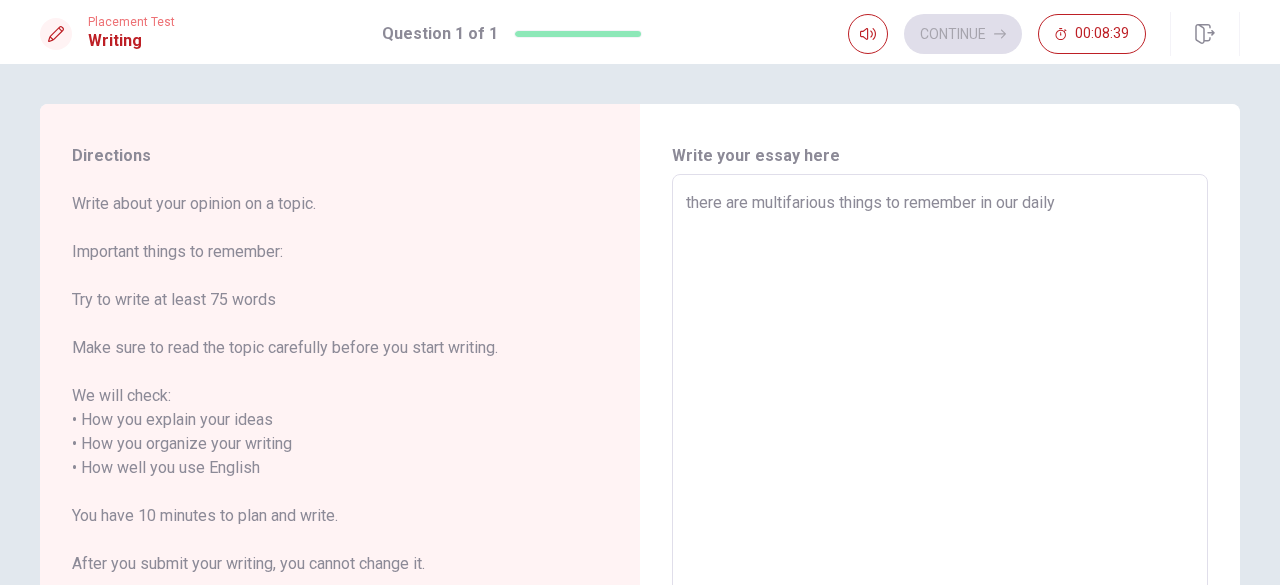 type on "x" 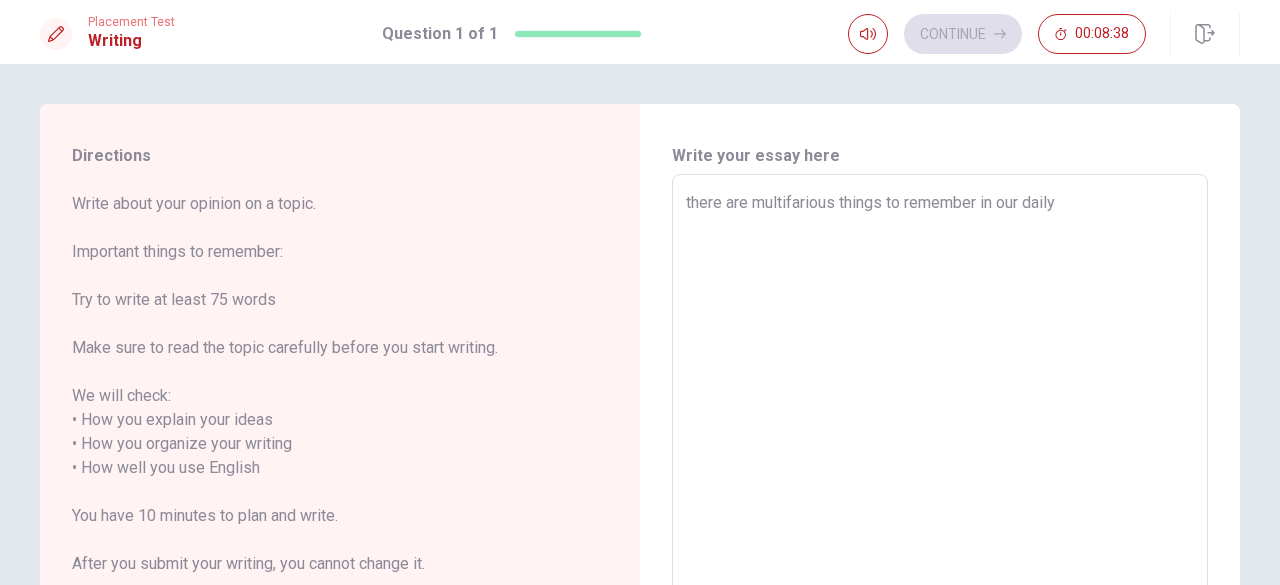 type on "there are multifarious things to remember in our daily l" 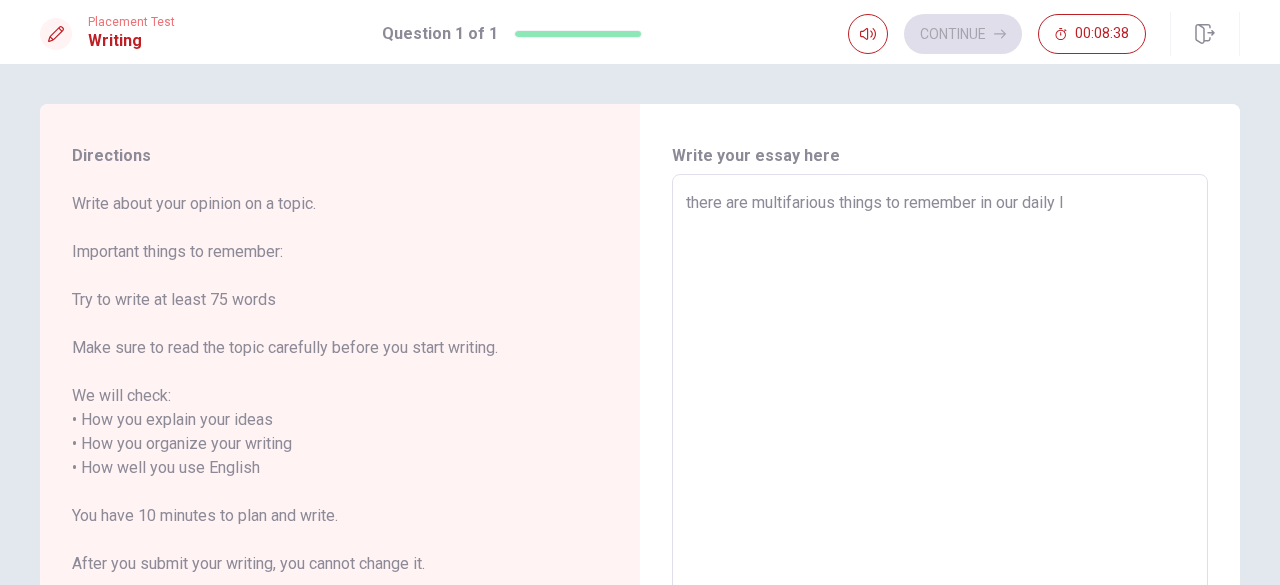 type on "x" 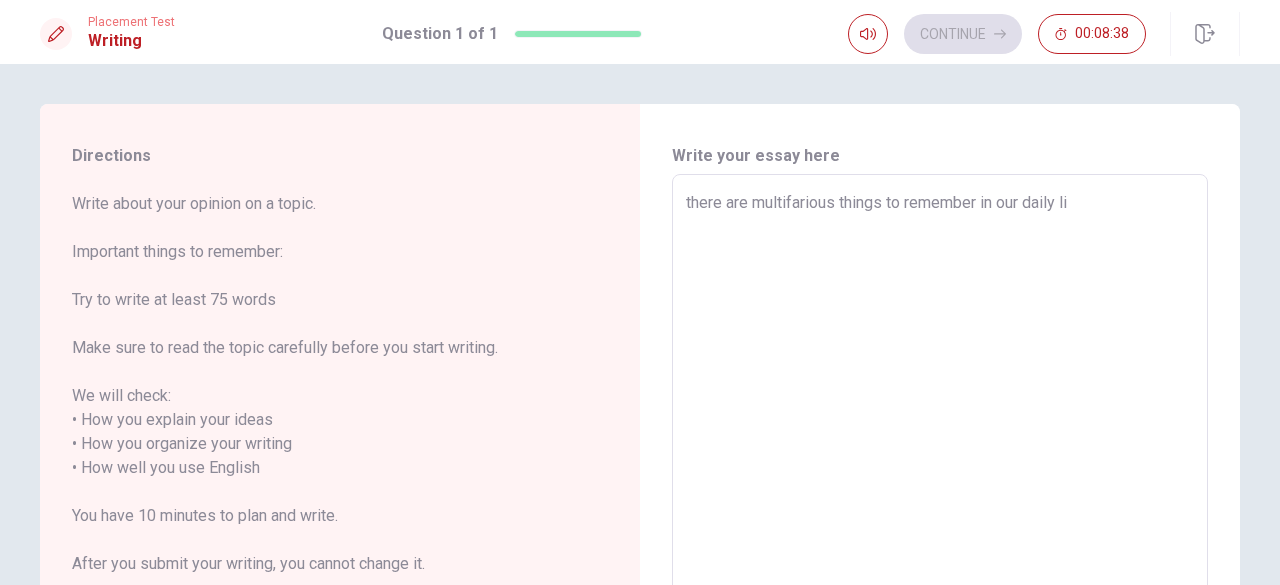 type on "x" 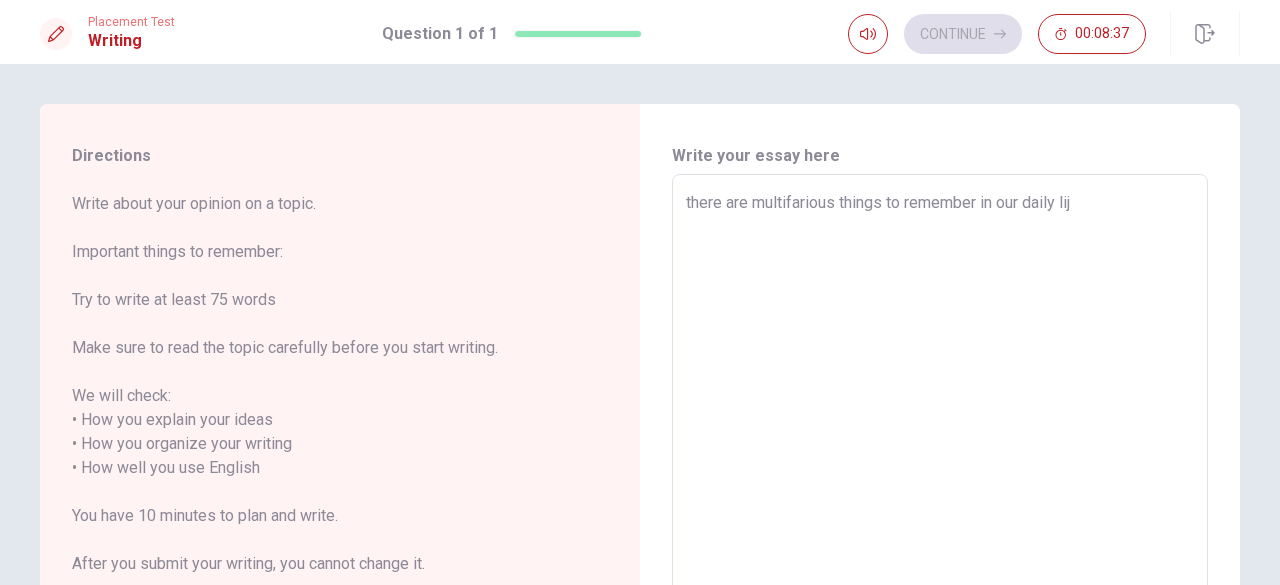 type on "x" 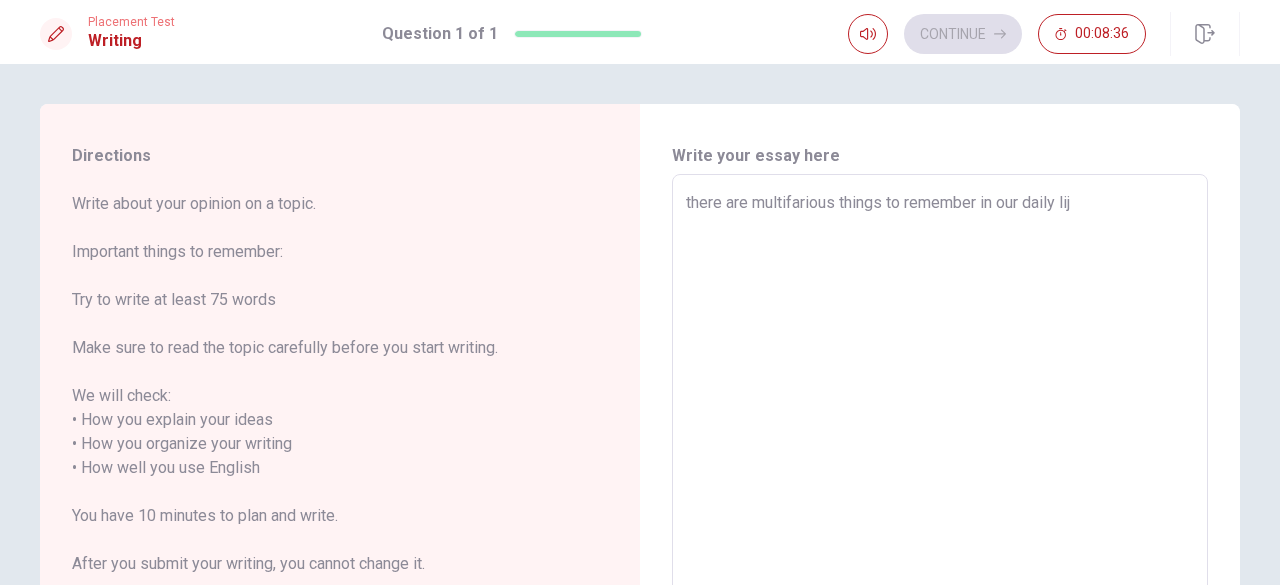 type on "there are multifarious things to remember in our daily li" 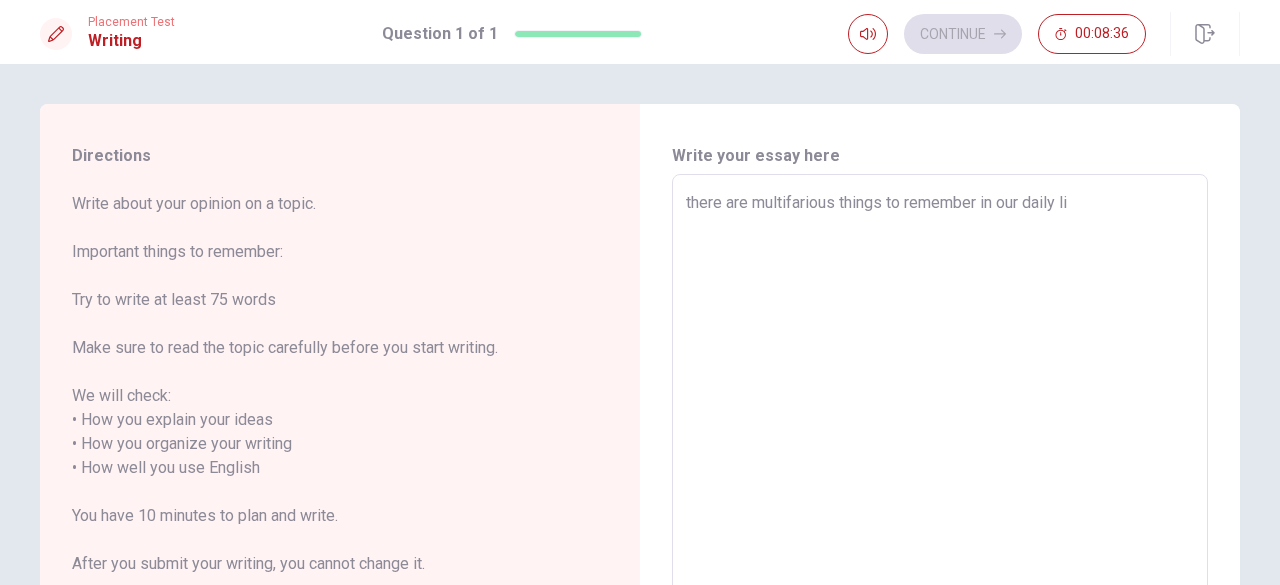 type on "x" 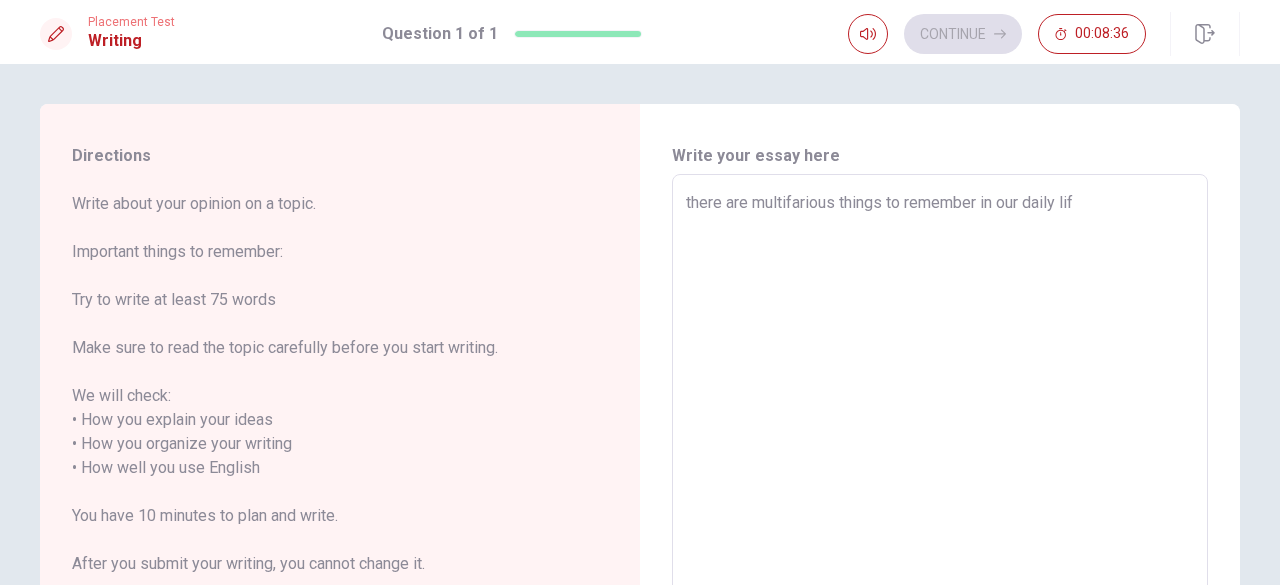 type on "x" 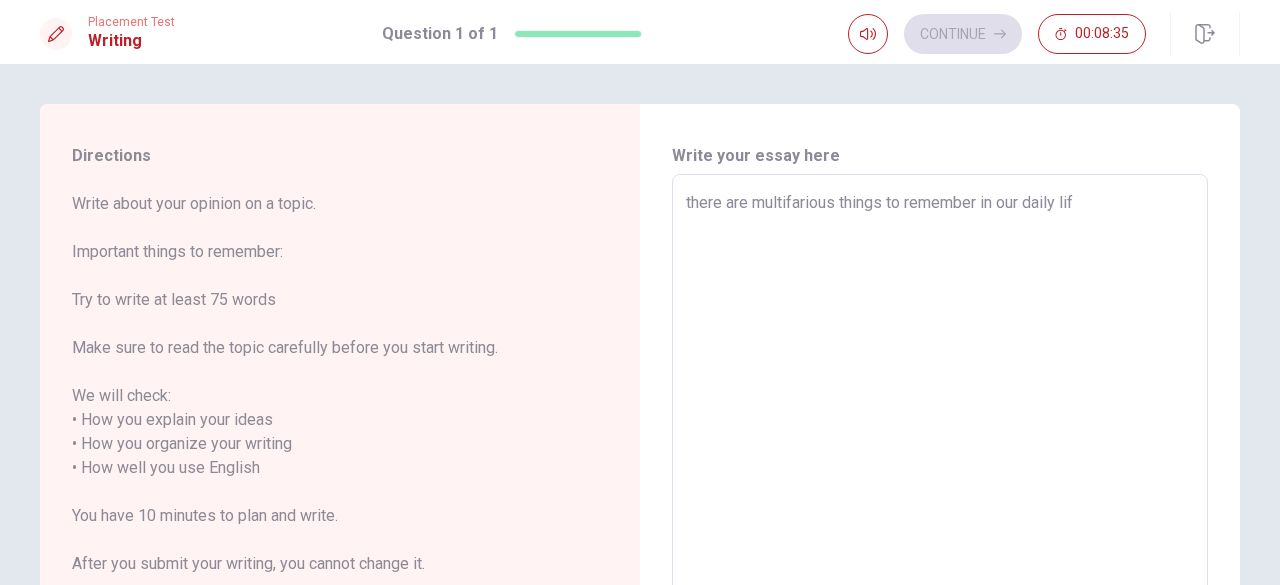 type on "there are multifarious things to remember in our daily life" 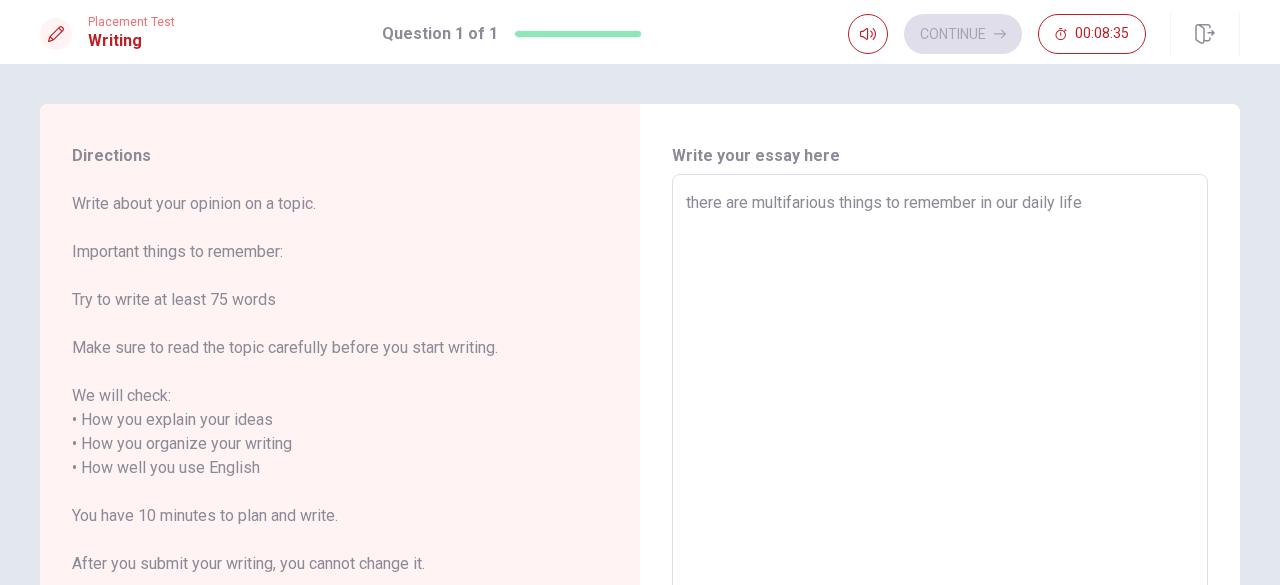 type on "x" 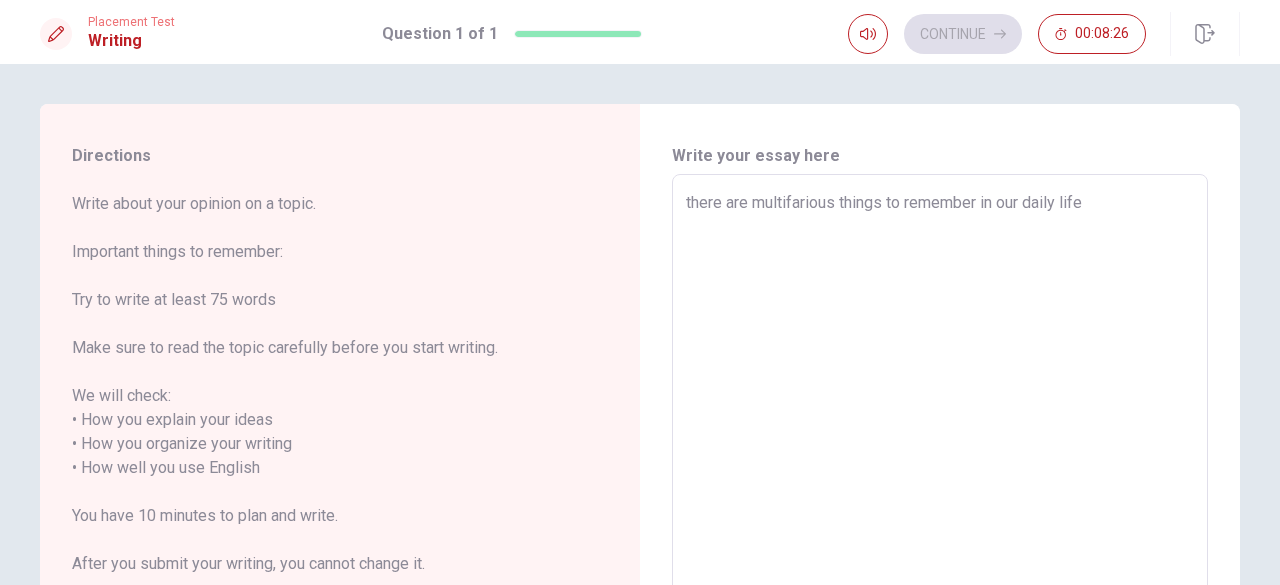 type on "x" 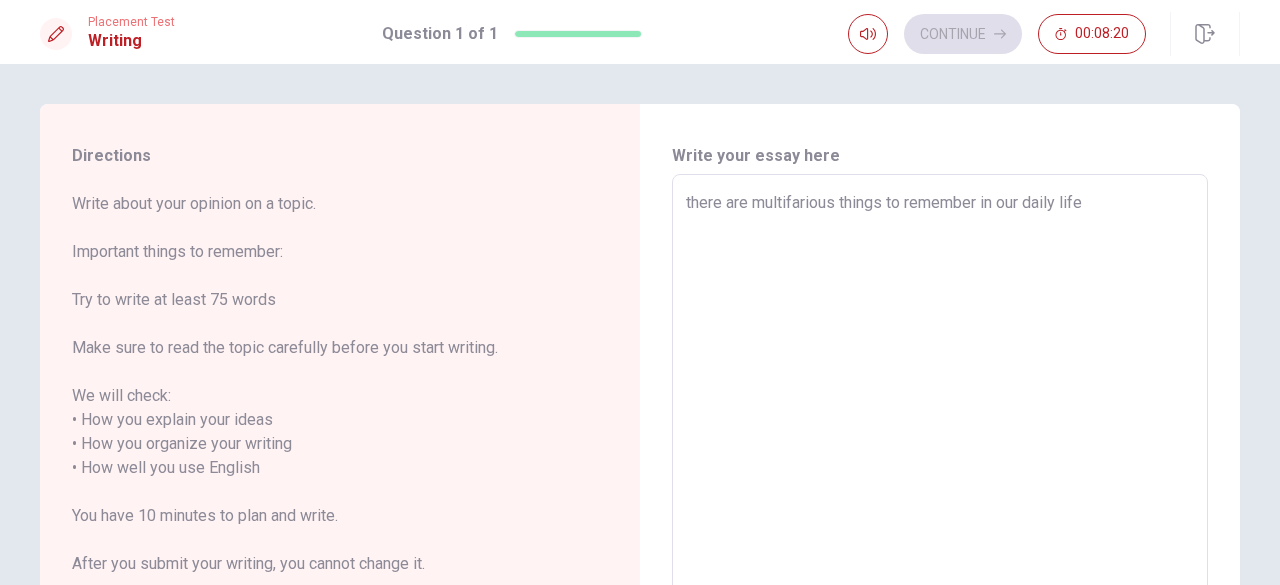 type on "x" 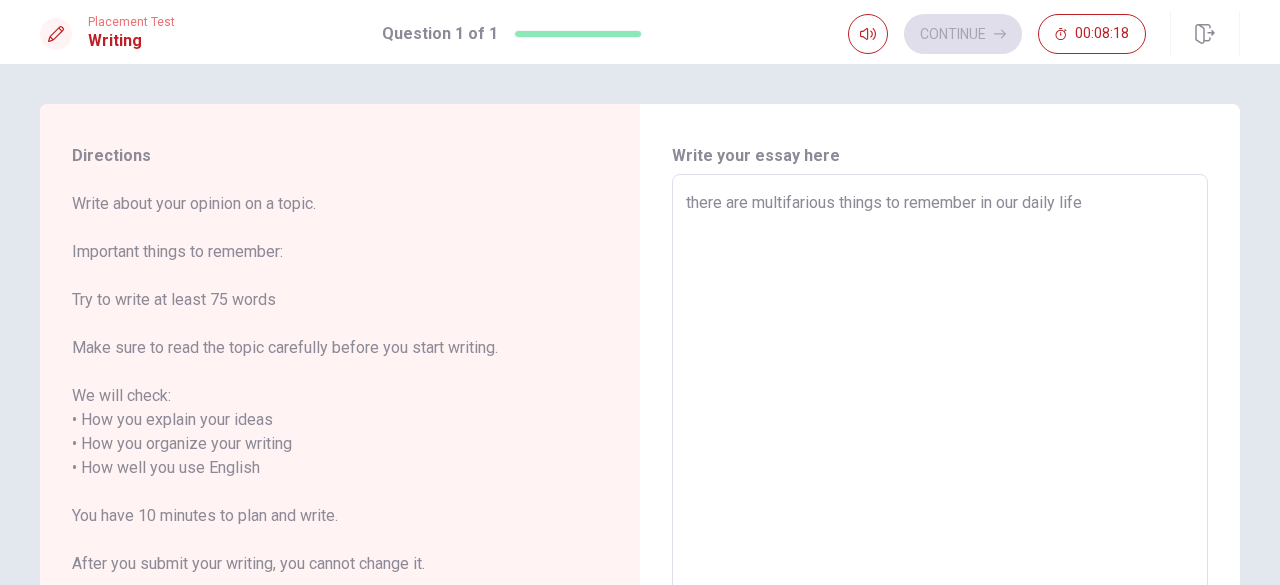 type on "x" 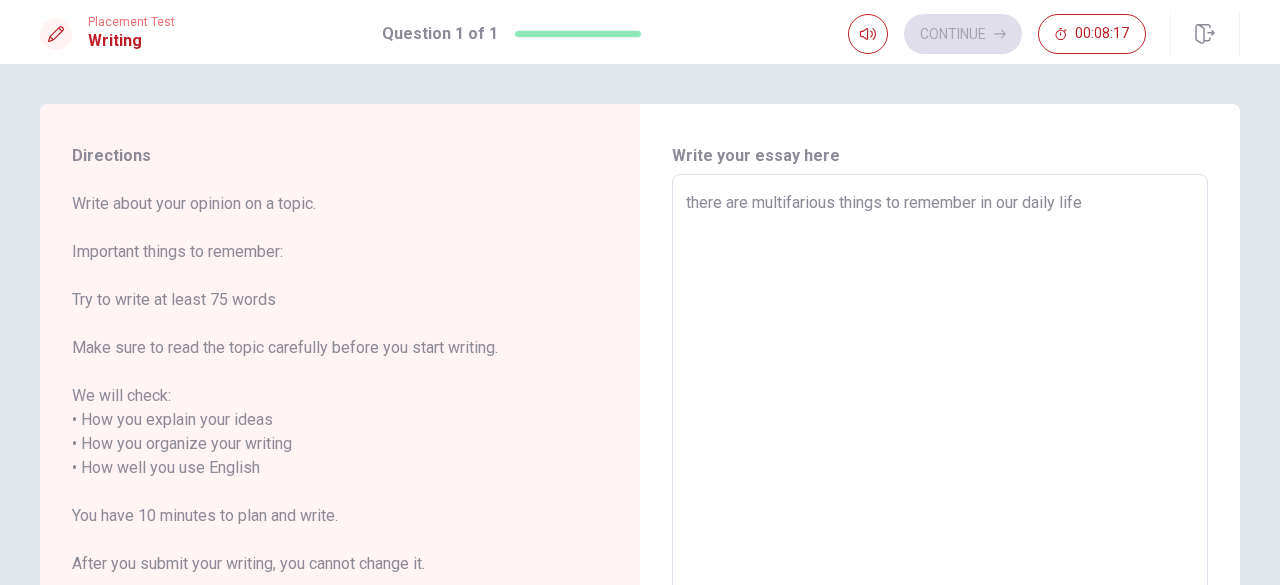 type on "there are multifarious things to remember in our daily life" 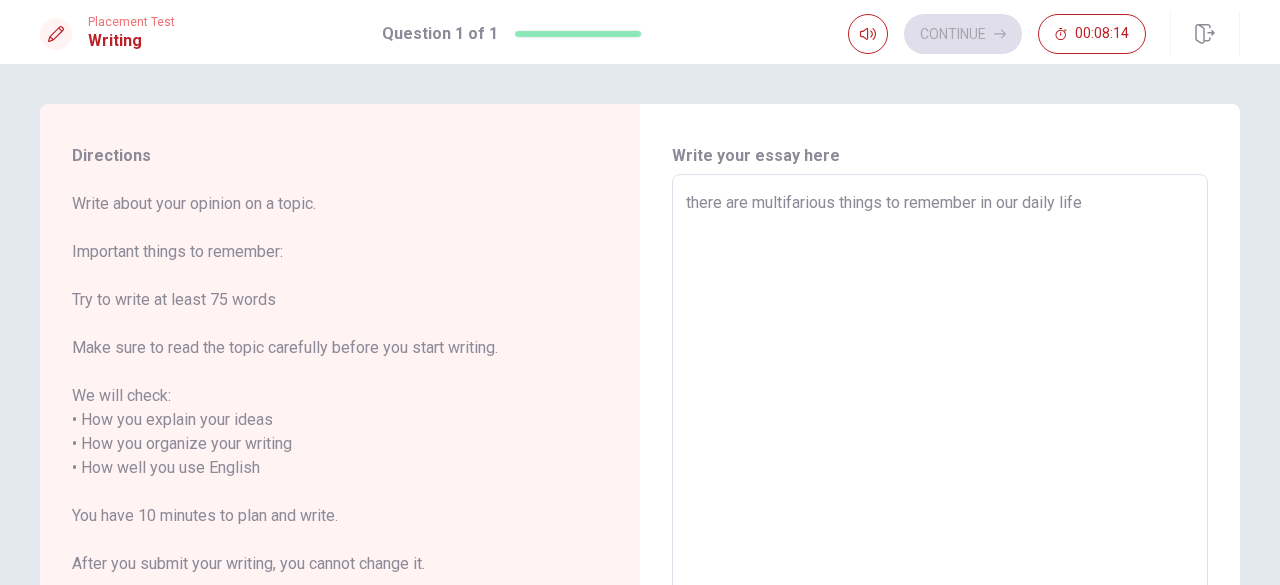type on "x" 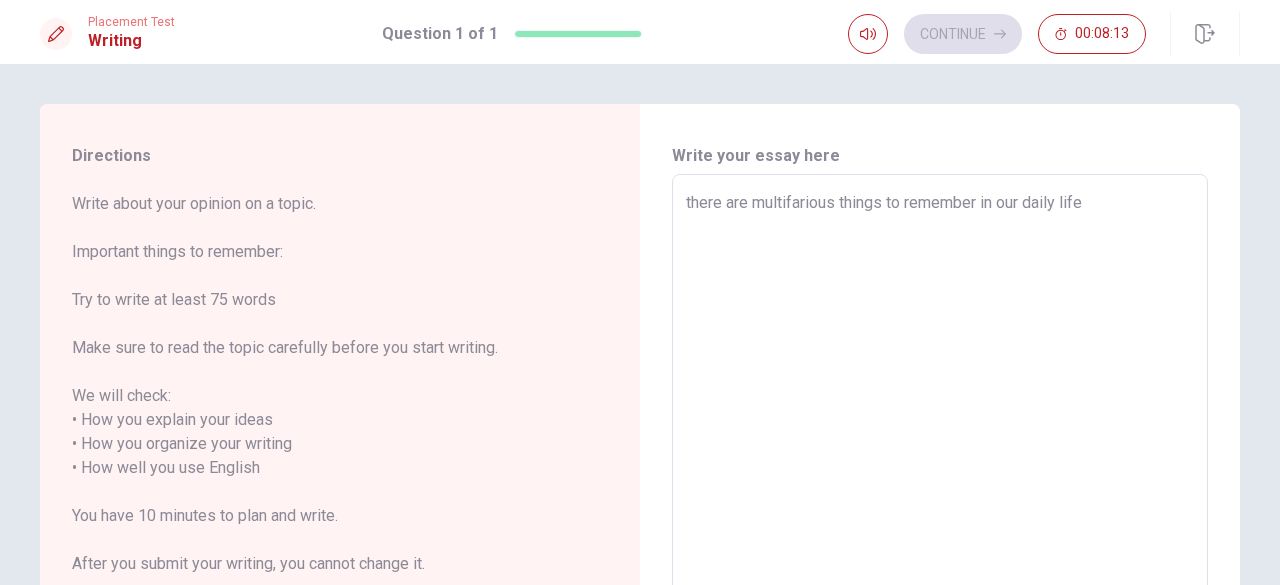 type on "there are multifarious things to remember in our daily life /" 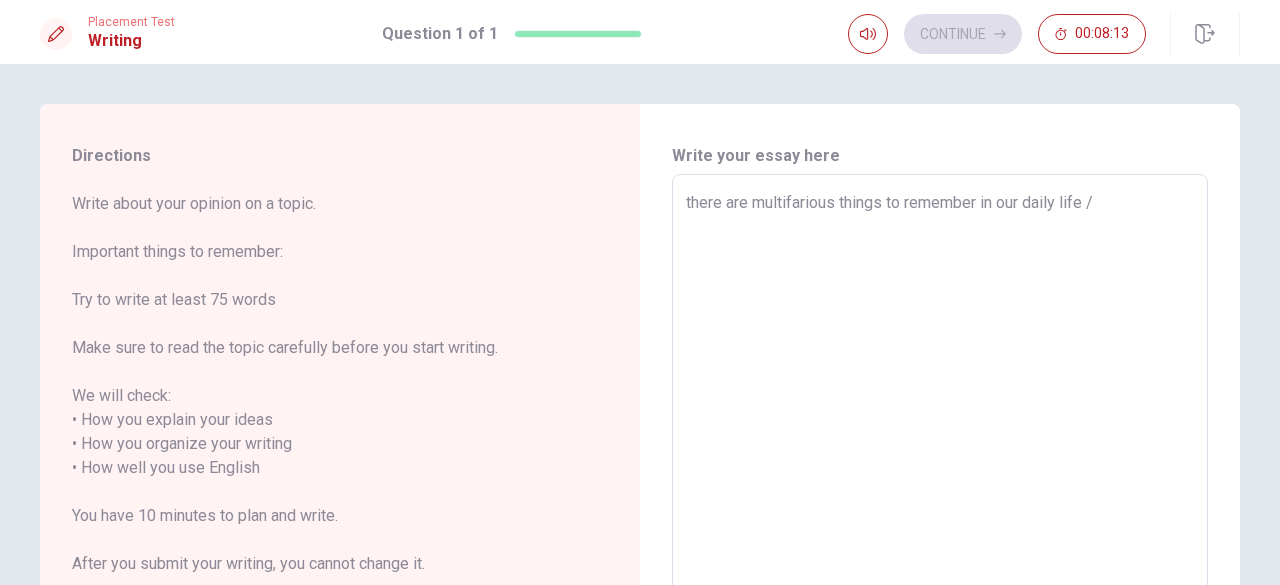 type on "x" 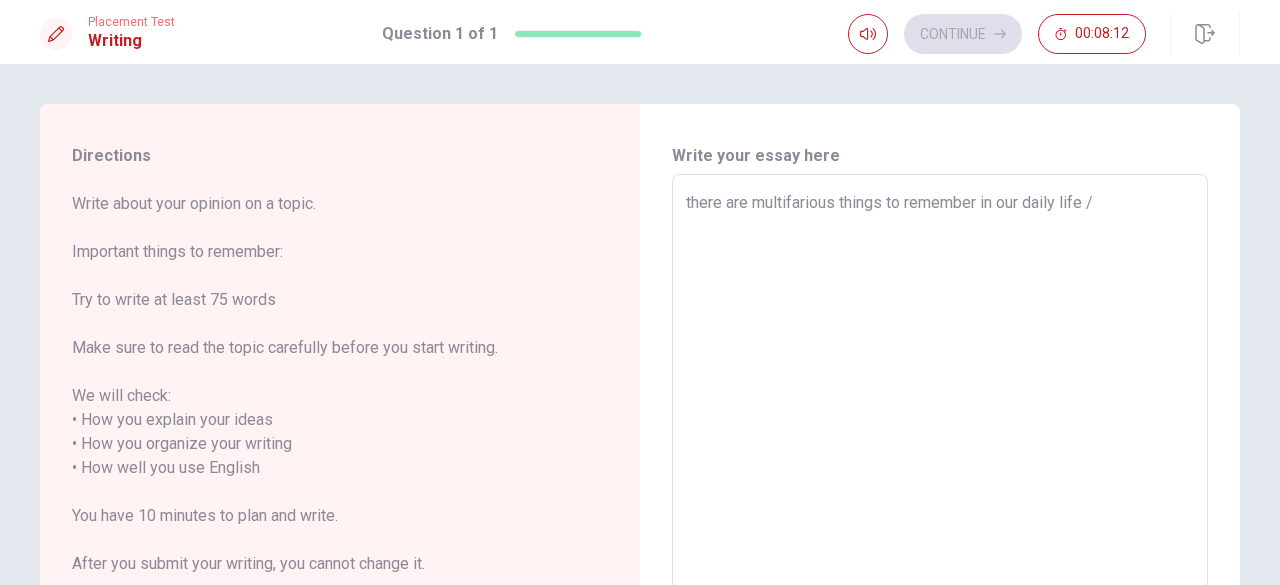 type on "there are multifarious things to remember in our daily life" 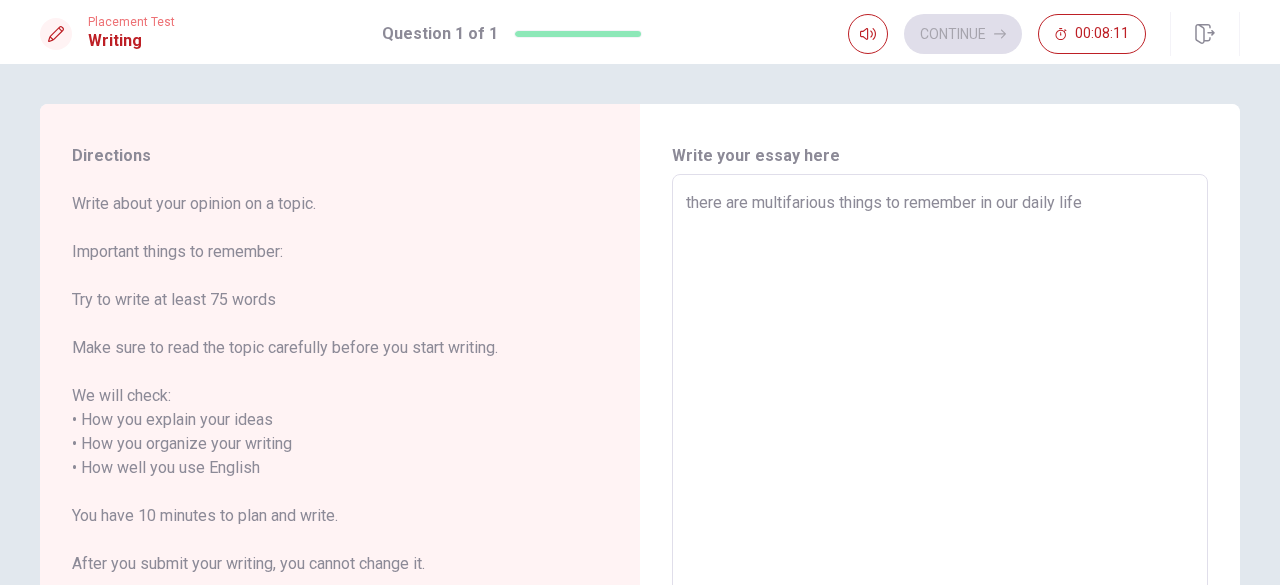type on "x" 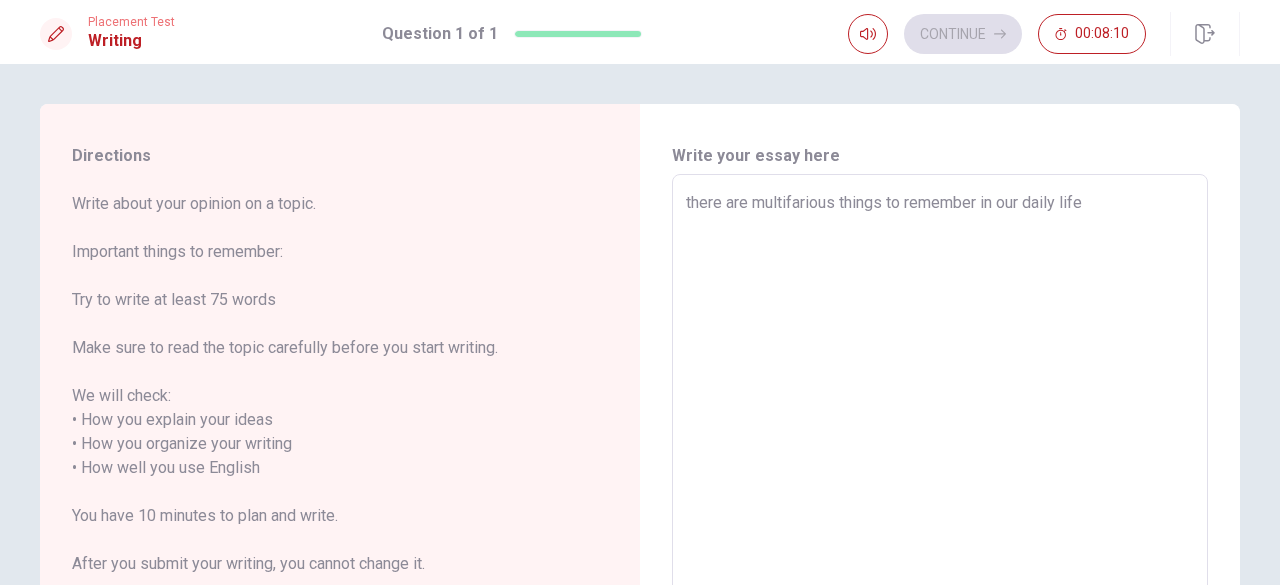 type on "there are multifarious things to remember in our daily life ." 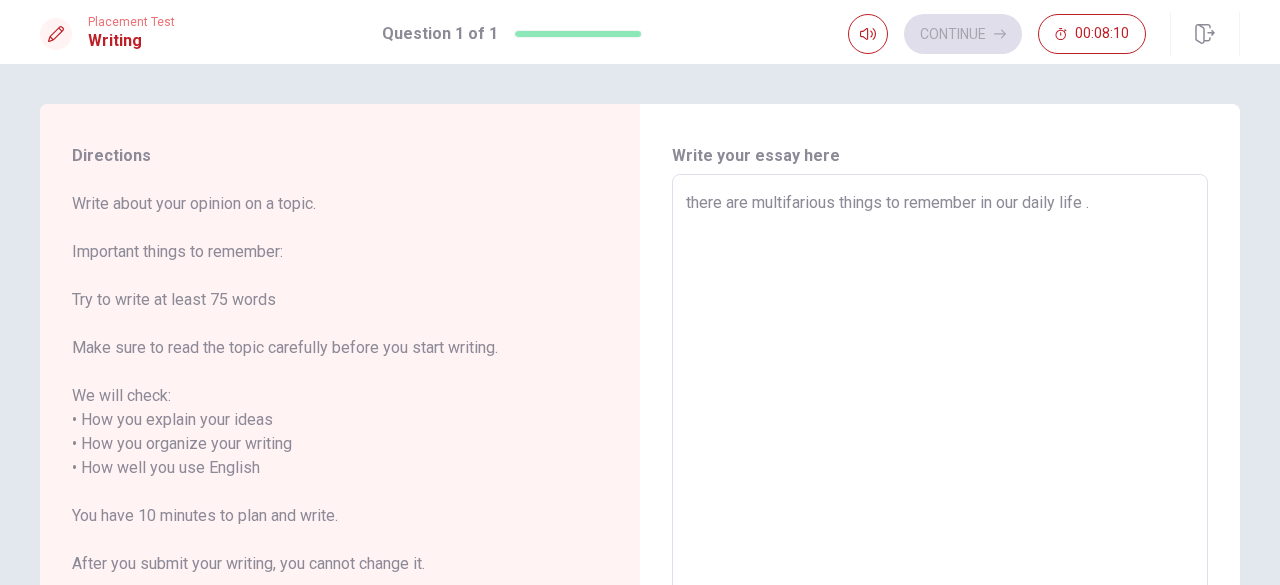 type on "x" 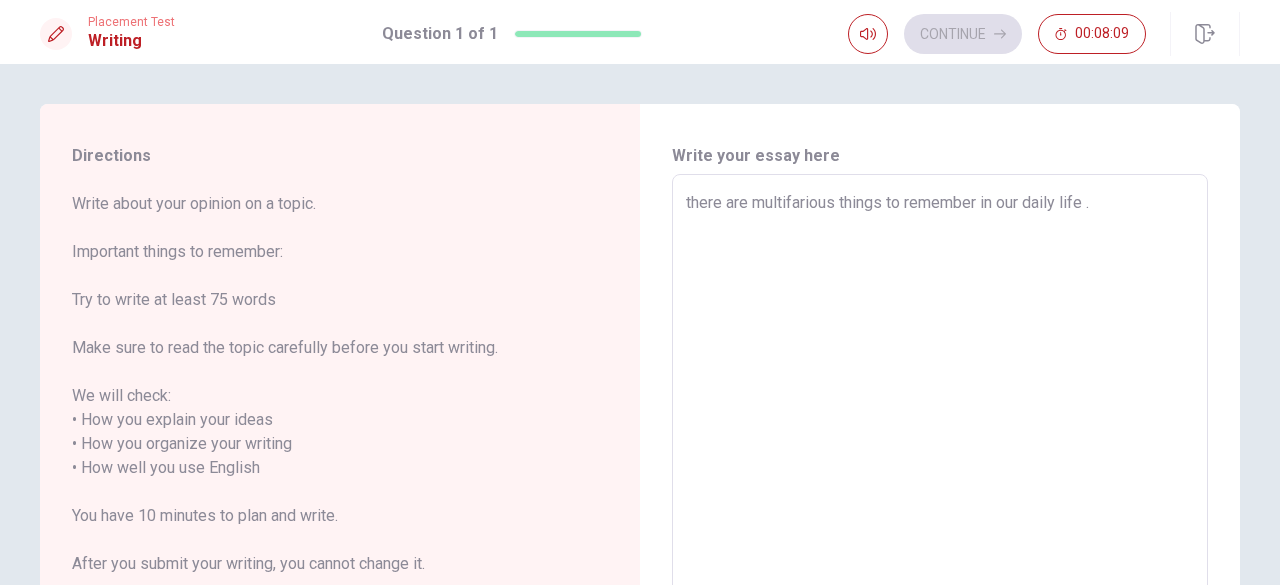 type on "there are multifarious things to remember in our daily life ." 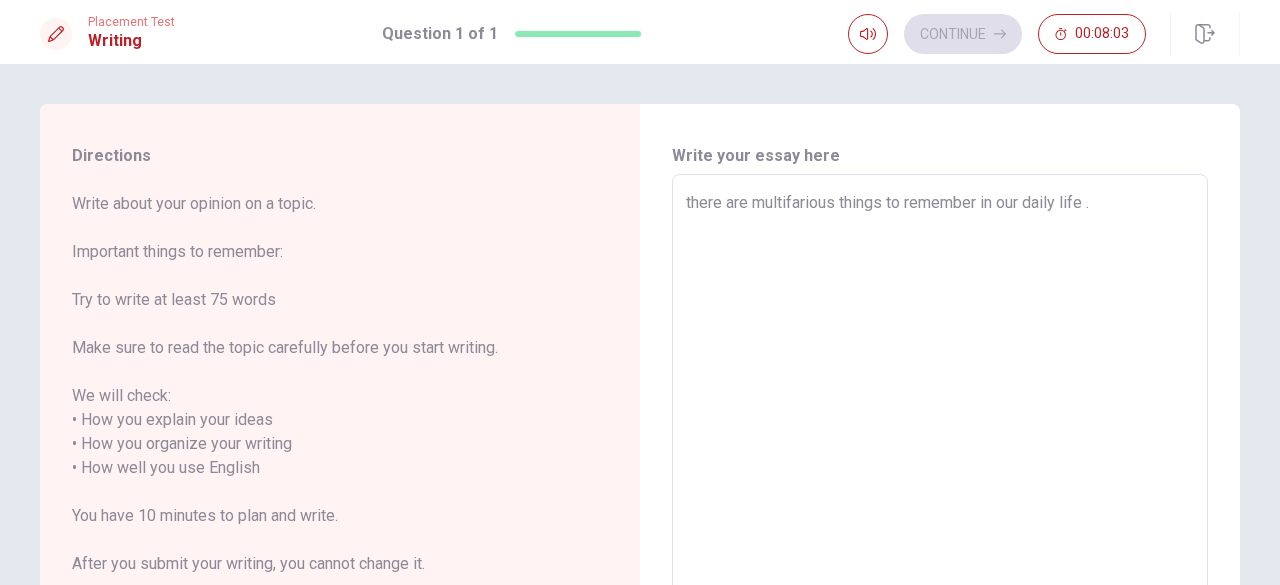 click on "there are multifarious things to remember in our daily life ." at bounding box center (940, 468) 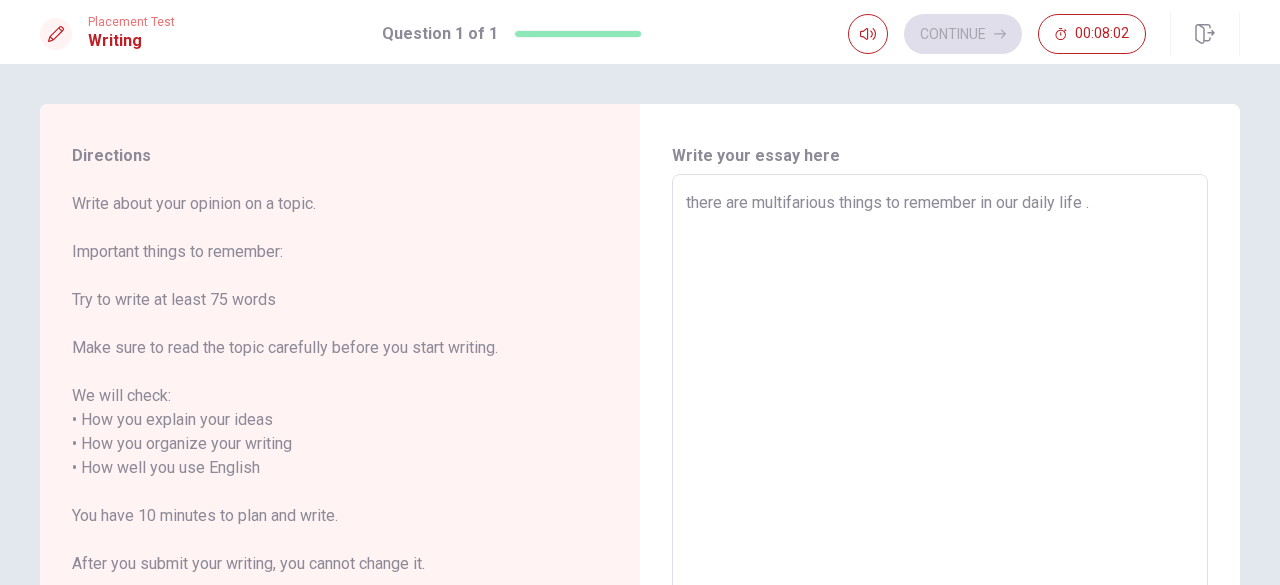 type on "x" 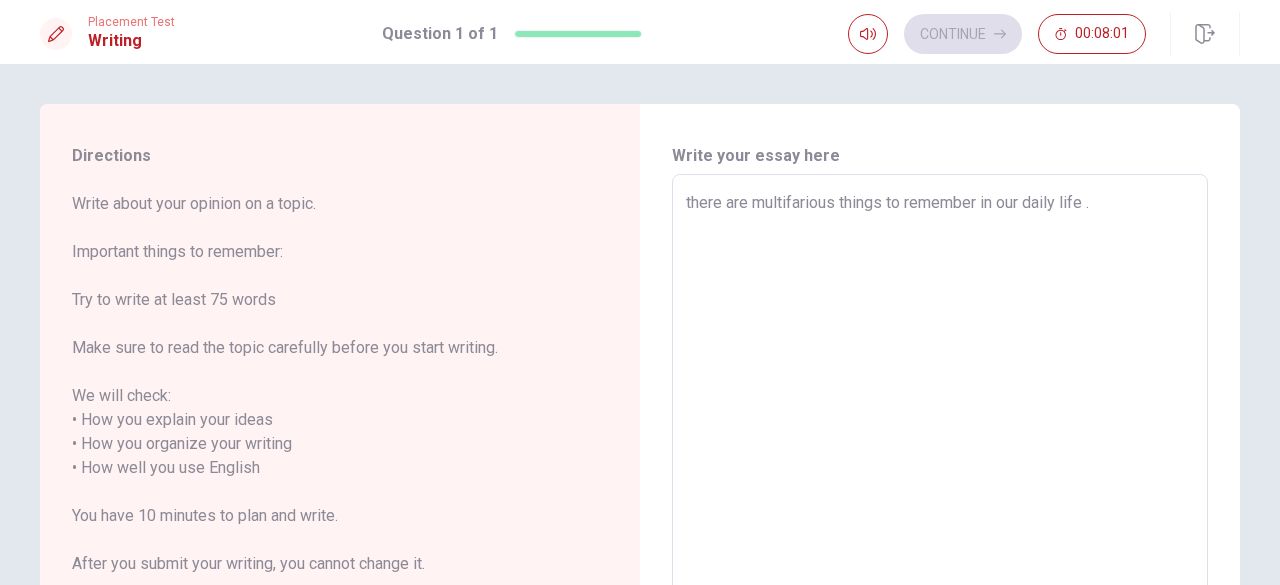 type on "here are multifarious things to remember in our daily life ." 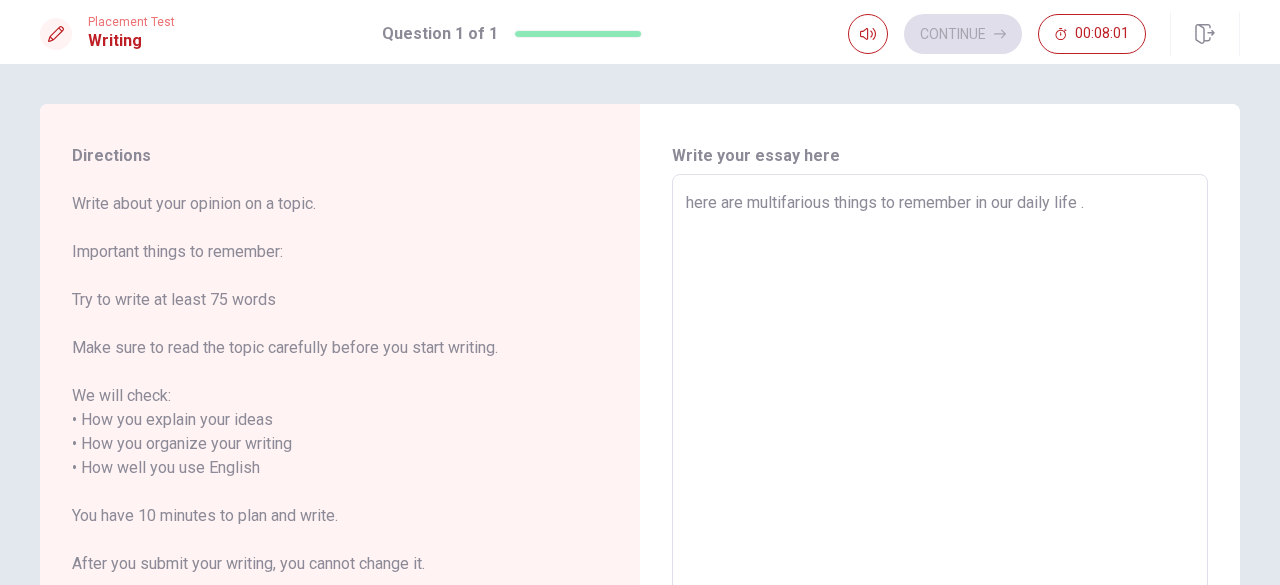 type on "x" 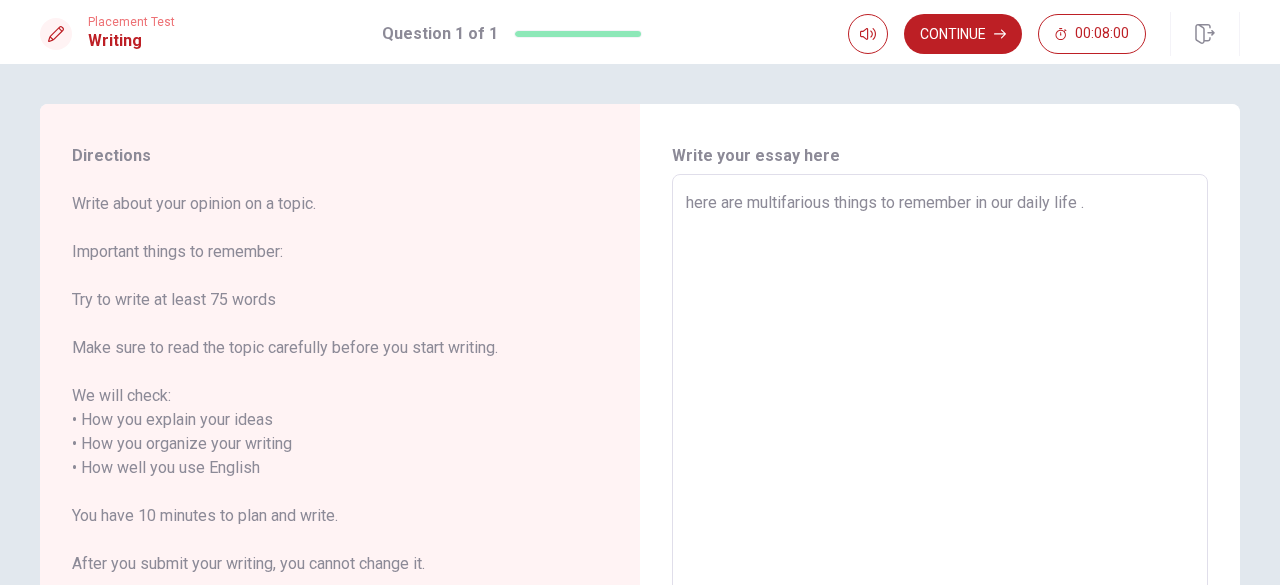 type on "There are multifarious things to remember in our daily life ." 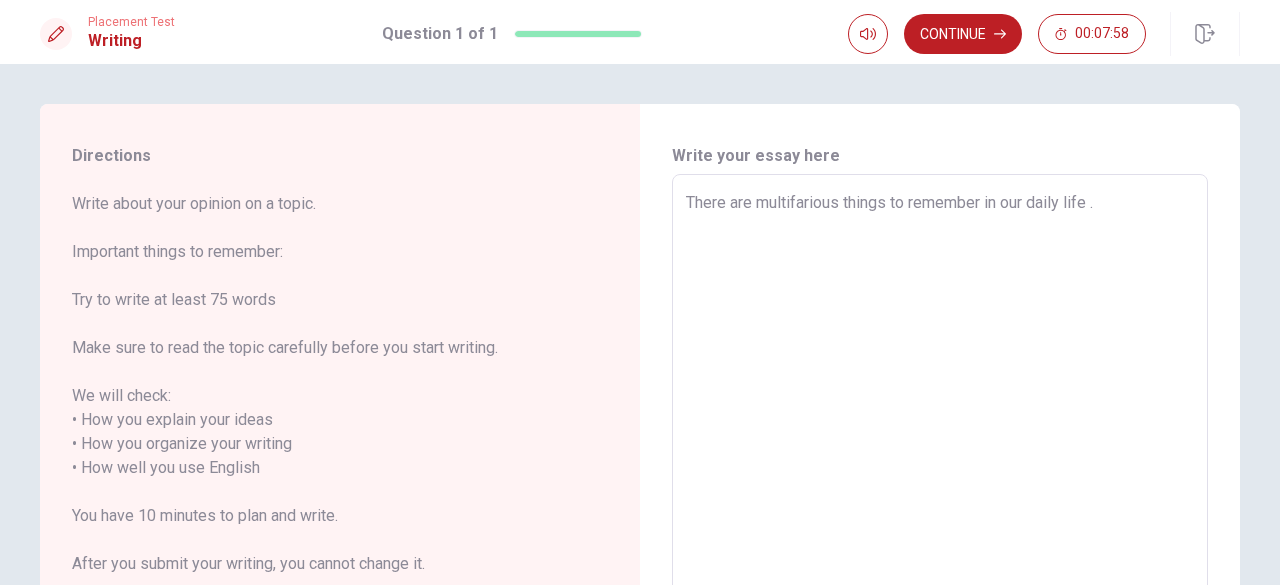 click on "There are multifarious things to remember in our daily life ." at bounding box center [940, 468] 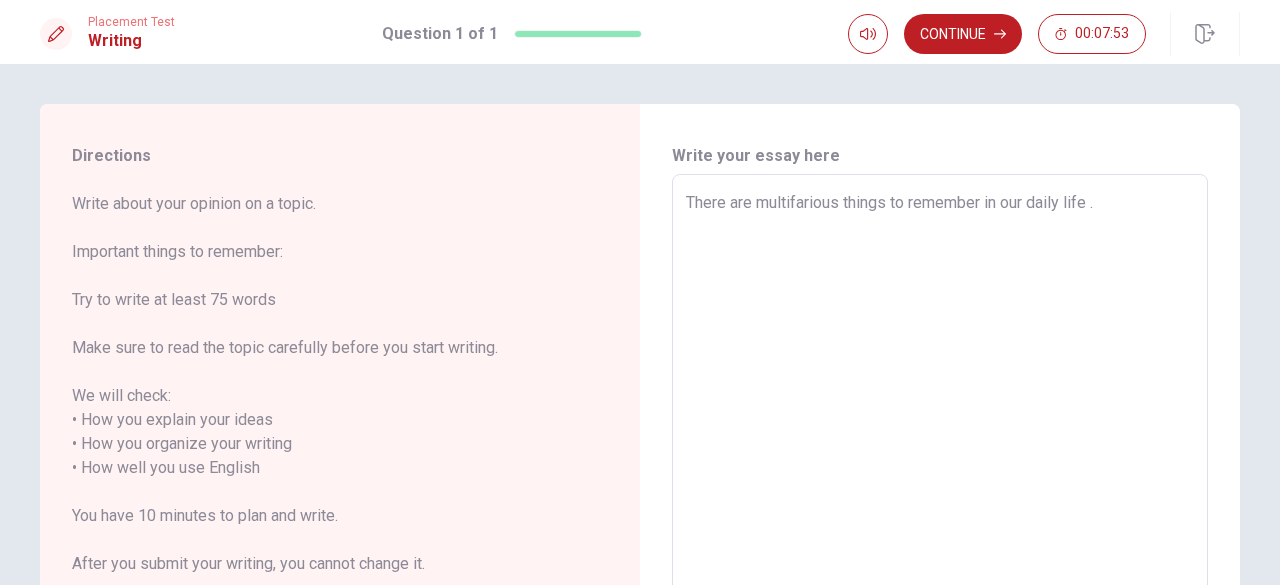 type on "x" 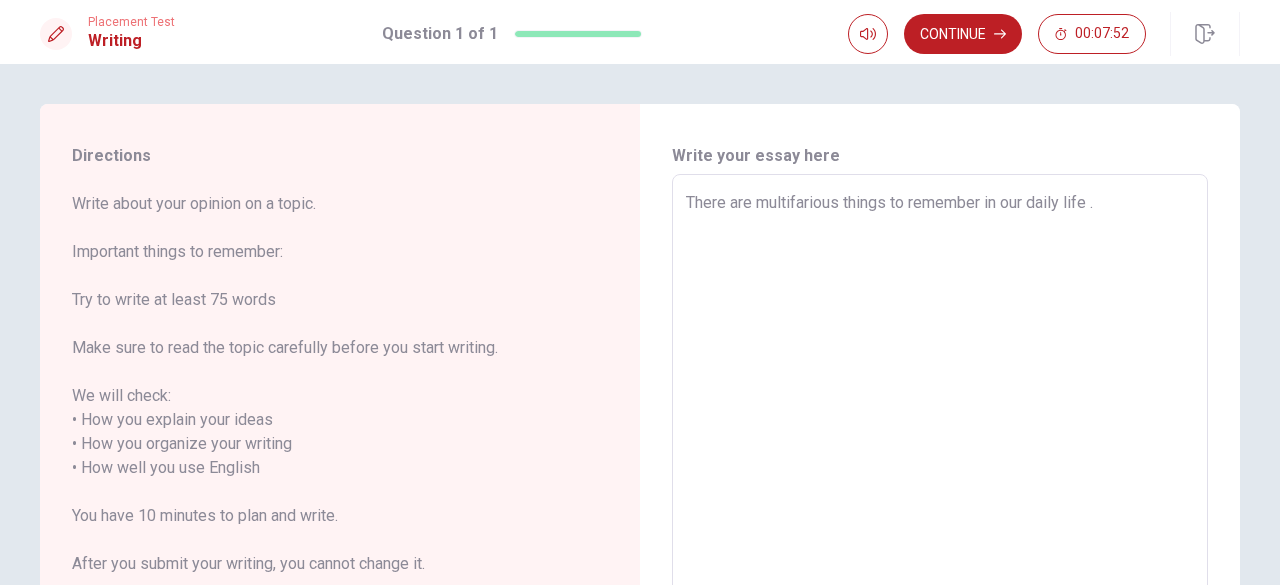 type on "There are multifarious things to remember in our daily life ." 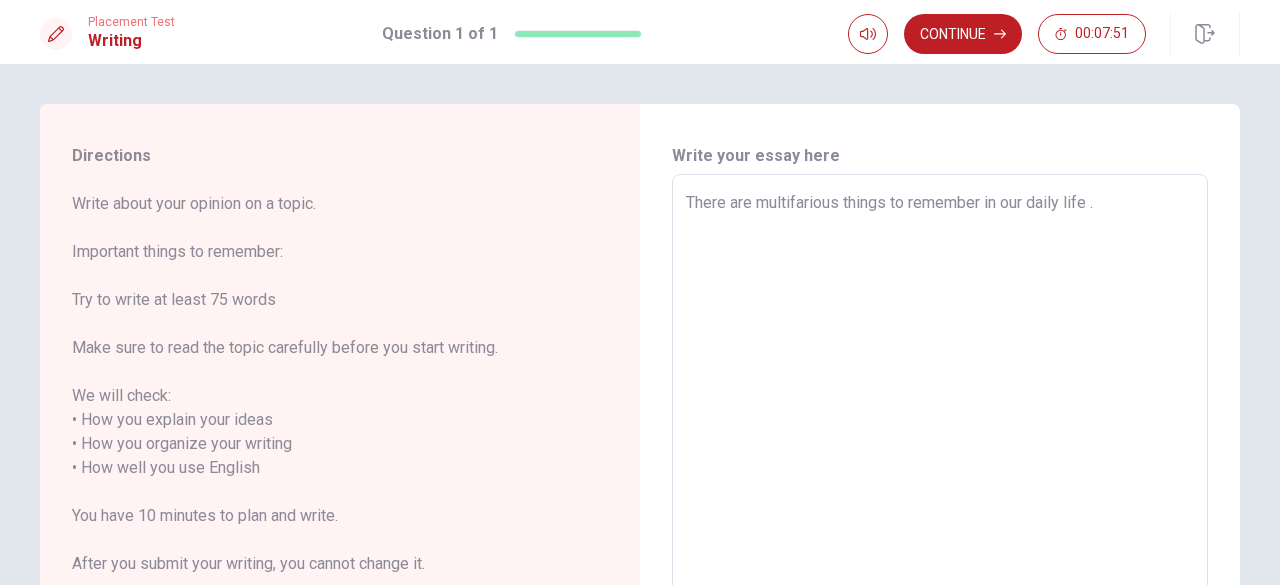 type on "There are multifarious things to remember in our daily life . W" 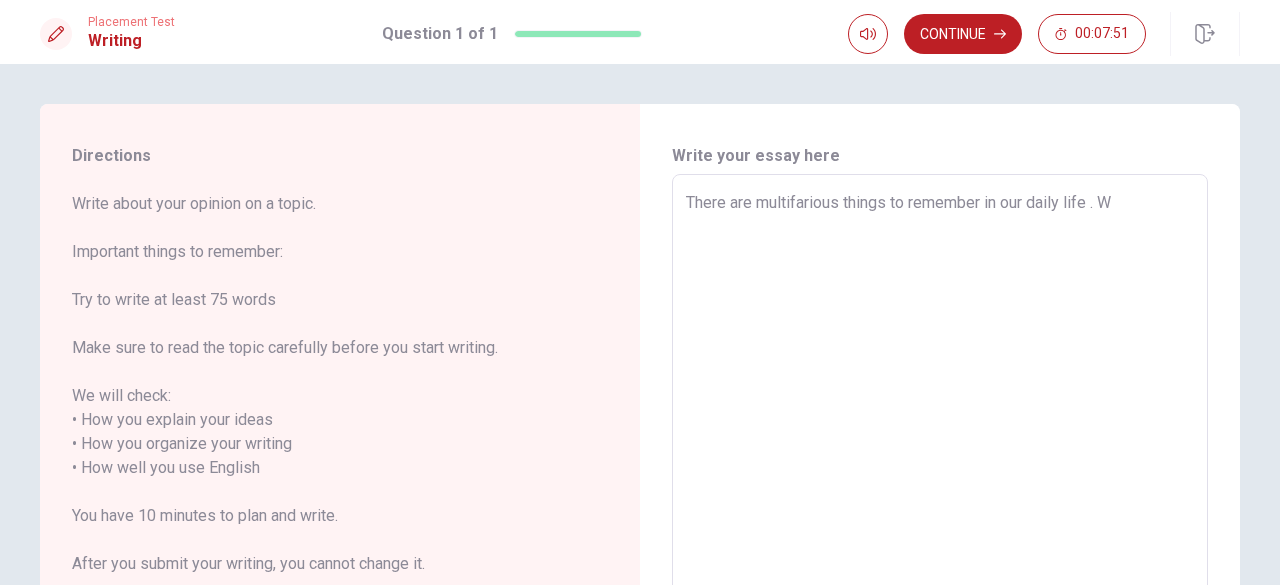 type on "x" 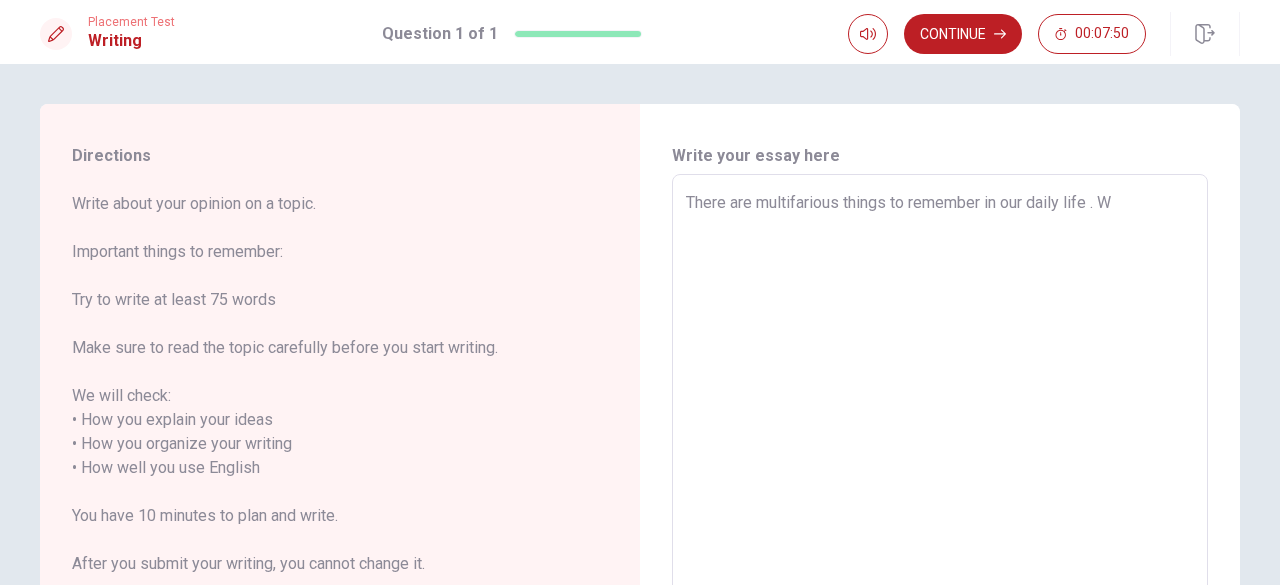 type on "There are multifarious things to remember in our daily life . We" 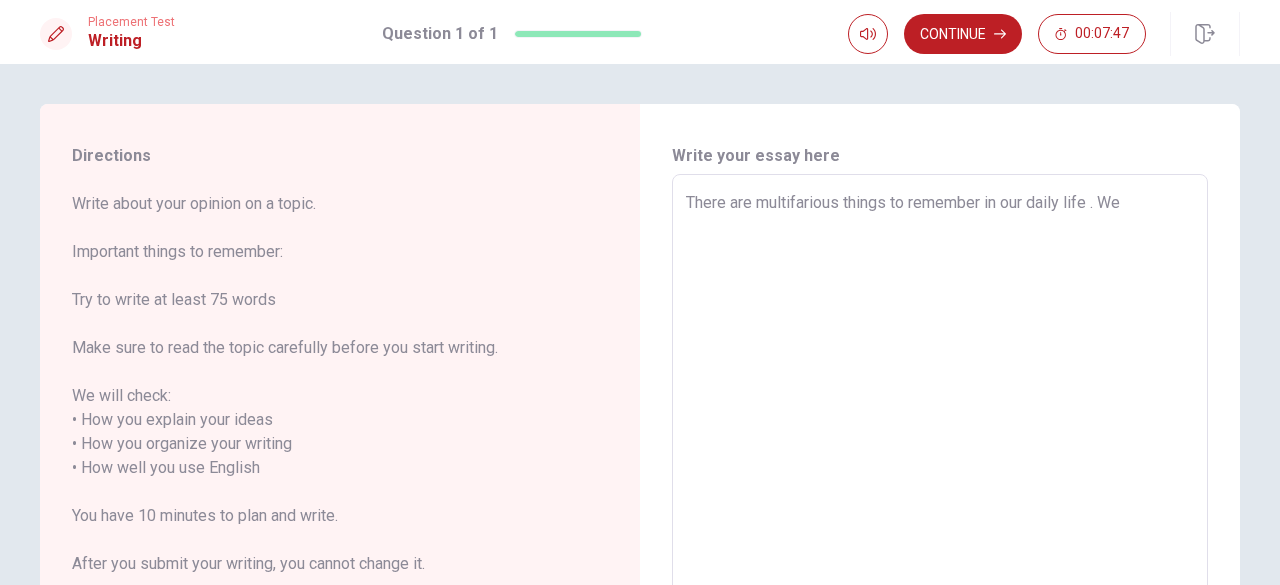 type on "x" 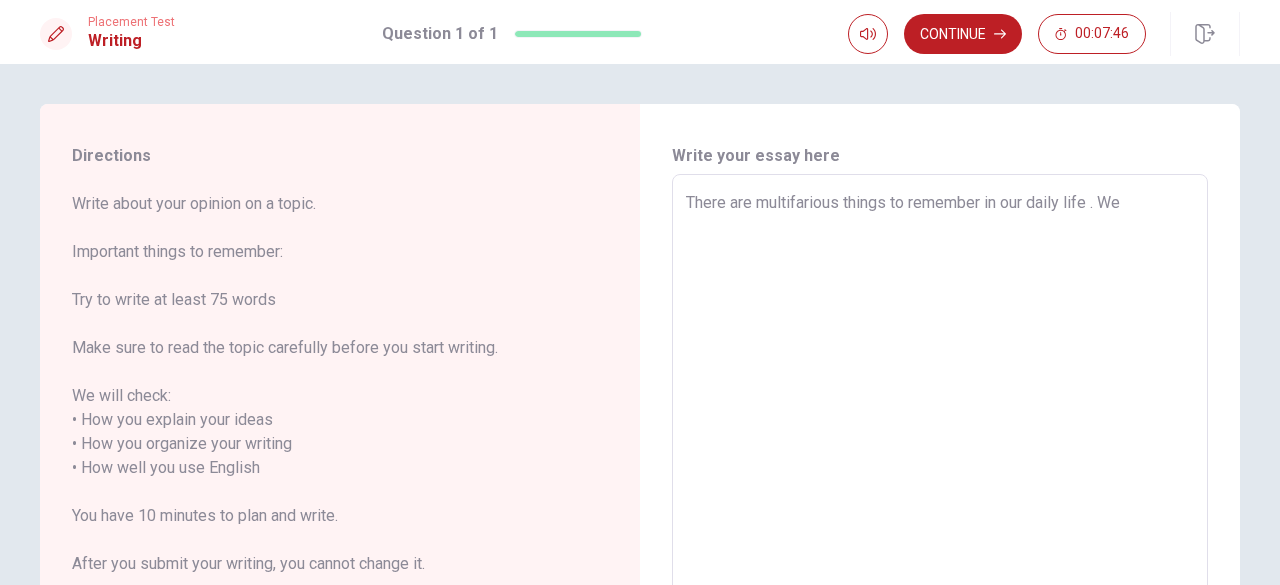 type on "There are multifarious things to remember in our daily life . Wec" 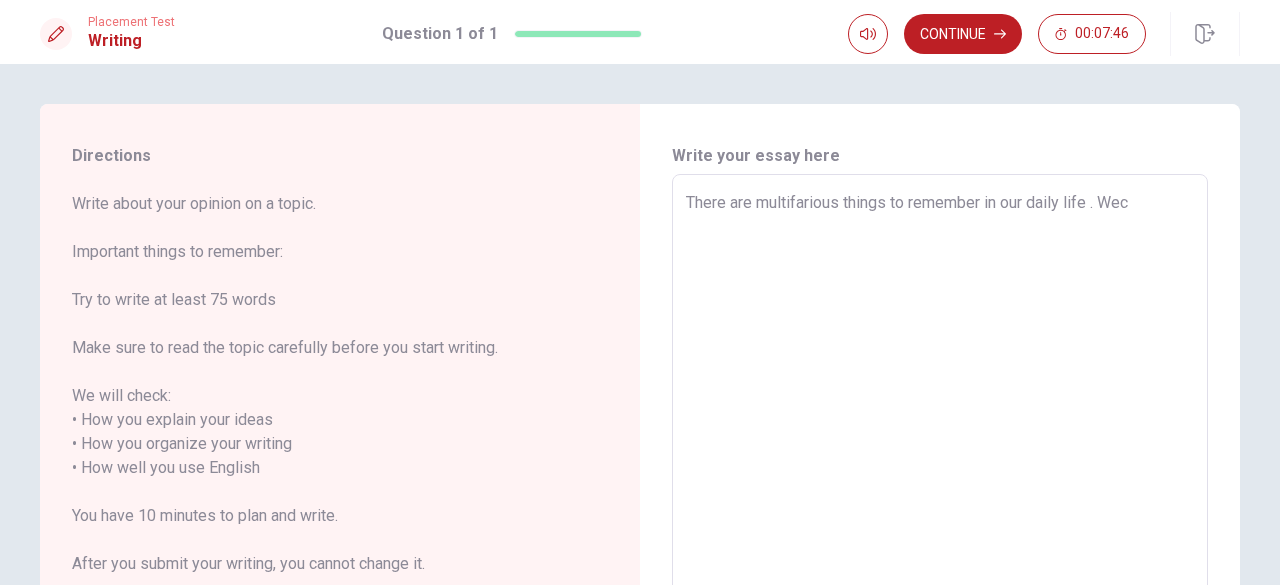 type on "x" 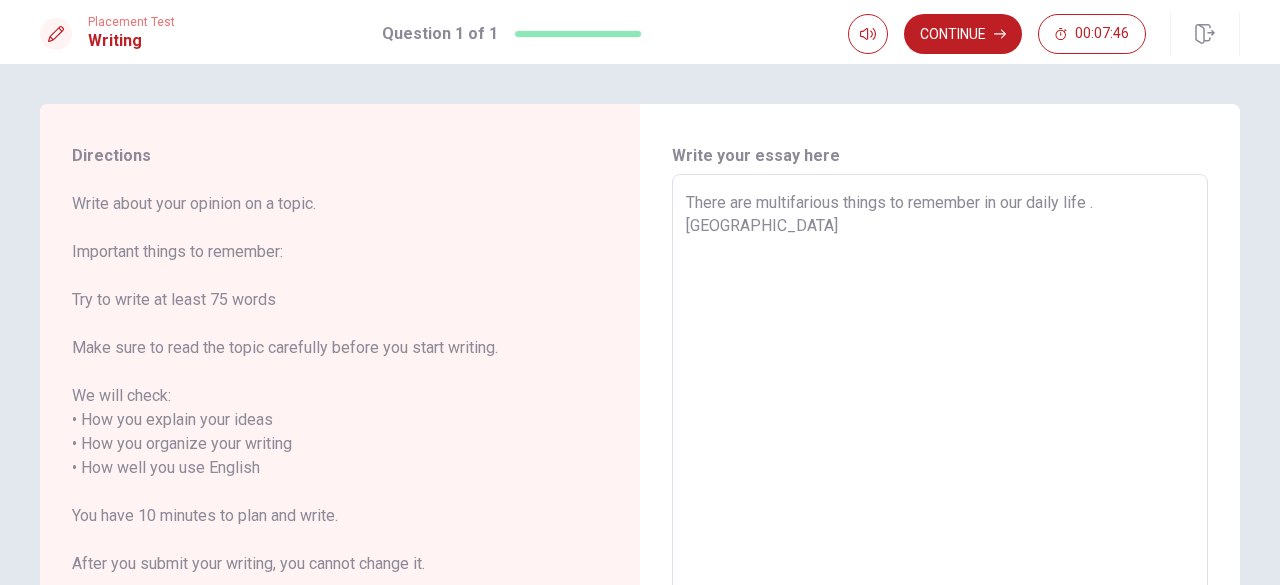 type on "x" 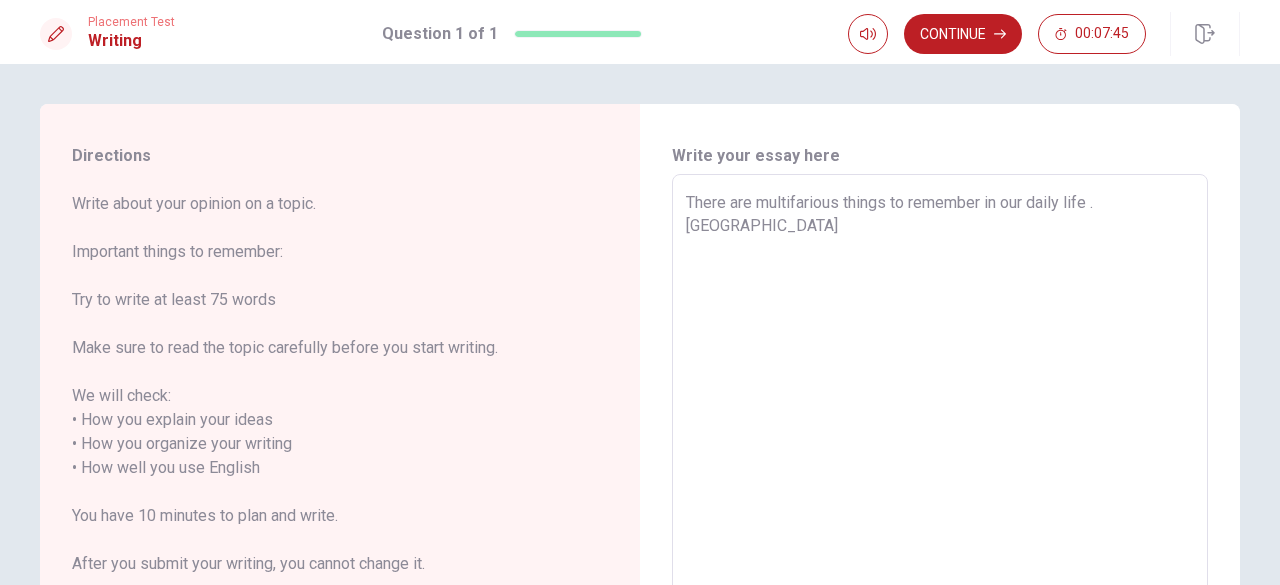 type 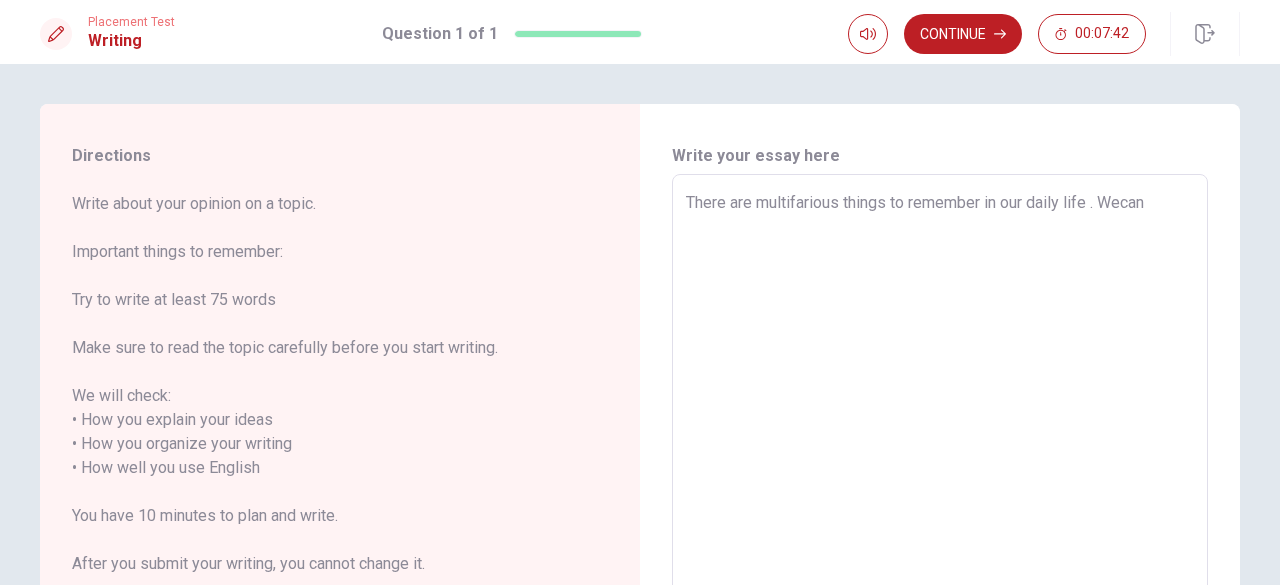click on "There are multifarious things to remember in our daily life . Wecan" at bounding box center (940, 468) 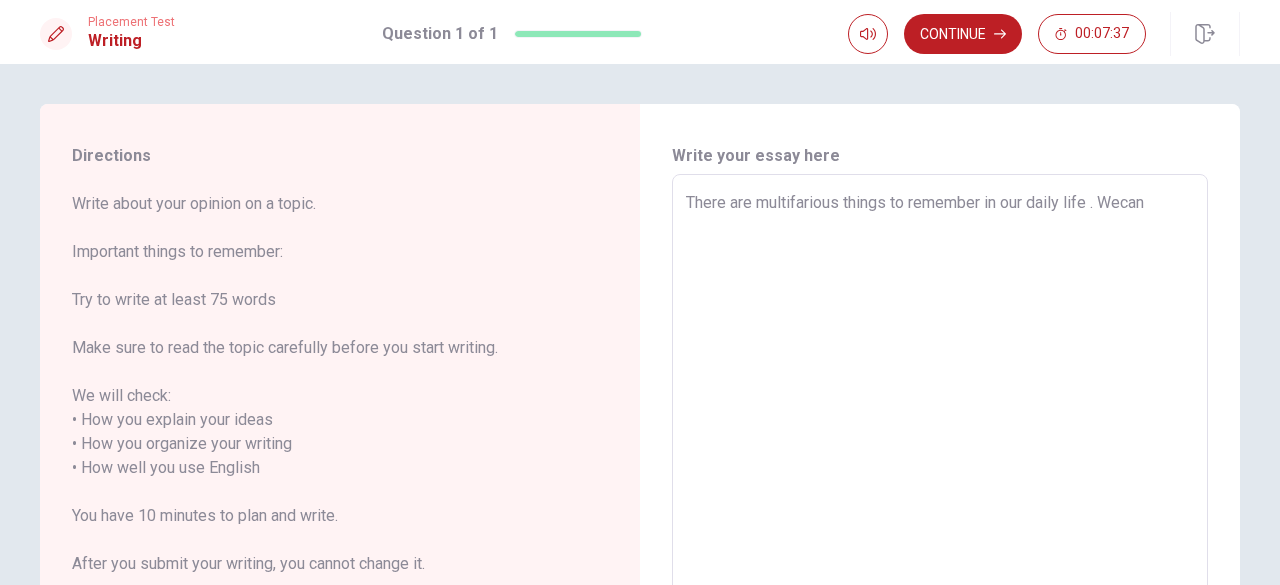 click on "There are multifarious things to remember in our daily life . Wecan" at bounding box center [940, 468] 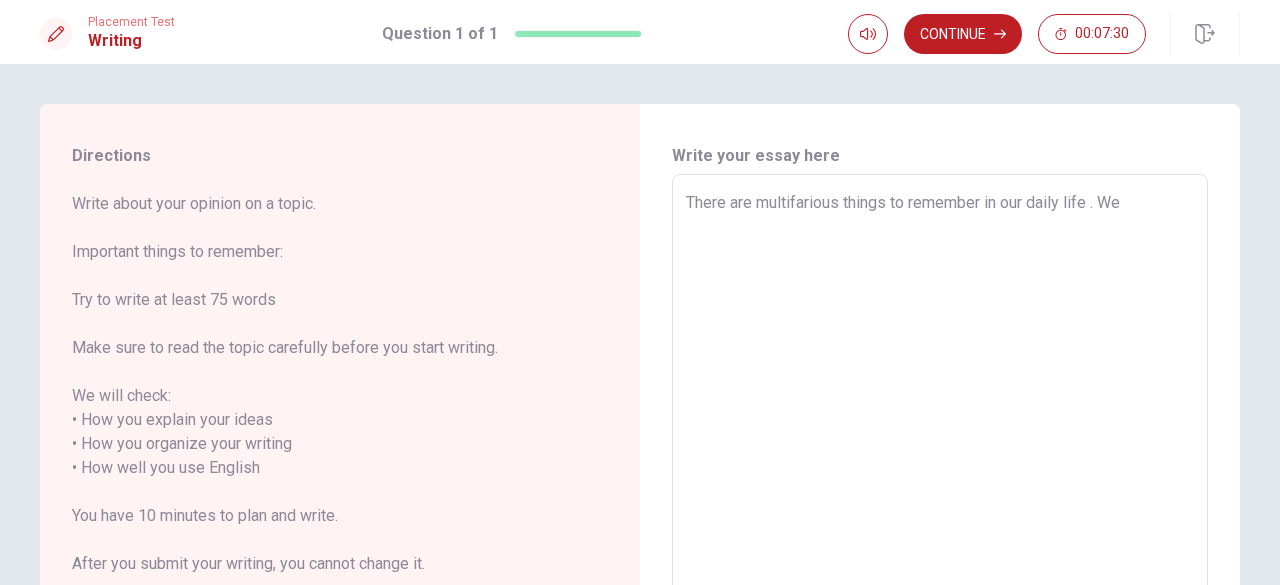 click on "There are multifarious things to remember in our daily life . We" at bounding box center (940, 468) 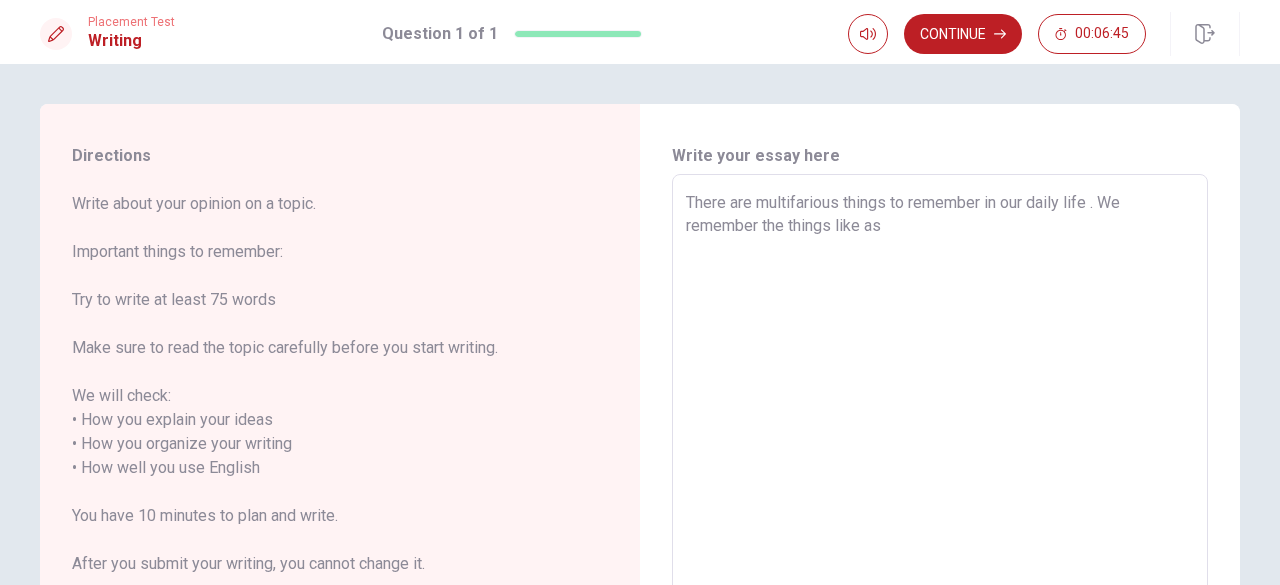 click on "There are multifarious things to remember in our daily life . We remember the things like as" at bounding box center (940, 468) 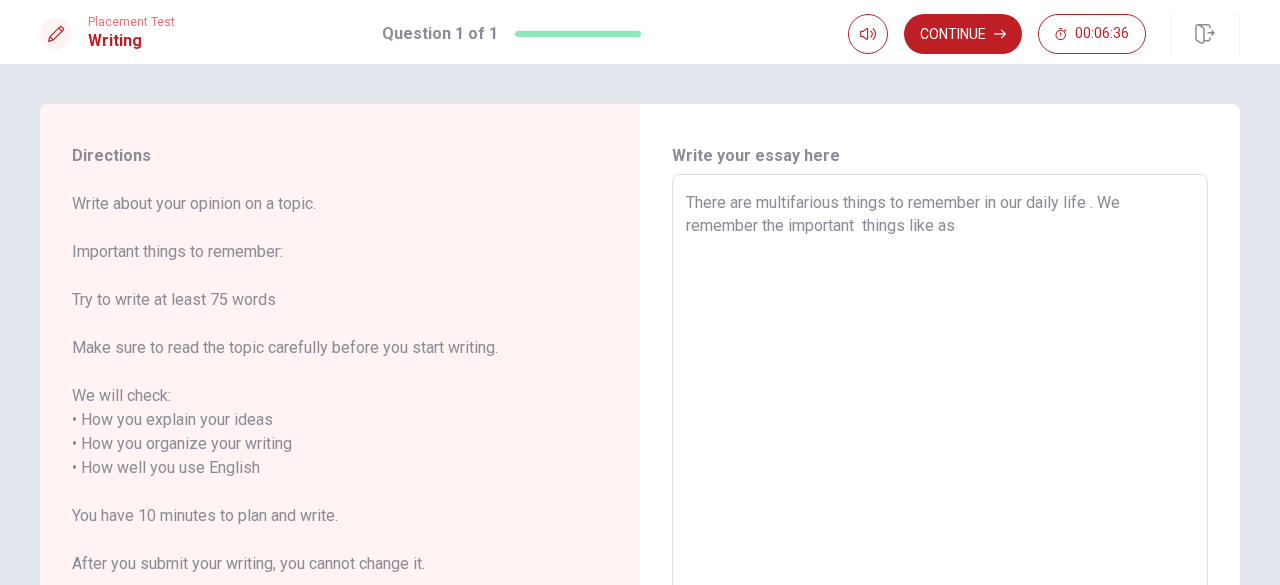 click on "There are multifarious things to remember in our daily life . We remember the important  things like as" at bounding box center (940, 468) 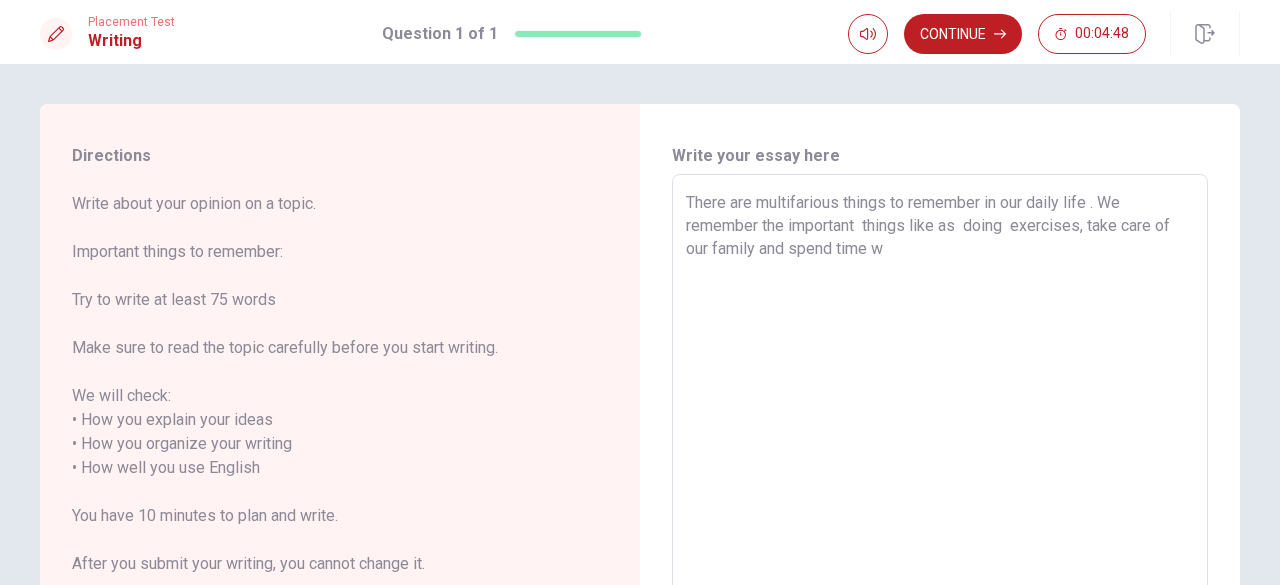 click on "There are multifarious things to remember in our daily life . We remember the important  things like as  doing  exercises, take care of our family and spend time w" at bounding box center (940, 468) 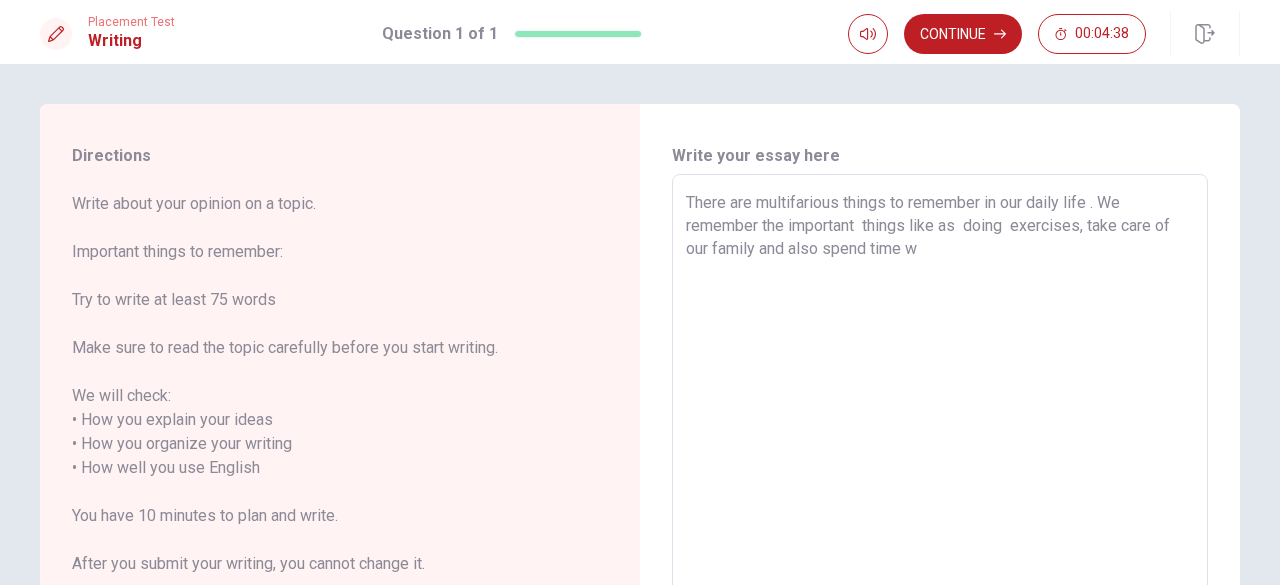 click on "There are multifarious things to remember in our daily life . We remember the important  things like as  doing  exercises, take care of our family and also spend time w" at bounding box center [940, 468] 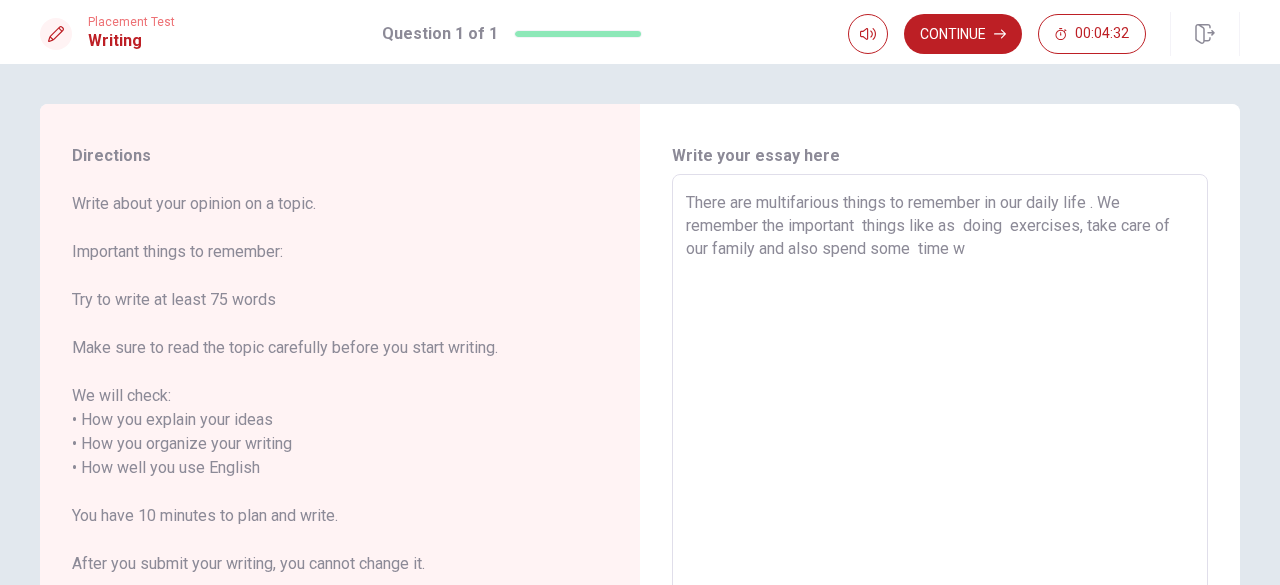 click on "There are multifarious things to remember in our daily life . We remember the important  things like as  doing  exercises, take care of our family and also spend some  time w" at bounding box center [940, 468] 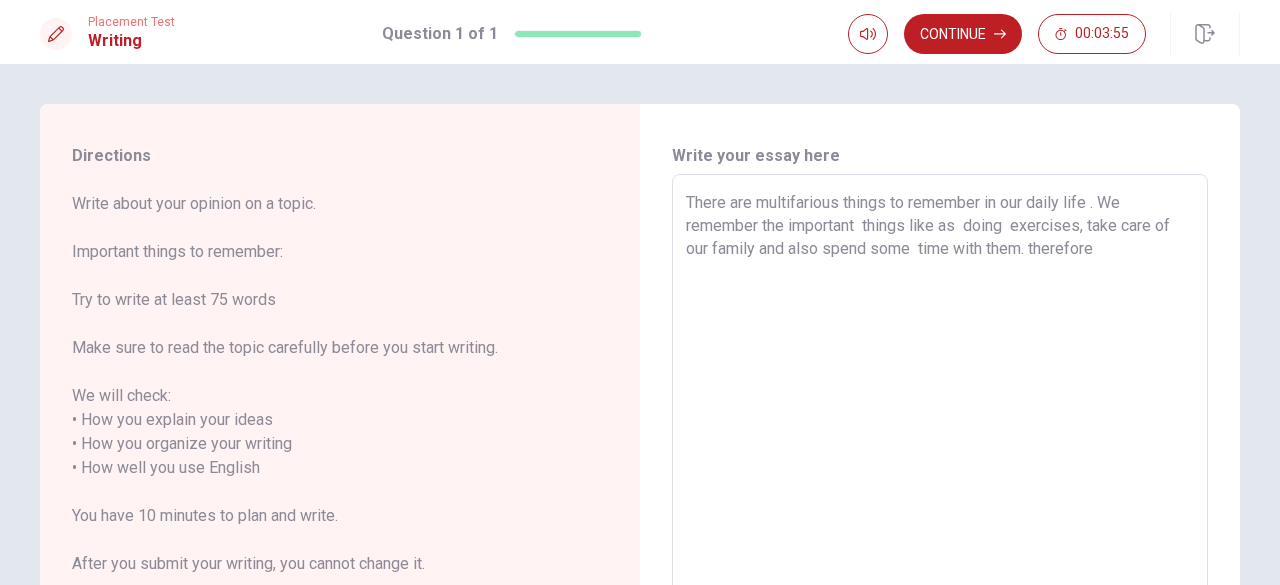 click on "There are multifarious things to remember in our daily life . We remember the important  things like as  doing  exercises, take care of our family and also spend some  time with them. therefore" at bounding box center (940, 468) 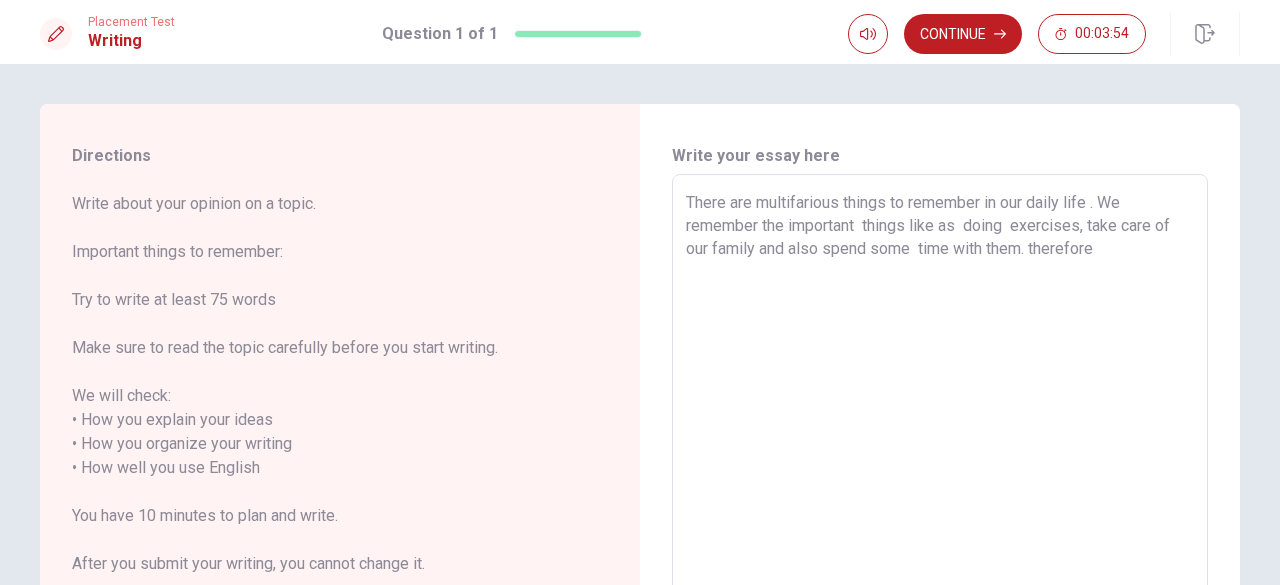 click on "There are multifarious things to remember in our daily life . We remember the important  things like as  doing  exercises, take care of our family and also spend some  time with them. therefore" at bounding box center [940, 468] 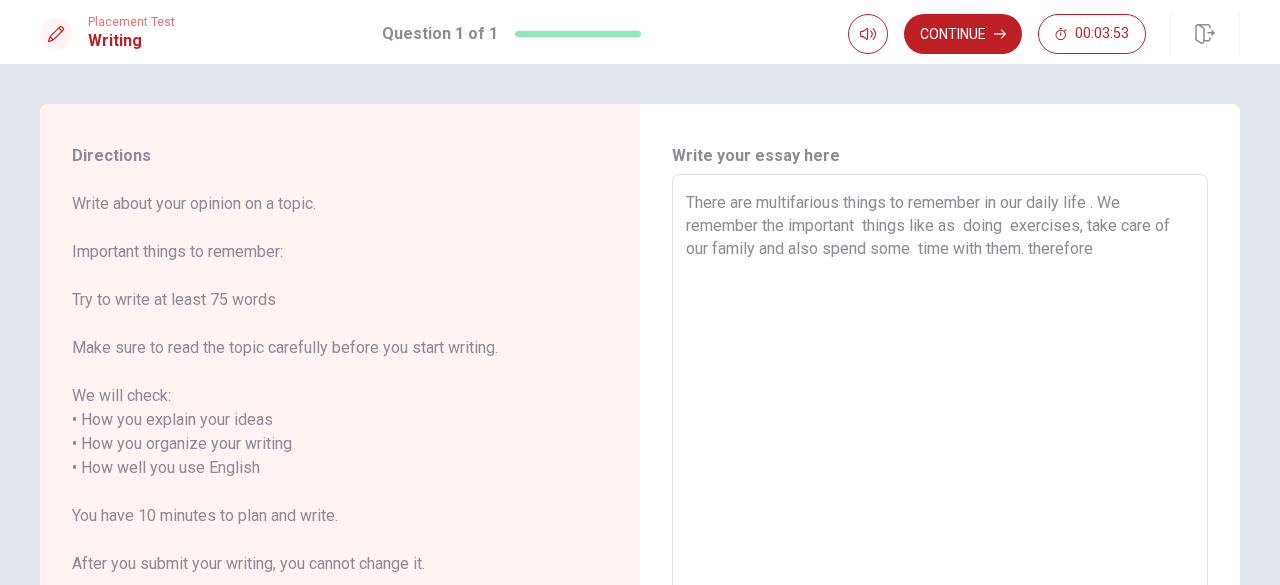 click on "There are multifarious things to remember in our daily life . We remember the important  things like as  doing  exercises, take care of our family and also spend some  time with them. therefore" at bounding box center (940, 468) 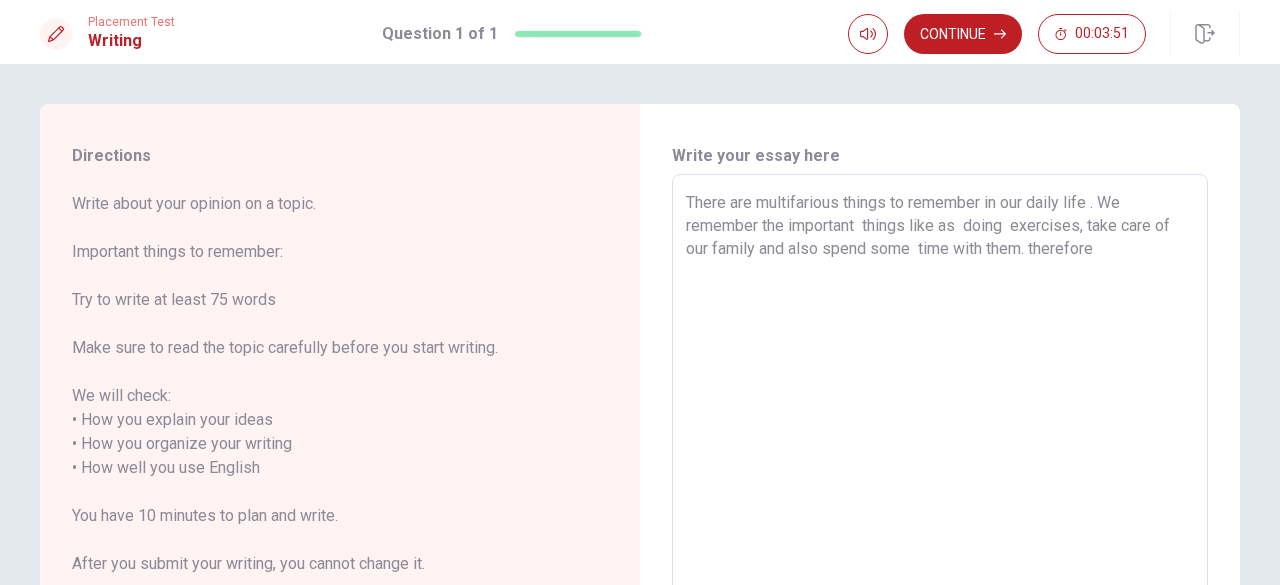click on "There are multifarious things to remember in our daily life . We remember the important  things like as  doing  exercises, take care of our family and also spend some  time with them. therefore" at bounding box center (940, 468) 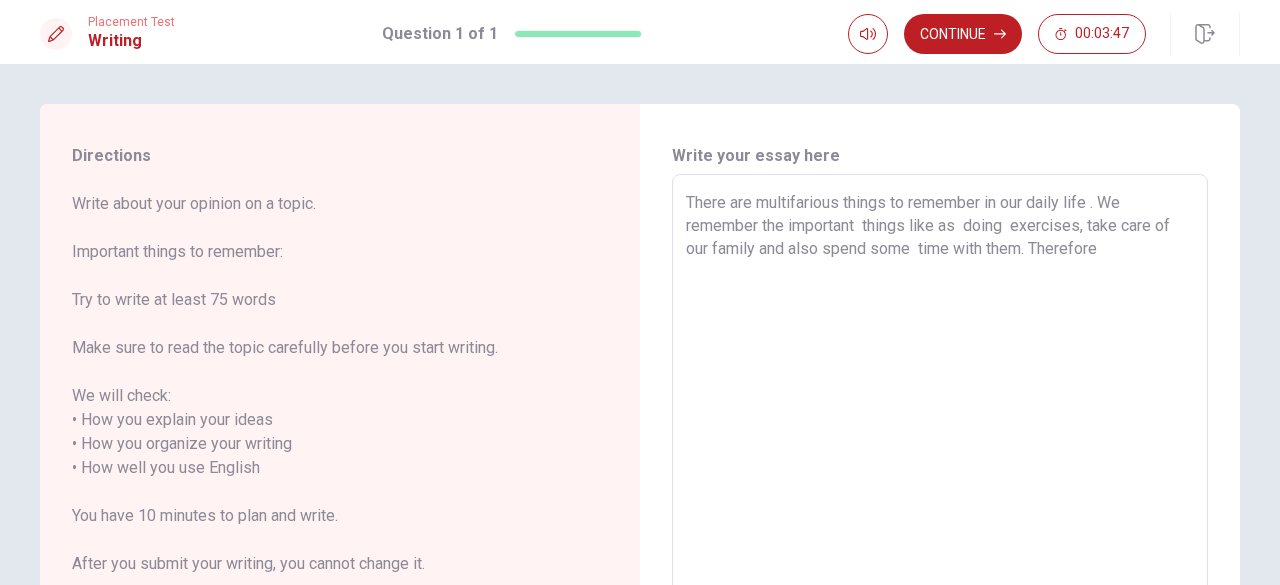 click on "There are multifarious things to remember in our daily life . We remember the important  things like as  doing  exercises, take care of our family and also spend some  time with them. Therefore" at bounding box center (940, 468) 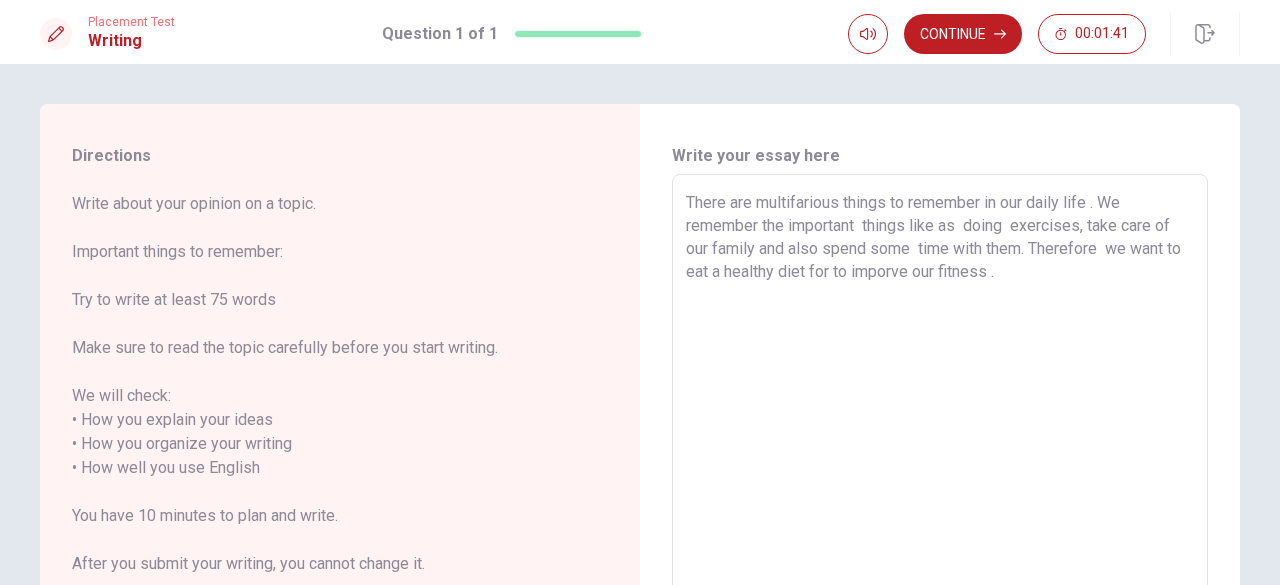 click on "There are multifarious things to remember in our daily life . We remember the important  things like as  doing  exercises, take care of our family and also spend some  time with them. Therefore  we want to eat a healthy diet for to imporve our fitness ." at bounding box center [940, 468] 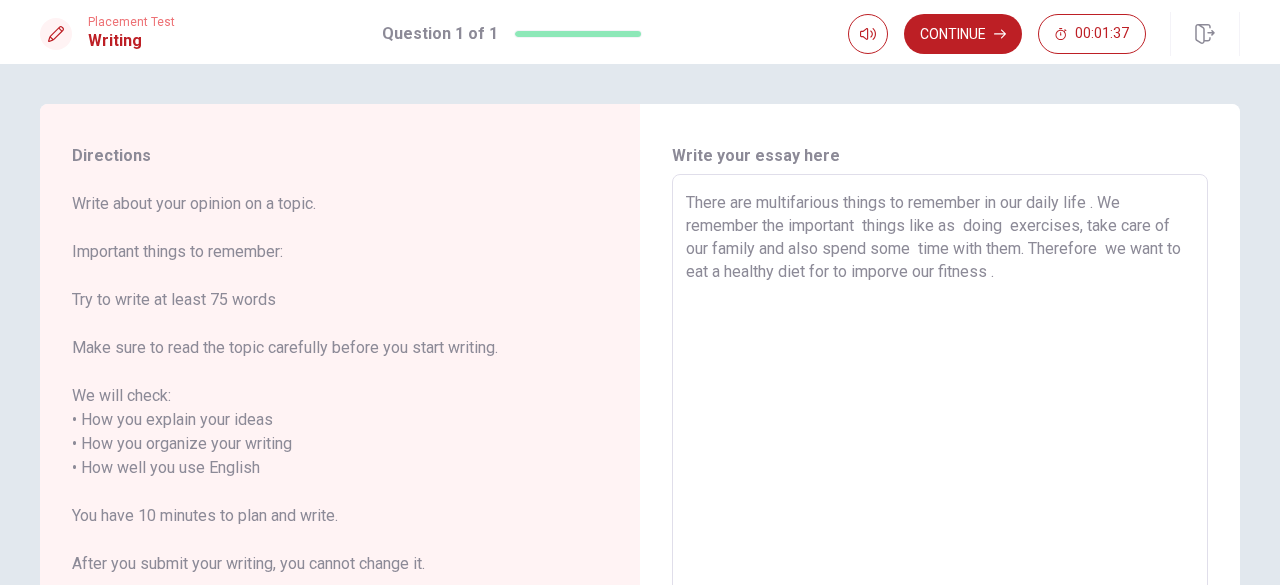click on "There are multifarious things to remember in our daily life . We remember the important  things like as  doing  exercises, take care of our family and also spend some  time with them. Therefore  we want to eat a healthy diet for to imporve our fitness ." at bounding box center [940, 468] 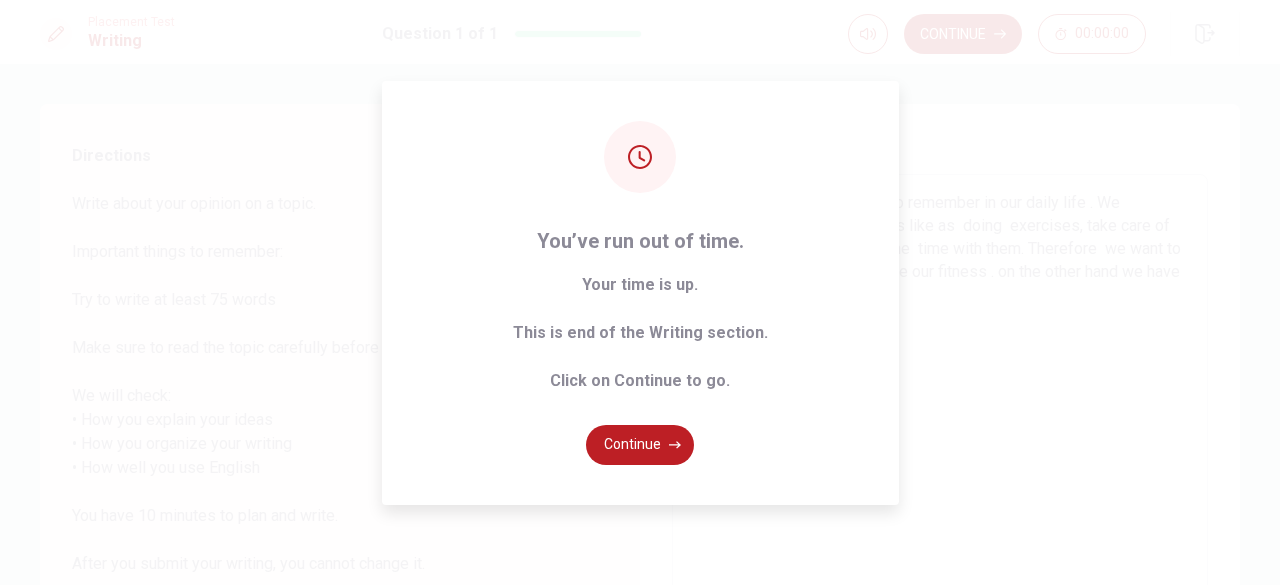 click on "You’ve run out of time. Your time is up. This is end of the Writing section. Click on Continue to go. Continue" at bounding box center (640, 292) 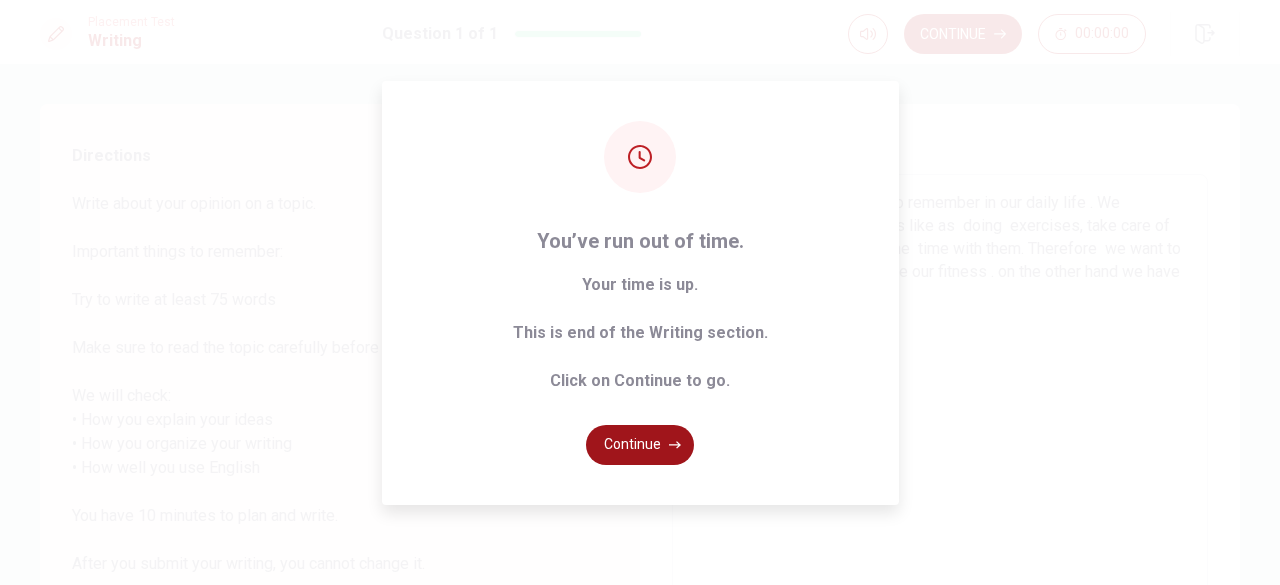 click on "Continue" at bounding box center (640, 445) 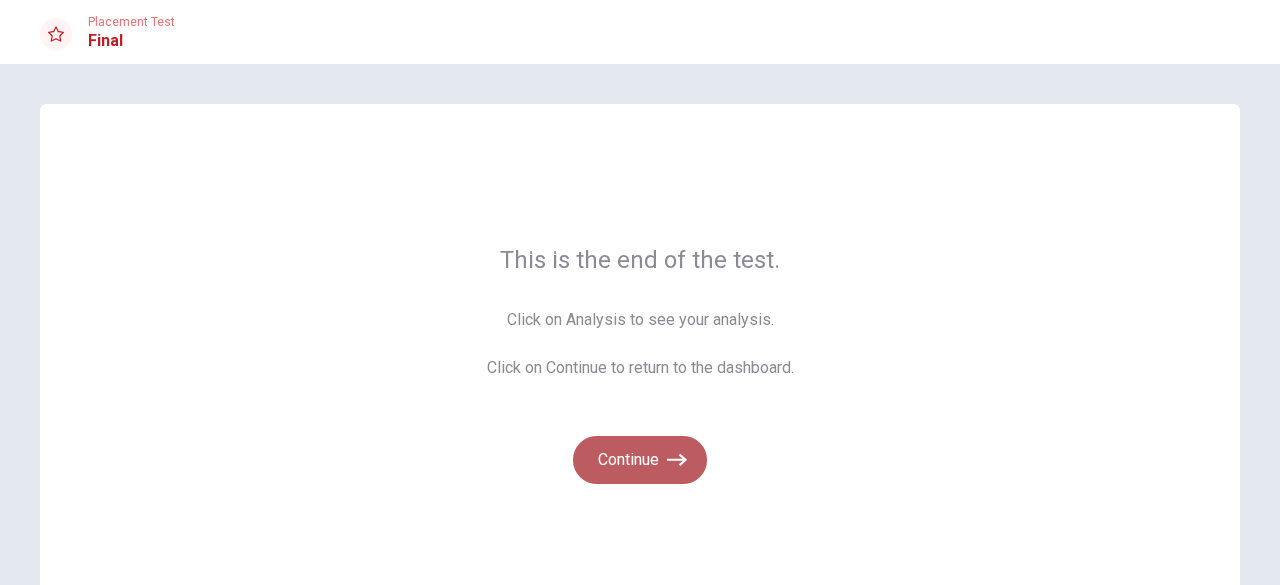 click on "Continue" at bounding box center [640, 460] 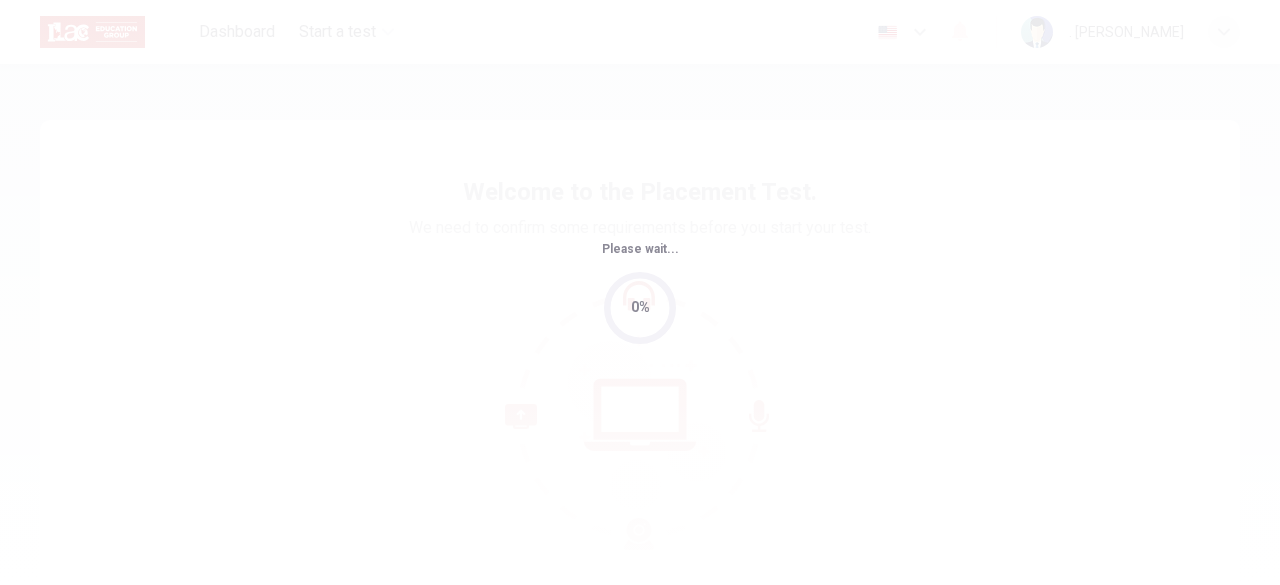 scroll, scrollTop: 0, scrollLeft: 0, axis: both 